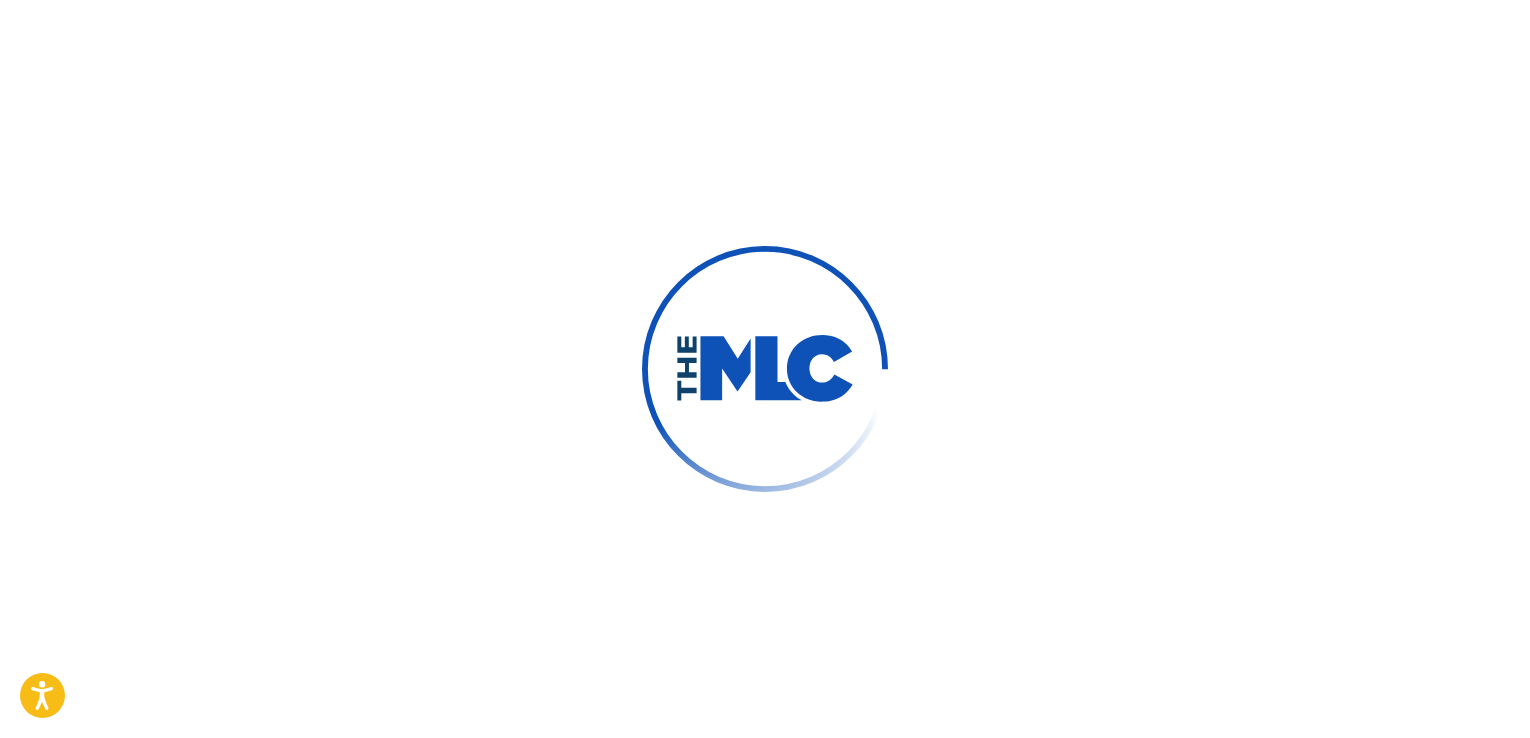 scroll, scrollTop: 0, scrollLeft: 0, axis: both 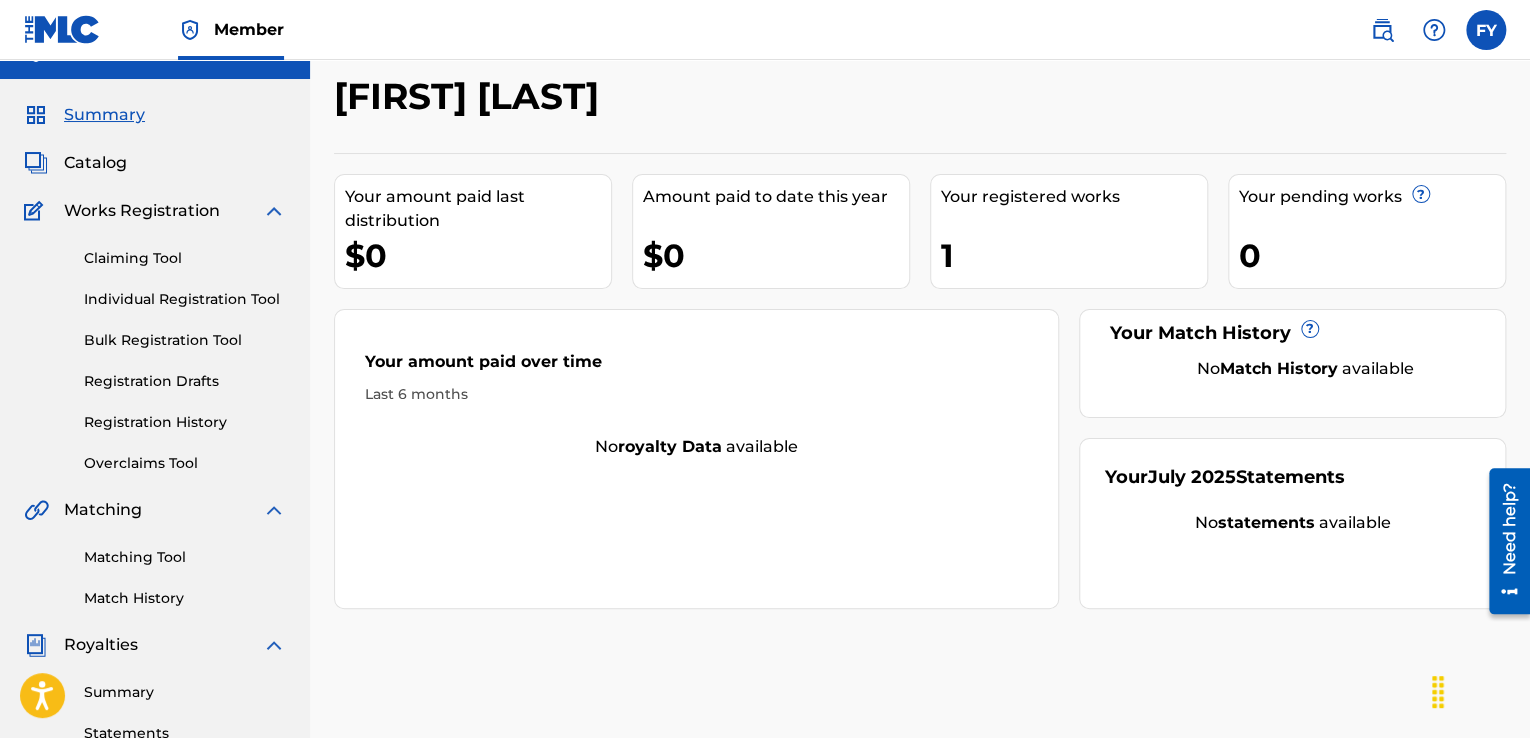 click on "$0" at bounding box center [478, 255] 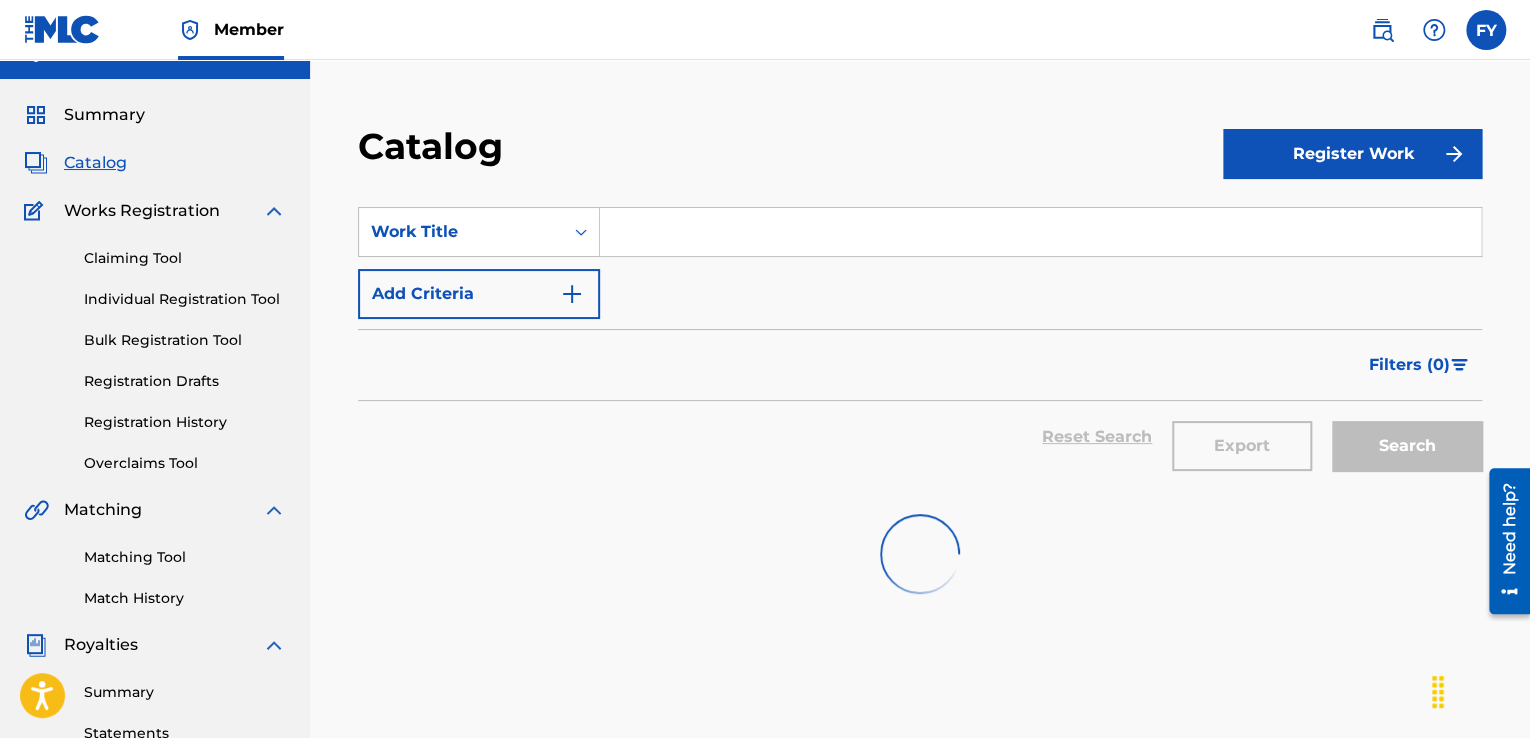 scroll, scrollTop: 0, scrollLeft: 0, axis: both 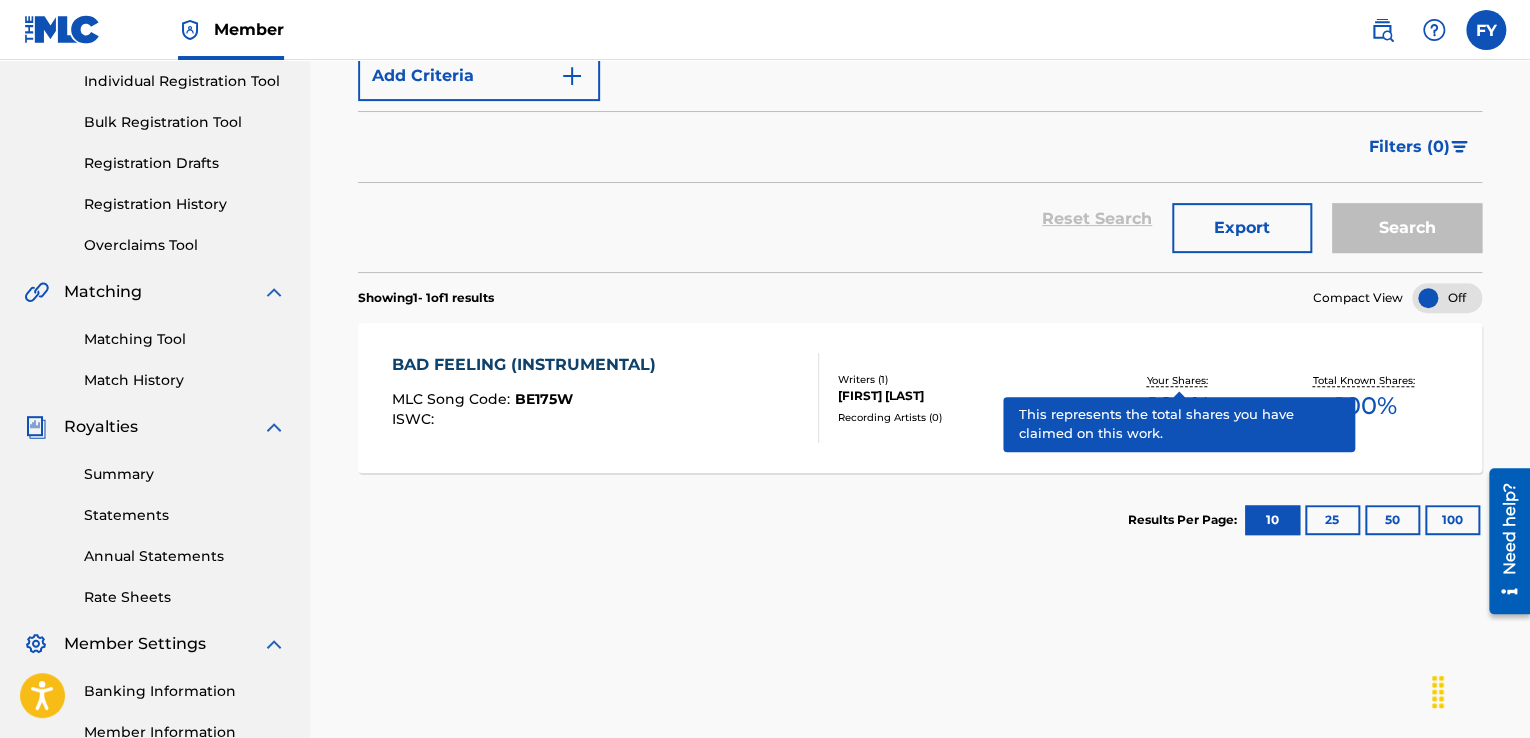 click on "100 %" at bounding box center [1179, 406] 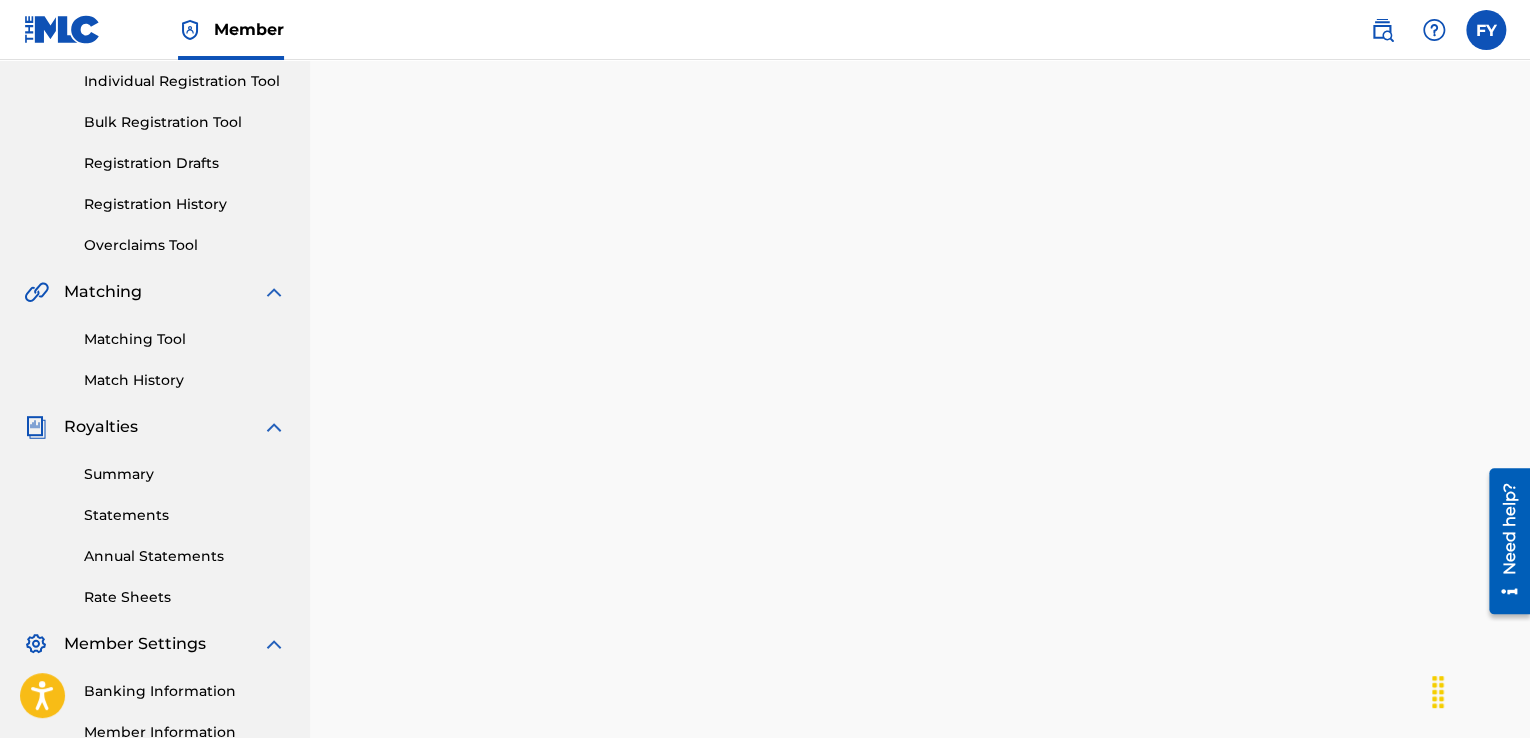 scroll, scrollTop: 0, scrollLeft: 0, axis: both 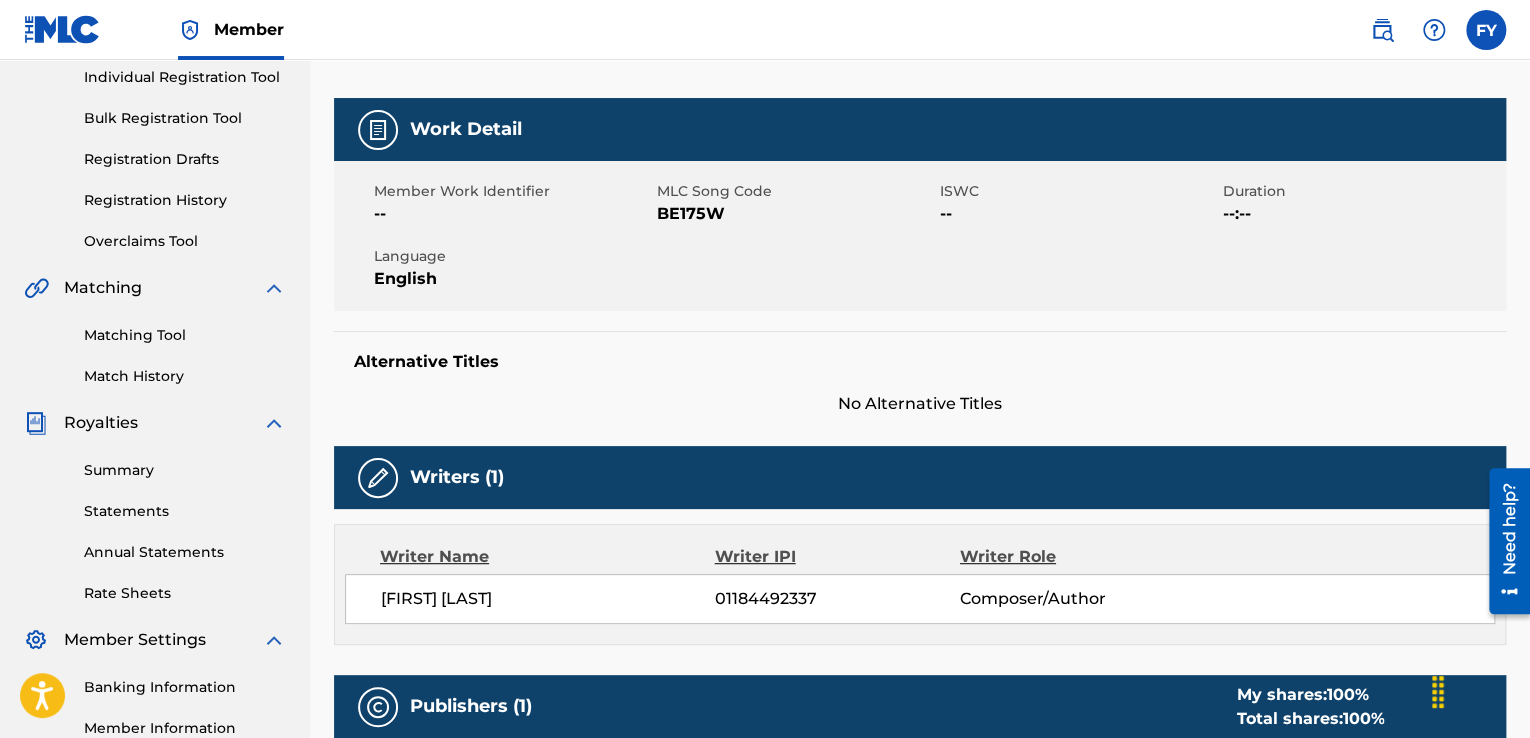 click on "Summary Catalog Works Registration Claiming Tool Individual Registration Tool Bulk Registration Tool Registration Drafts Registration History Overclaims Tool Matching Matching Tool Match History Royalties Summary Statements Annual Statements Rate Sheets Member Settings Banking Information Member Information User Permissions Contact Information Member Benefits" at bounding box center (155, 371) 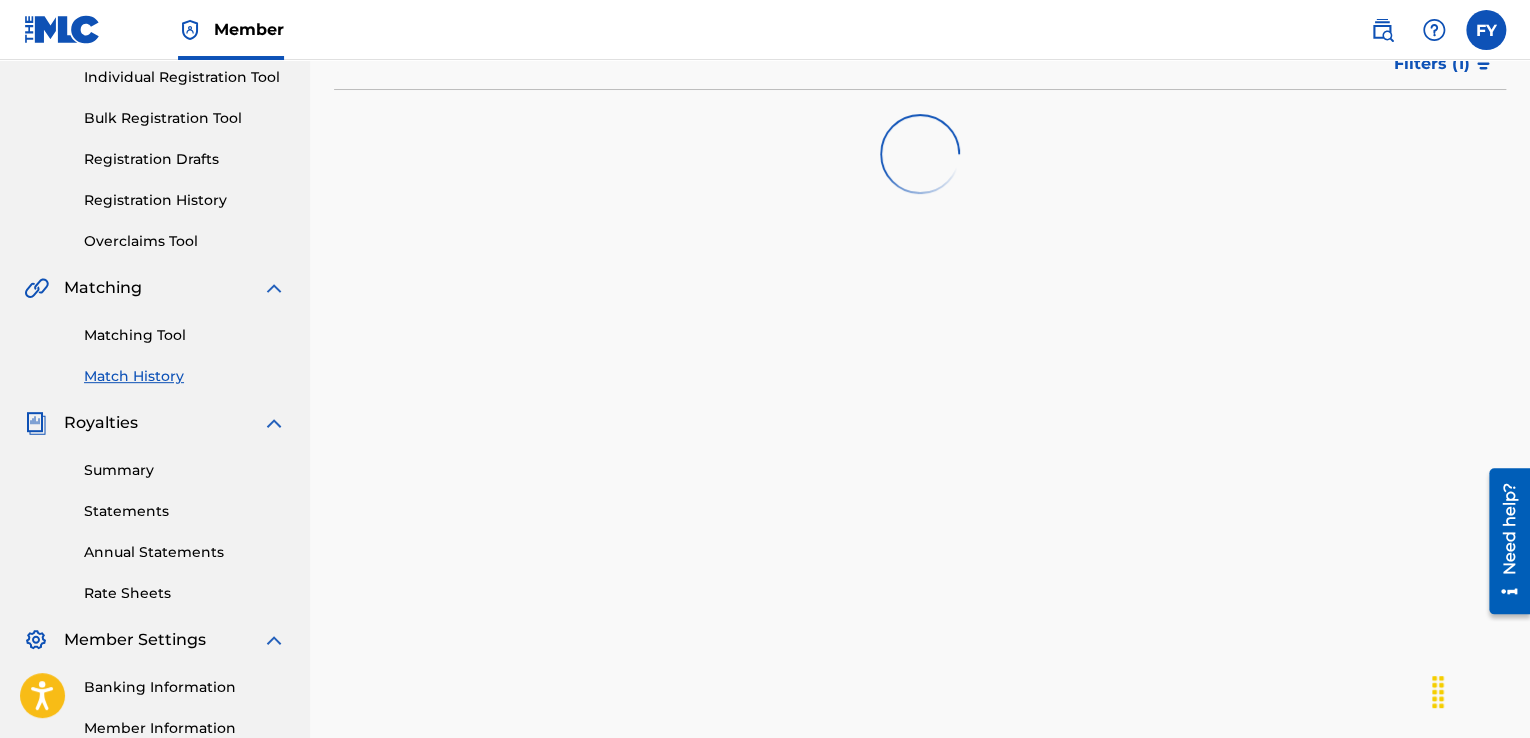 scroll, scrollTop: 0, scrollLeft: 0, axis: both 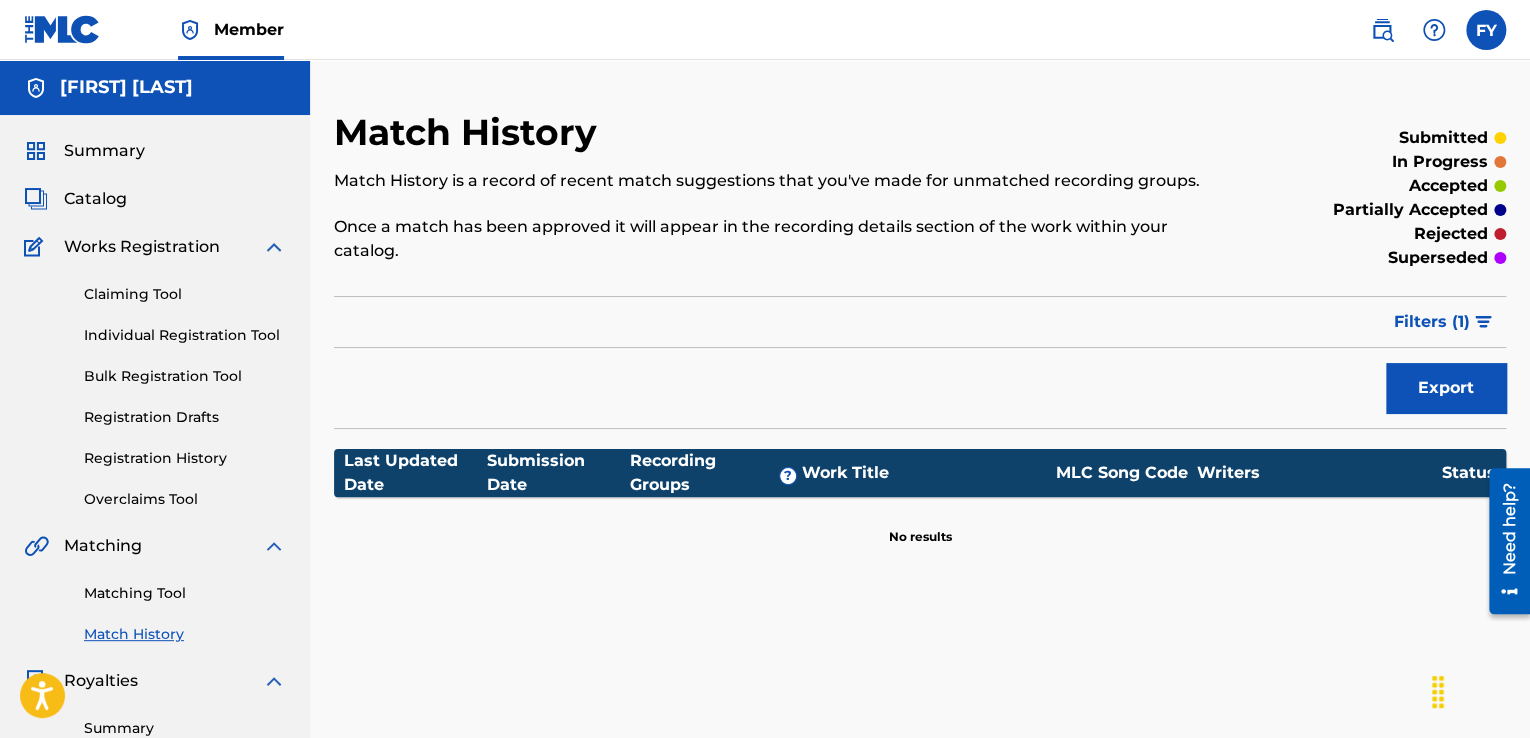 click on "Matching Tool" at bounding box center (185, 593) 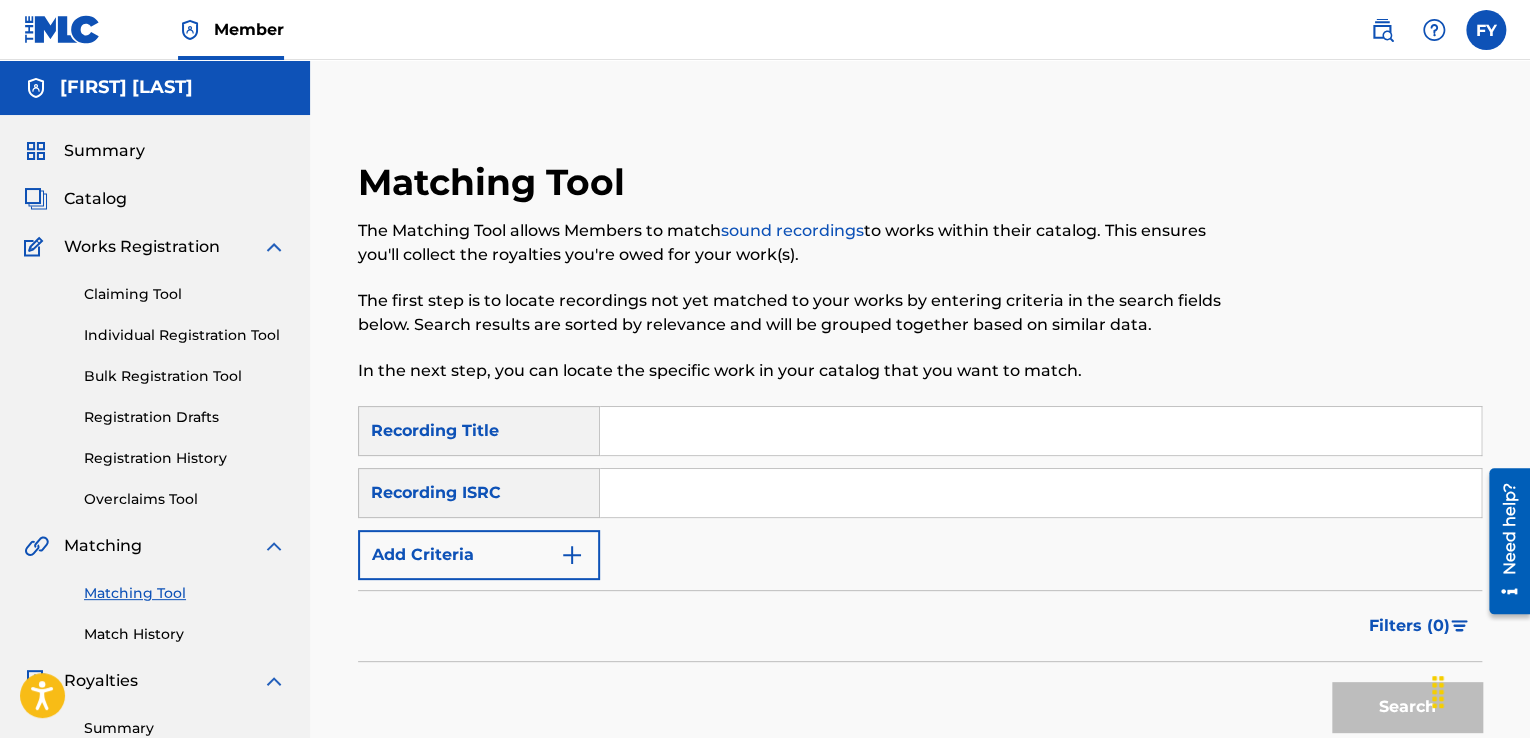 click on "Recording Title" at bounding box center [479, 431] 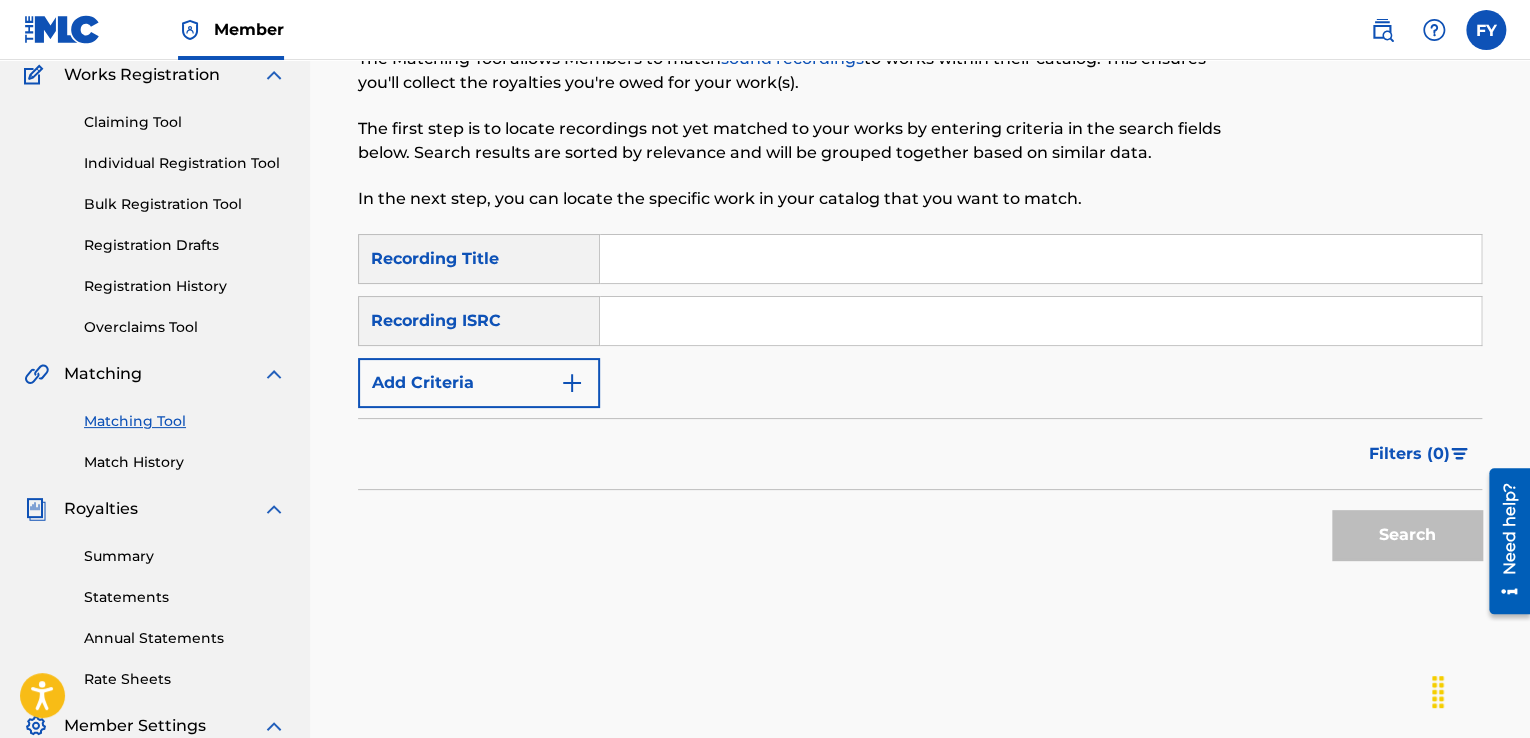 scroll, scrollTop: 192, scrollLeft: 0, axis: vertical 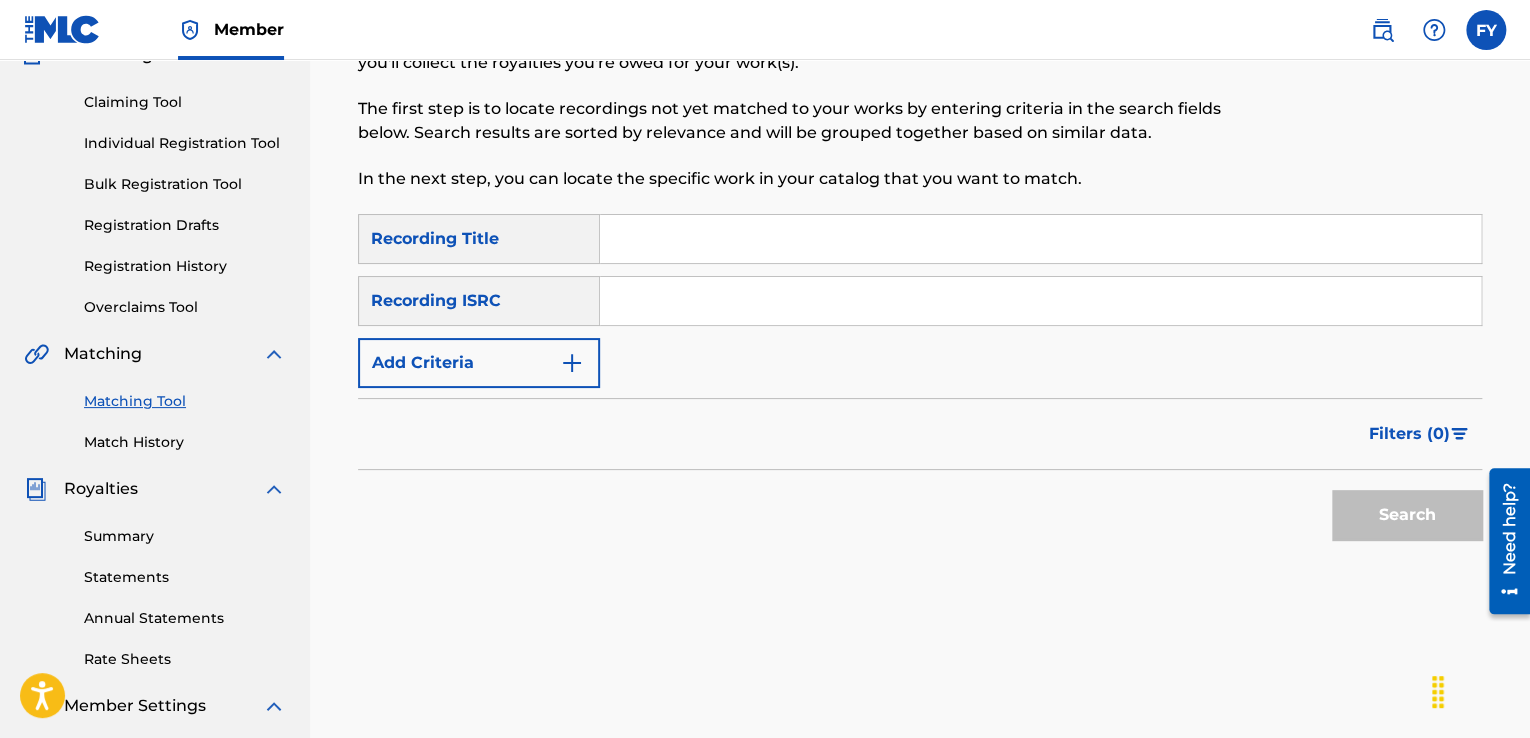 click at bounding box center (1040, 239) 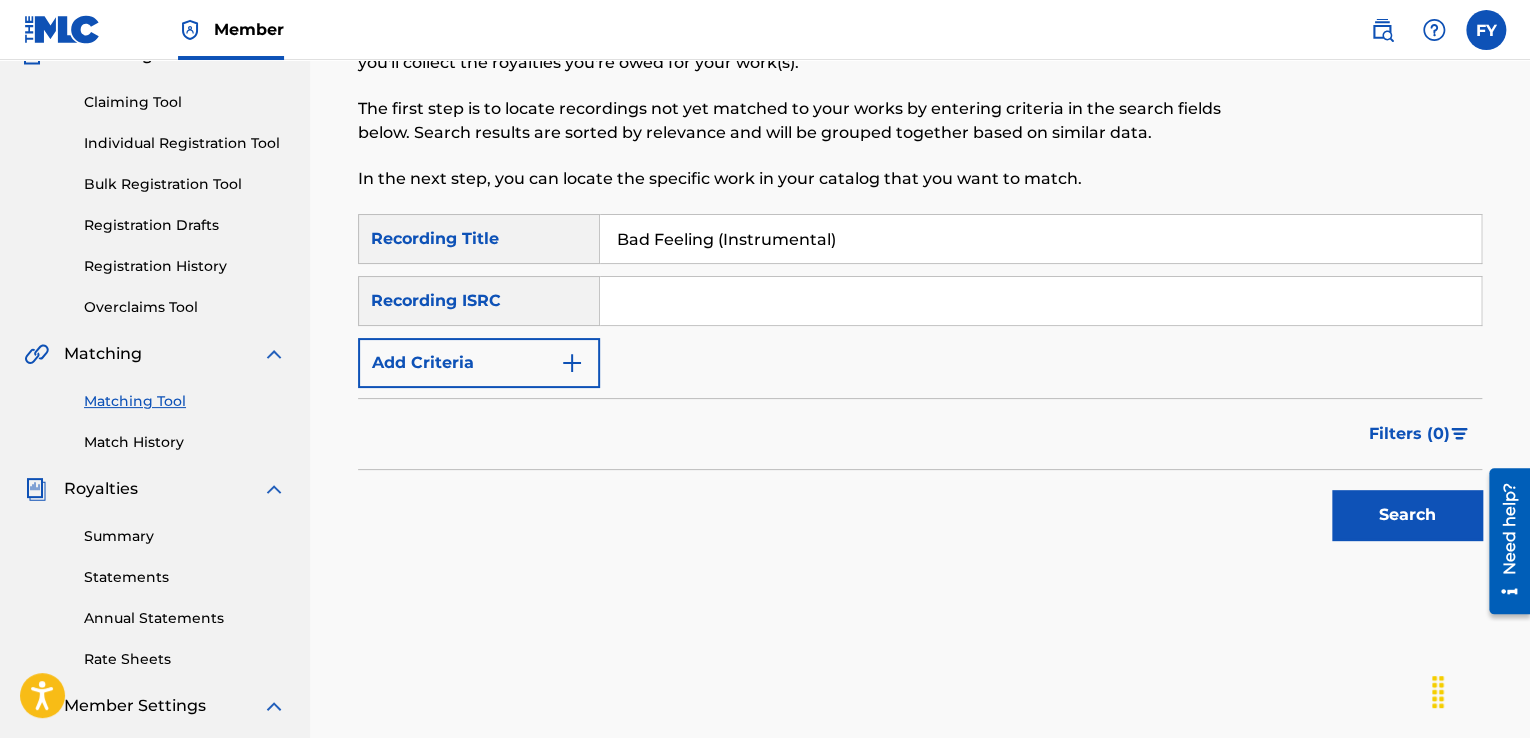 click on "Search" at bounding box center [1407, 515] 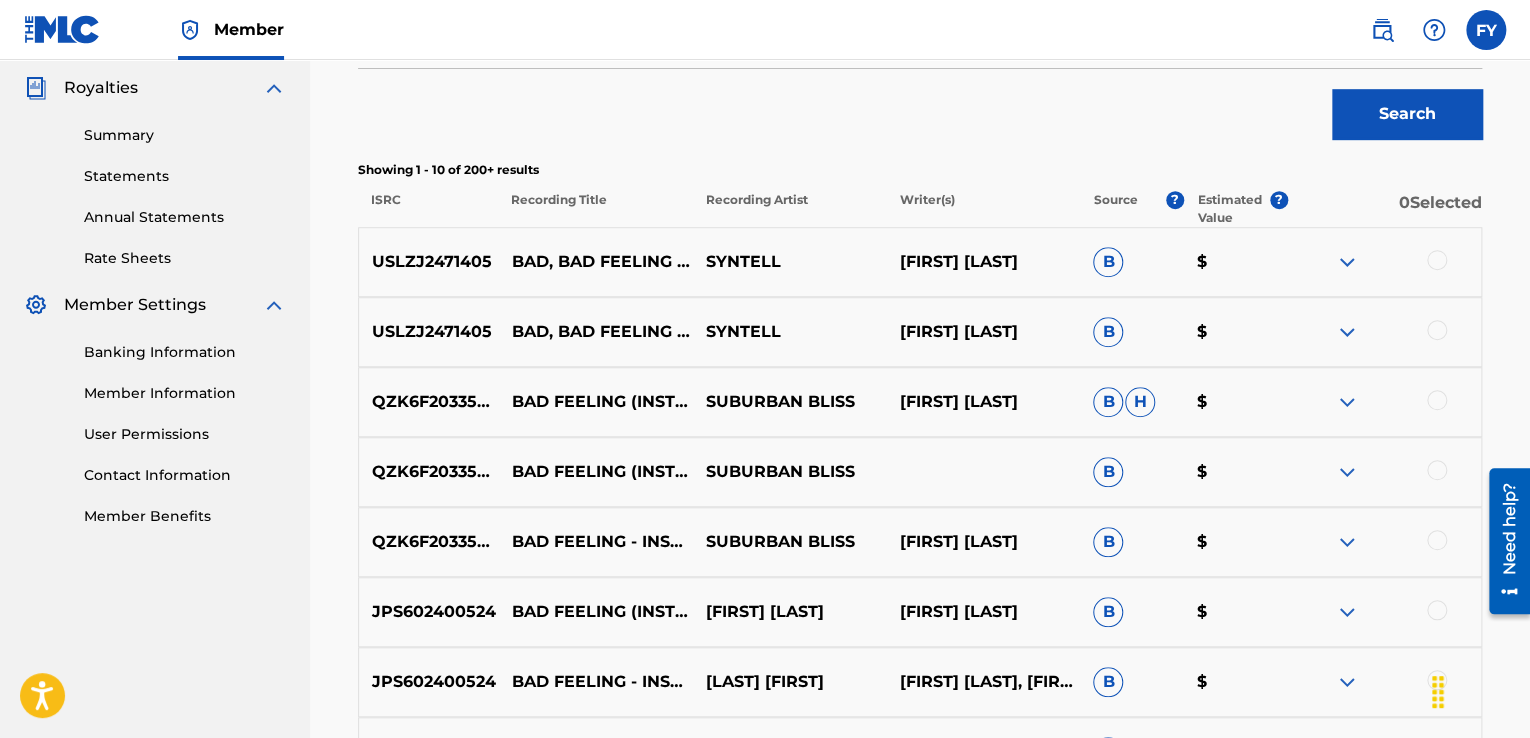 scroll, scrollTop: 0, scrollLeft: 0, axis: both 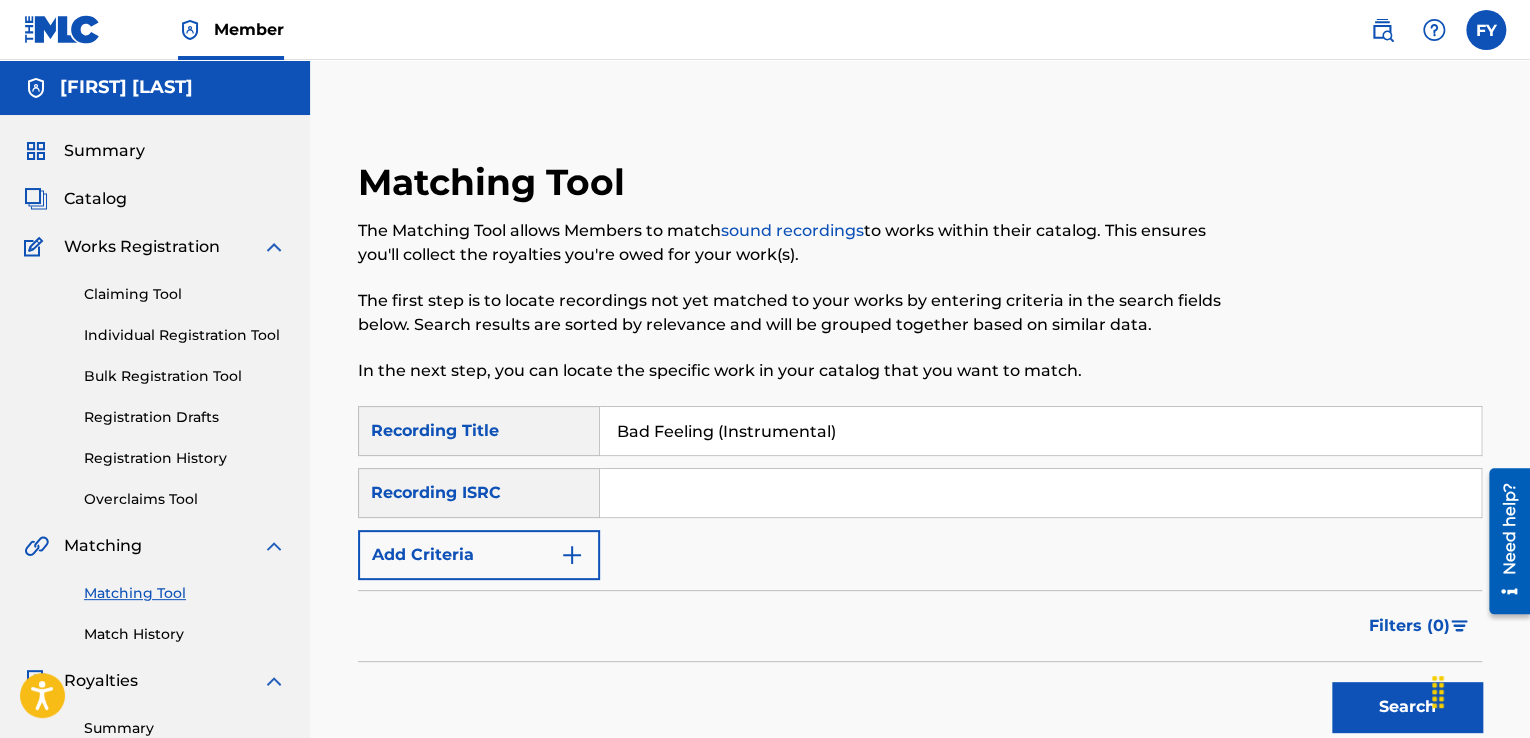 drag, startPoint x: 928, startPoint y: 429, endPoint x: 942, endPoint y: 437, distance: 16.124516 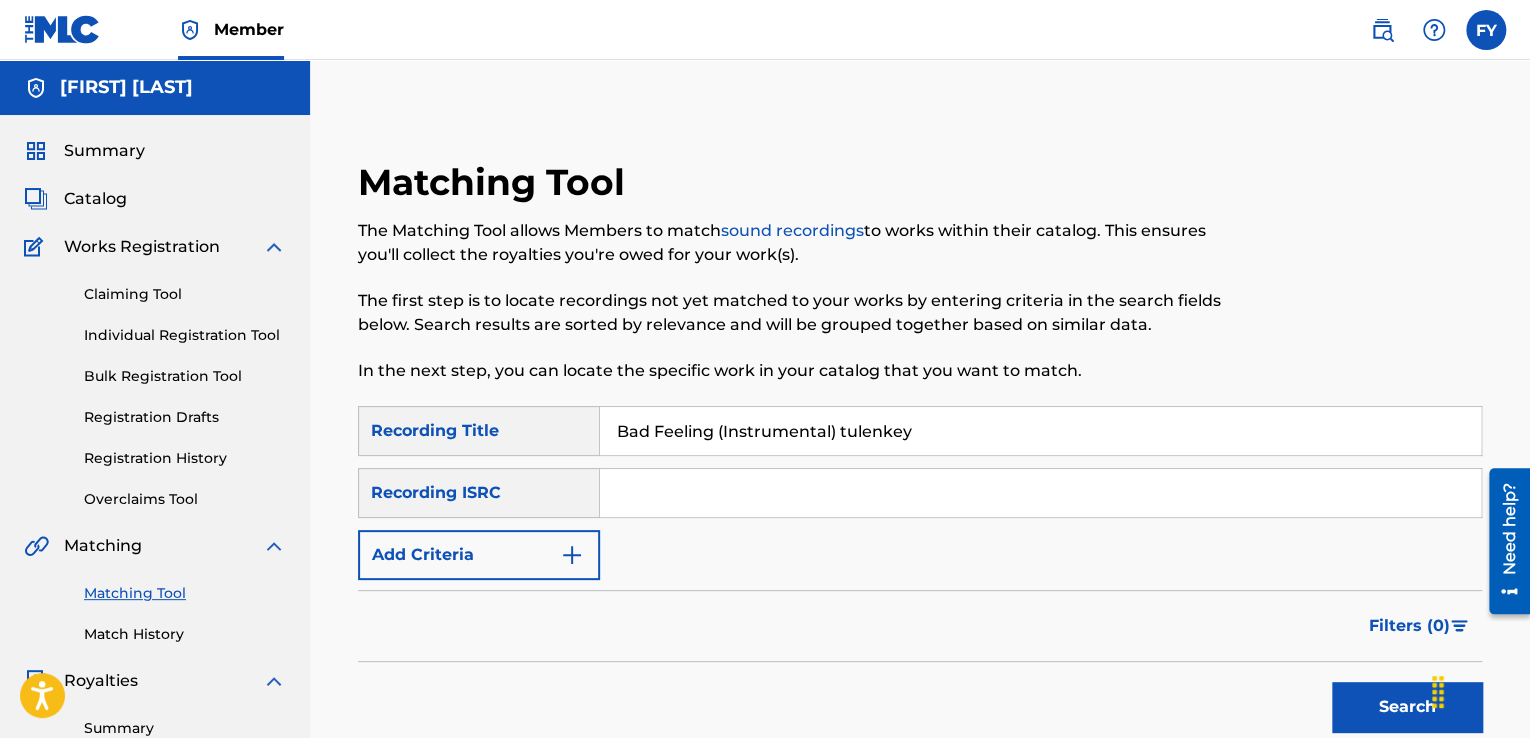 click on "Search" at bounding box center (1407, 707) 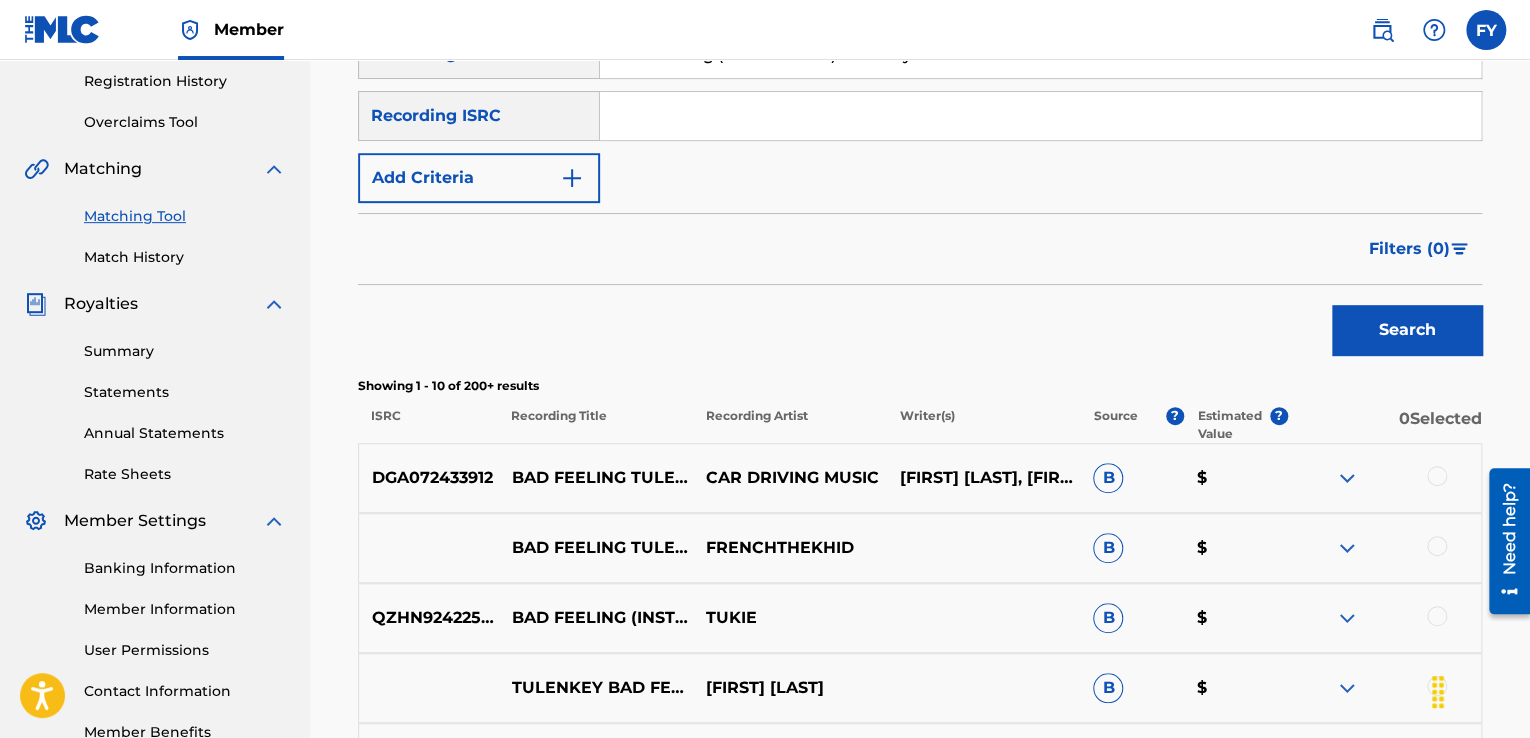 scroll, scrollTop: 541, scrollLeft: 0, axis: vertical 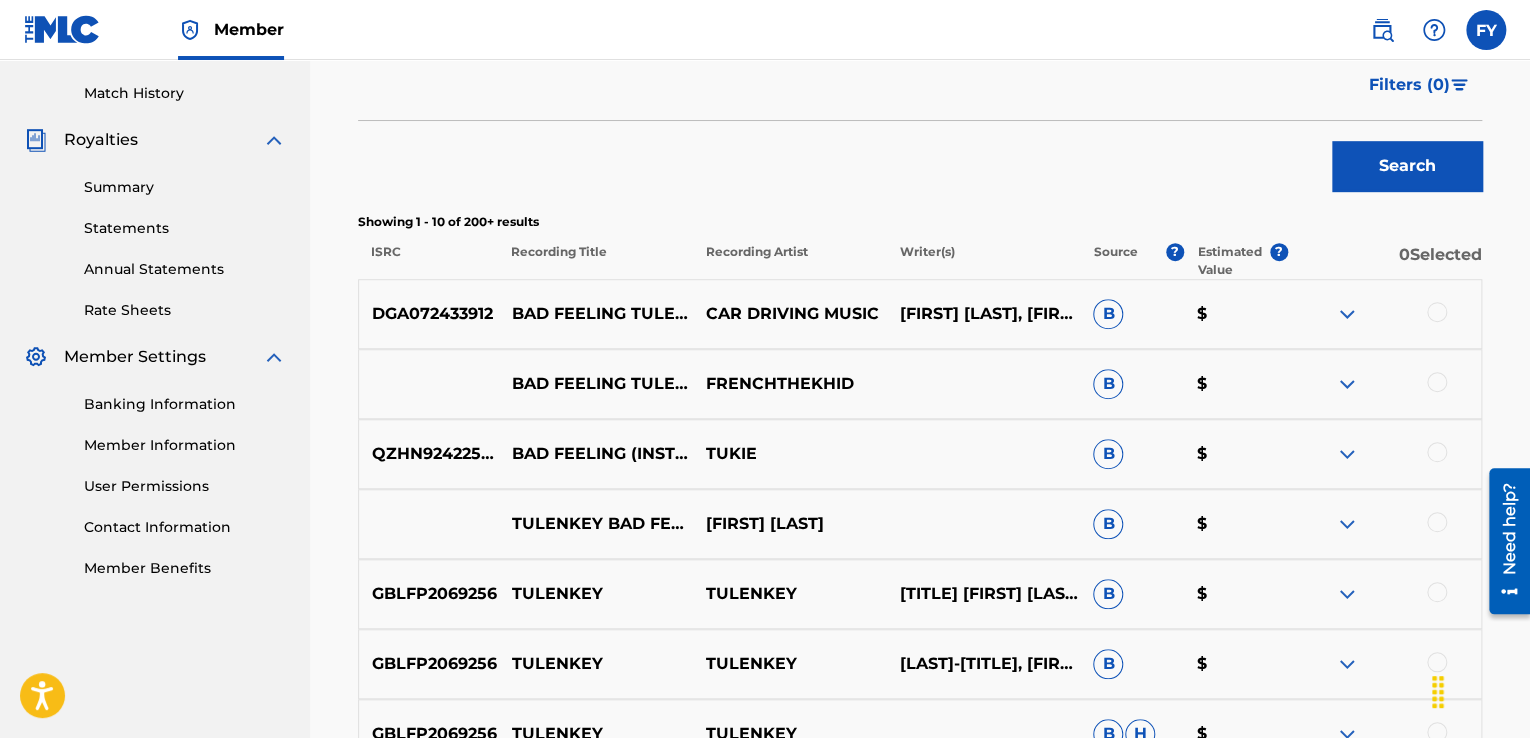 click at bounding box center (1347, 524) 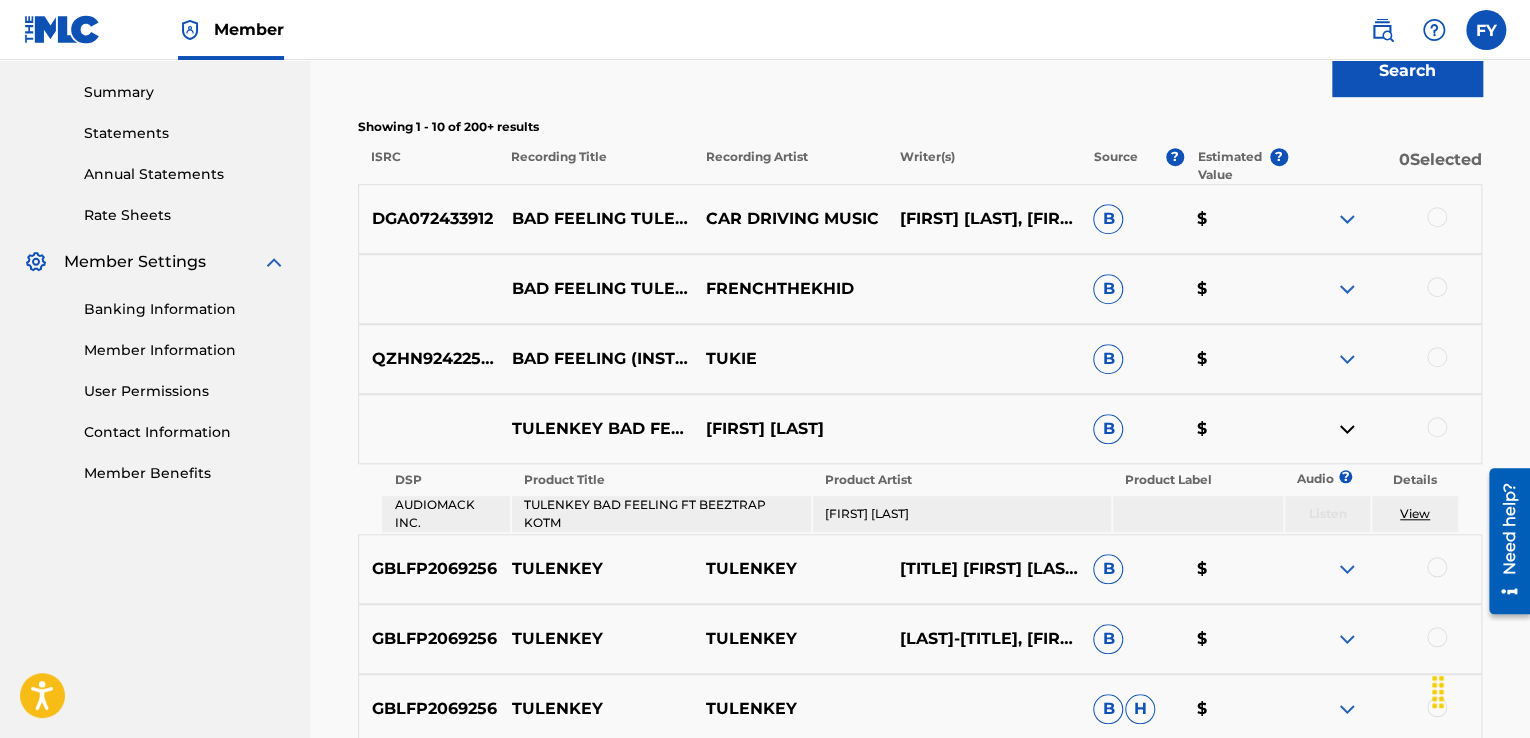 scroll, scrollTop: 724, scrollLeft: 0, axis: vertical 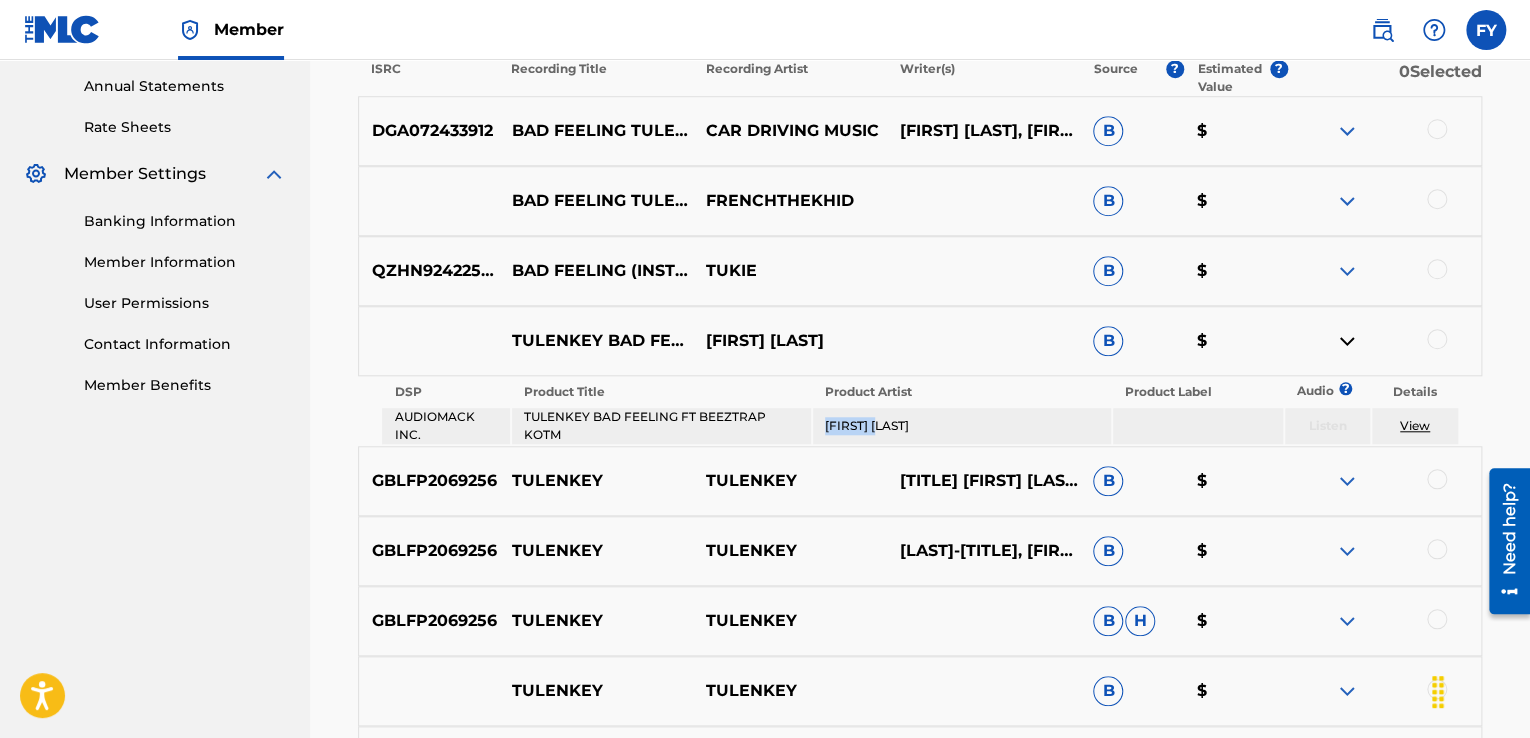 drag, startPoint x: 896, startPoint y: 426, endPoint x: 824, endPoint y: 417, distance: 72.56032 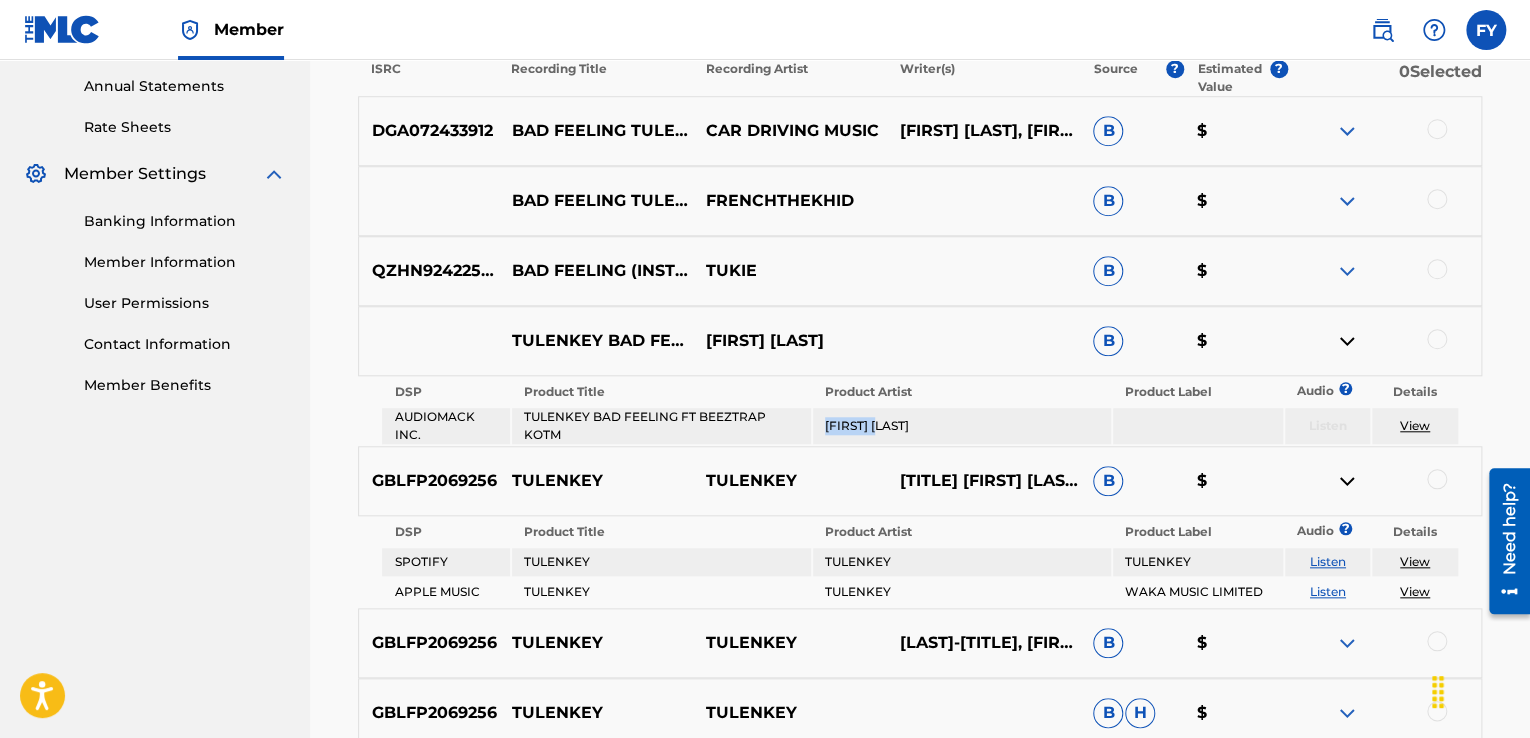 click on "Listen" at bounding box center [1328, 591] 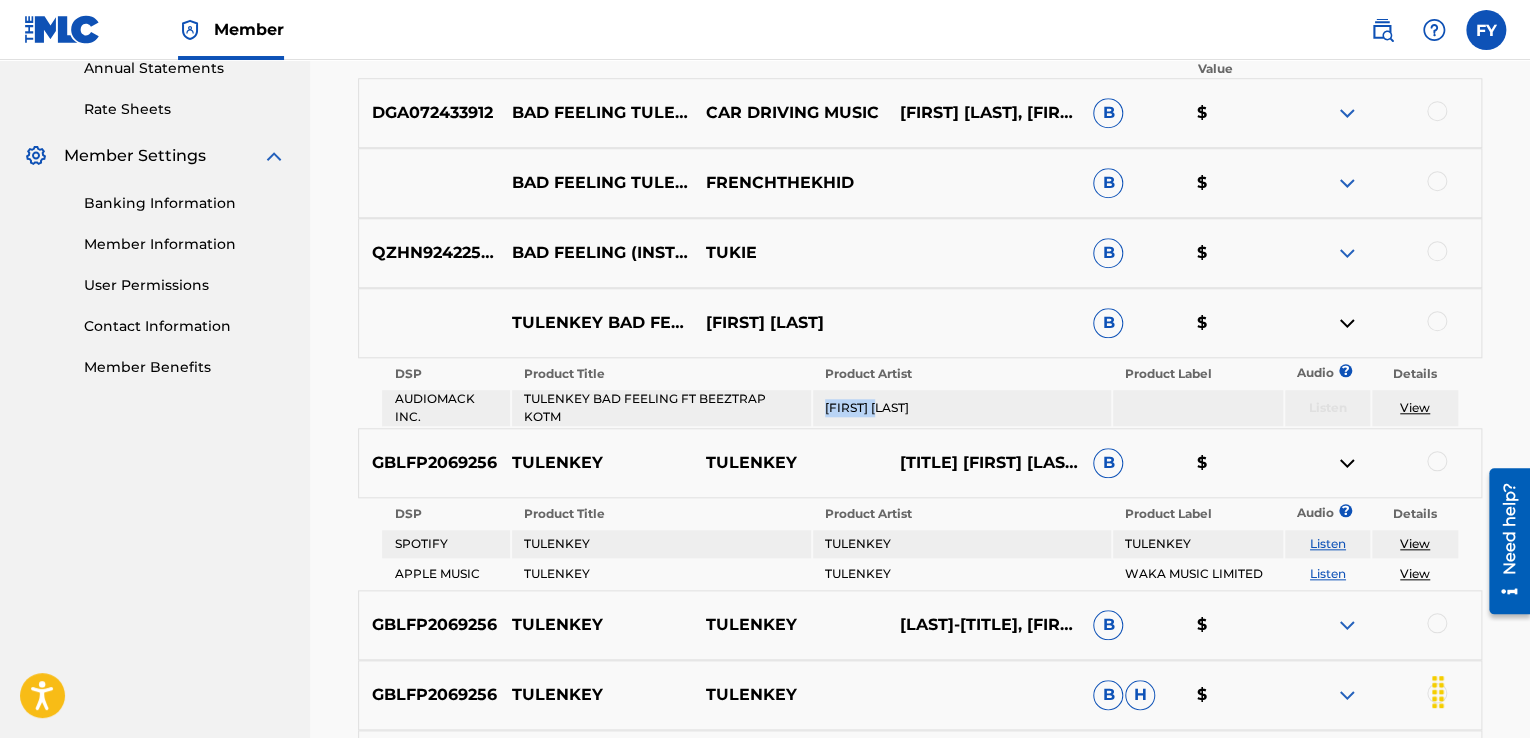 scroll, scrollTop: 736, scrollLeft: 0, axis: vertical 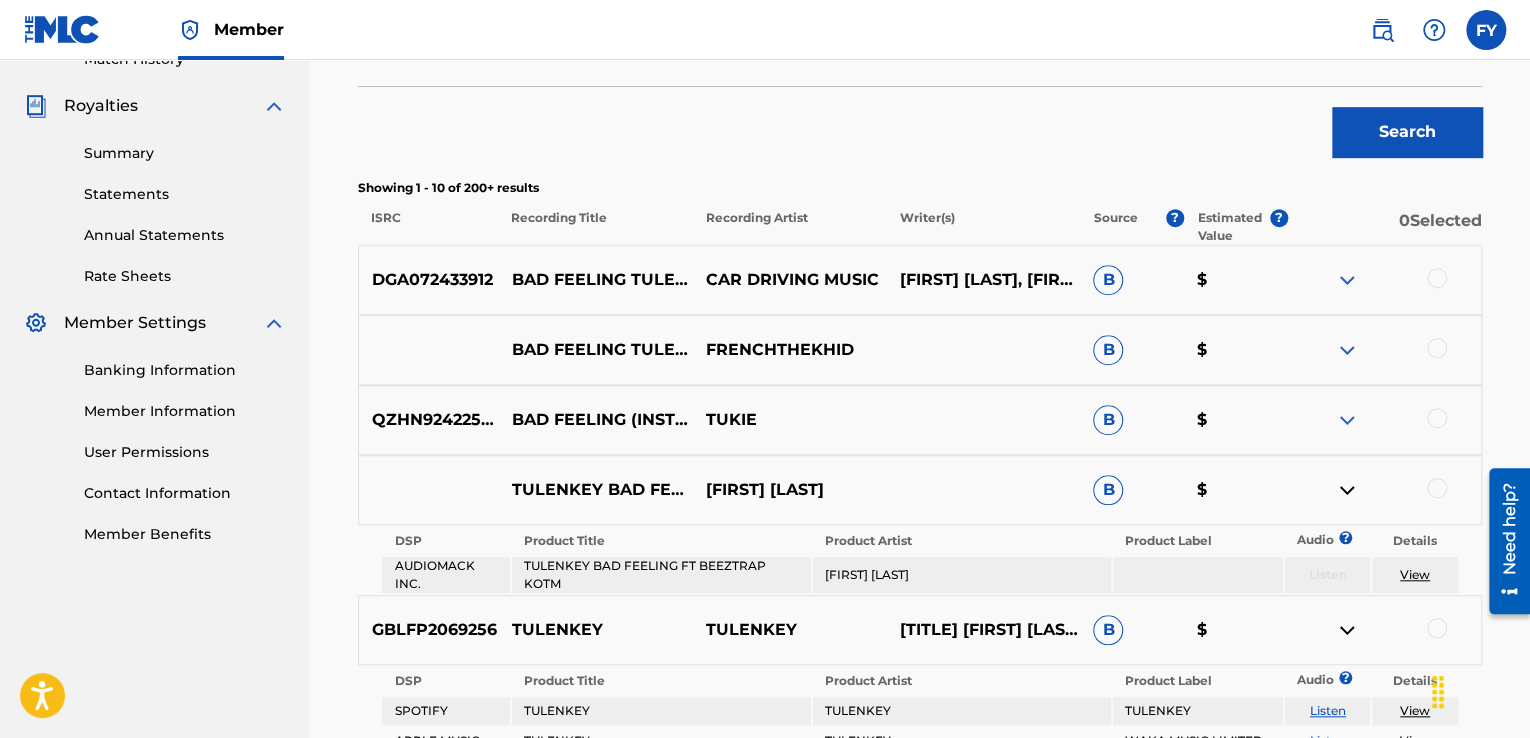 click at bounding box center (1384, 350) 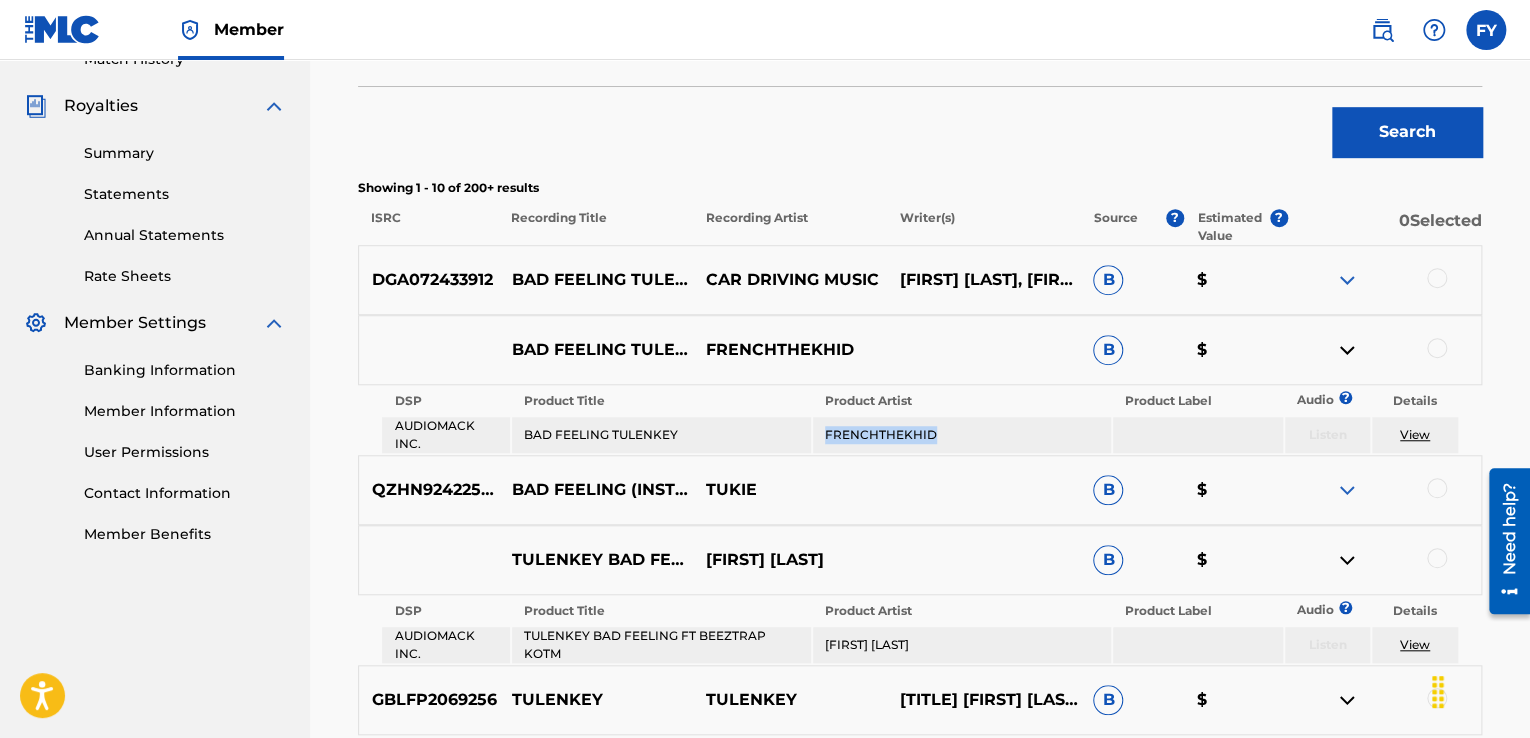 drag, startPoint x: 891, startPoint y: 431, endPoint x: 820, endPoint y: 424, distance: 71.34424 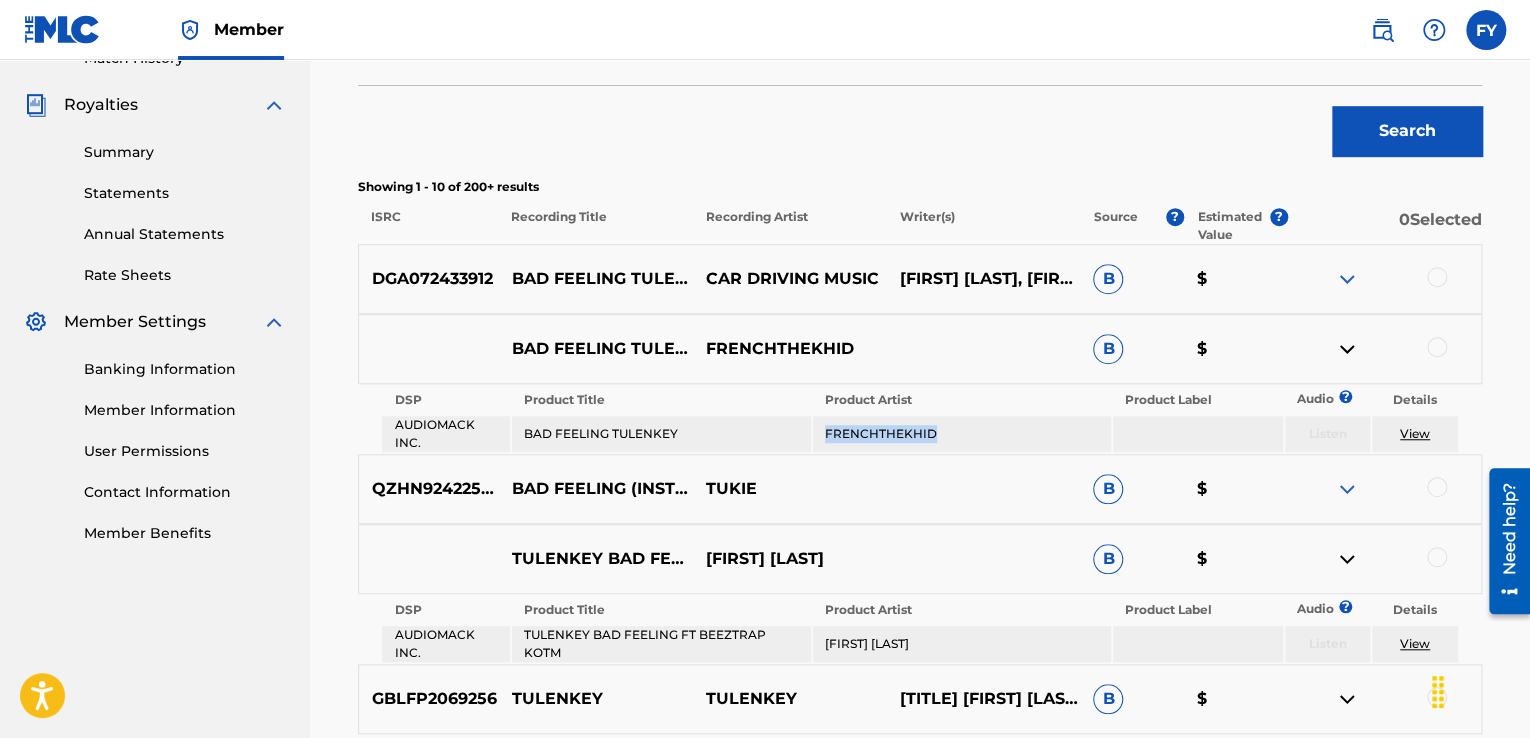 click on "FRENCHTHEKHID" at bounding box center [962, 434] 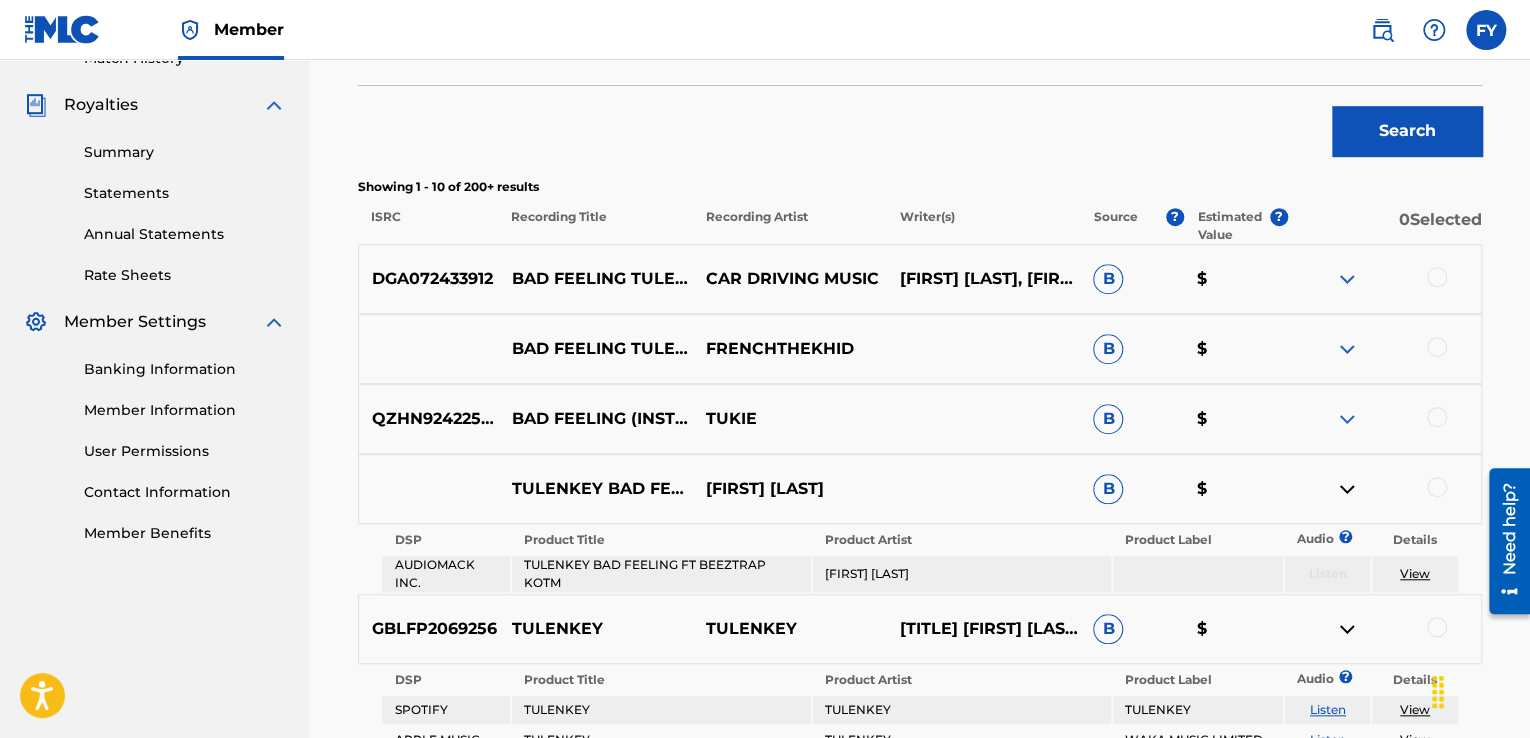click at bounding box center [1437, 347] 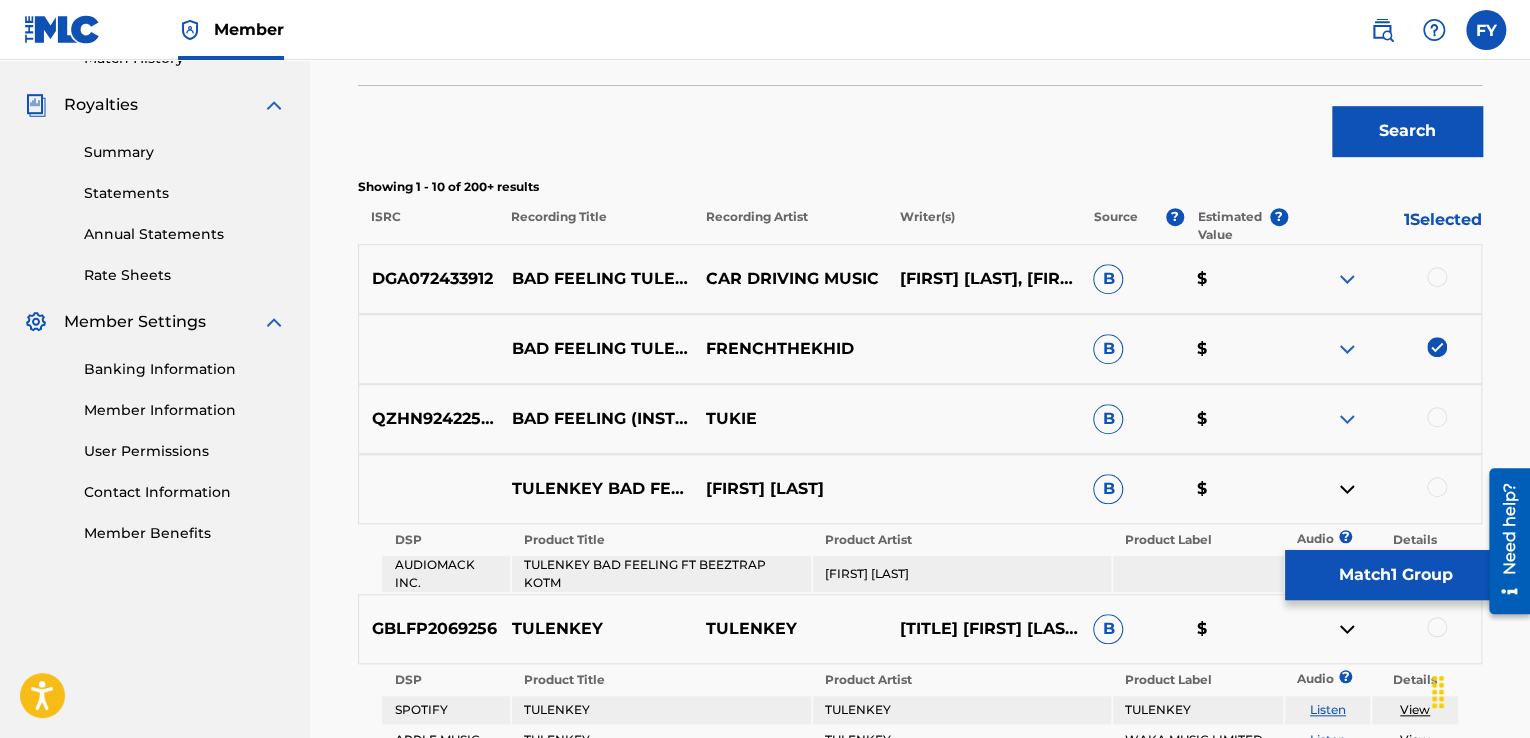 click at bounding box center (1347, 279) 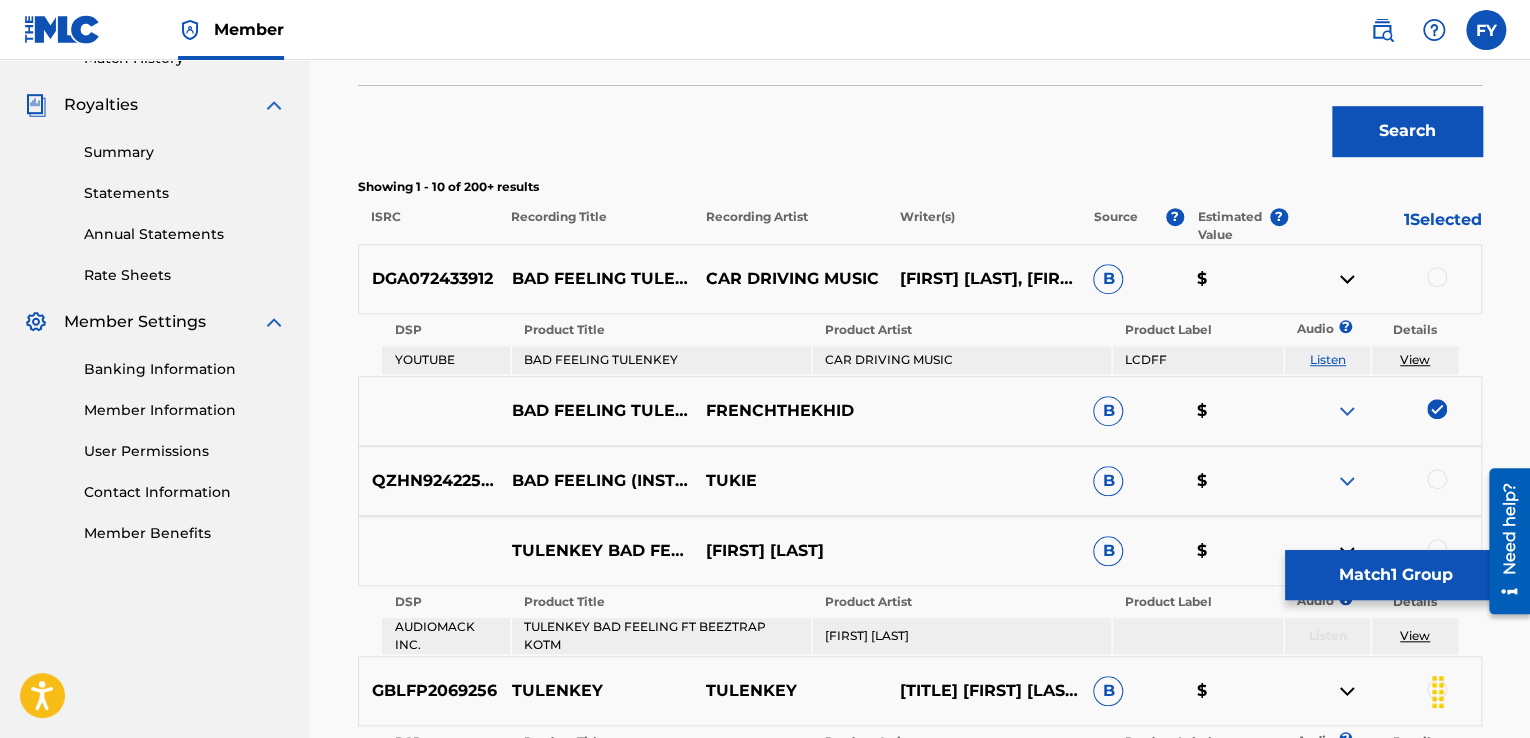 click on "Listen" at bounding box center [1328, 359] 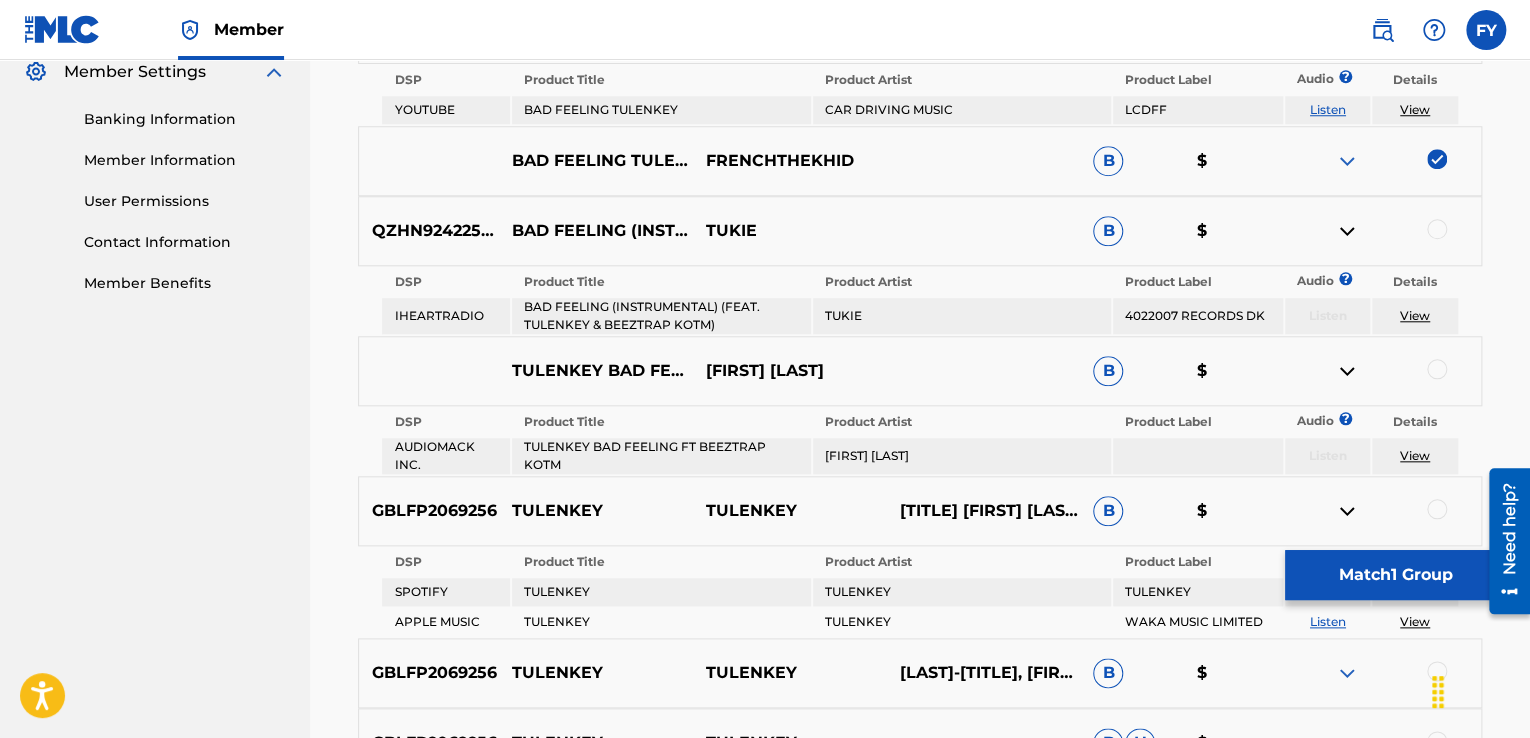 scroll, scrollTop: 840, scrollLeft: 0, axis: vertical 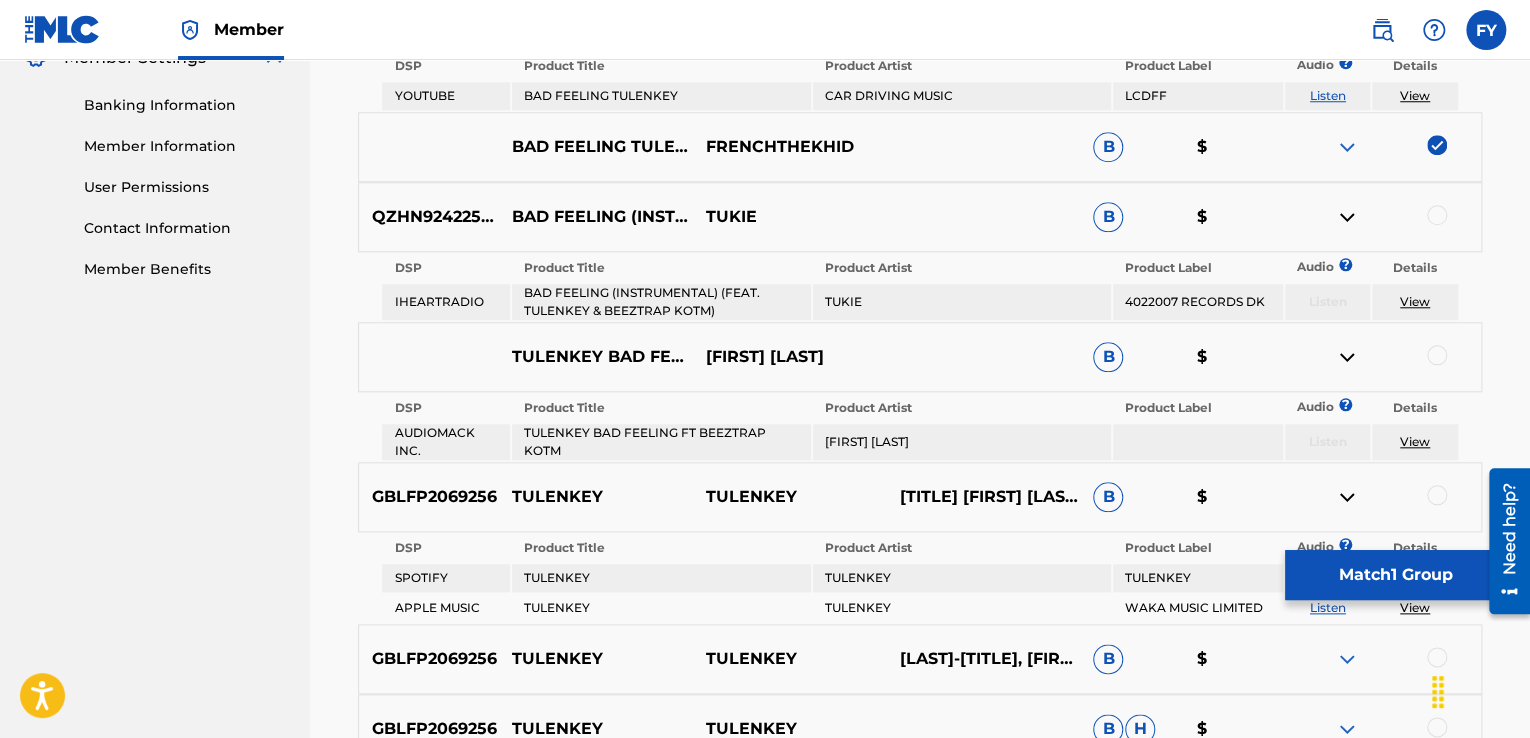 click at bounding box center (1347, 217) 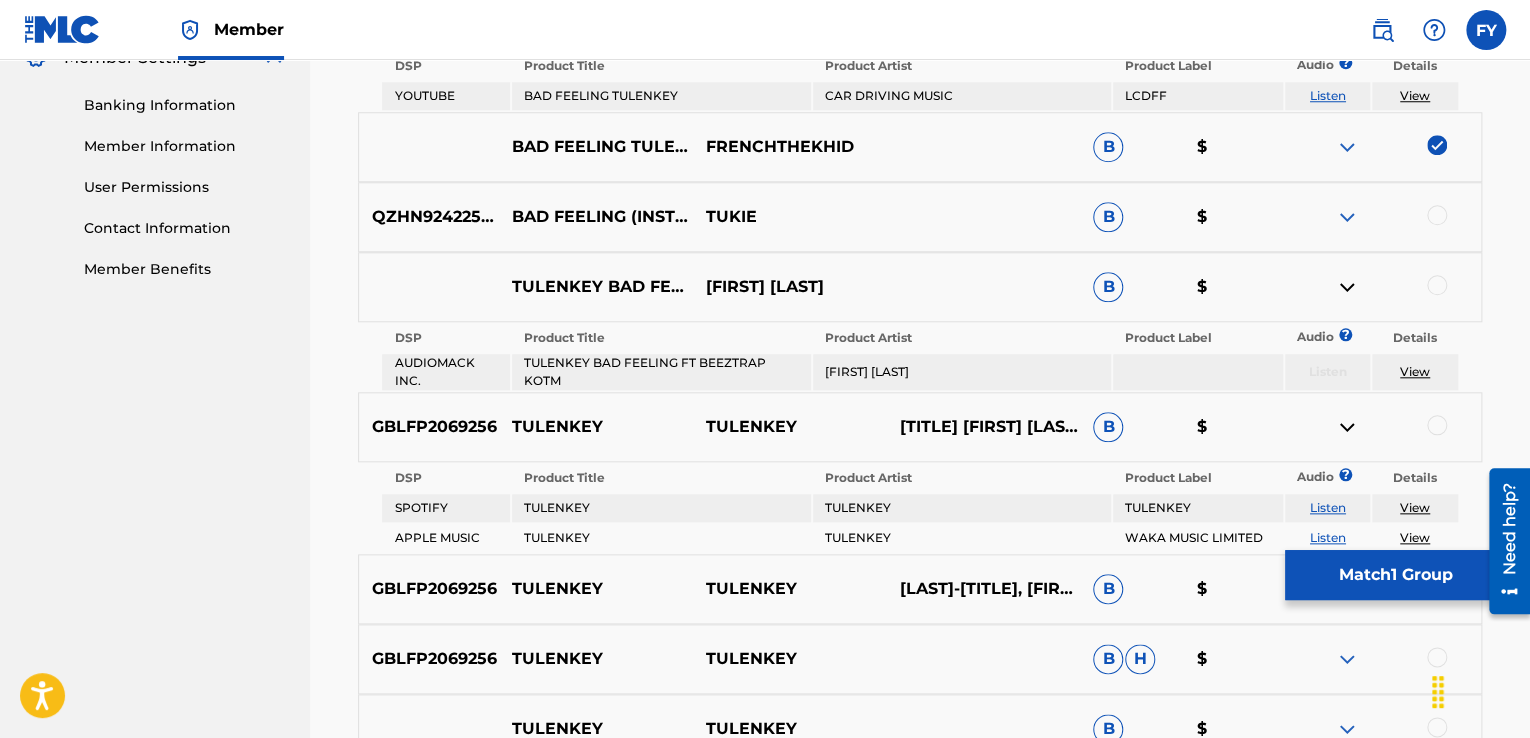 click at bounding box center [1347, 287] 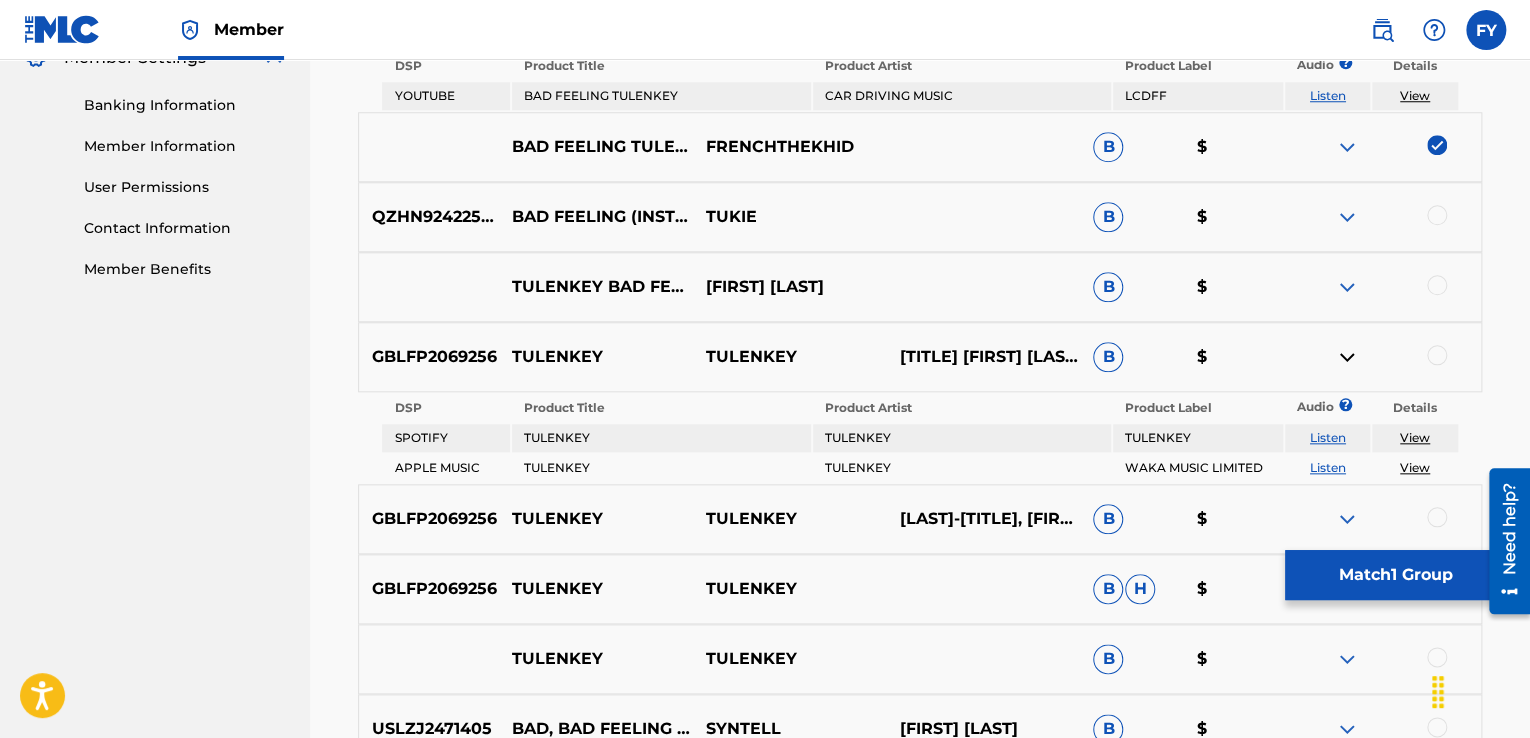 click at bounding box center (1347, 287) 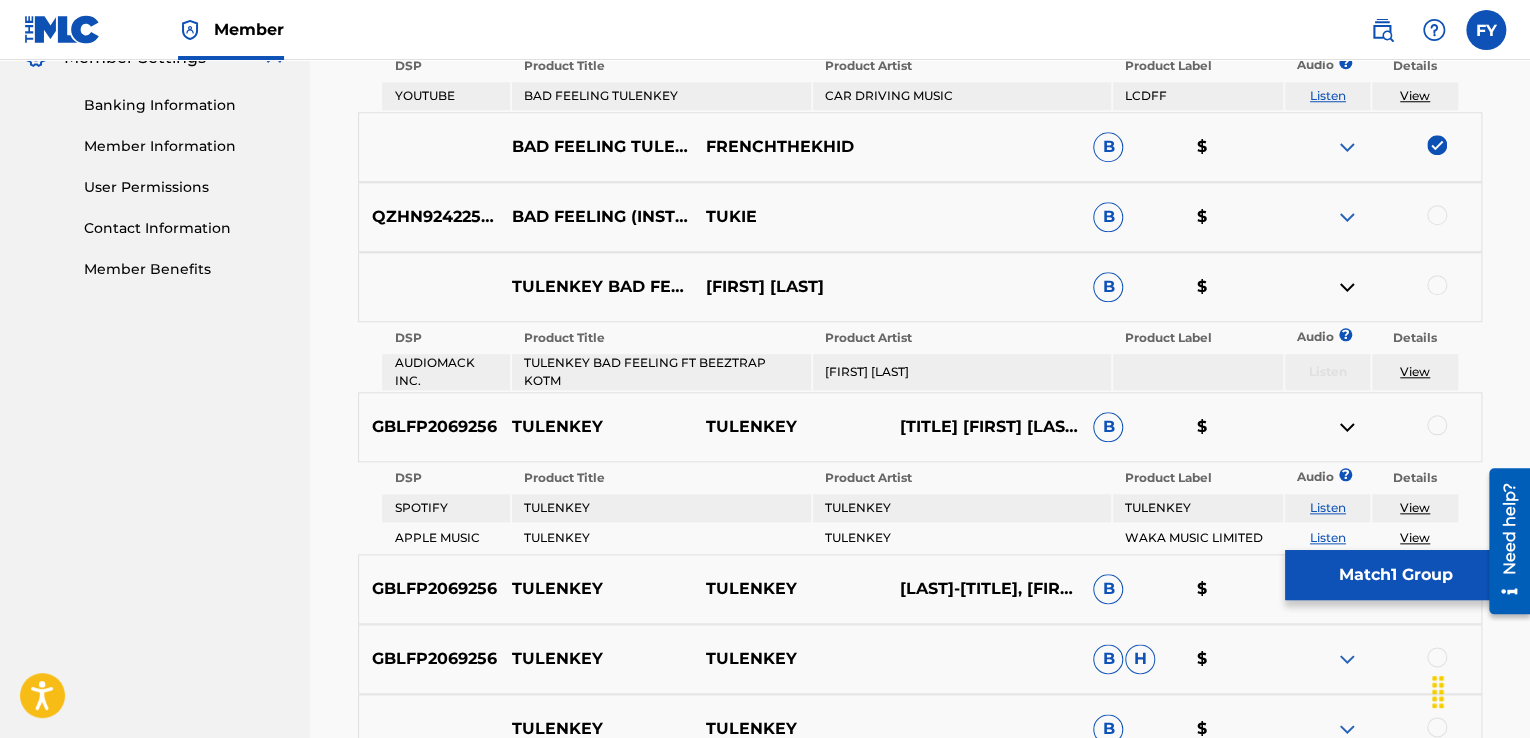 click at bounding box center [1347, 287] 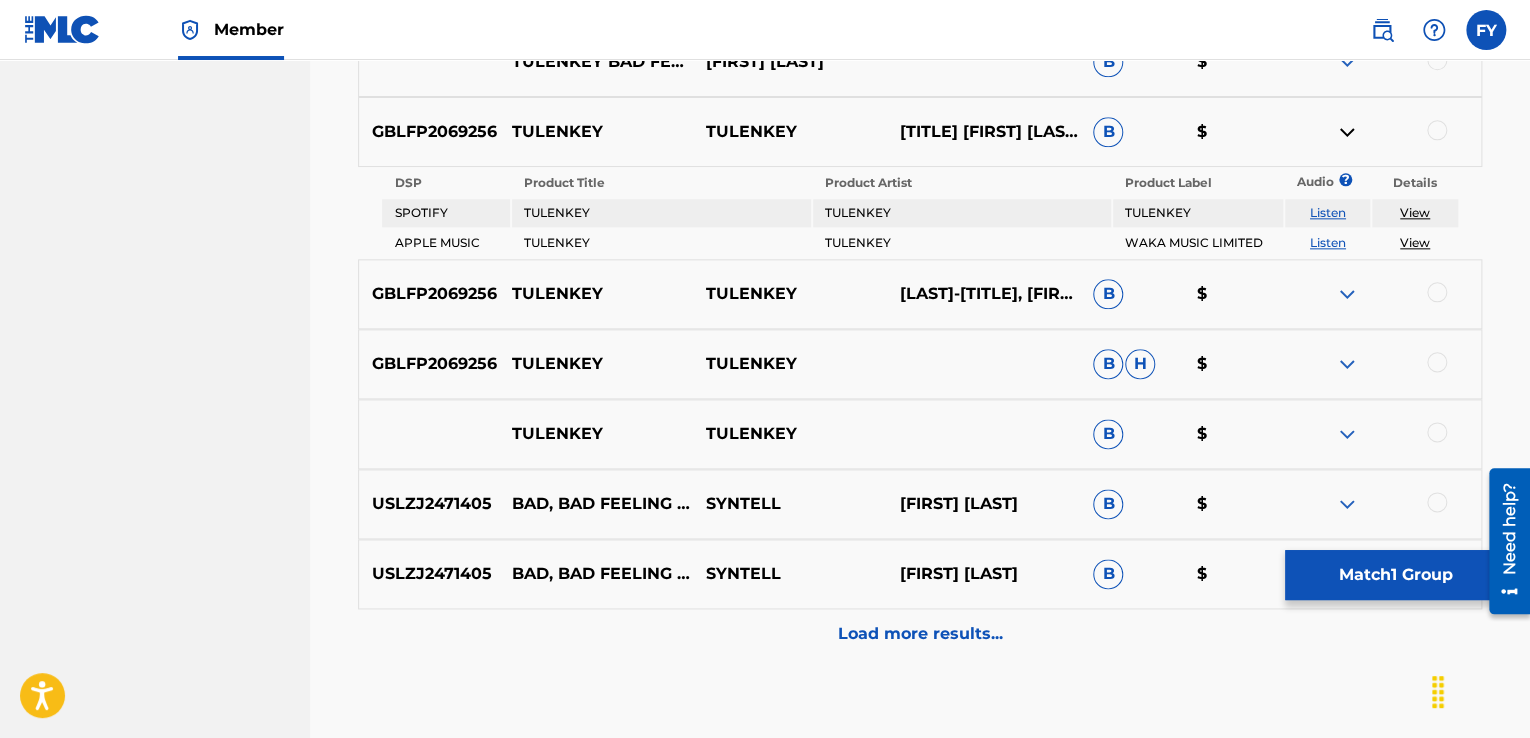 scroll, scrollTop: 1116, scrollLeft: 0, axis: vertical 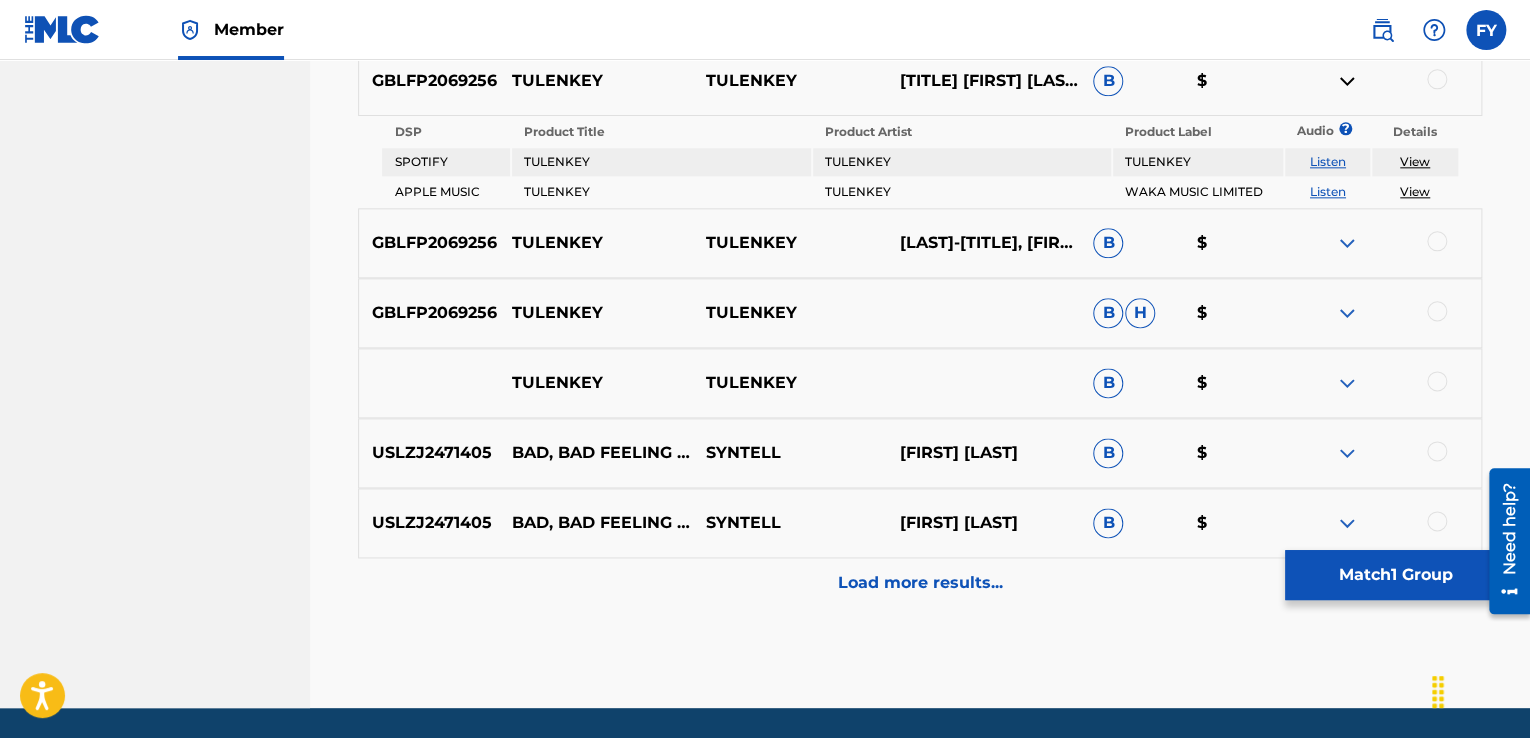 click at bounding box center (1384, 243) 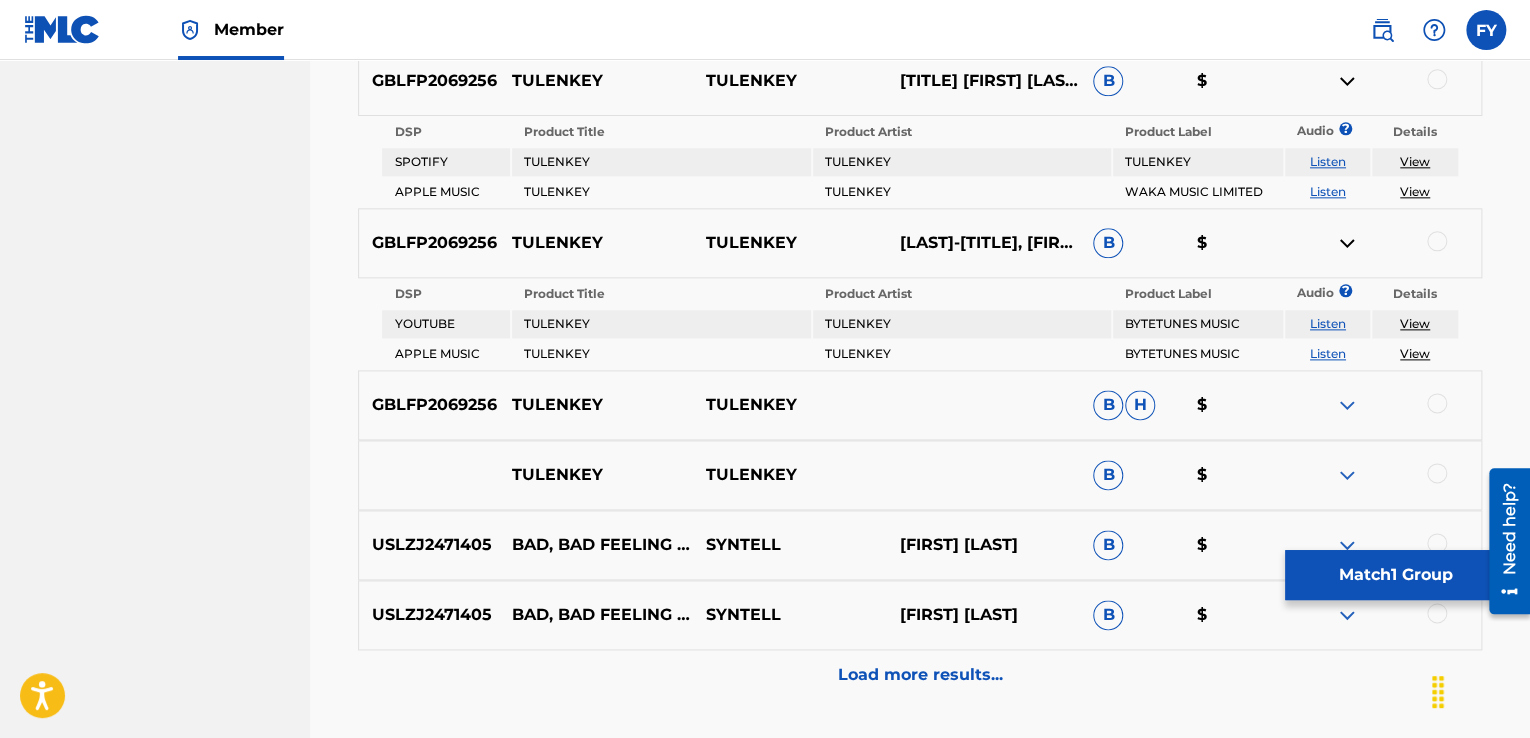 click at bounding box center [1347, 243] 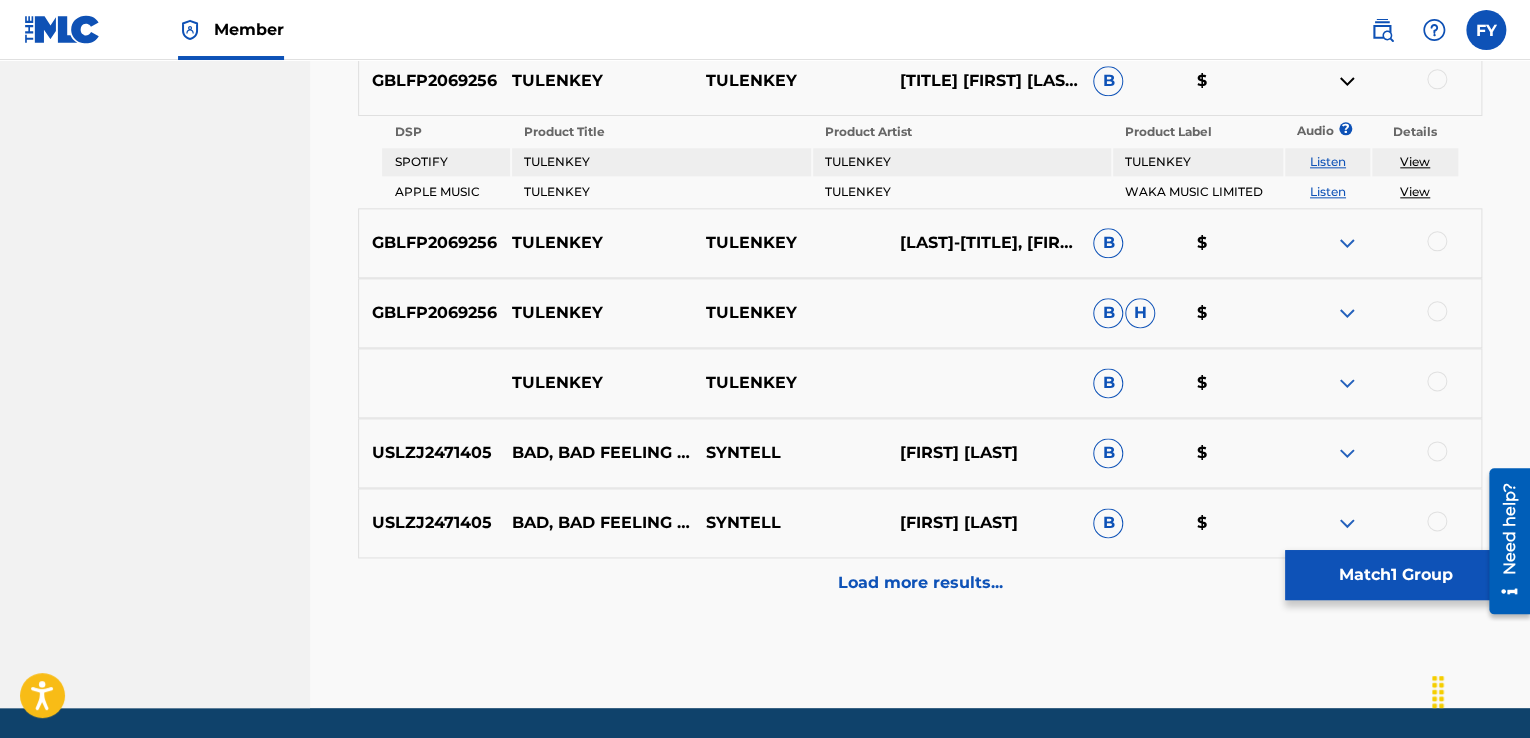 click at bounding box center (1384, 453) 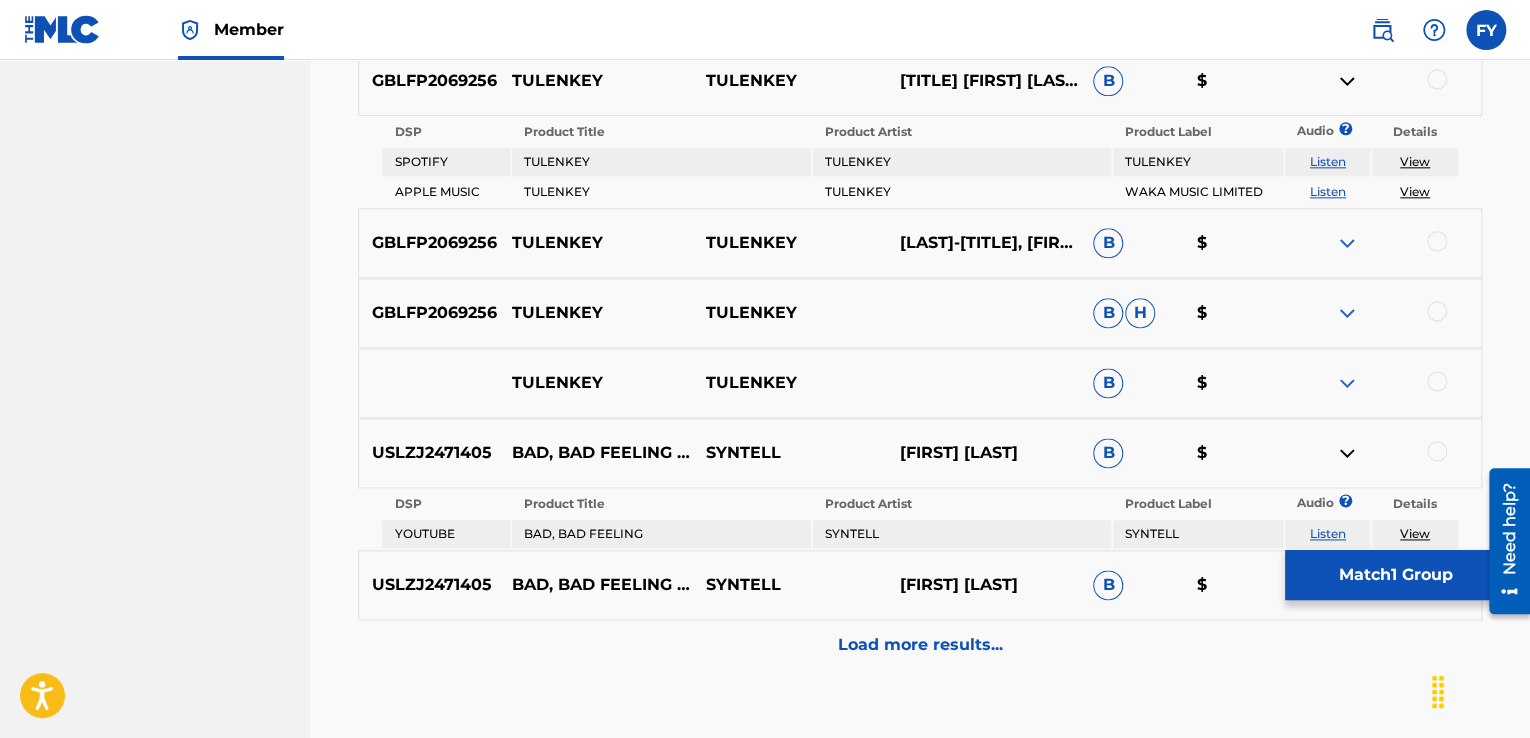 click on "Listen" at bounding box center [1328, 533] 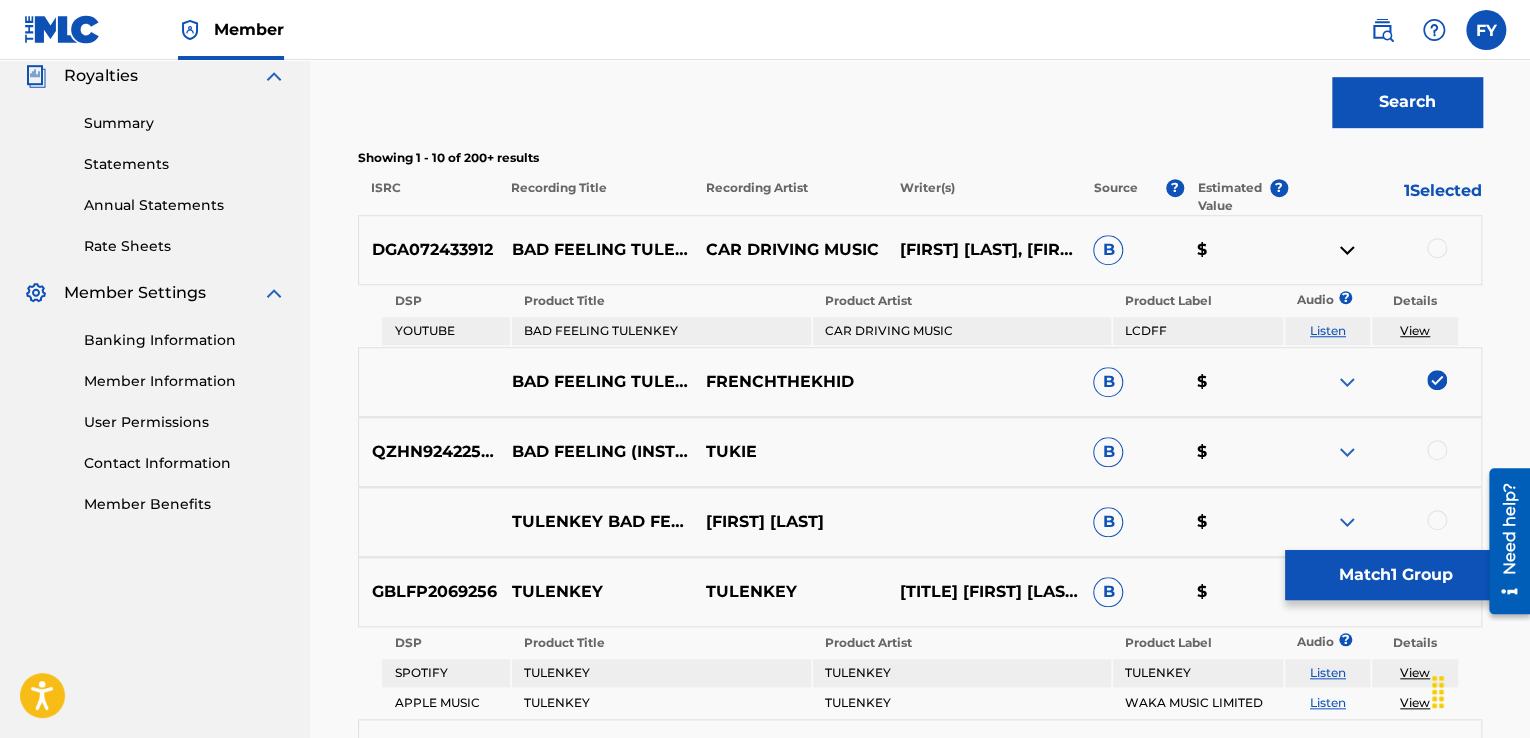 scroll, scrollTop: 611, scrollLeft: 0, axis: vertical 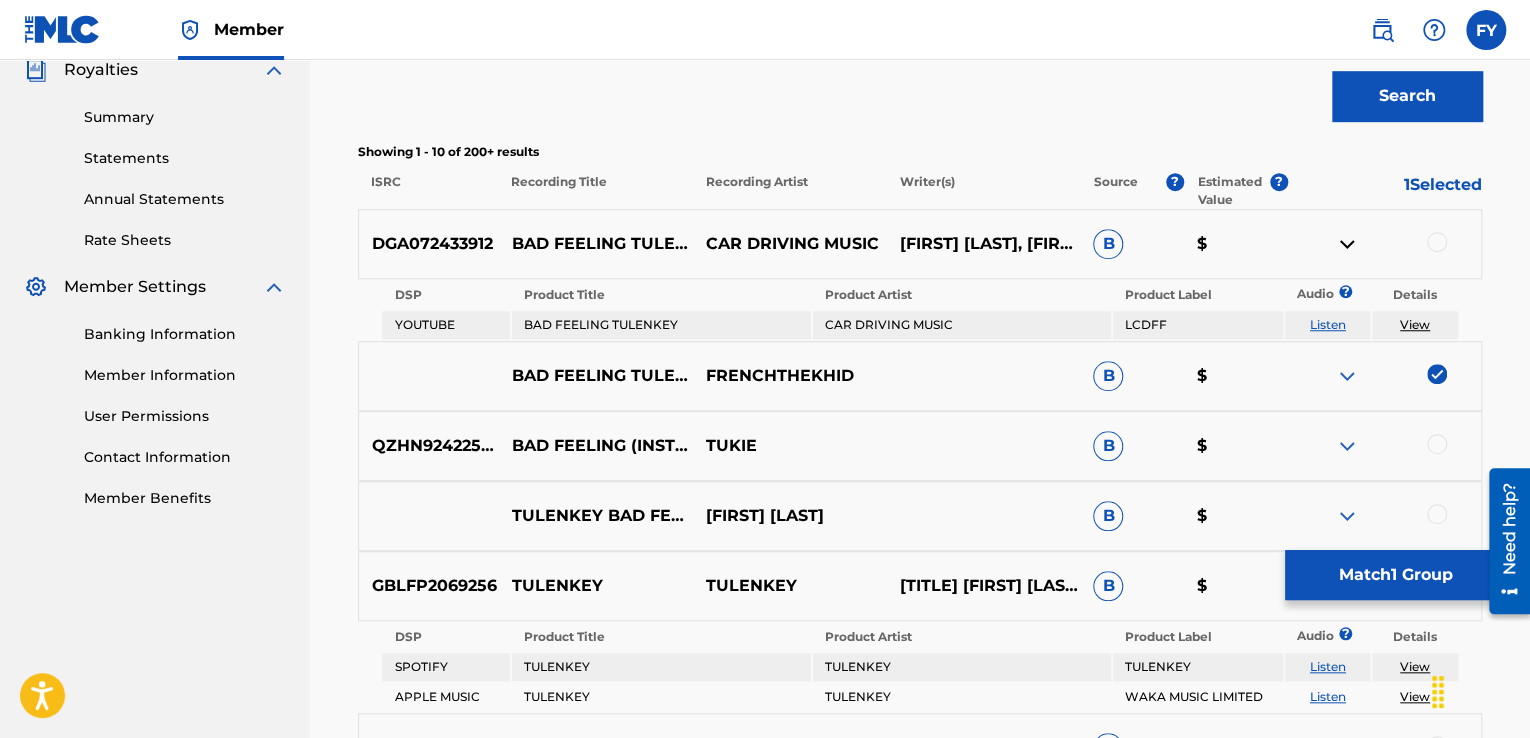 click at bounding box center (1347, 446) 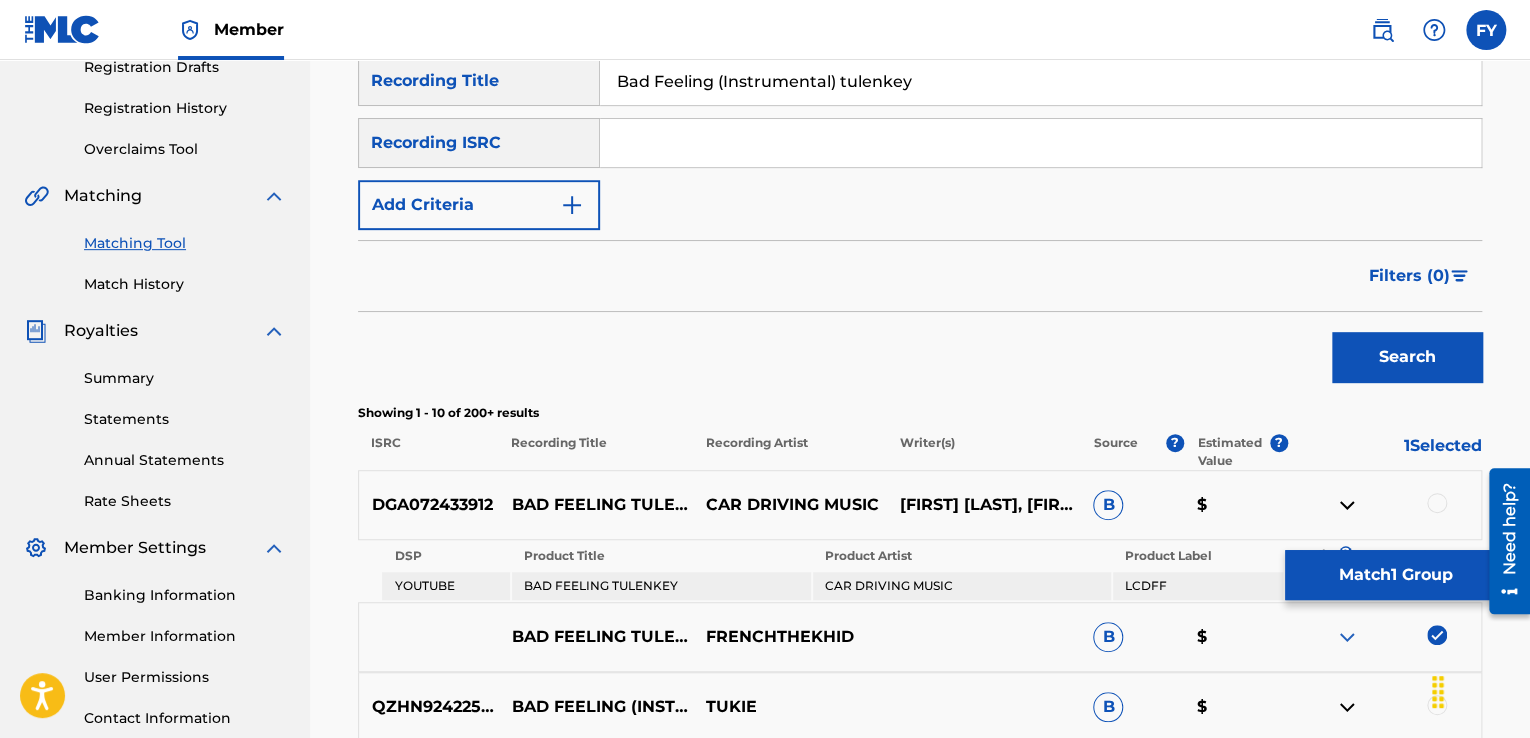 scroll, scrollTop: 381, scrollLeft: 0, axis: vertical 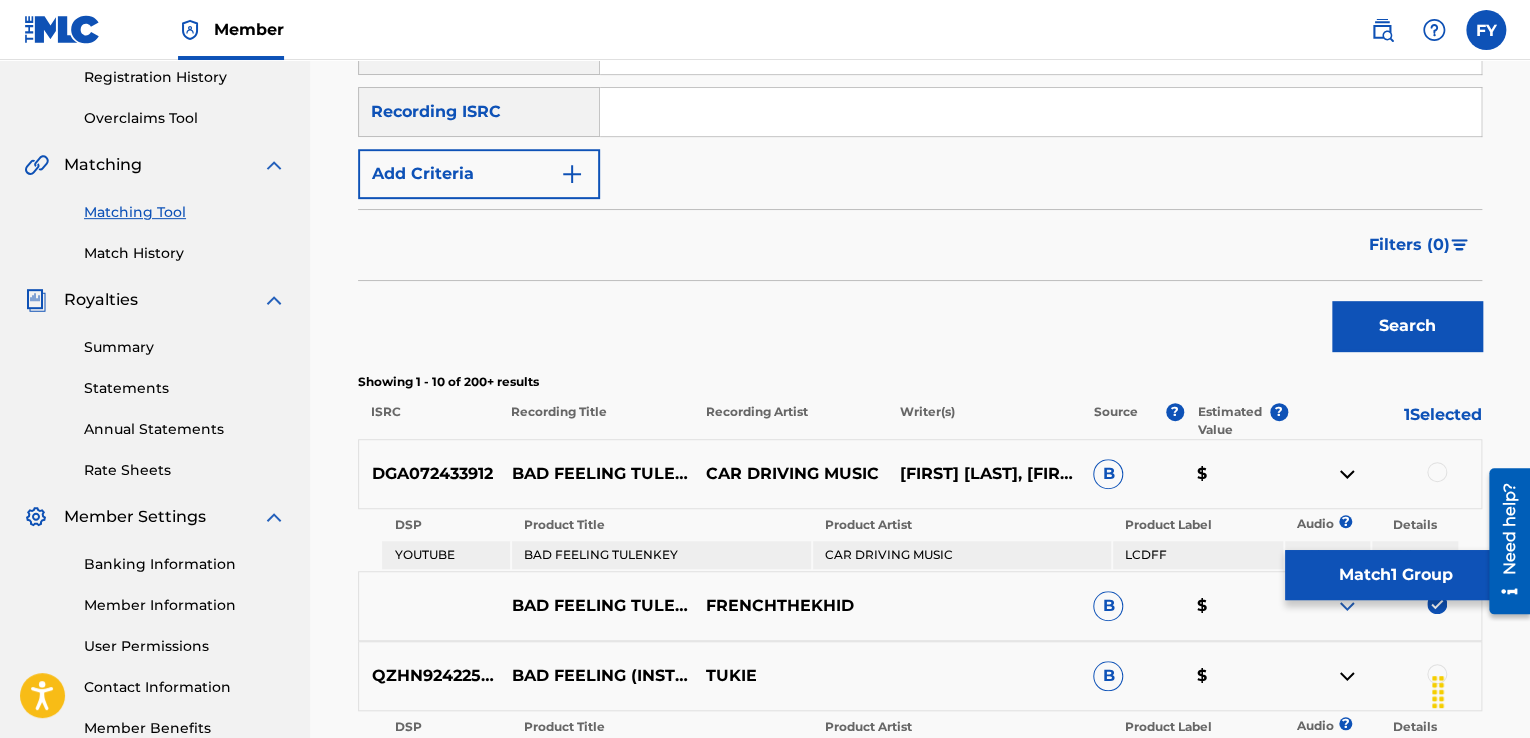 click on "Showing 1 - 10 of 200+ results ISRC Recording Title Recording Artist Writer(s) Source ? Estimated Value ? 1  Selected" at bounding box center (920, 406) 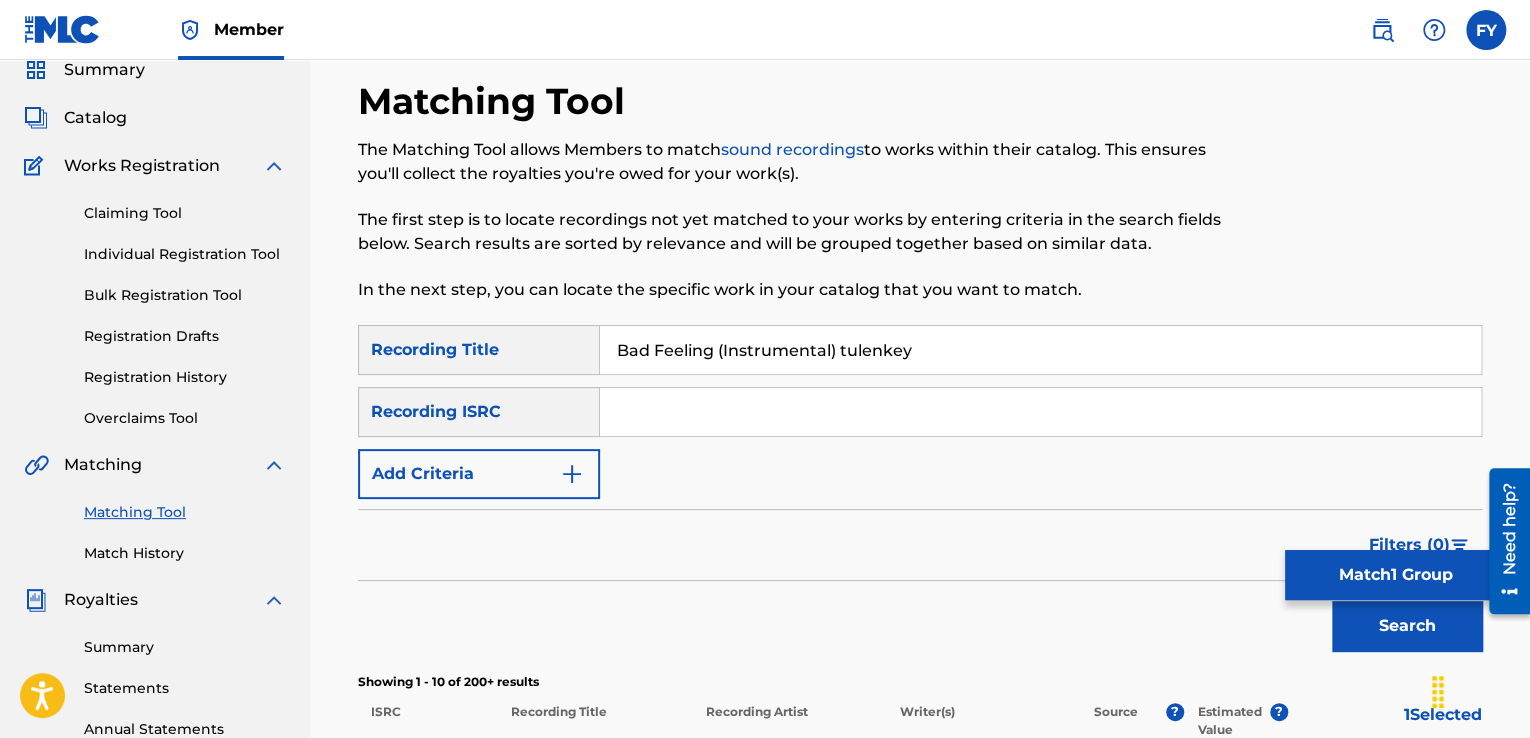 scroll, scrollTop: 12, scrollLeft: 0, axis: vertical 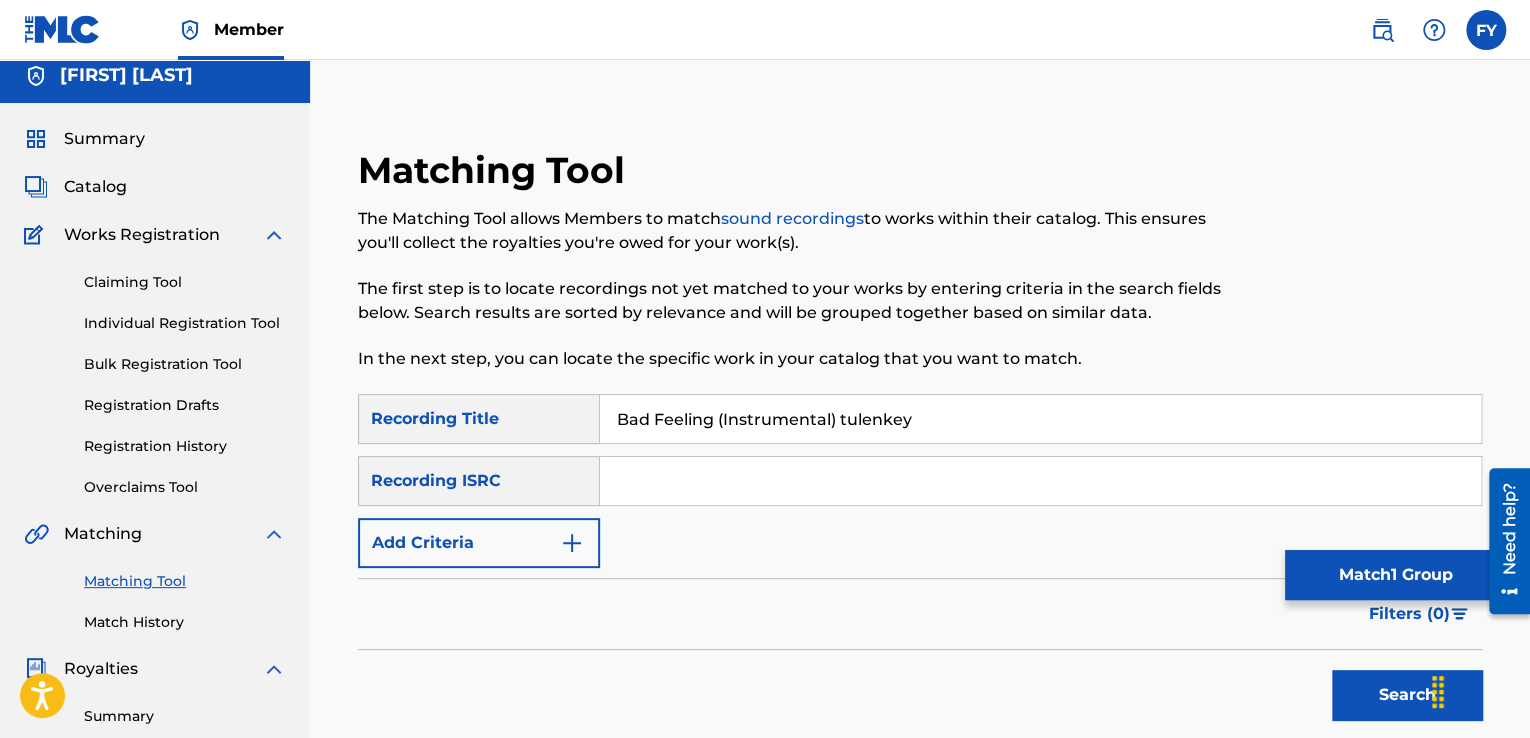 drag, startPoint x: 582, startPoint y: 402, endPoint x: 293, endPoint y: 381, distance: 289.76196 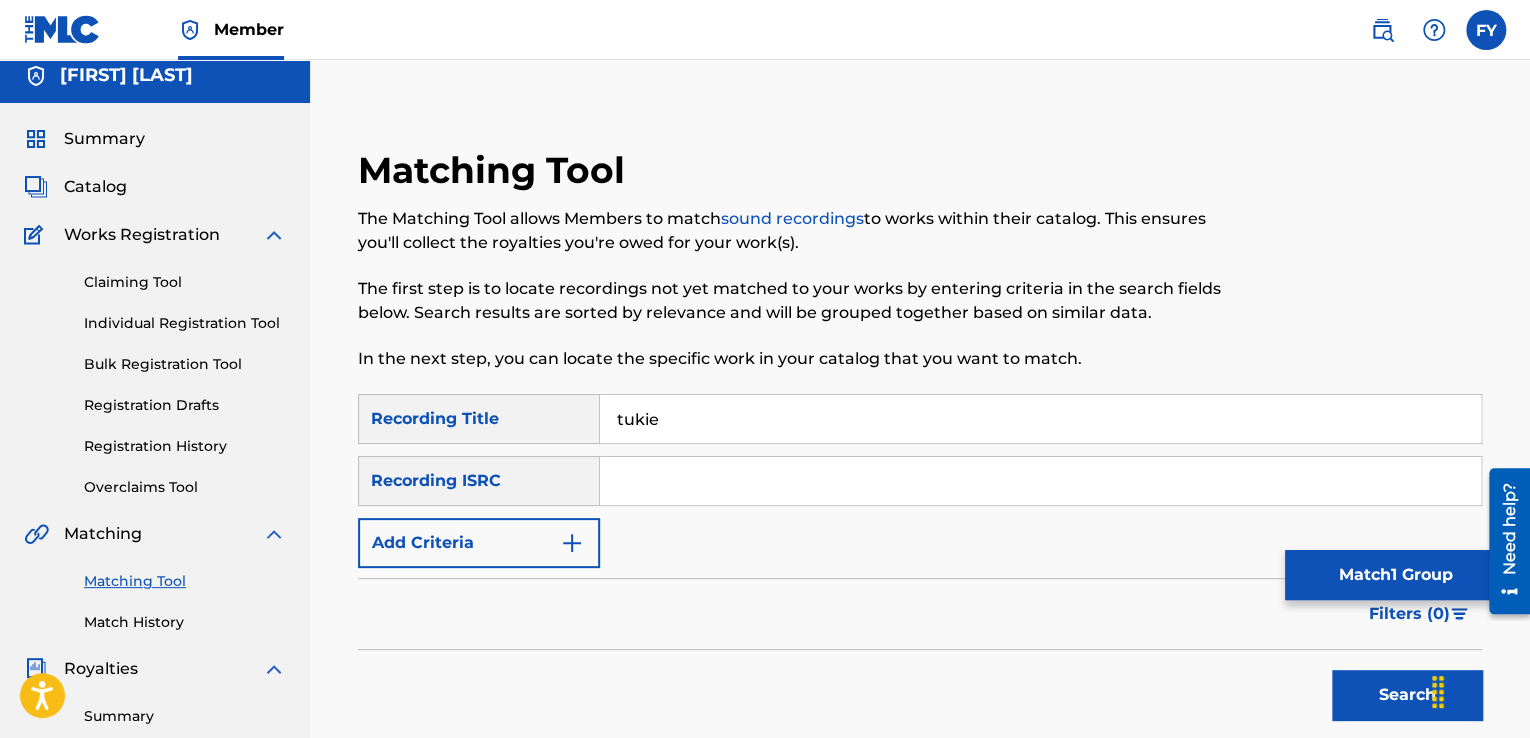 type on "tukie" 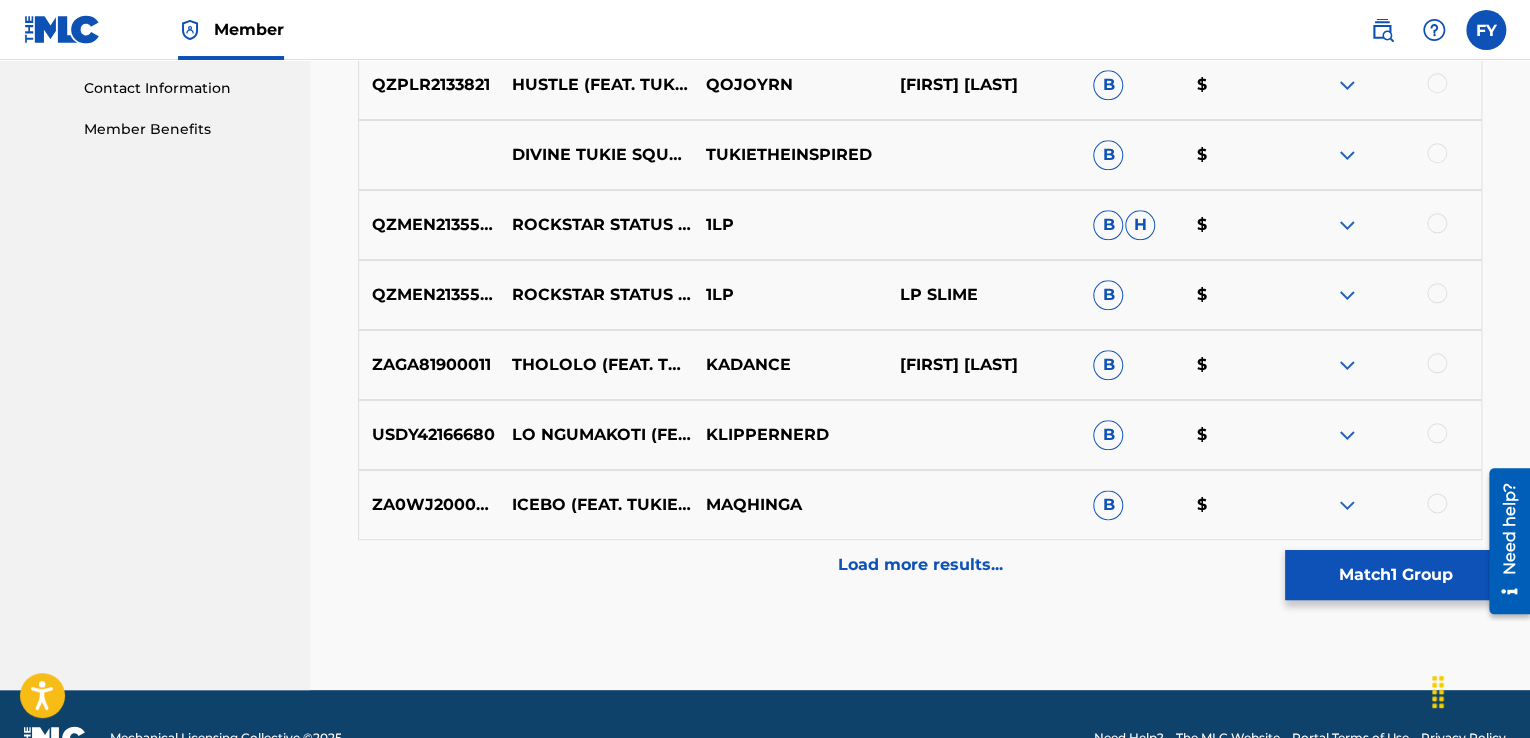 scroll, scrollTop: 997, scrollLeft: 0, axis: vertical 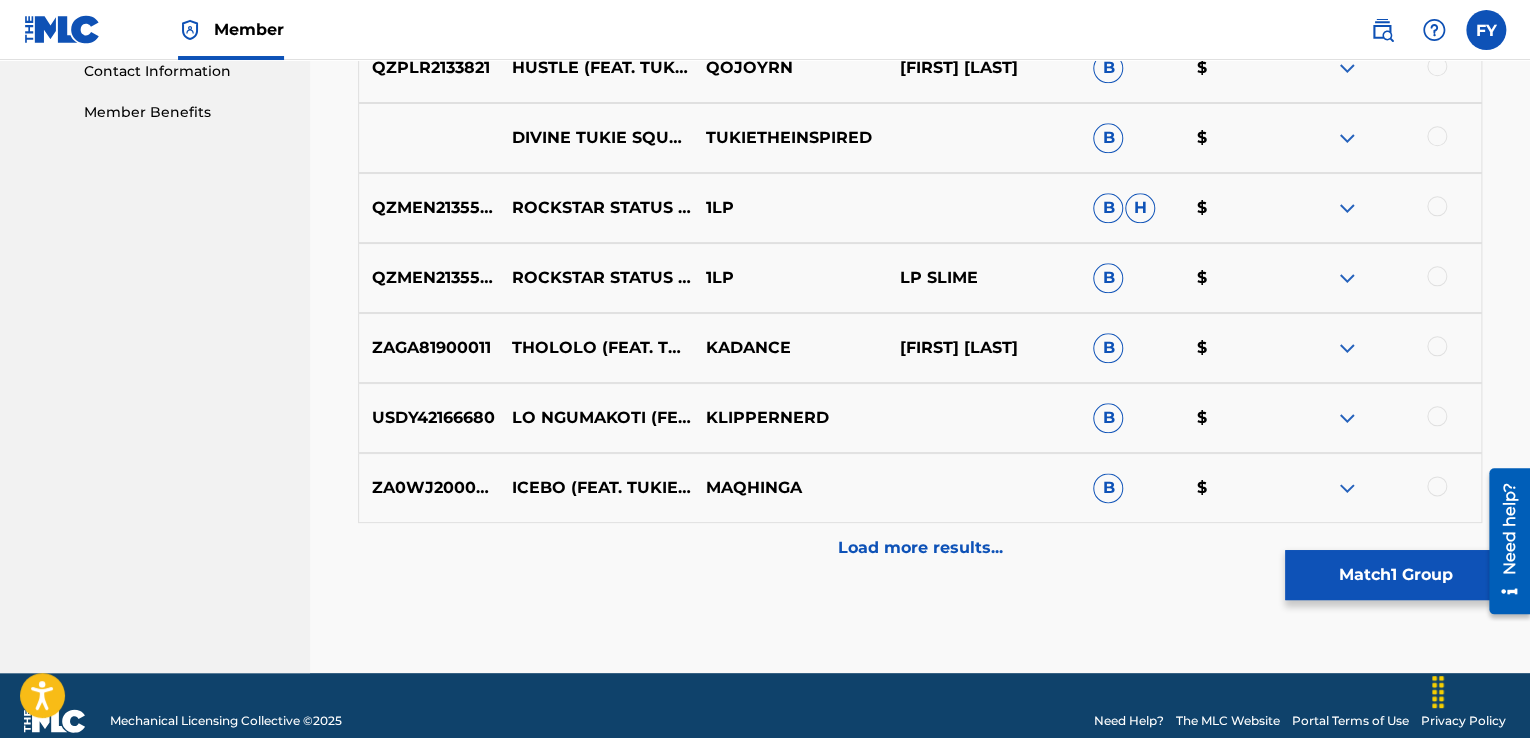 click on "Load more results..." at bounding box center (920, 548) 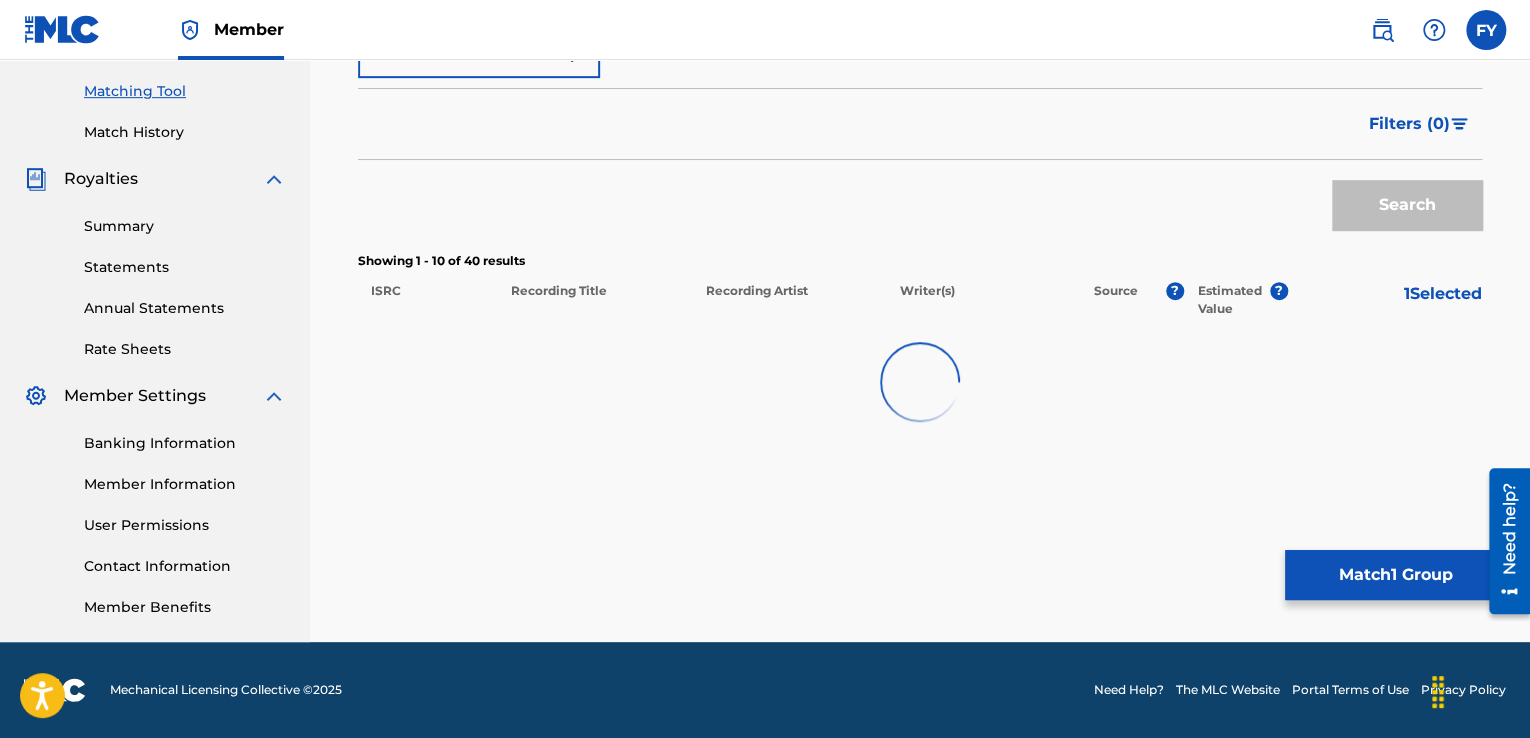 scroll, scrollTop: 997, scrollLeft: 0, axis: vertical 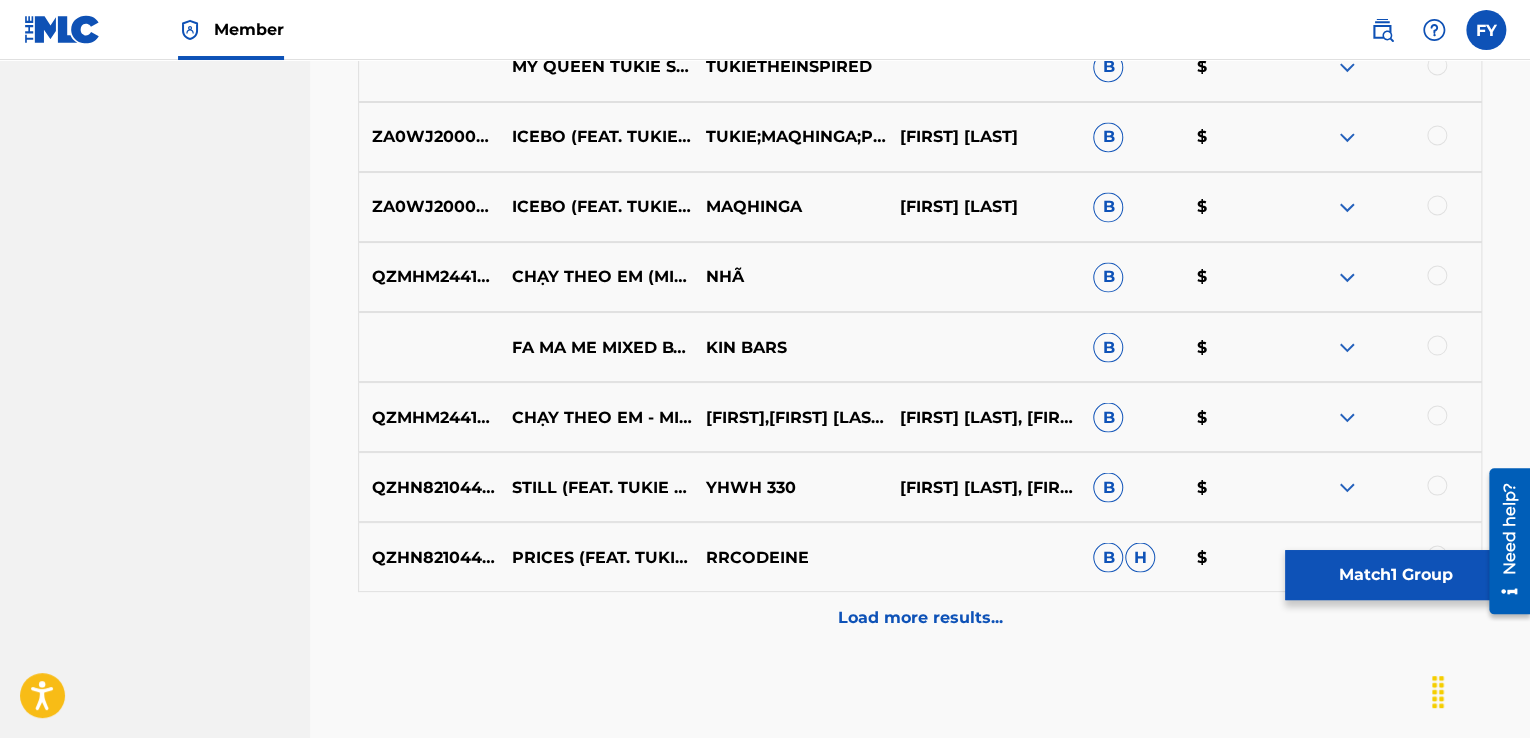 drag, startPoint x: 1535, startPoint y: 348, endPoint x: 35, endPoint y: 77, distance: 1524.2838 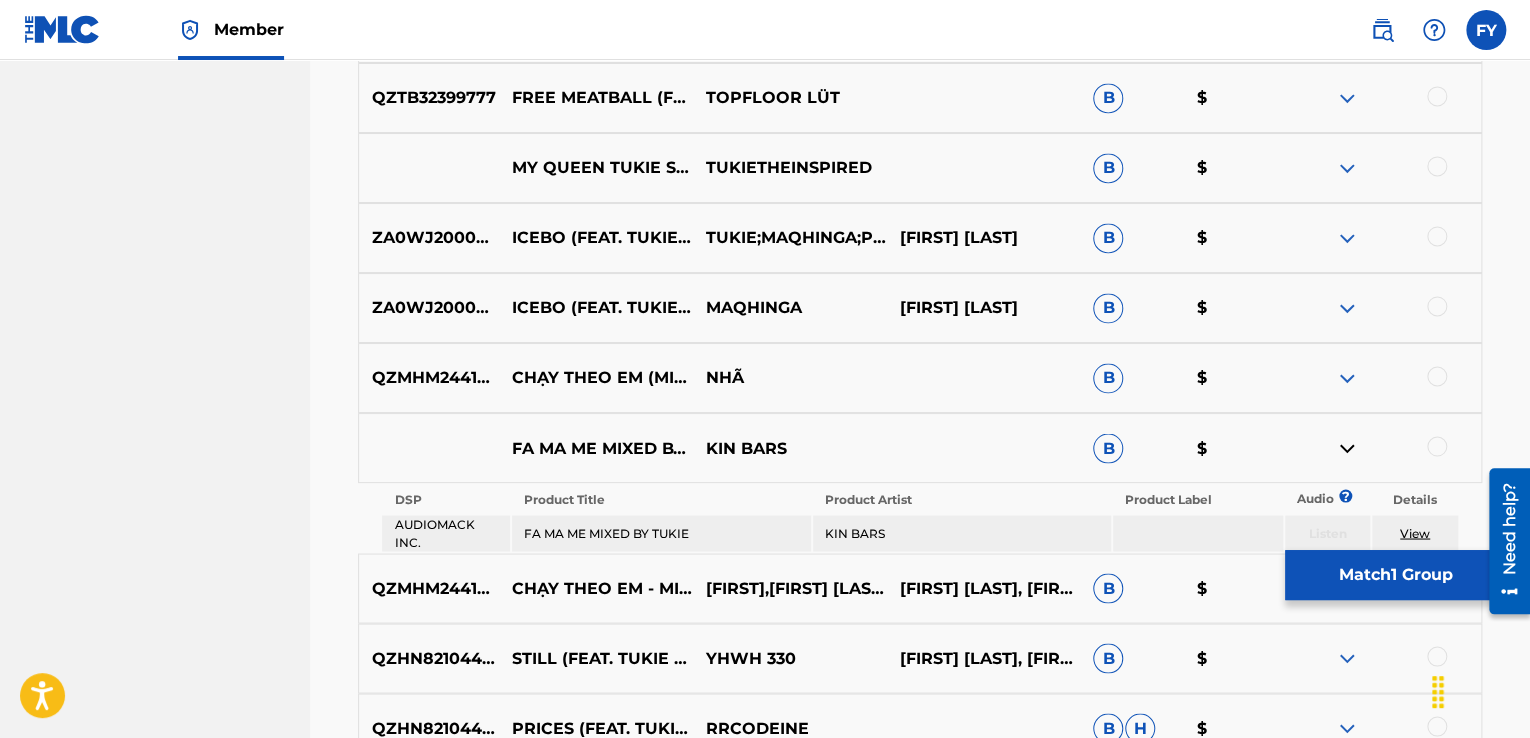 scroll, scrollTop: 1484, scrollLeft: 0, axis: vertical 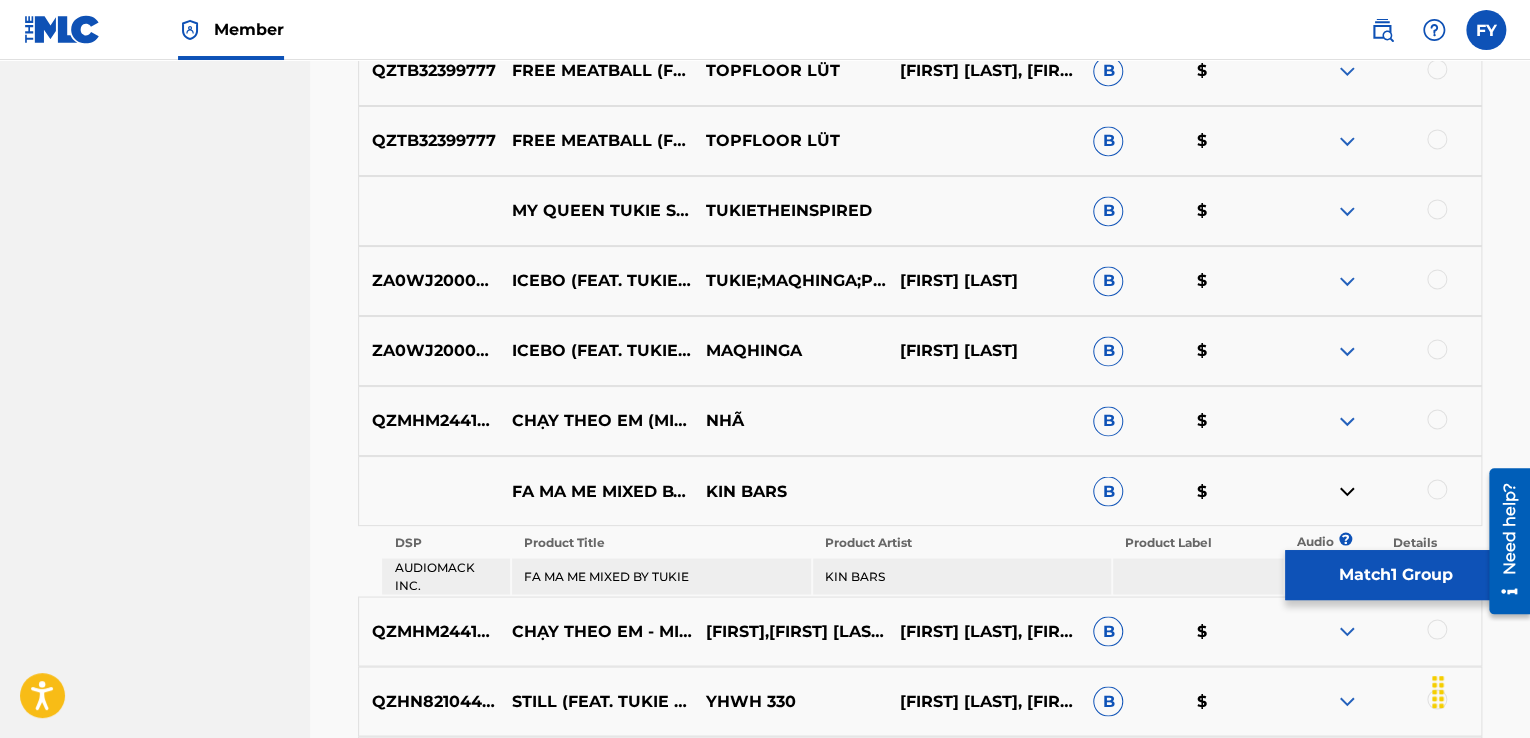 click at bounding box center [1347, 351] 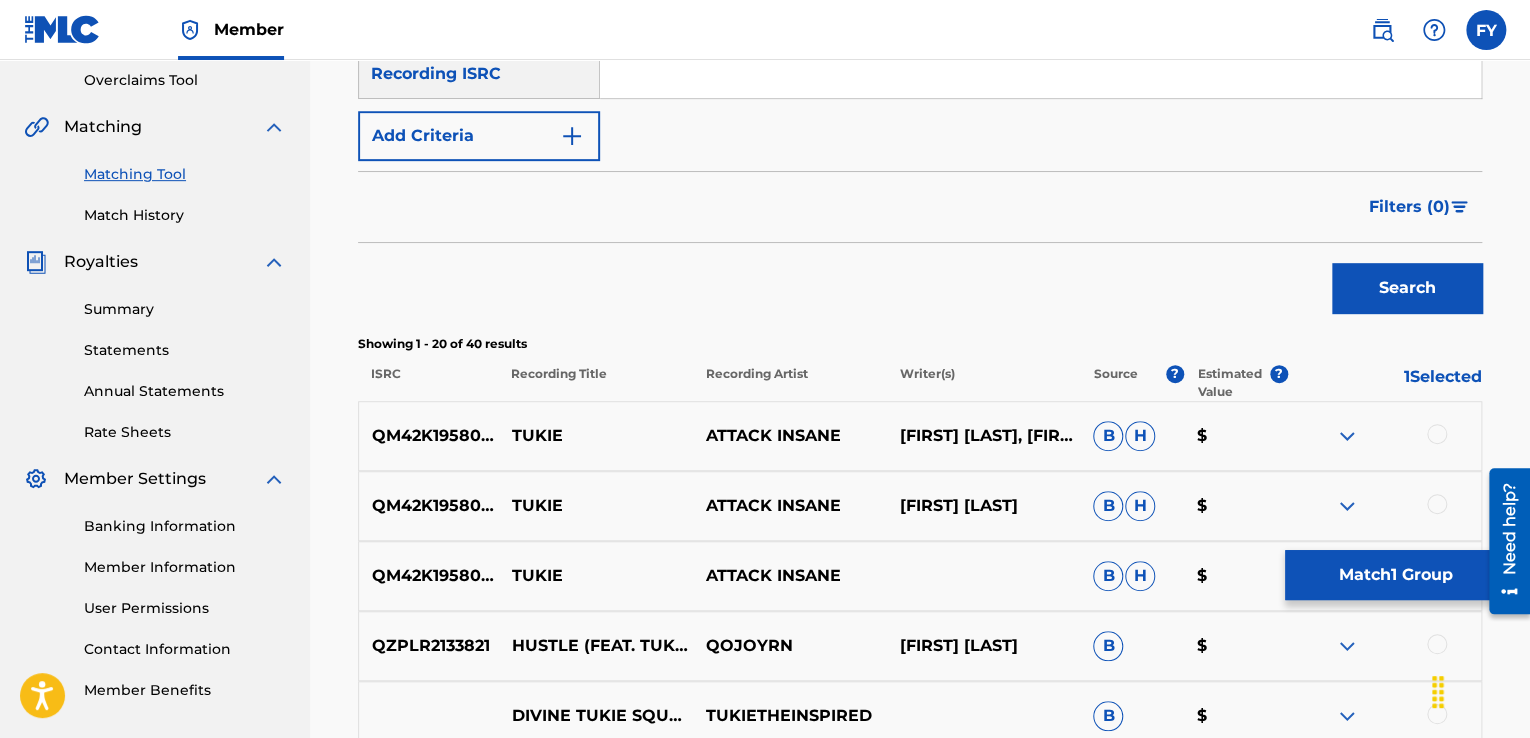 scroll, scrollTop: 1857, scrollLeft: 0, axis: vertical 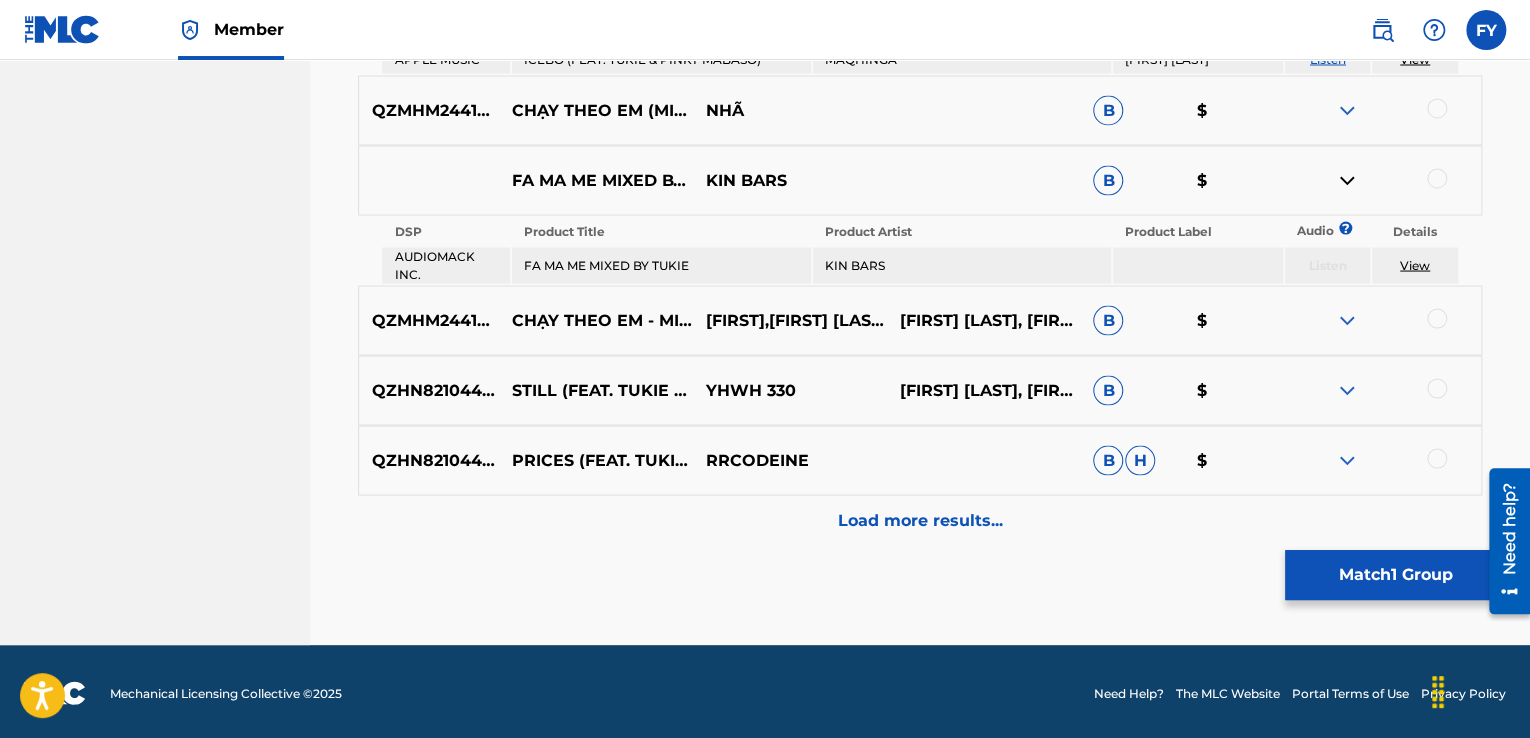 click on "Load more results..." at bounding box center (920, 520) 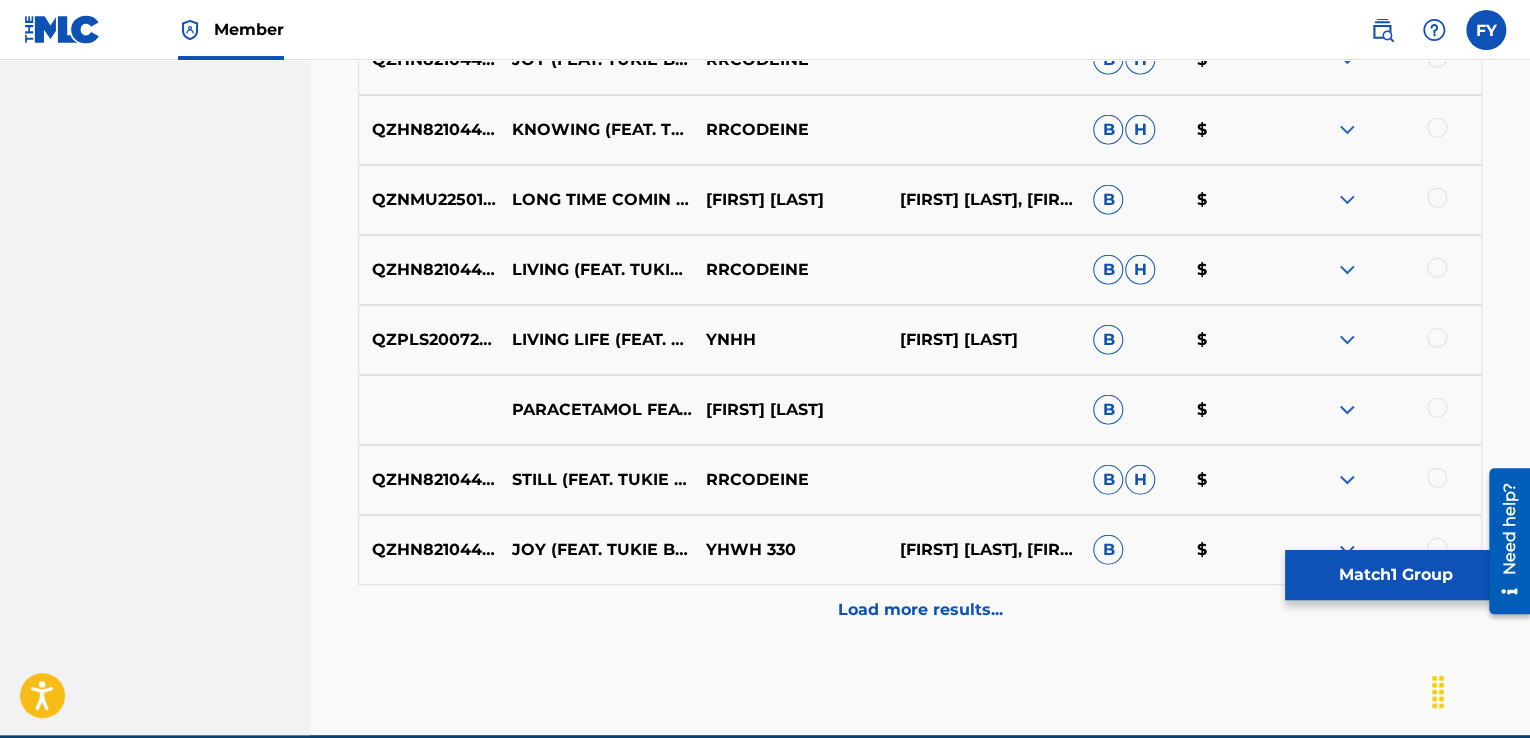 scroll, scrollTop: 0, scrollLeft: 0, axis: both 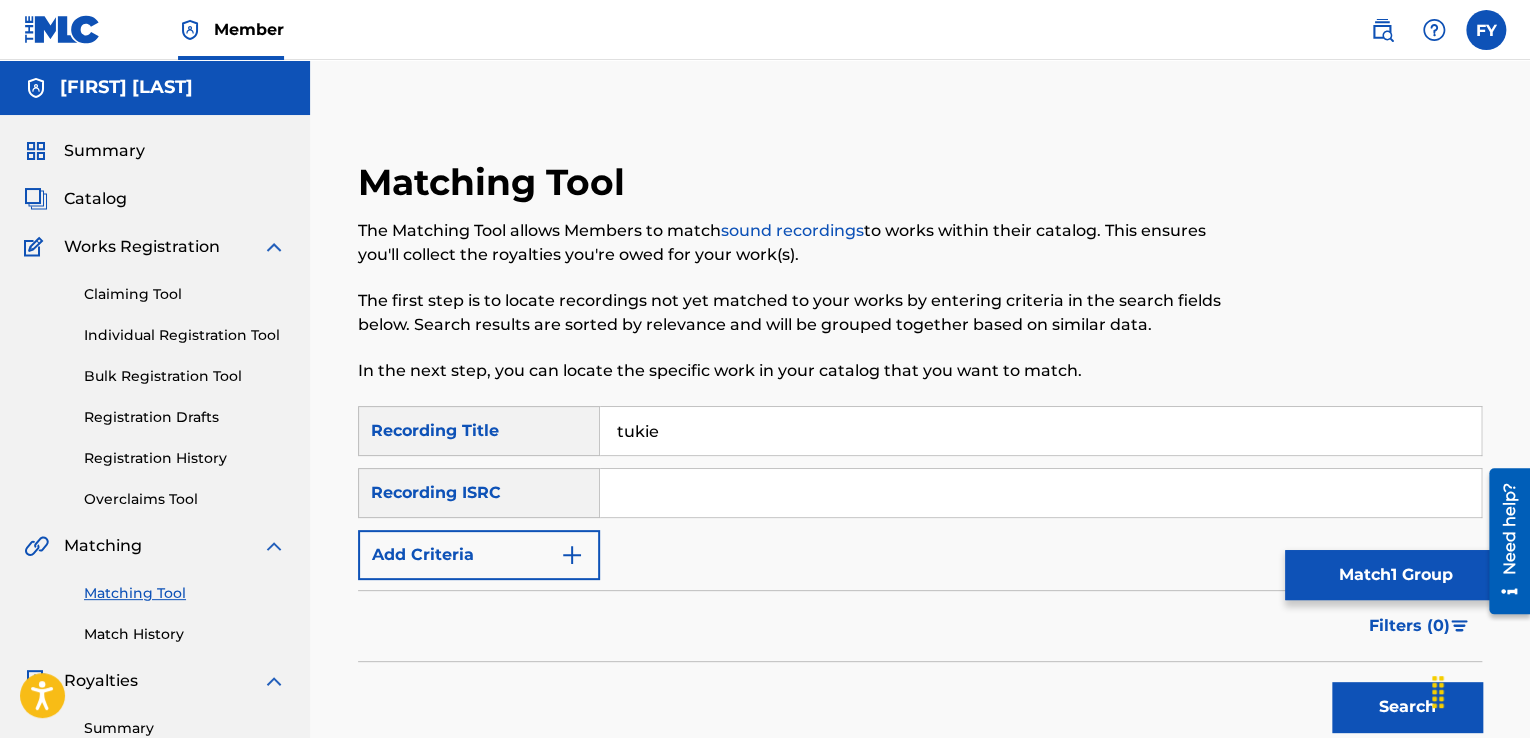 drag, startPoint x: 683, startPoint y: 430, endPoint x: 566, endPoint y: 469, distance: 123.32883 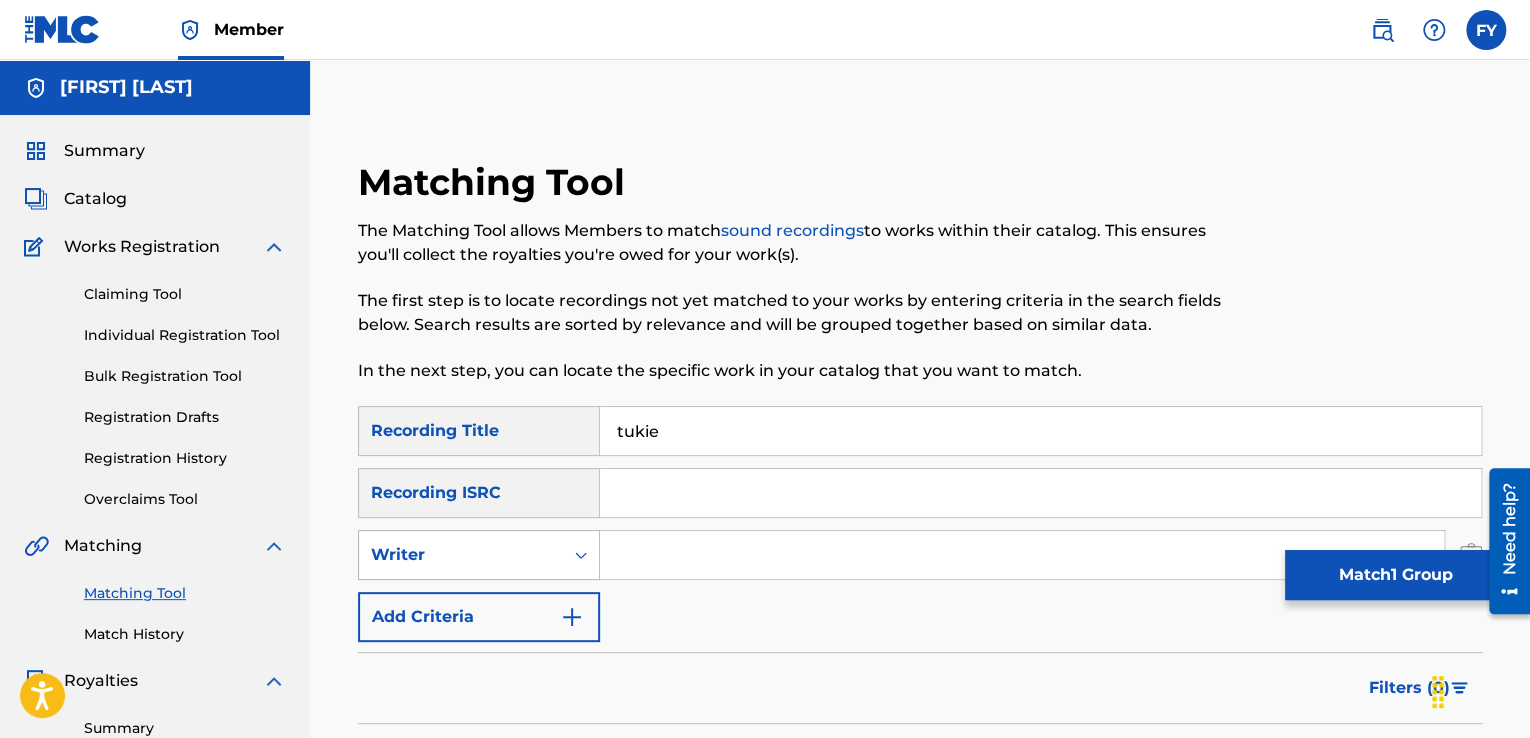 drag, startPoint x: 515, startPoint y: 603, endPoint x: 533, endPoint y: 562, distance: 44.777225 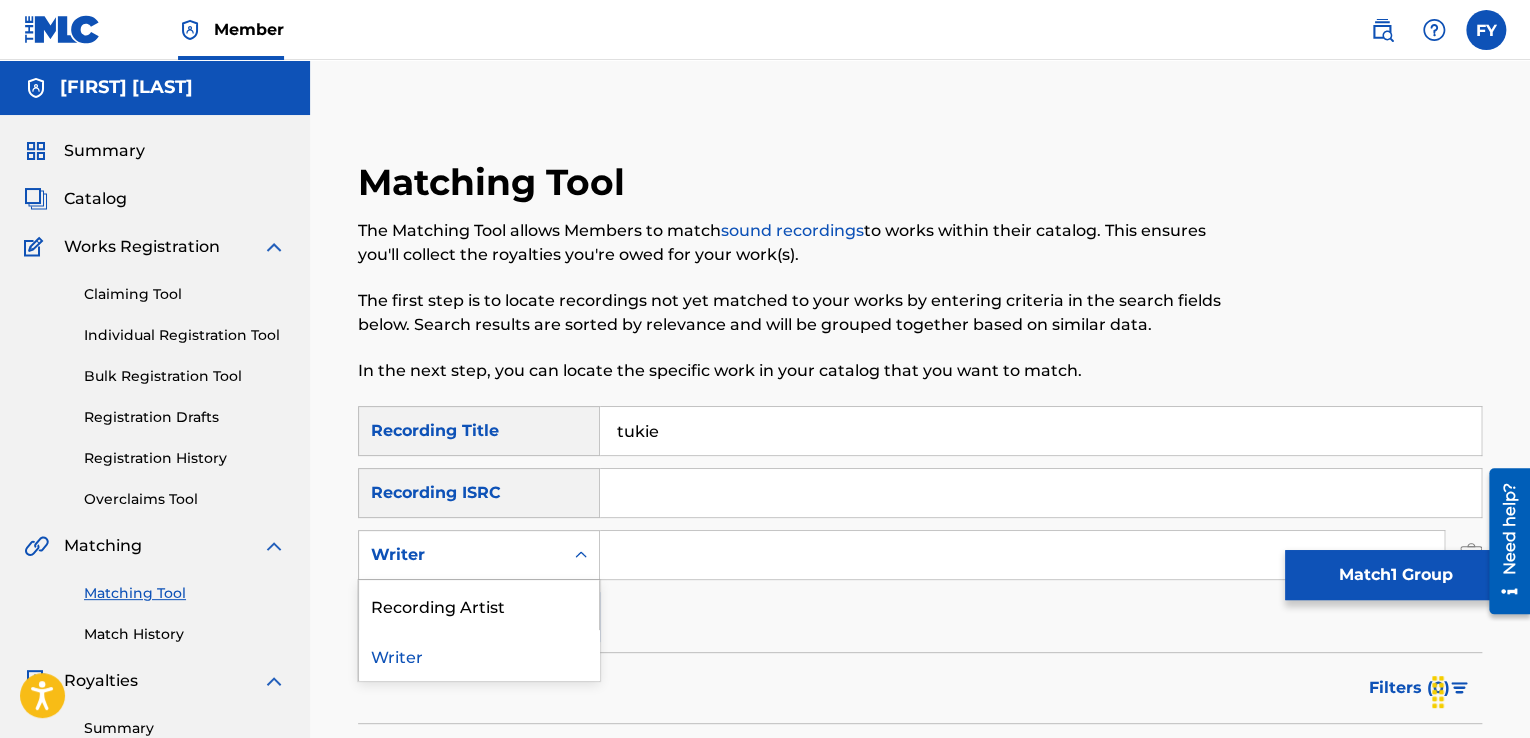click on "Writer" at bounding box center [461, 555] 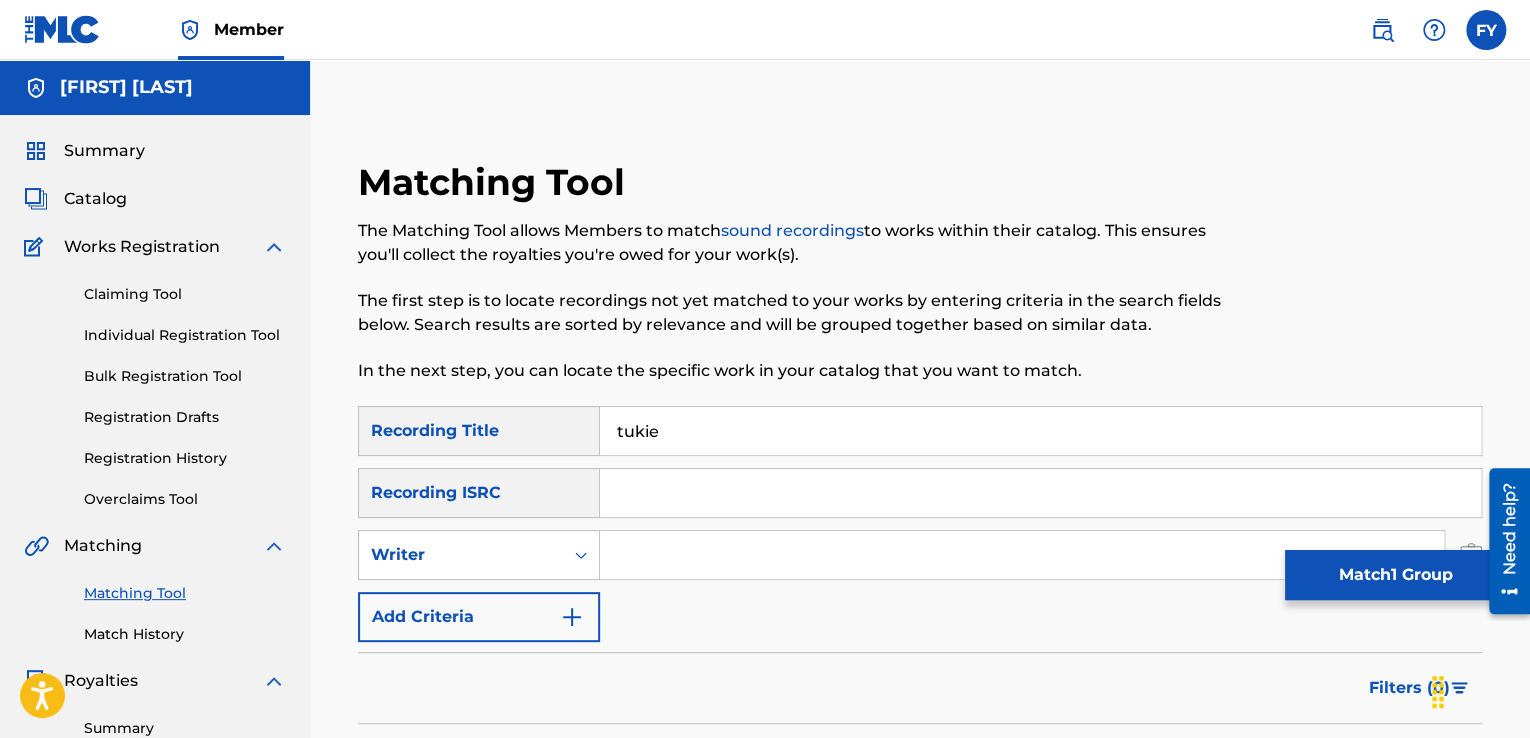 drag, startPoint x: 694, startPoint y: 421, endPoint x: 575, endPoint y: 428, distance: 119.2057 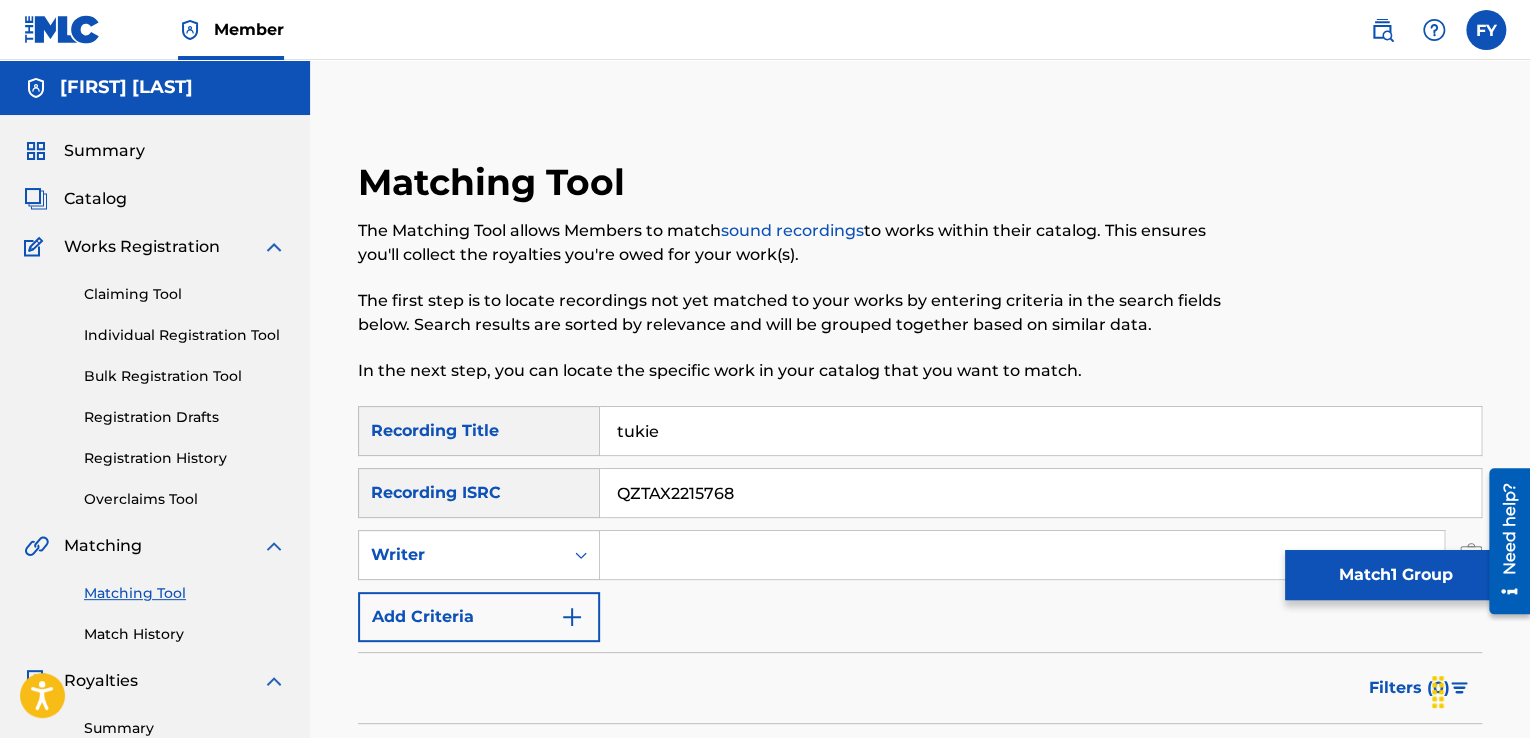 type on "QZTAX2215768" 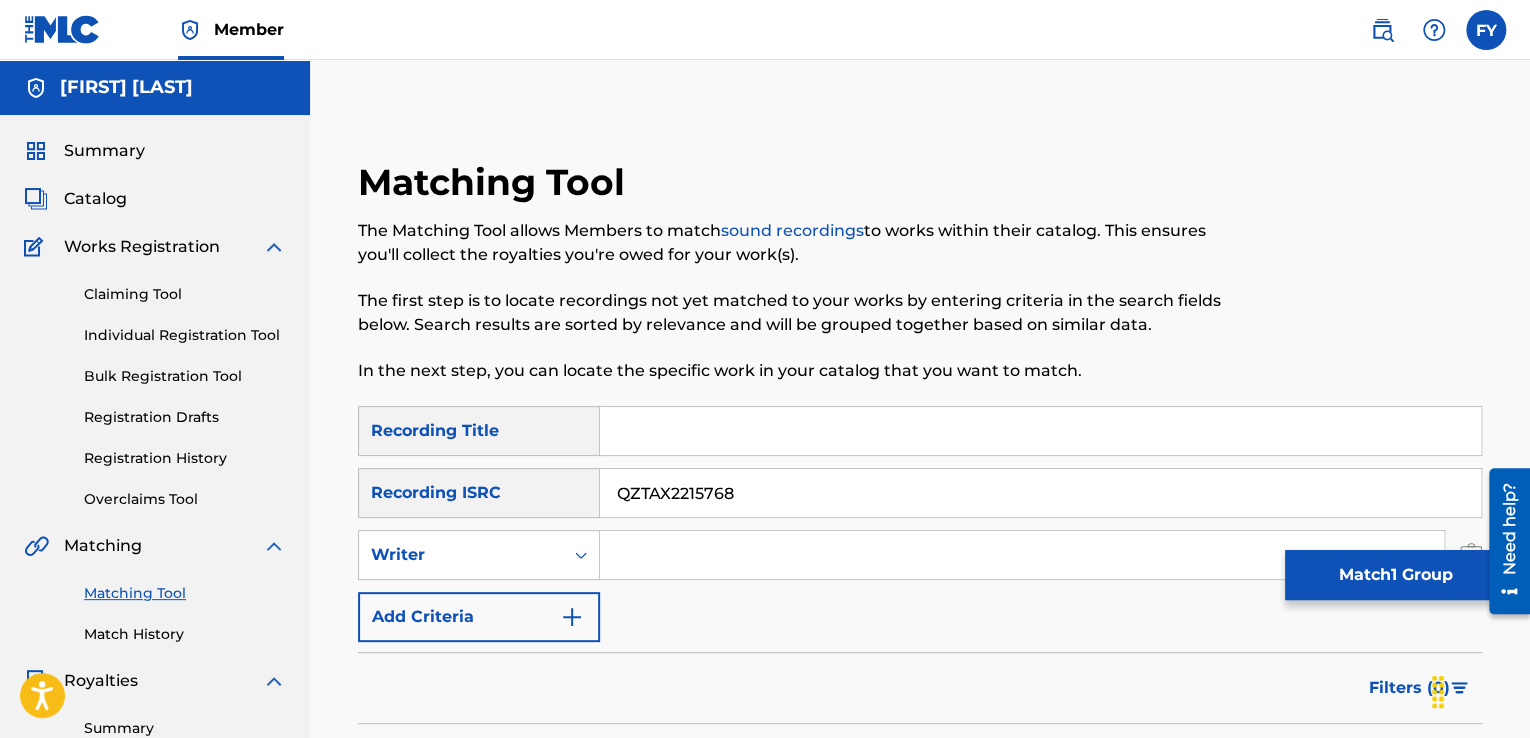 type 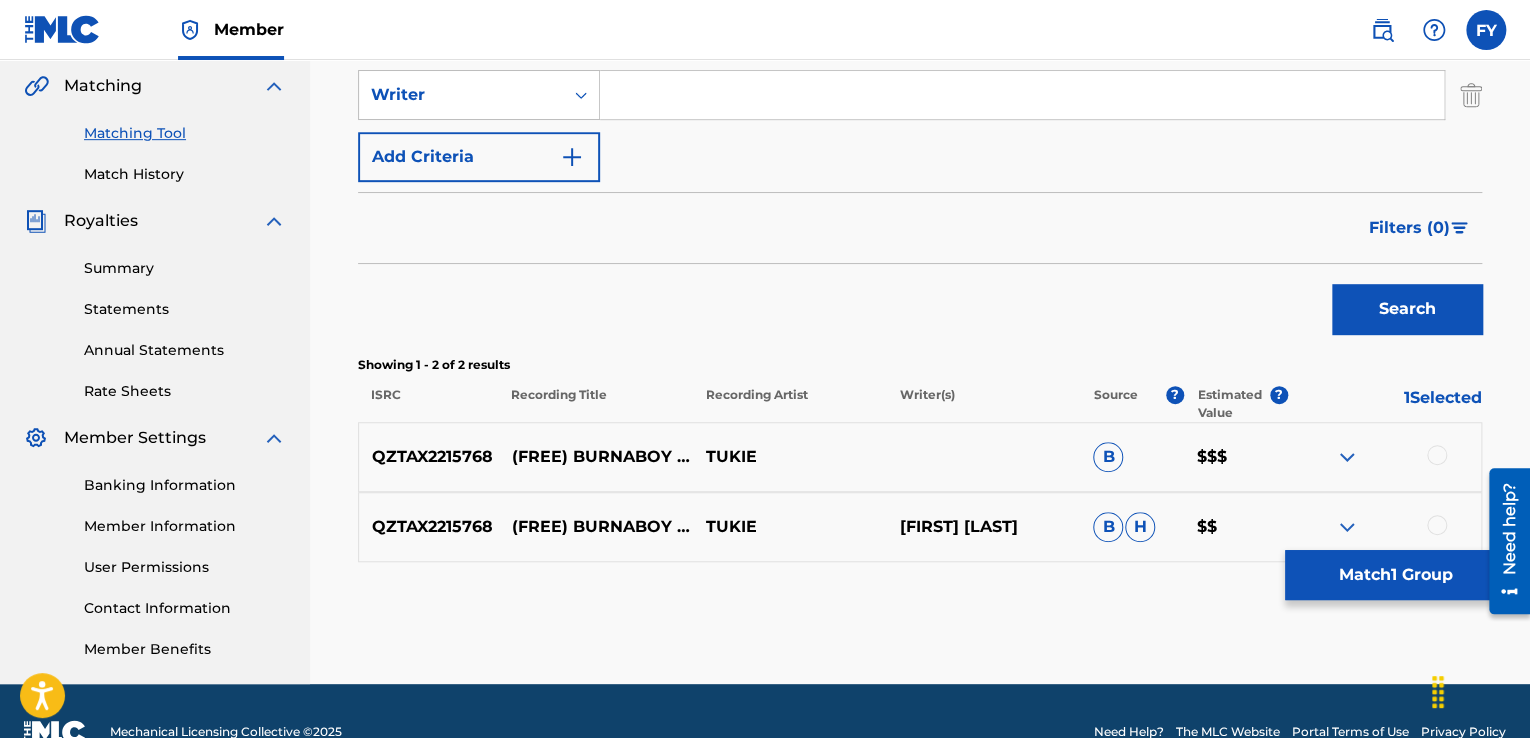 scroll, scrollTop: 502, scrollLeft: 0, axis: vertical 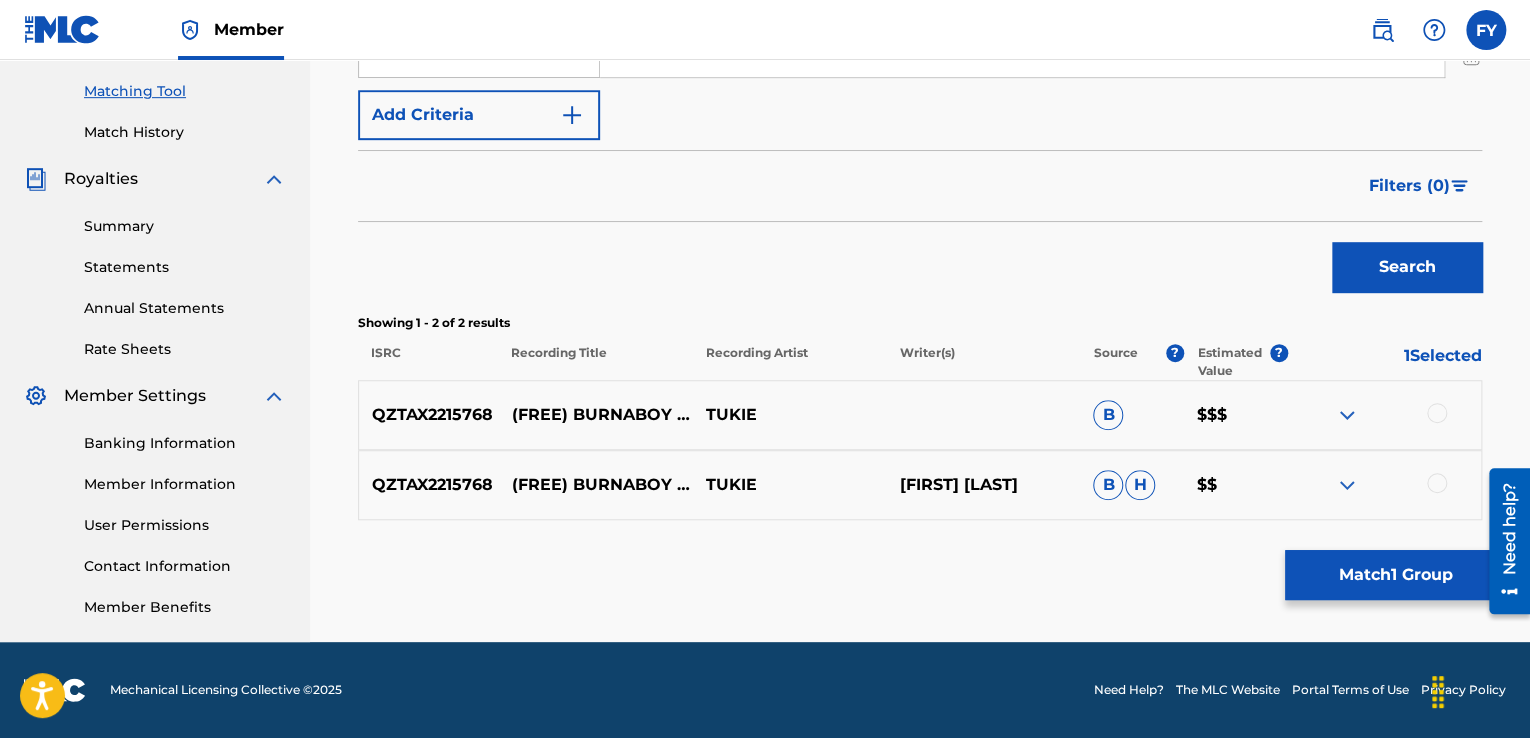click on "QZTAX2215768 (FREE) BURNABOY X FELAKUTI TYPE BEAT [LEGENDARY AFROBEATS INSTRUMENTAL] TUKIE B $$$" at bounding box center (920, 415) 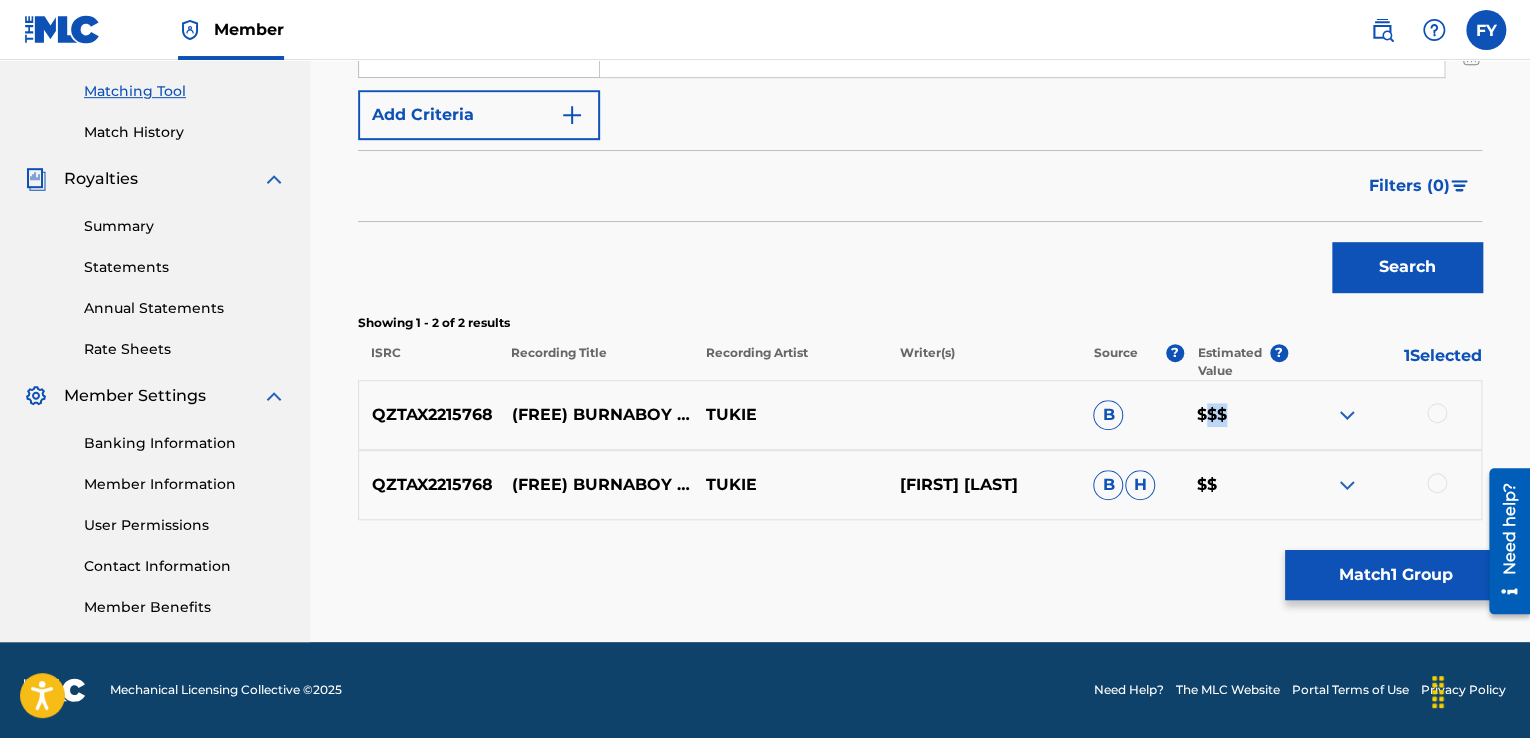 drag, startPoint x: 1208, startPoint y: 421, endPoint x: 1225, endPoint y: 406, distance: 22.671568 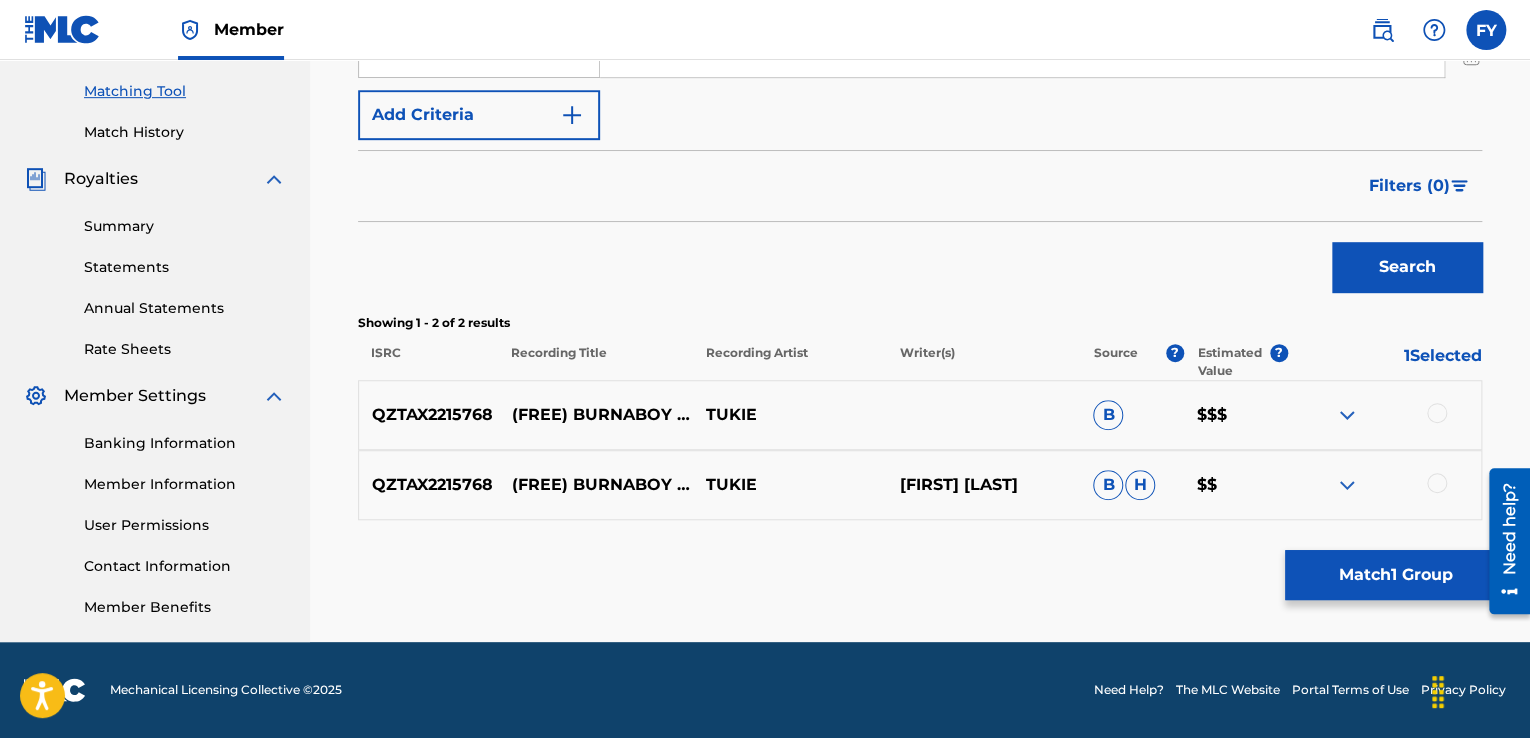 click on "$$$" at bounding box center [1236, 415] 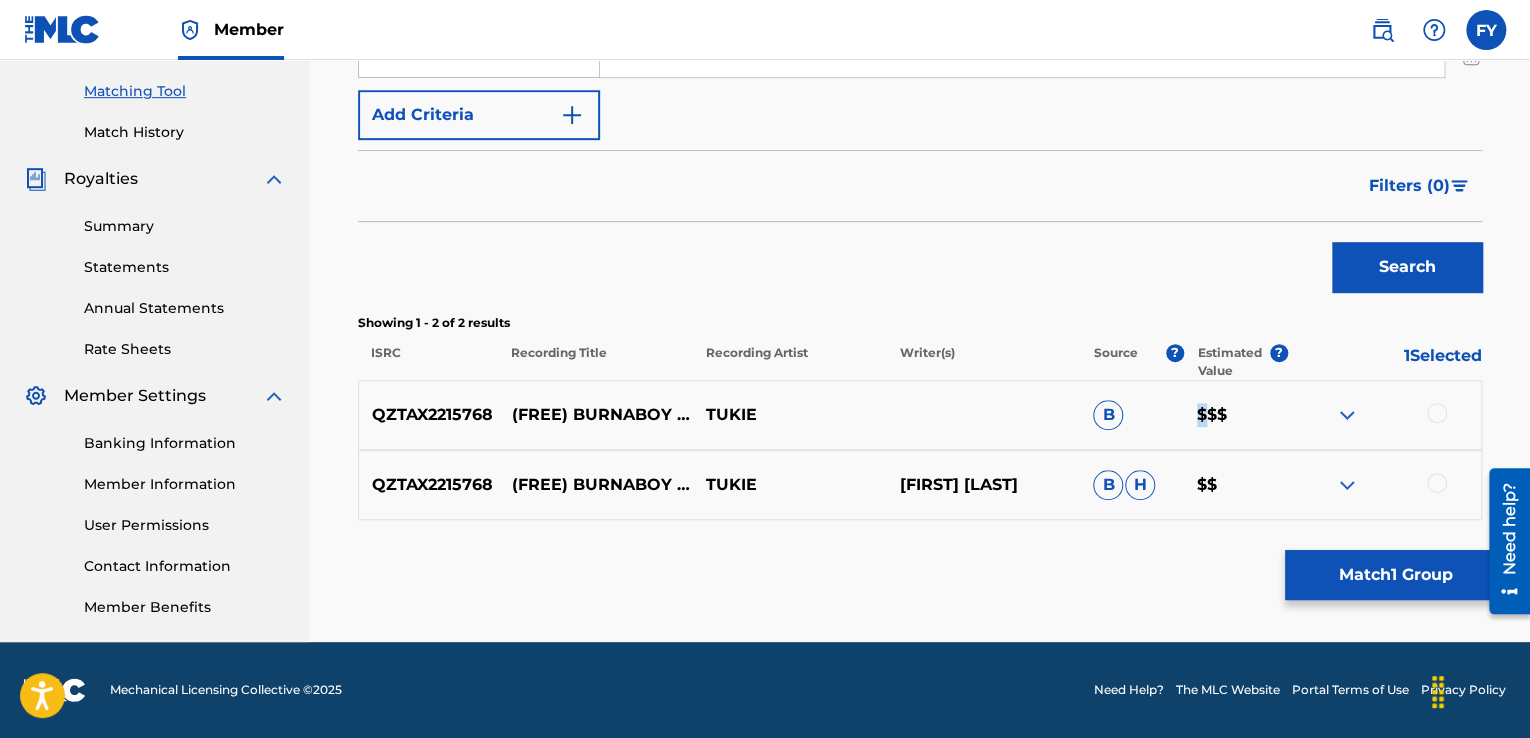 click on "$$$" at bounding box center (1236, 415) 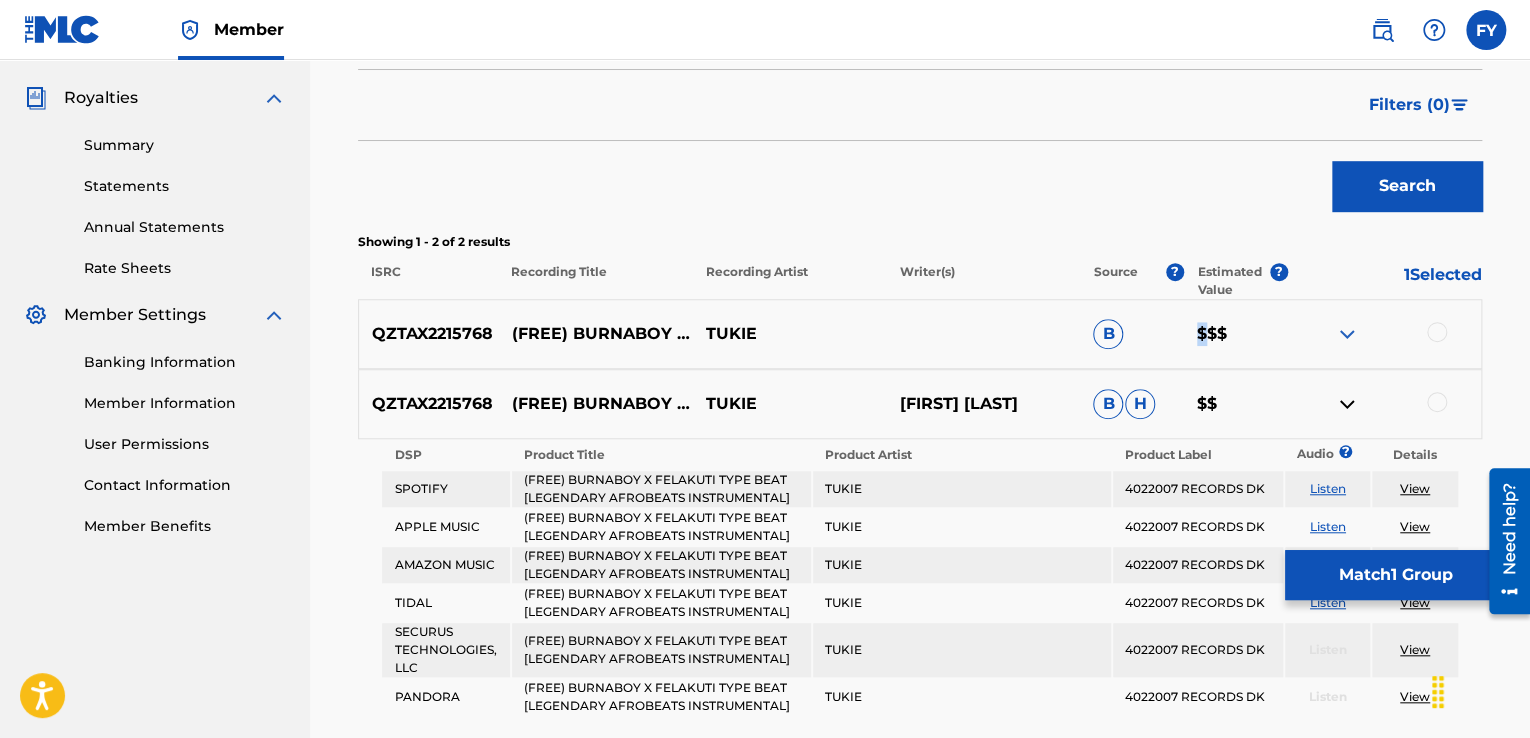 scroll, scrollTop: 655, scrollLeft: 0, axis: vertical 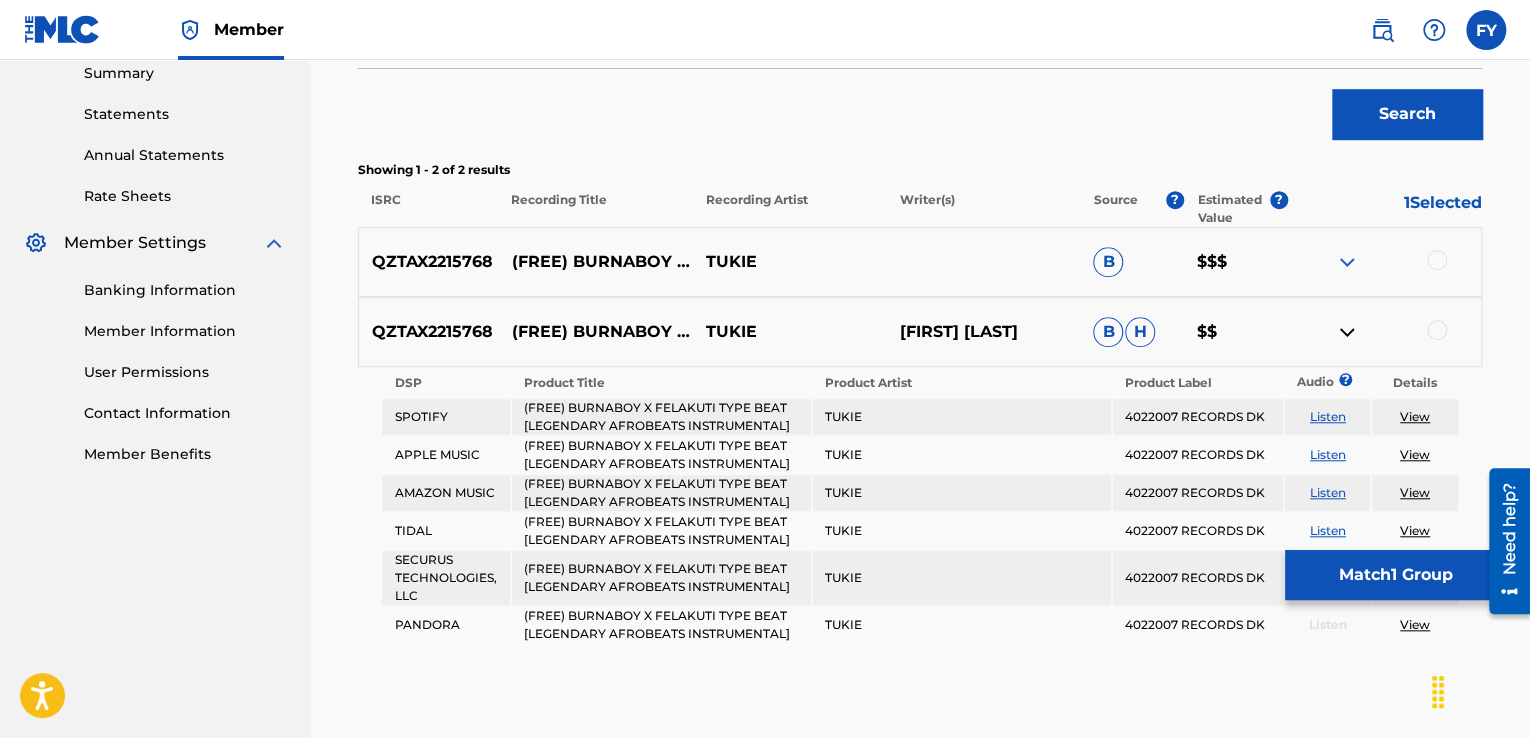 click at bounding box center (1384, 262) 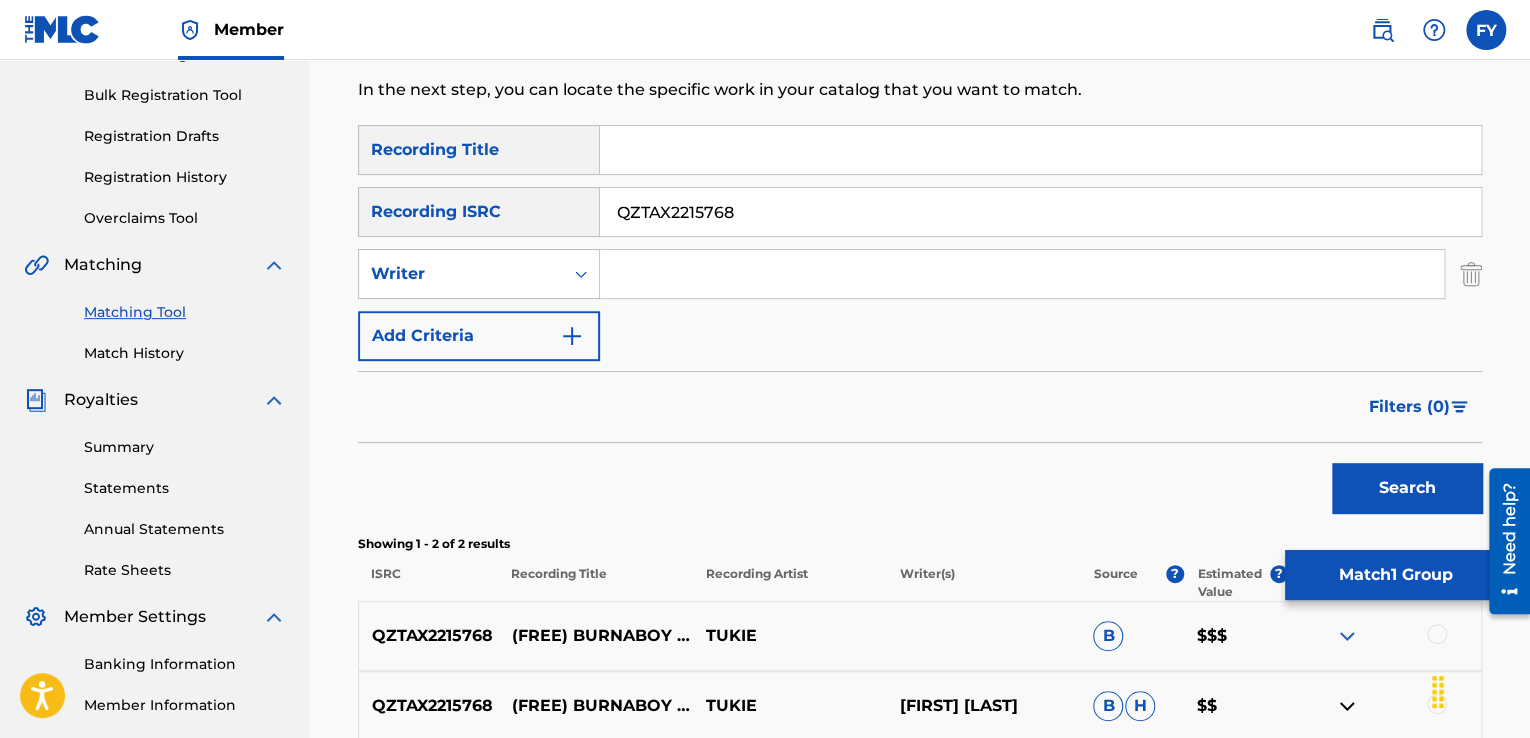 scroll, scrollTop: 278, scrollLeft: 0, axis: vertical 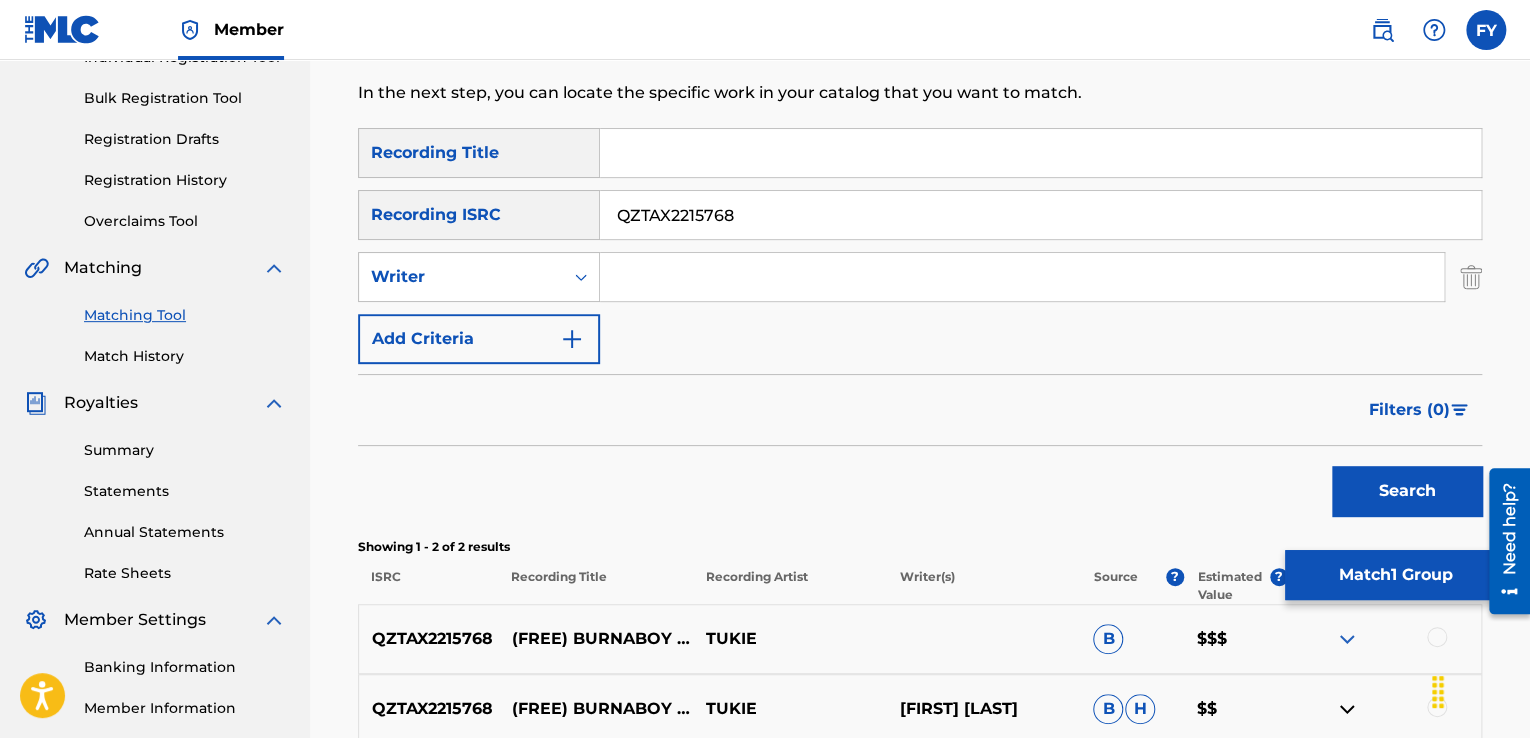 drag, startPoint x: 538, startPoint y: 221, endPoint x: 625, endPoint y: 213, distance: 87.36704 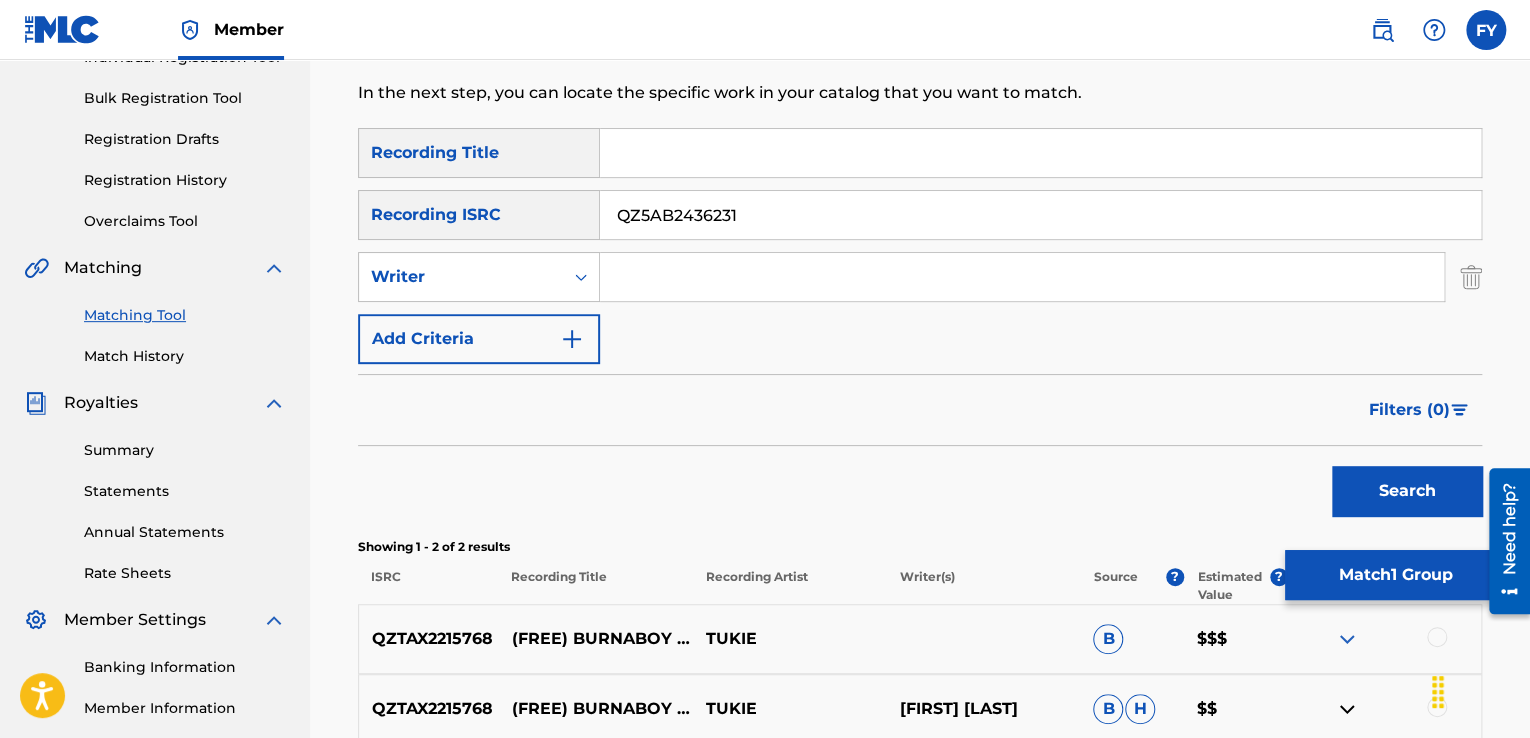 type on "QZ5AB2436231" 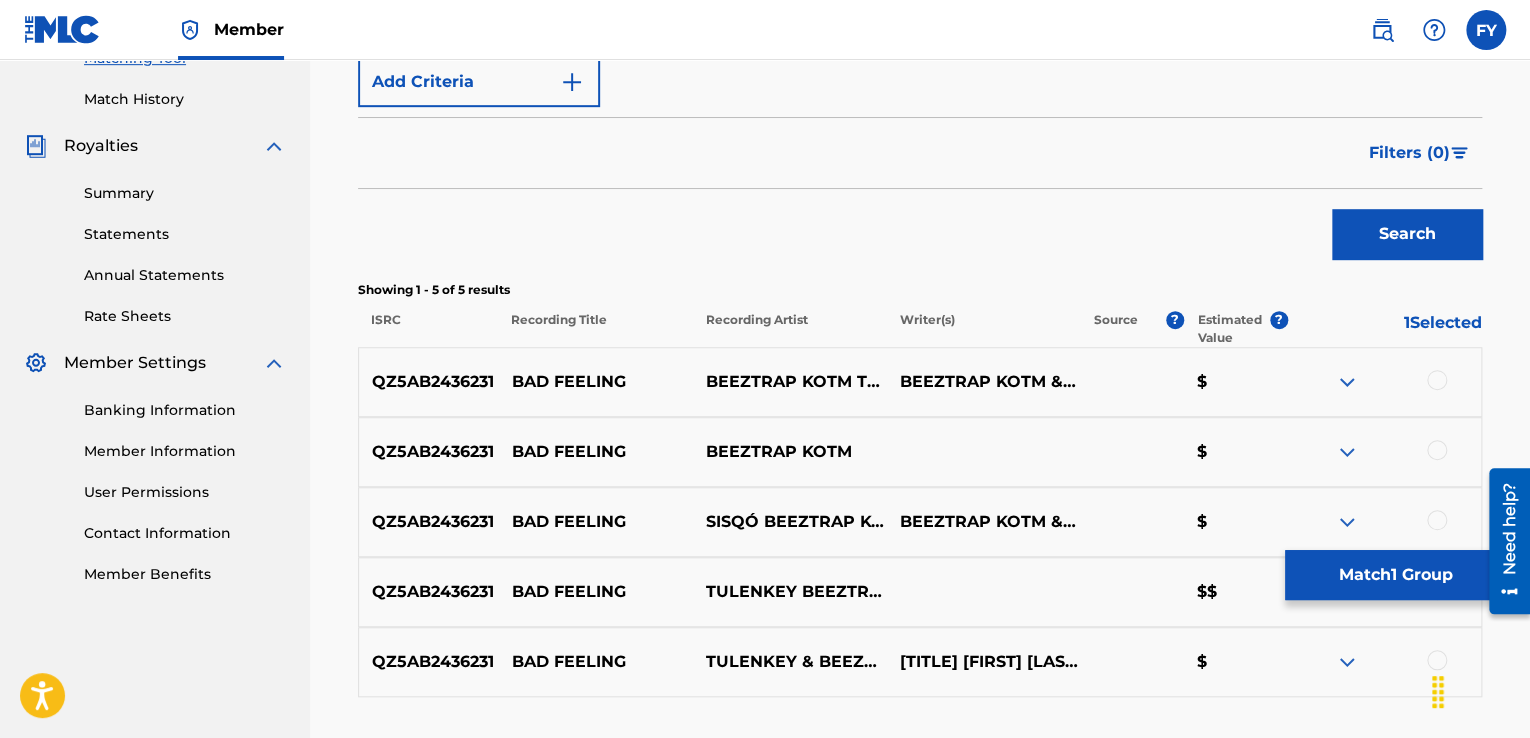 scroll, scrollTop: 546, scrollLeft: 0, axis: vertical 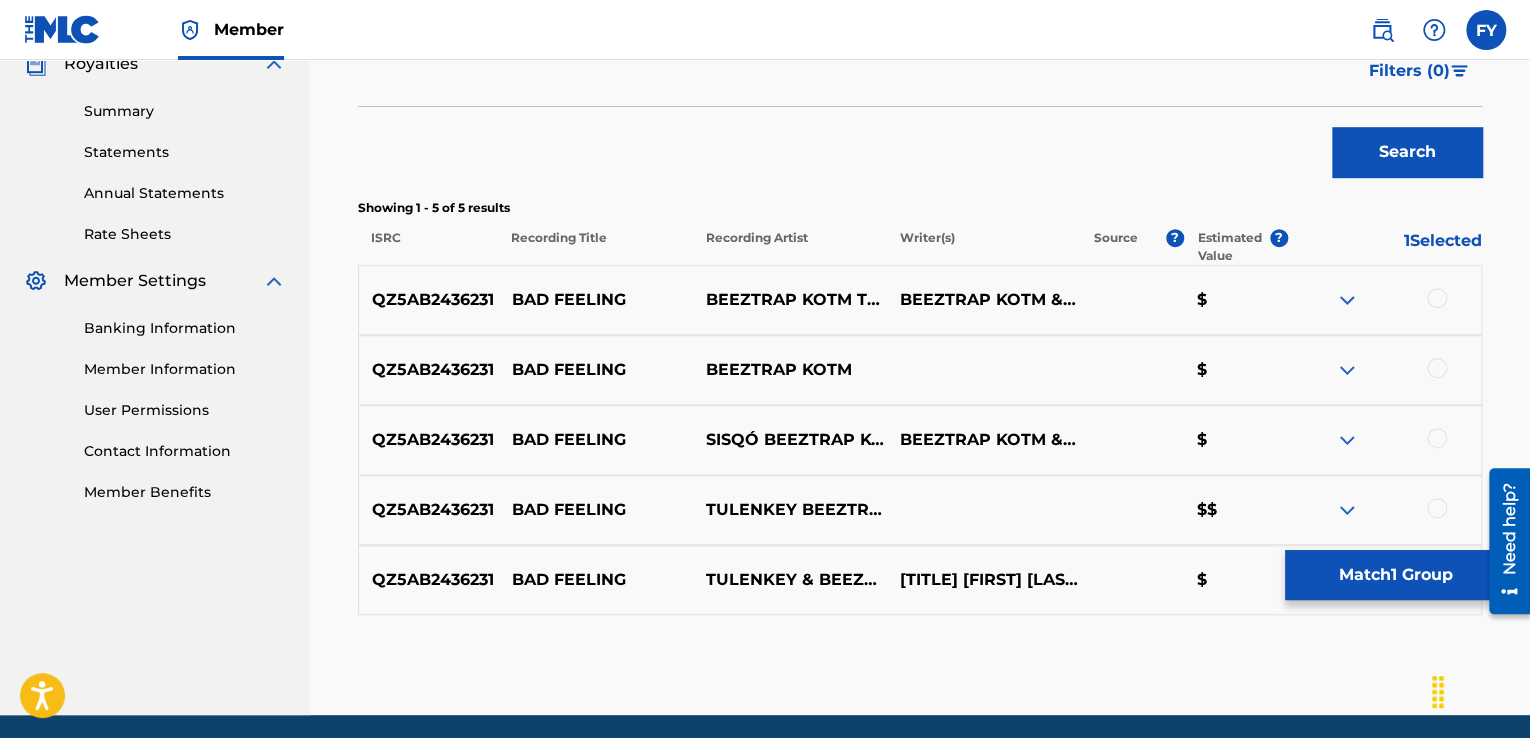 click at bounding box center (1347, 440) 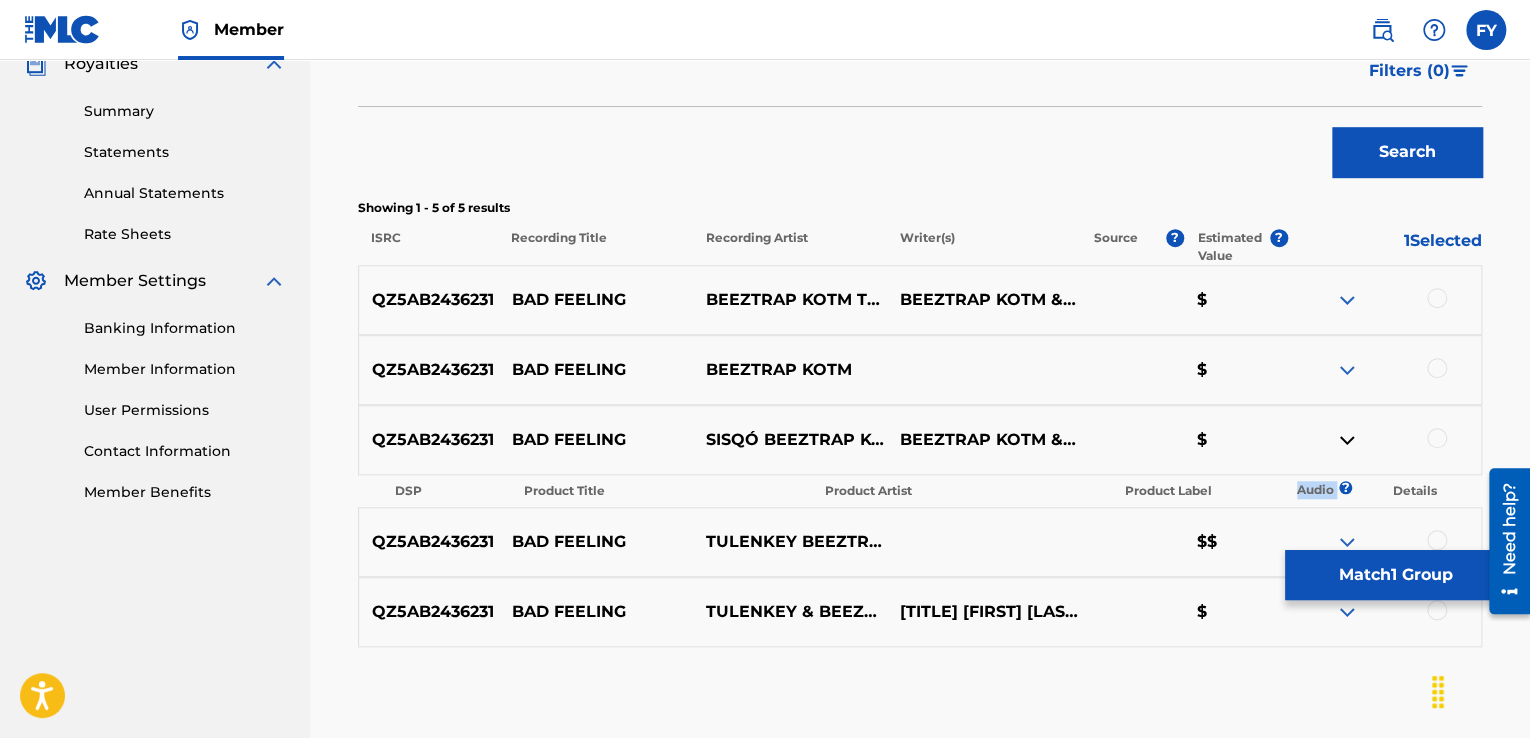 drag, startPoint x: 1345, startPoint y: 485, endPoint x: 1174, endPoint y: 491, distance: 171.10522 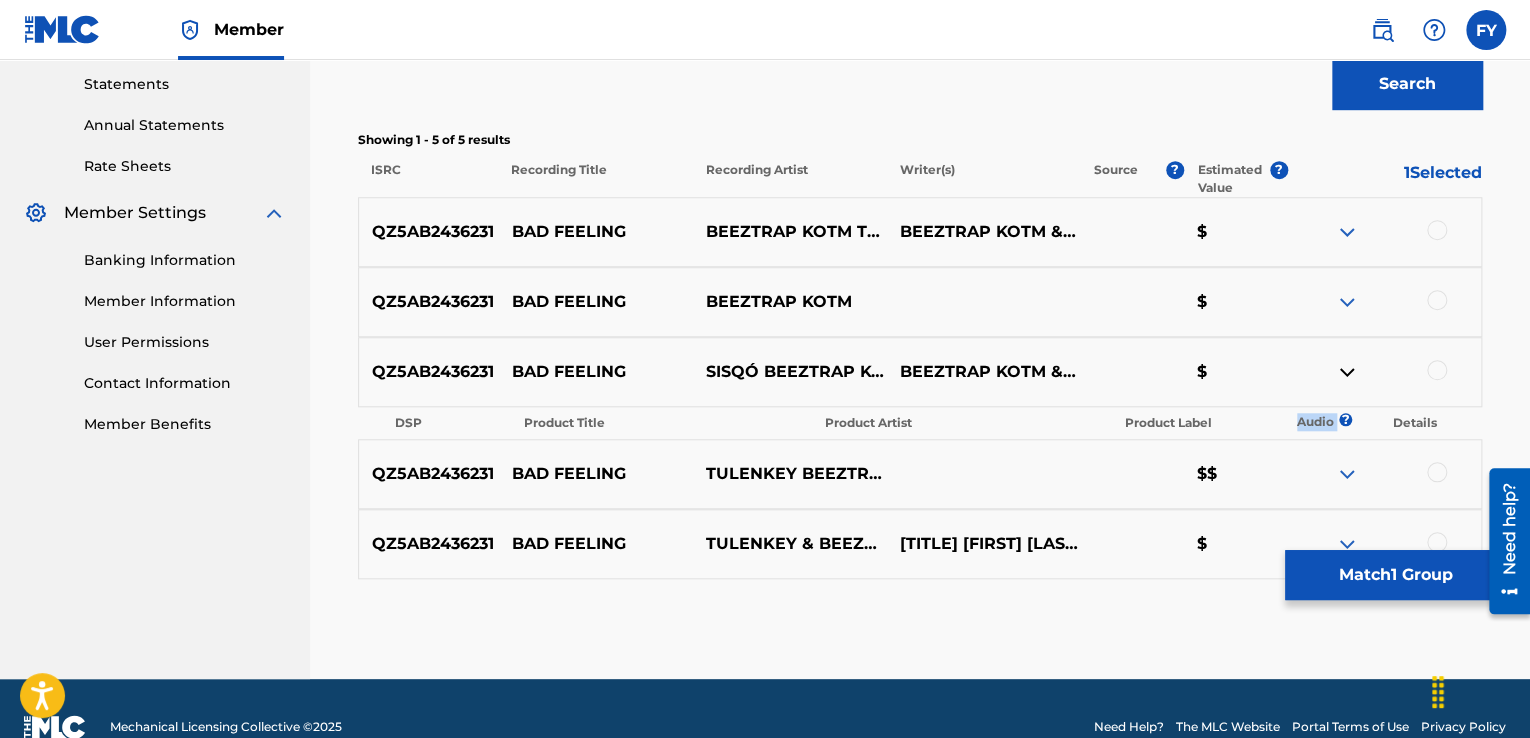 scroll, scrollTop: 721, scrollLeft: 0, axis: vertical 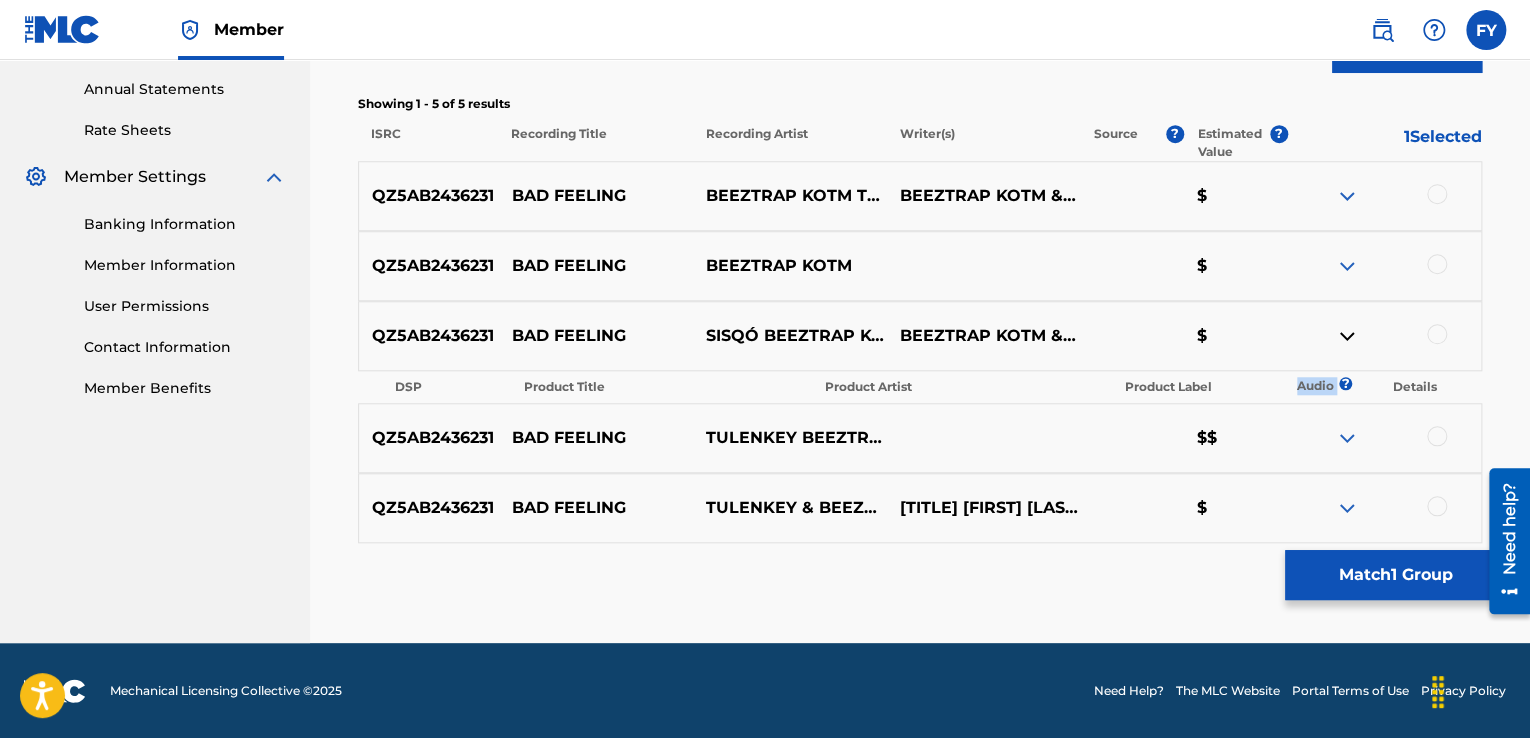 click at bounding box center [1347, 438] 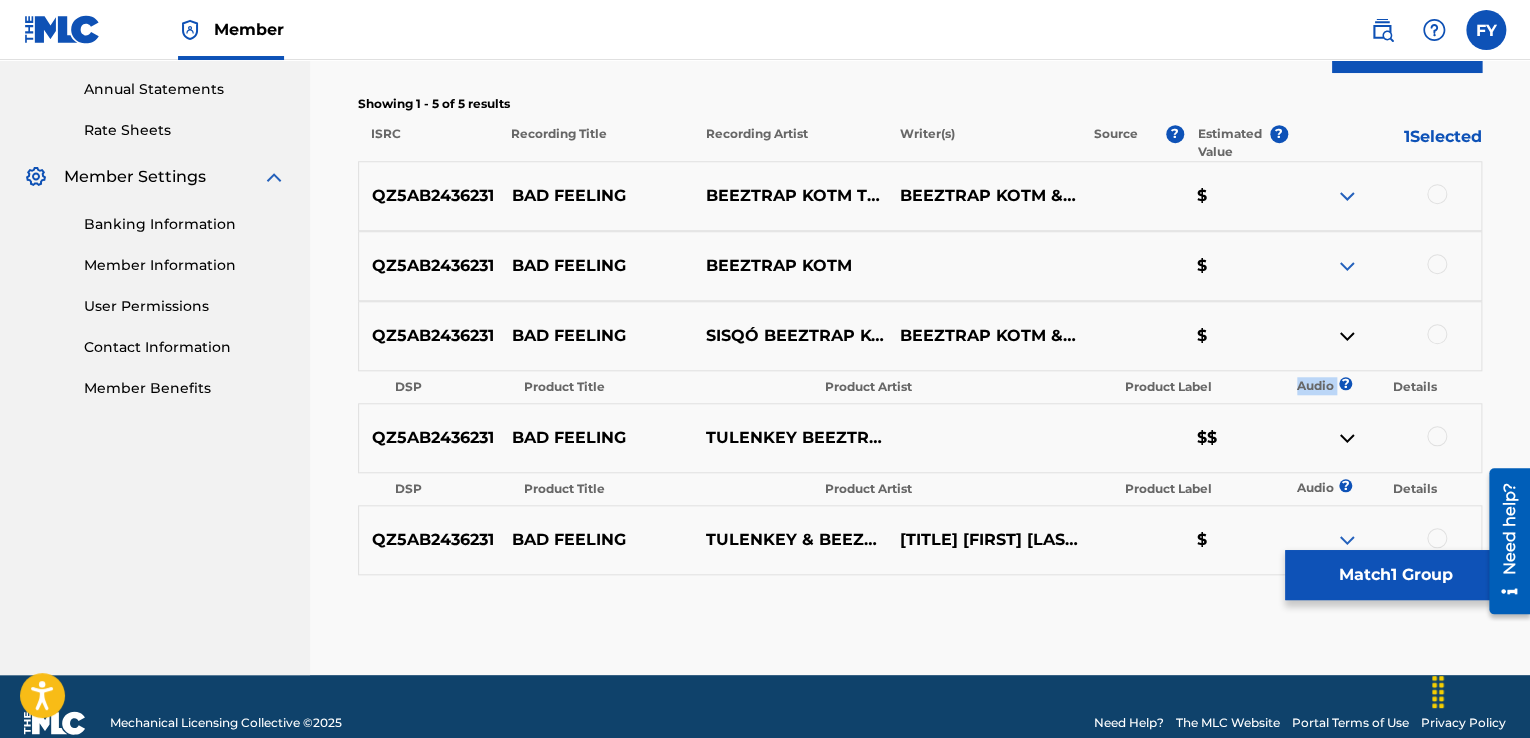 click at bounding box center (1347, 438) 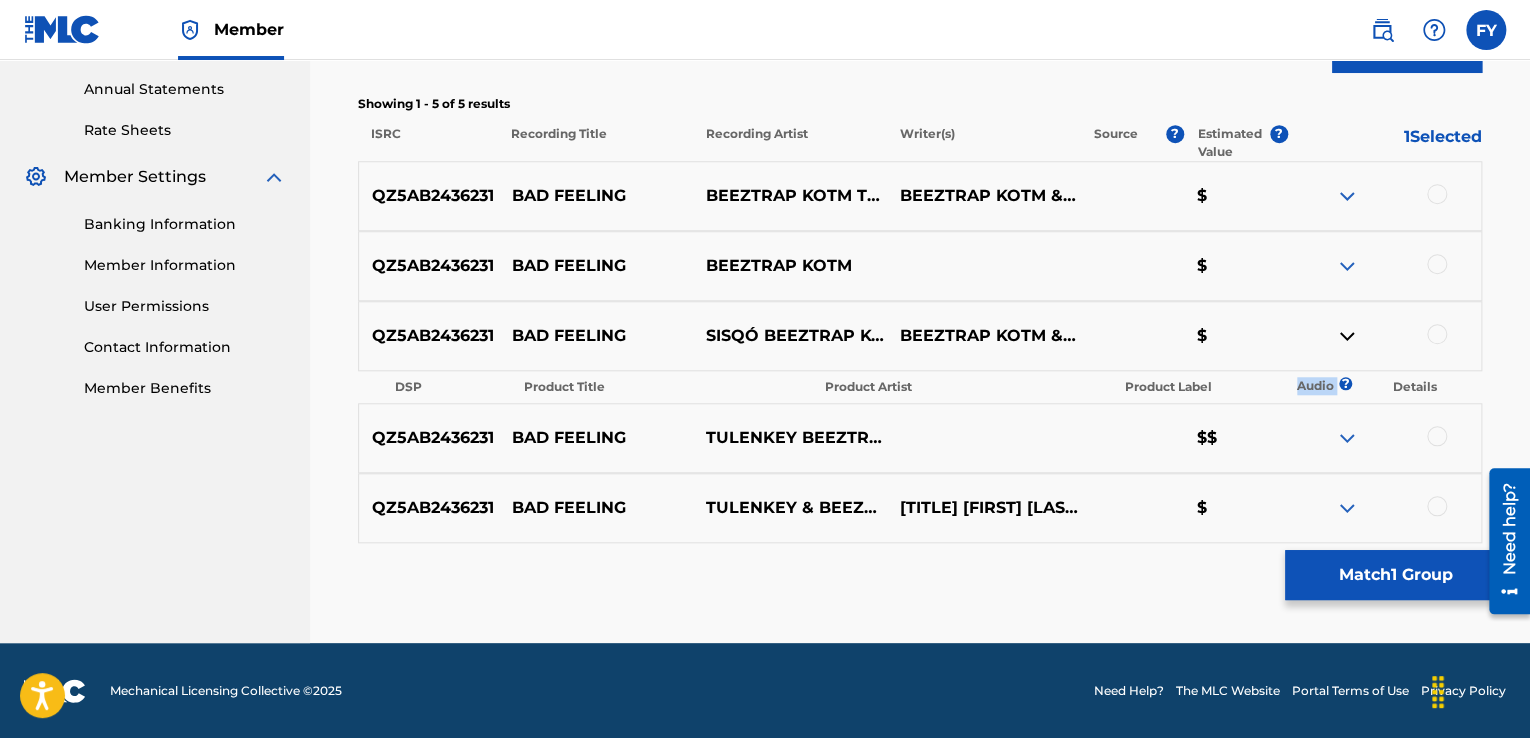 drag, startPoint x: 1340, startPoint y: 503, endPoint x: 1392, endPoint y: 485, distance: 55.027267 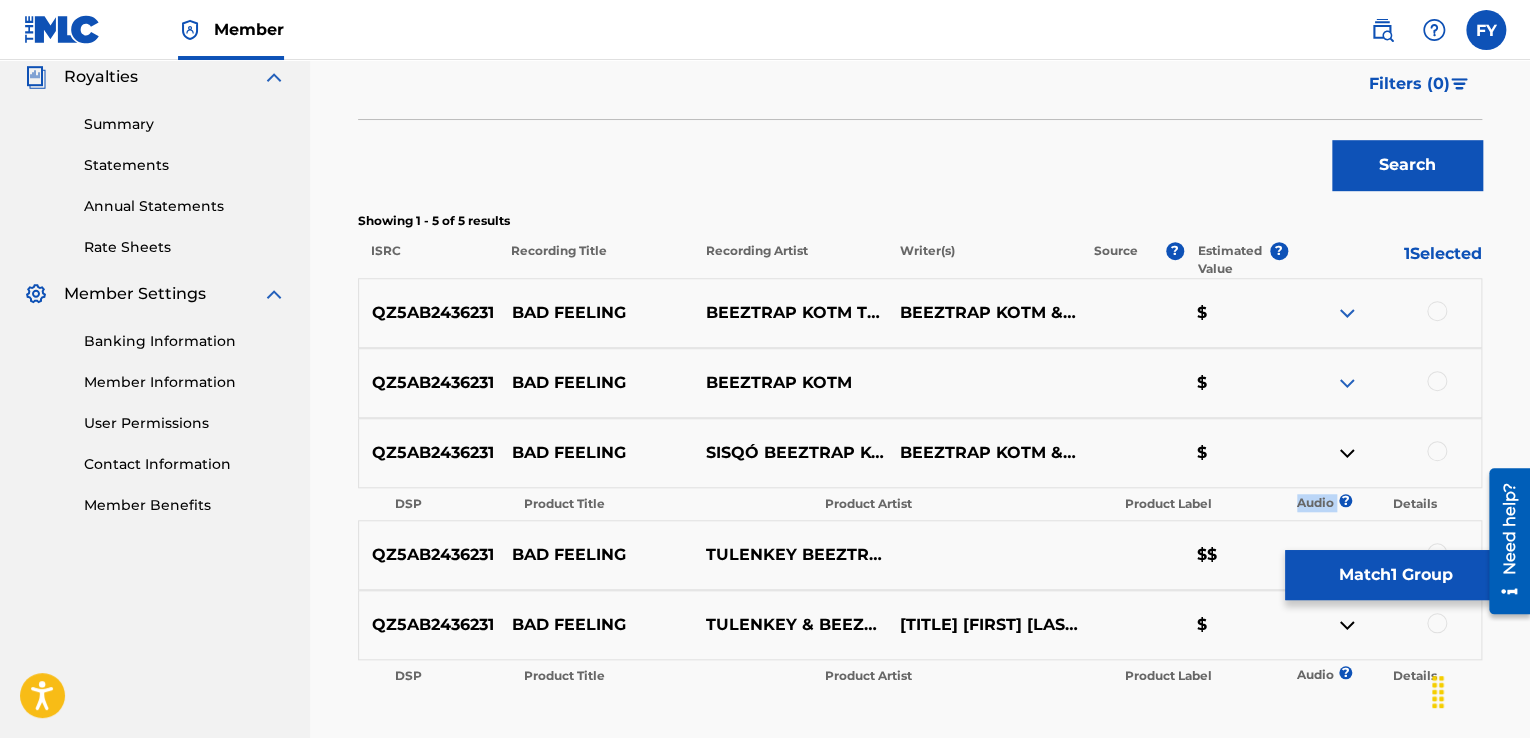 scroll, scrollTop: 589, scrollLeft: 0, axis: vertical 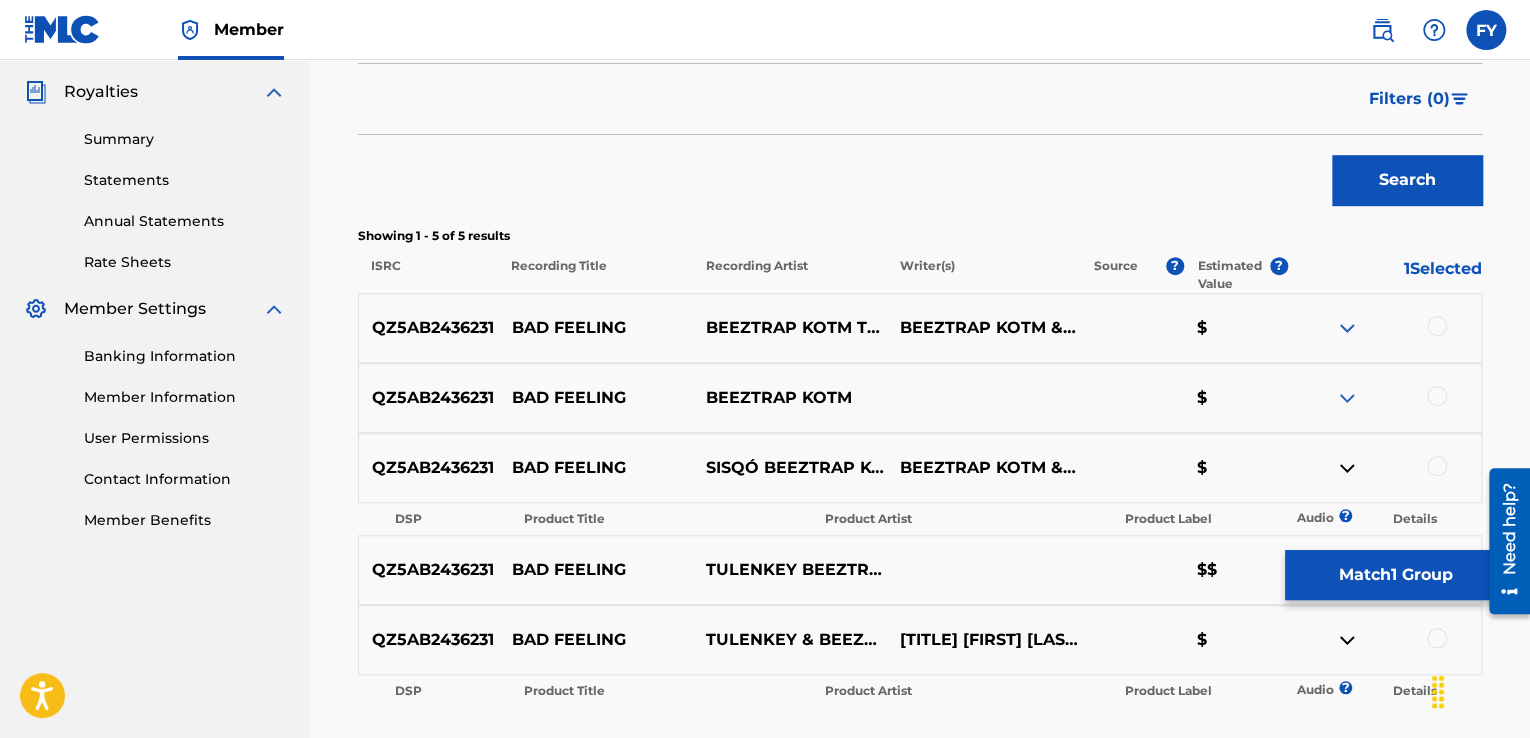 drag, startPoint x: 1363, startPoint y: 324, endPoint x: 1360, endPoint y: 340, distance: 16.27882 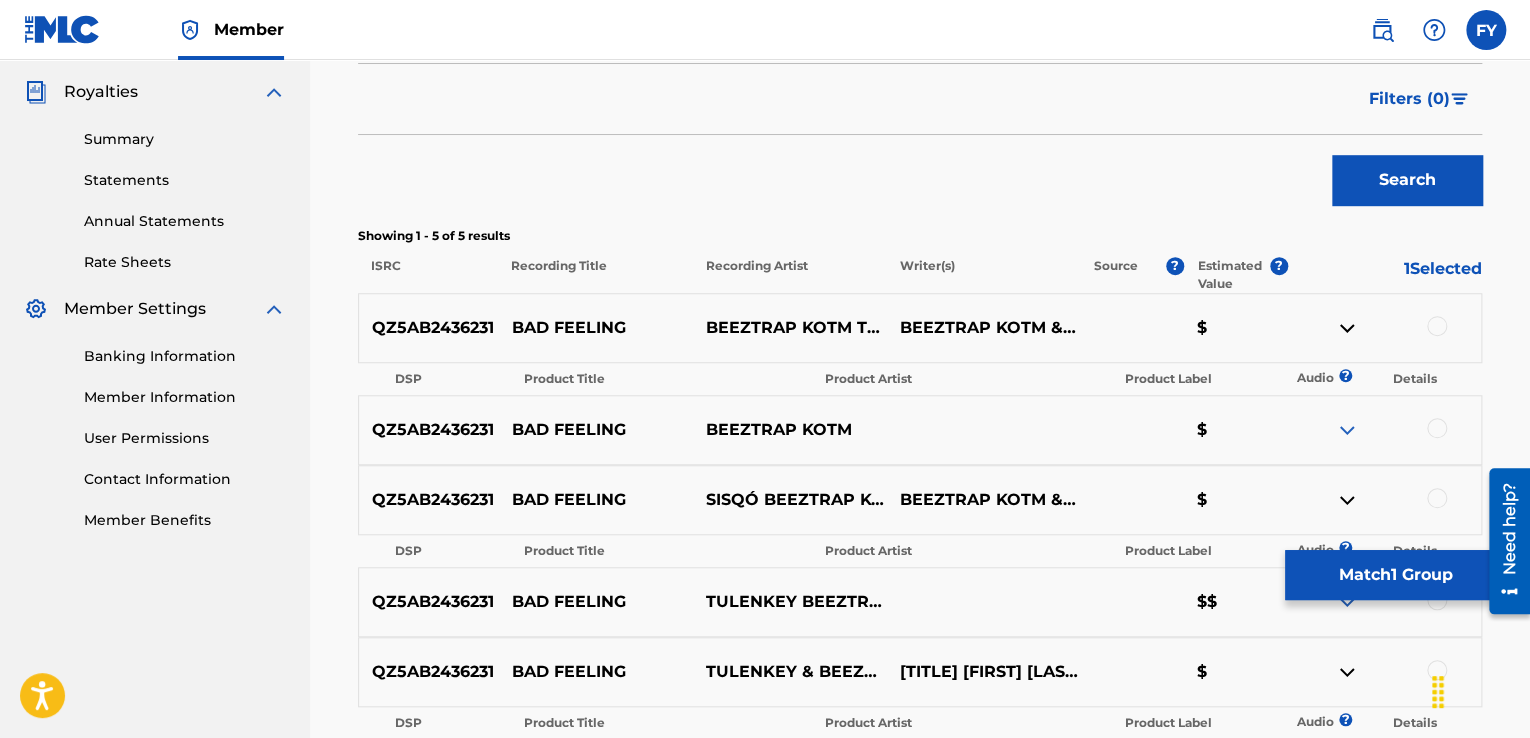 click at bounding box center [1347, 328] 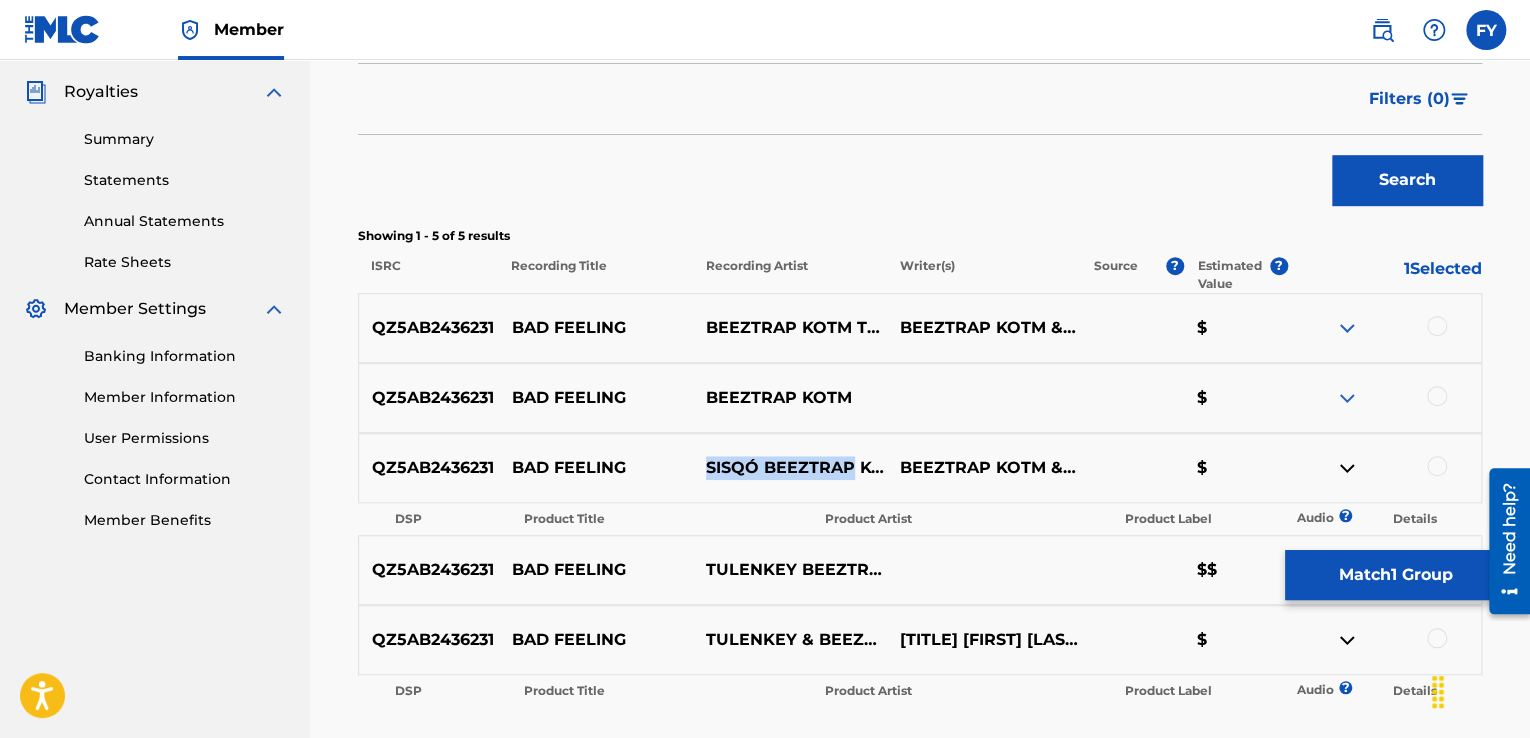 drag, startPoint x: 848, startPoint y: 459, endPoint x: 772, endPoint y: 460, distance: 76.00658 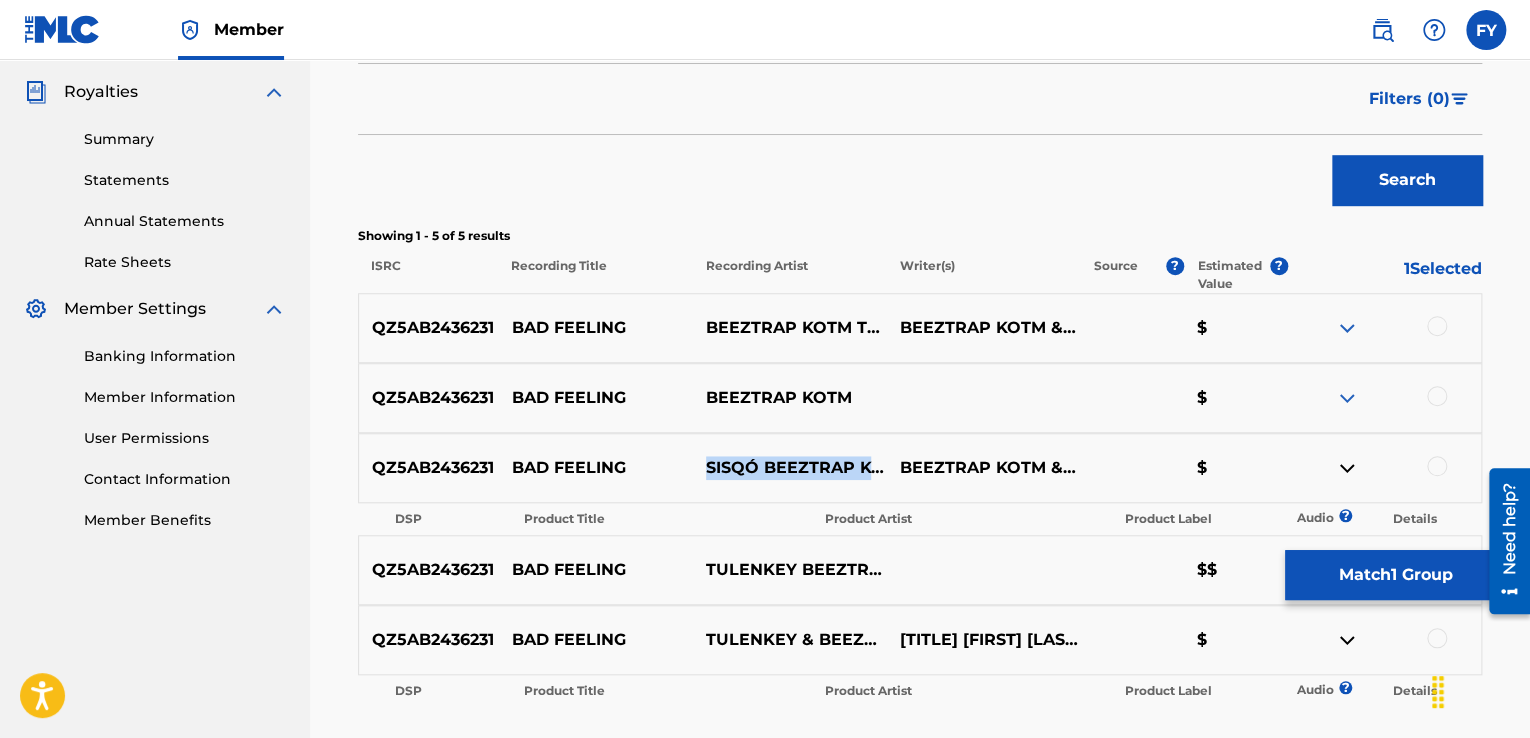 drag, startPoint x: 856, startPoint y: 485, endPoint x: 696, endPoint y: 452, distance: 163.36769 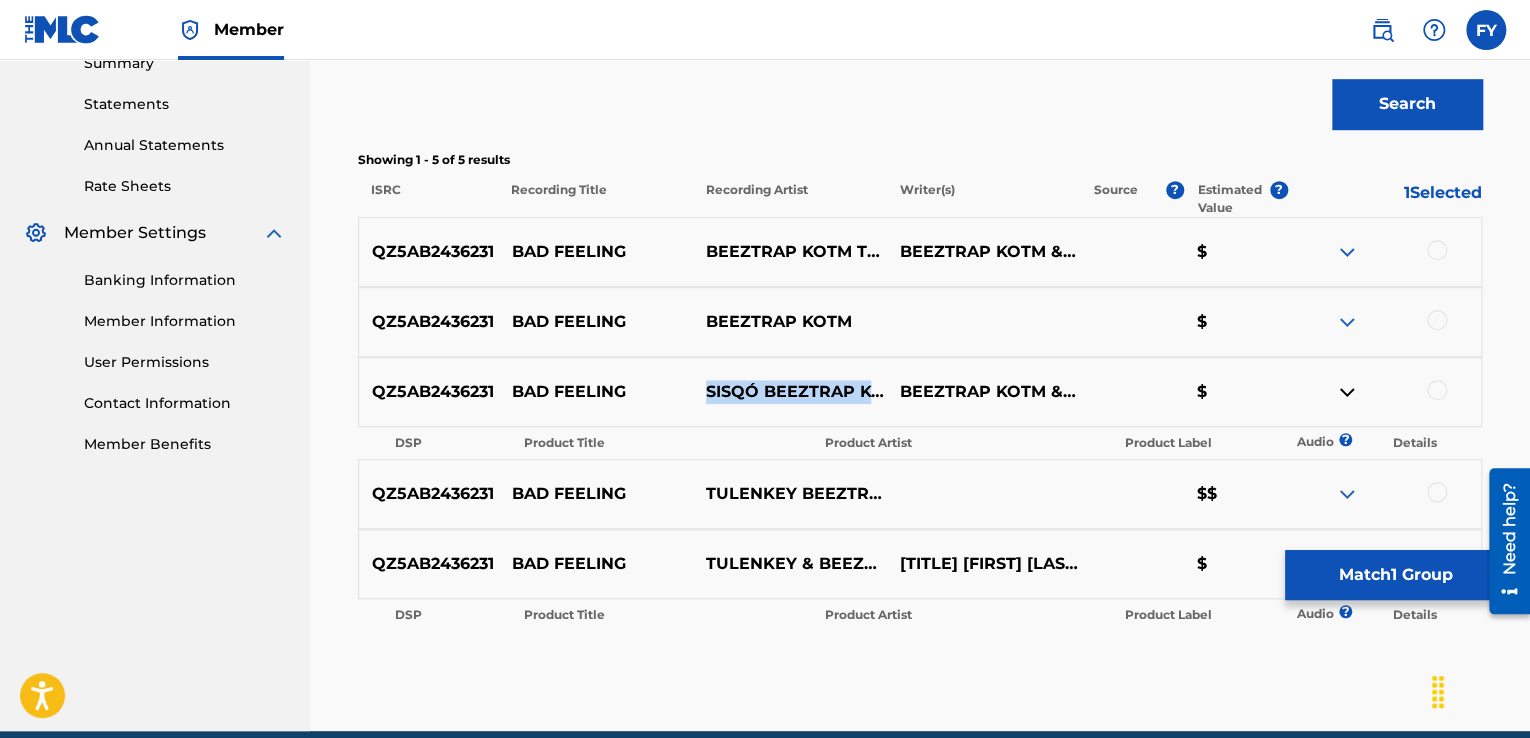 scroll, scrollTop: 646, scrollLeft: 0, axis: vertical 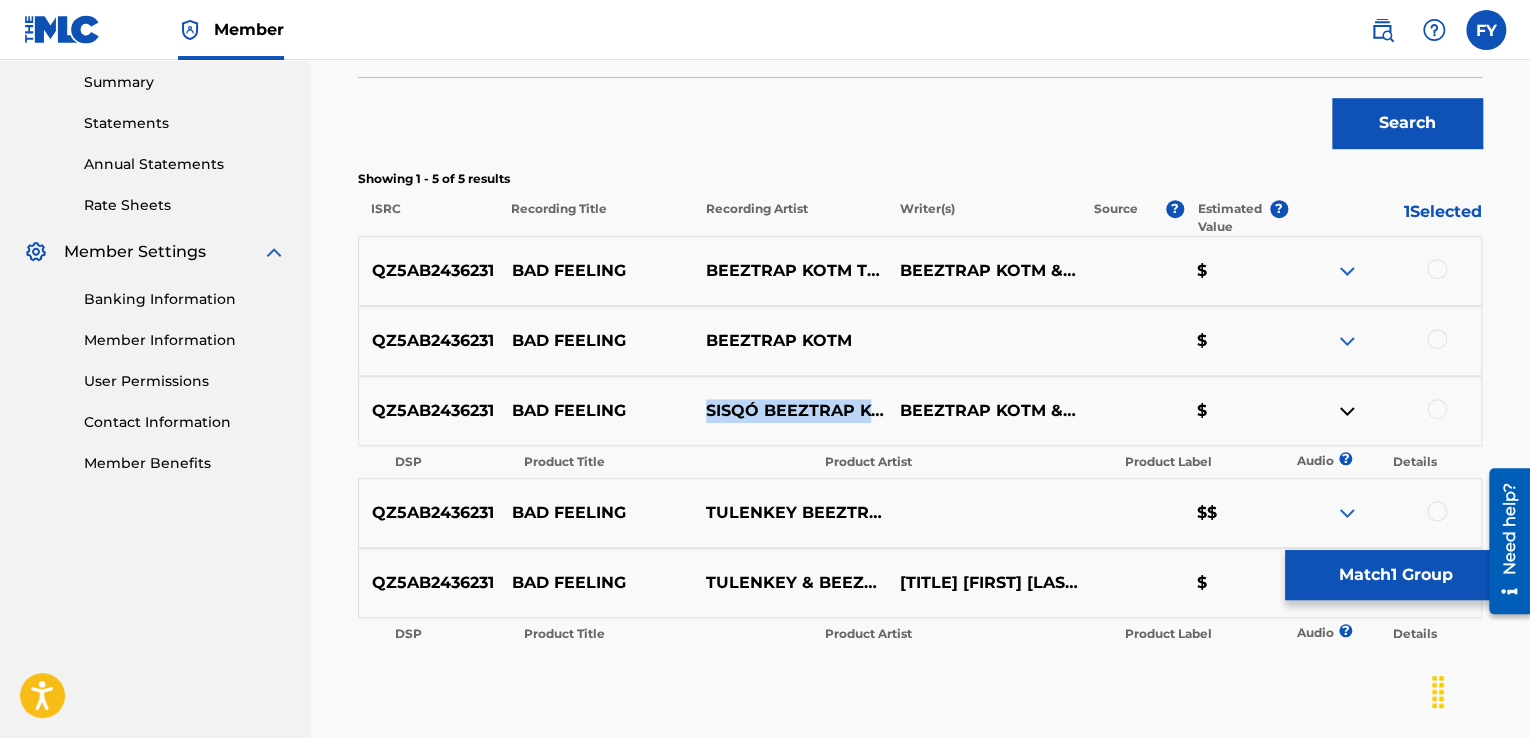 click at bounding box center (1347, 411) 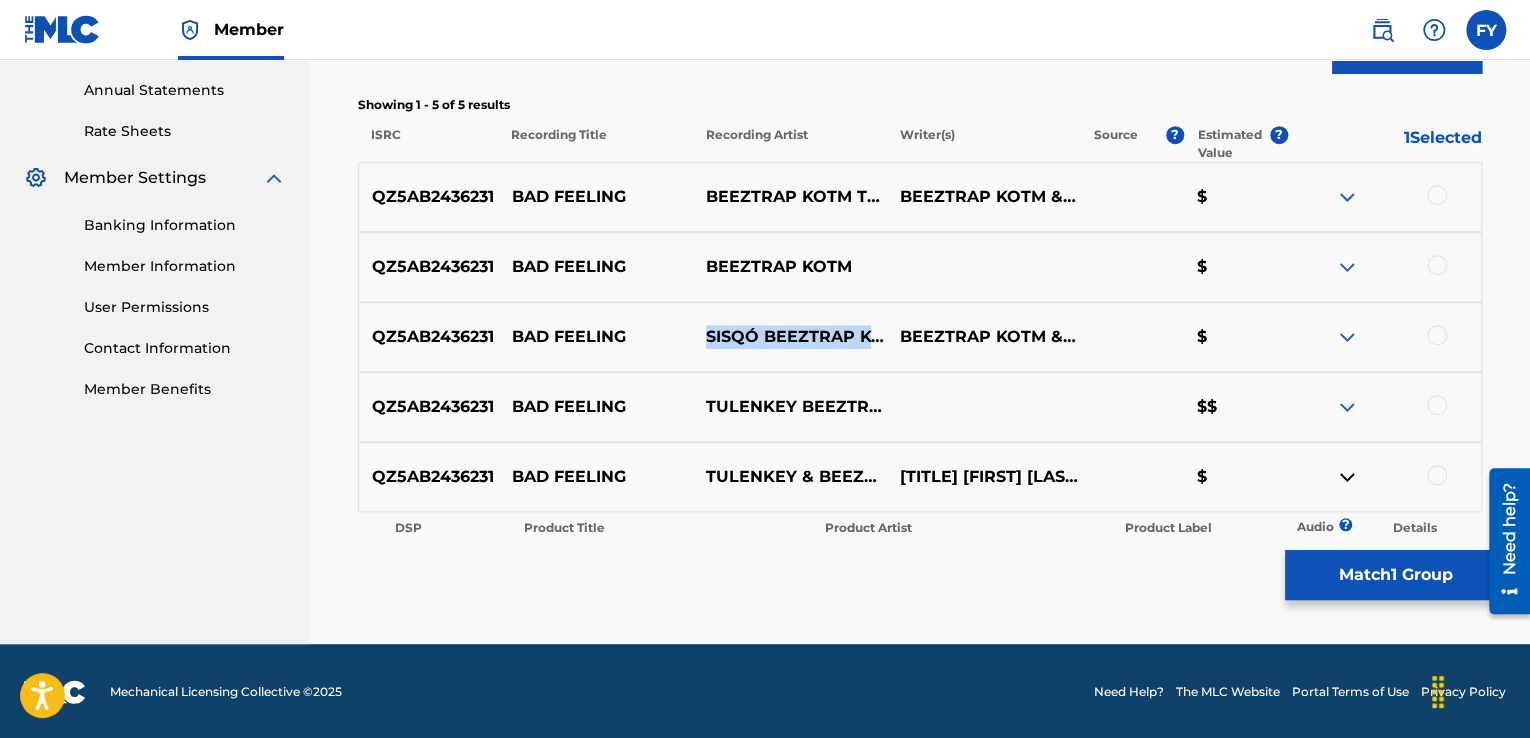 scroll, scrollTop: 639, scrollLeft: 0, axis: vertical 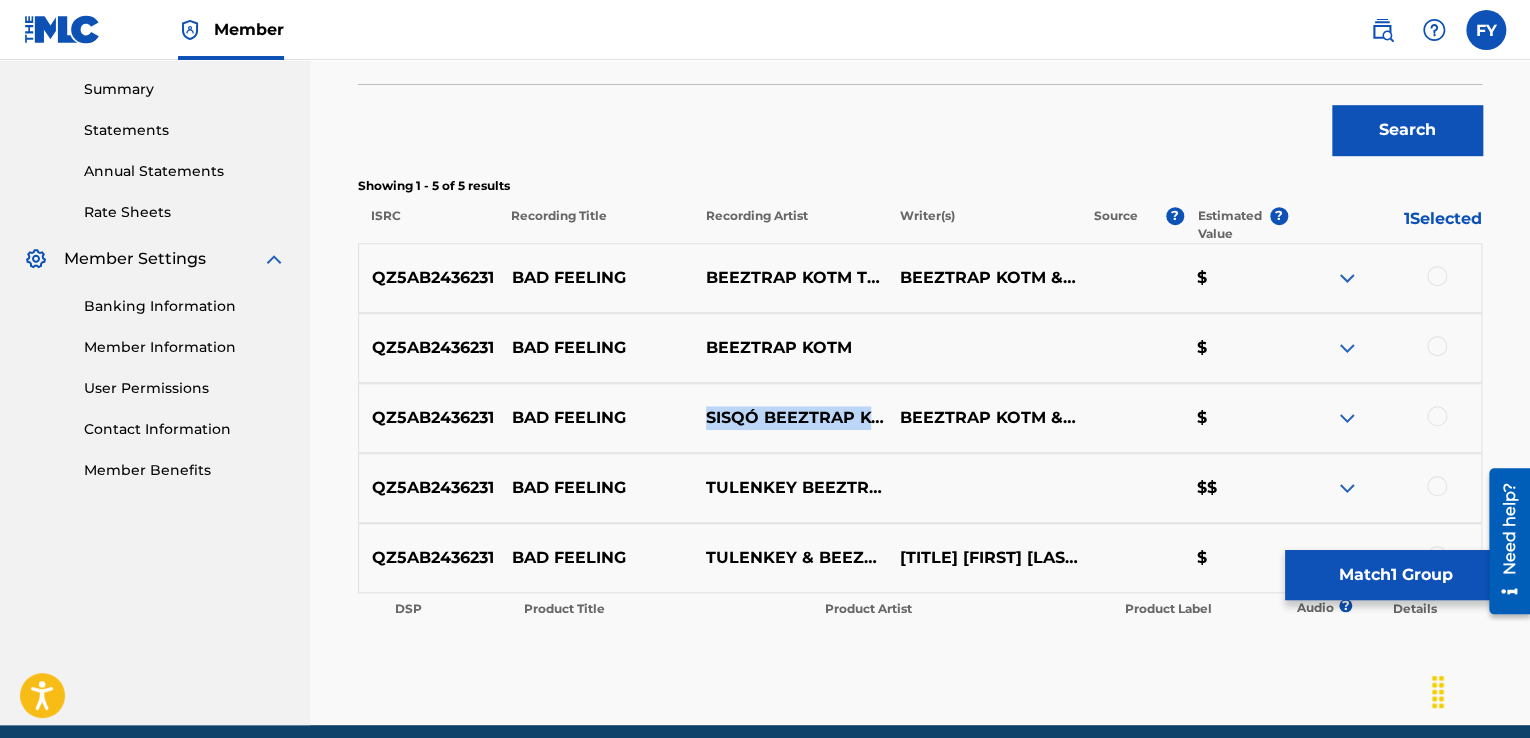 click at bounding box center (1347, 348) 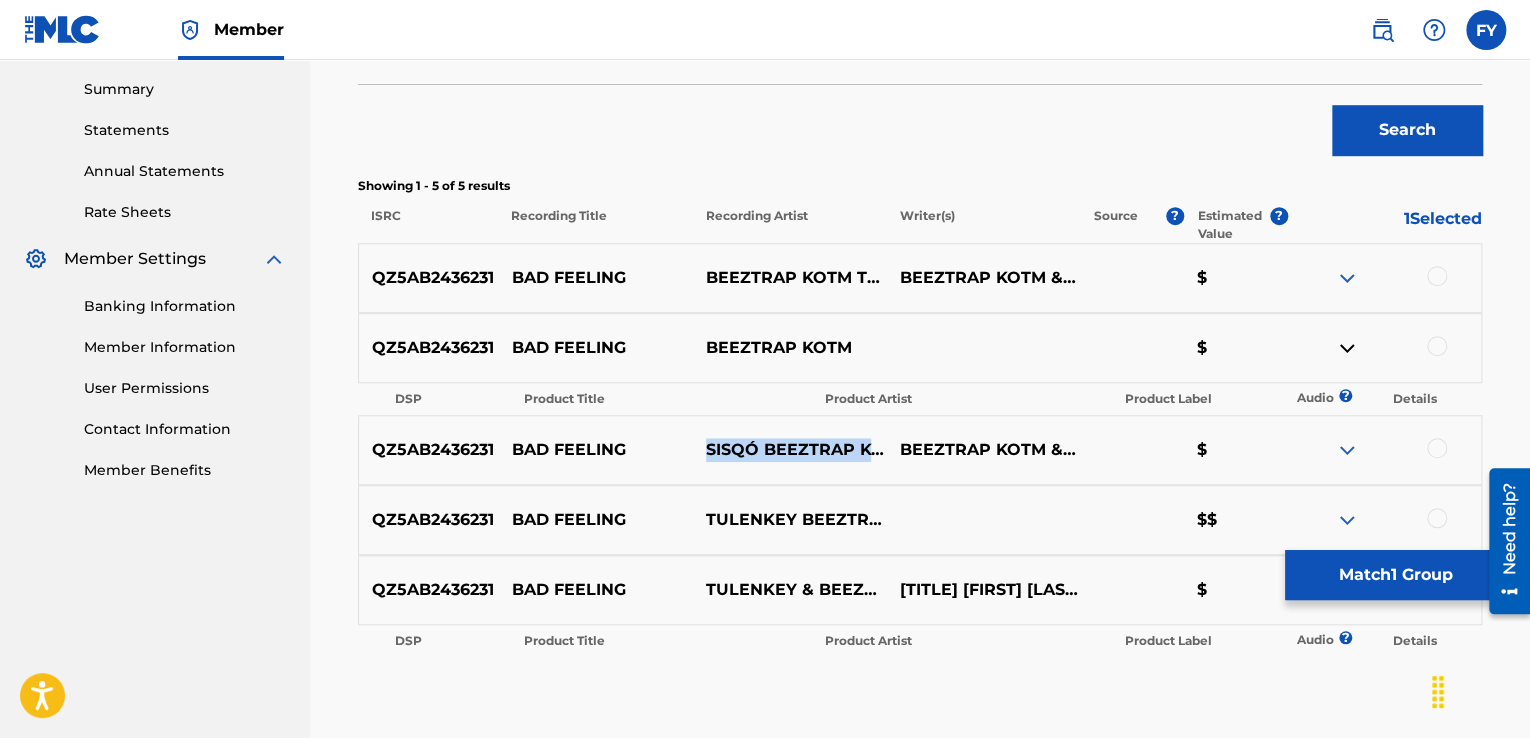 click at bounding box center (1347, 450) 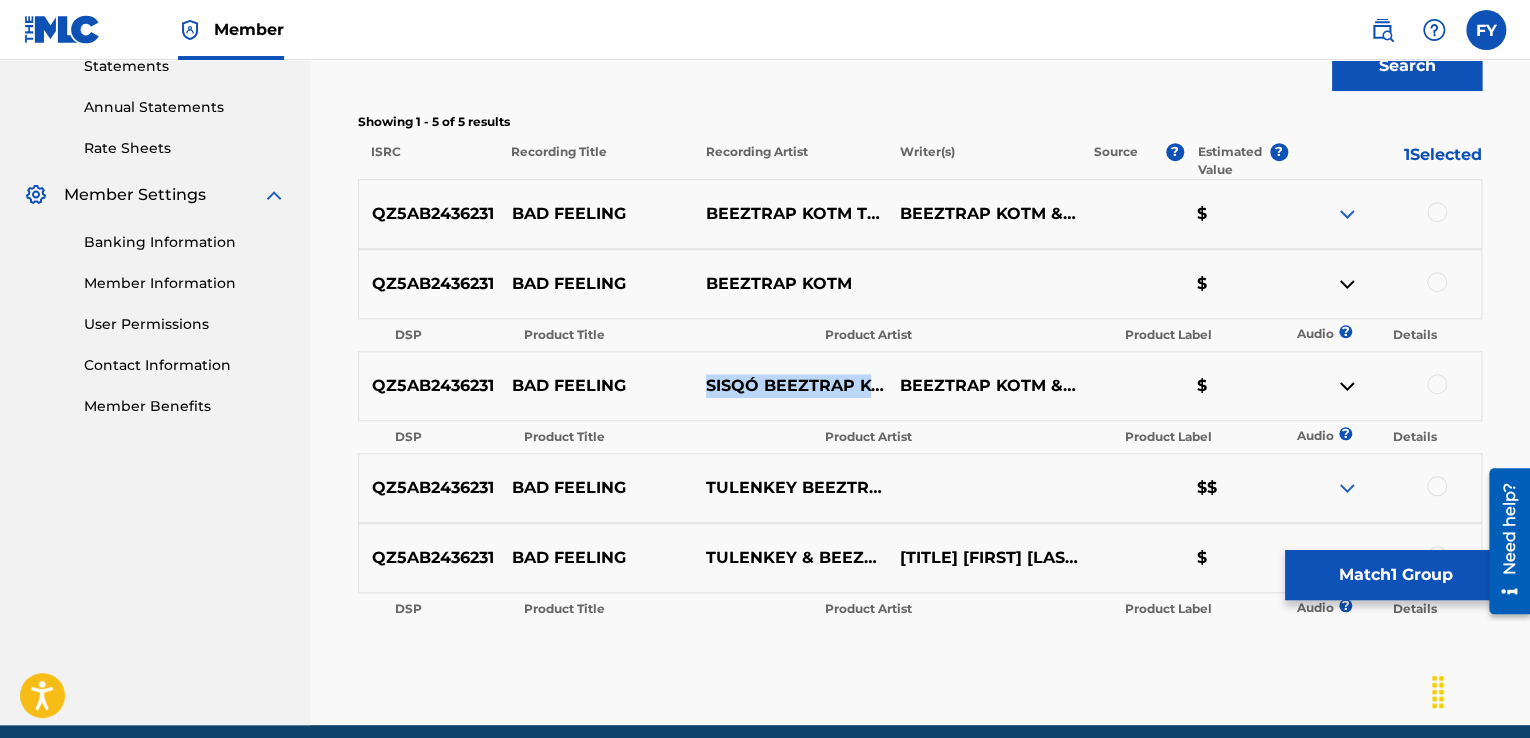 scroll, scrollTop: 706, scrollLeft: 0, axis: vertical 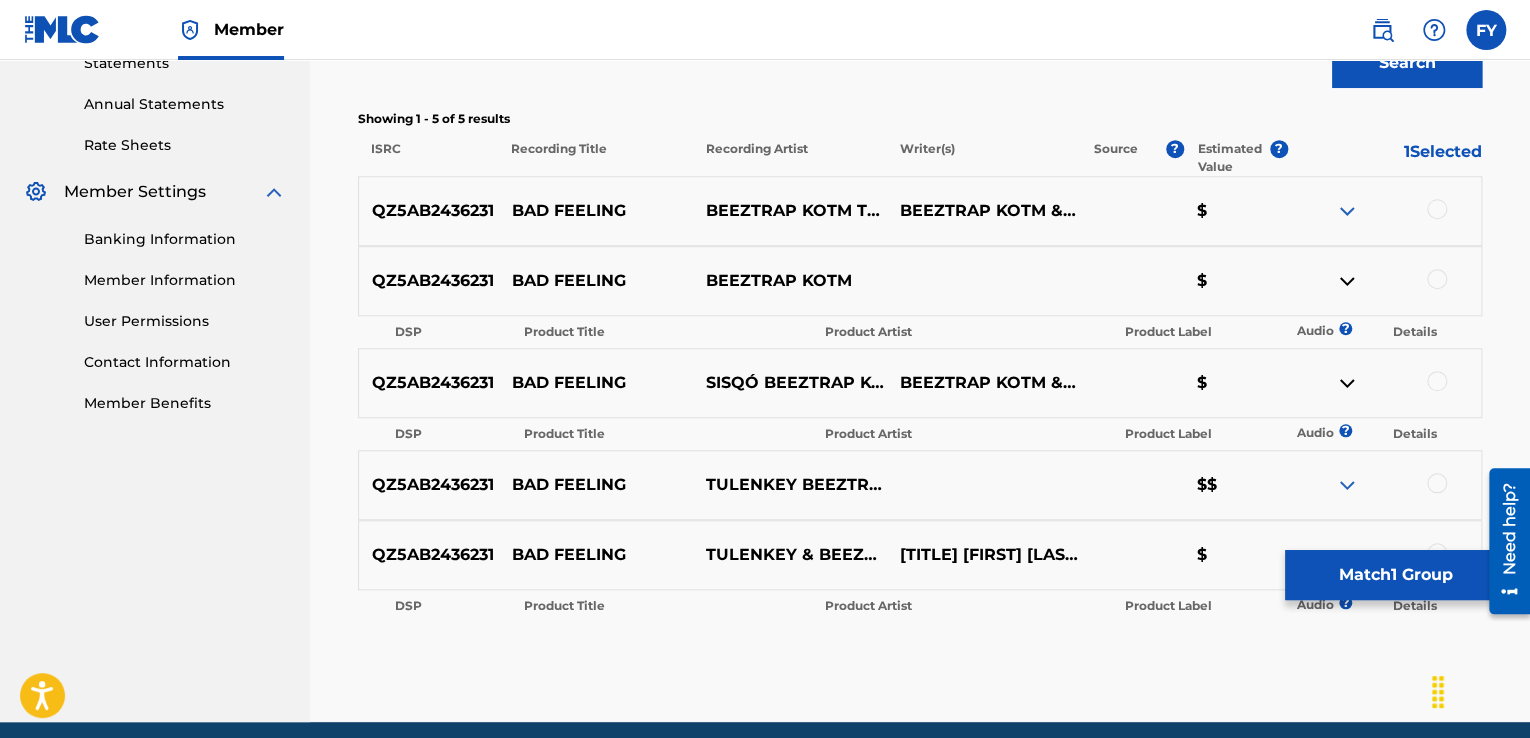 click at bounding box center [1437, 381] 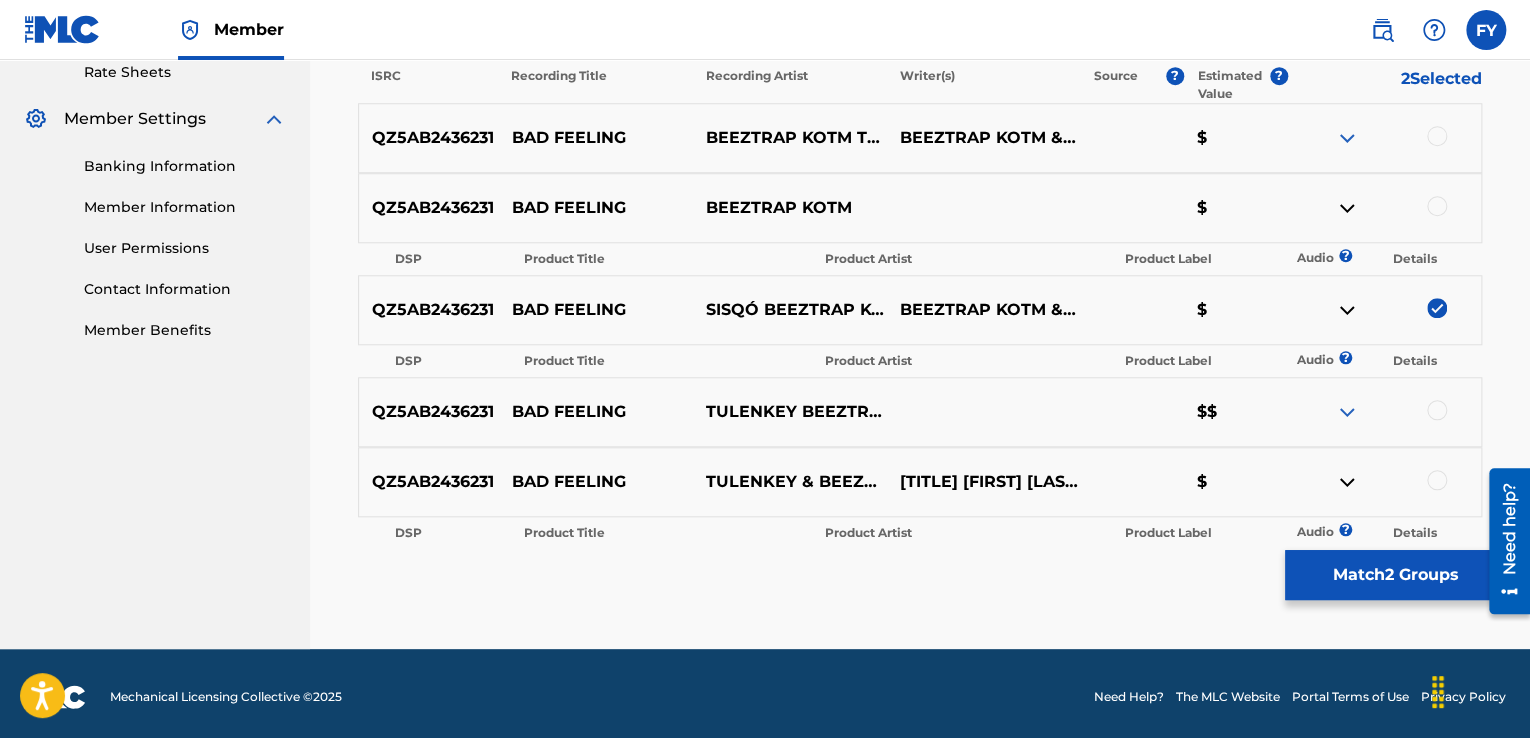 scroll, scrollTop: 784, scrollLeft: 0, axis: vertical 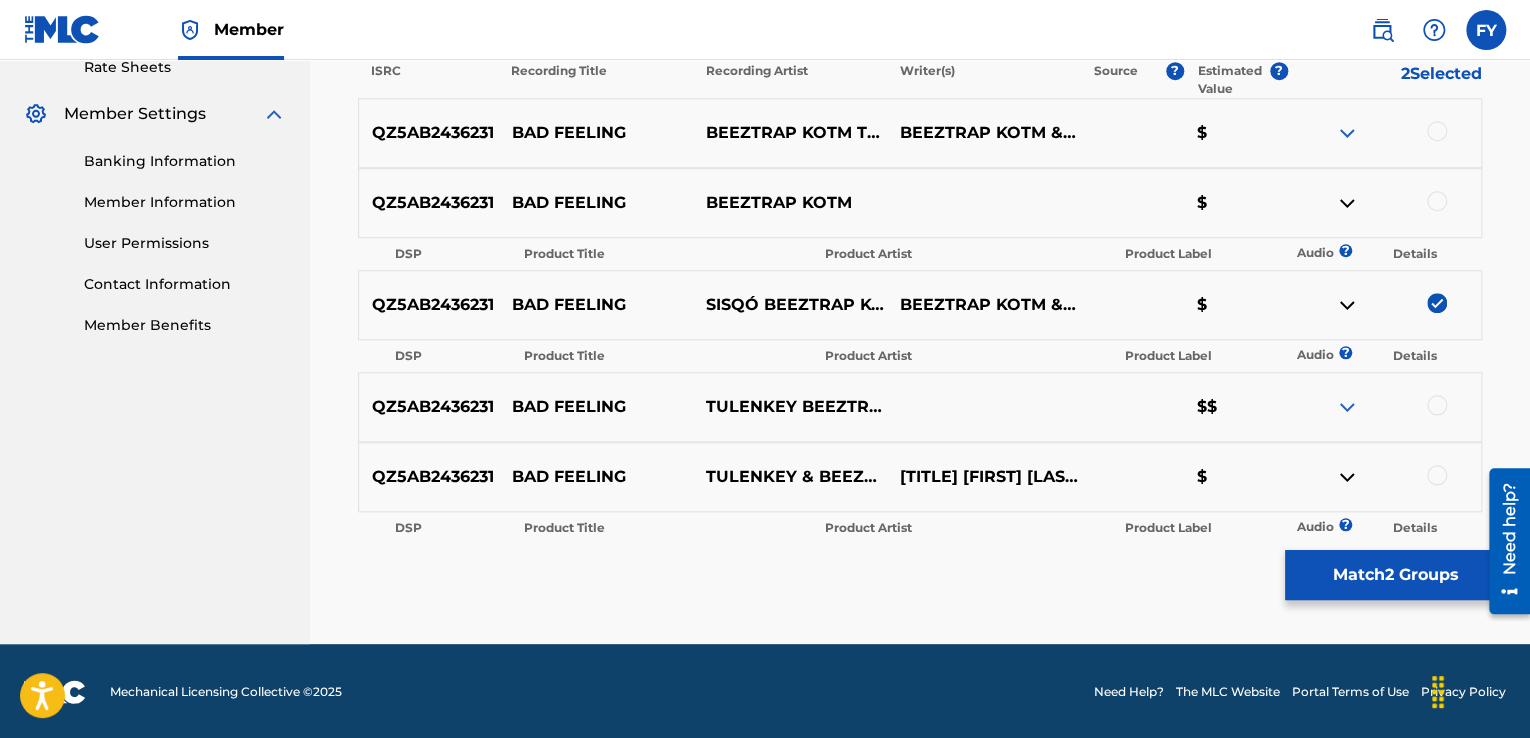 click at bounding box center (1347, 407) 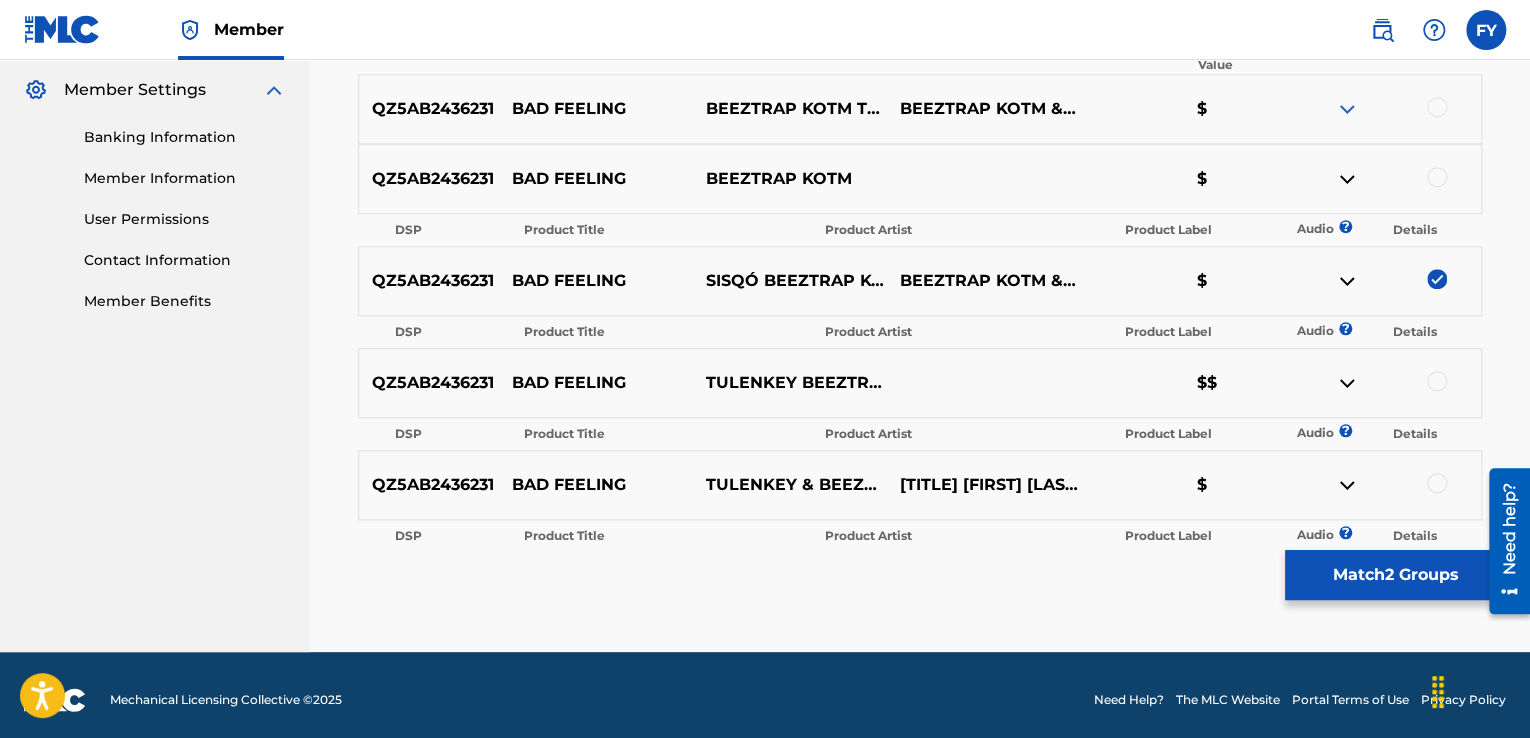 scroll, scrollTop: 815, scrollLeft: 0, axis: vertical 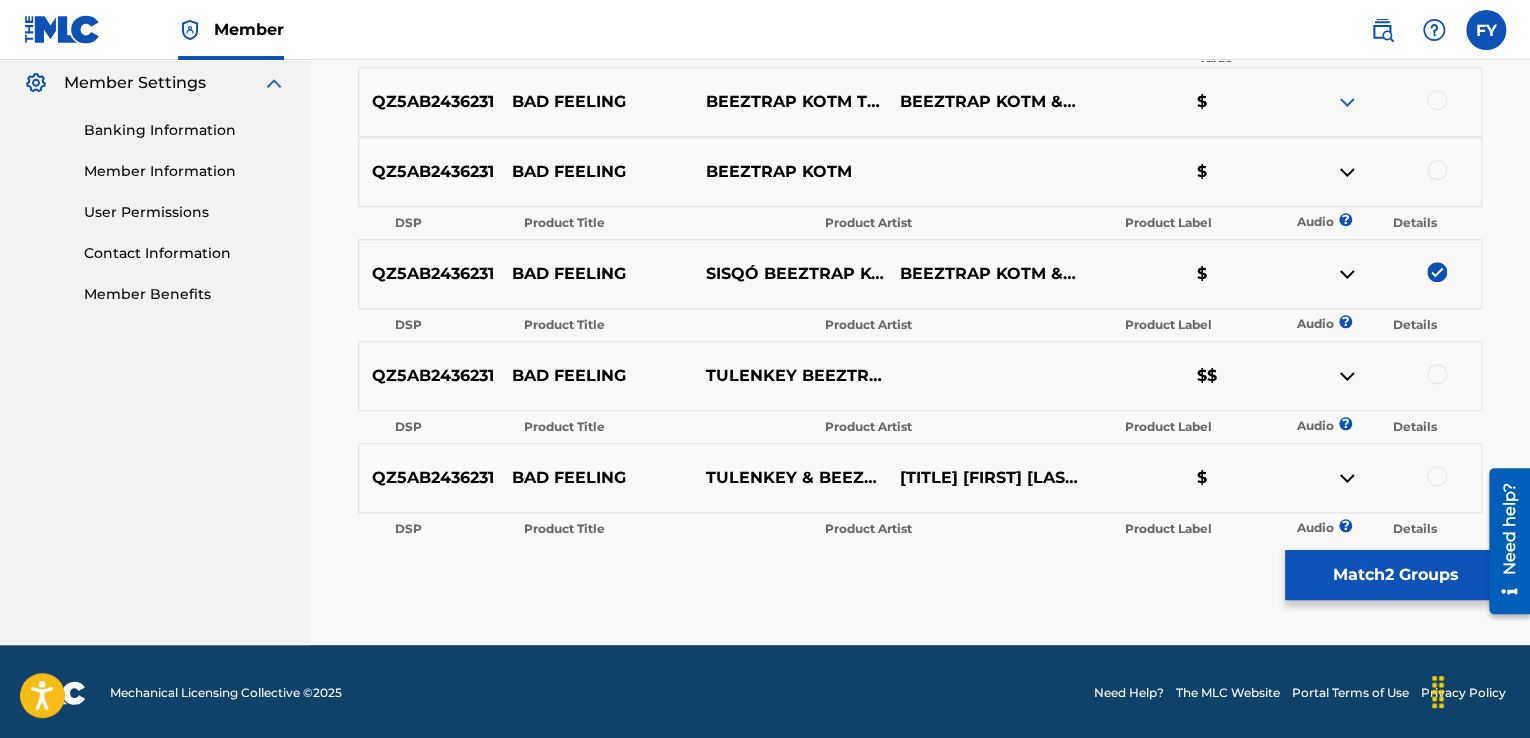 drag, startPoint x: 1535, startPoint y: 418, endPoint x: 14, endPoint y: 4, distance: 1576.3365 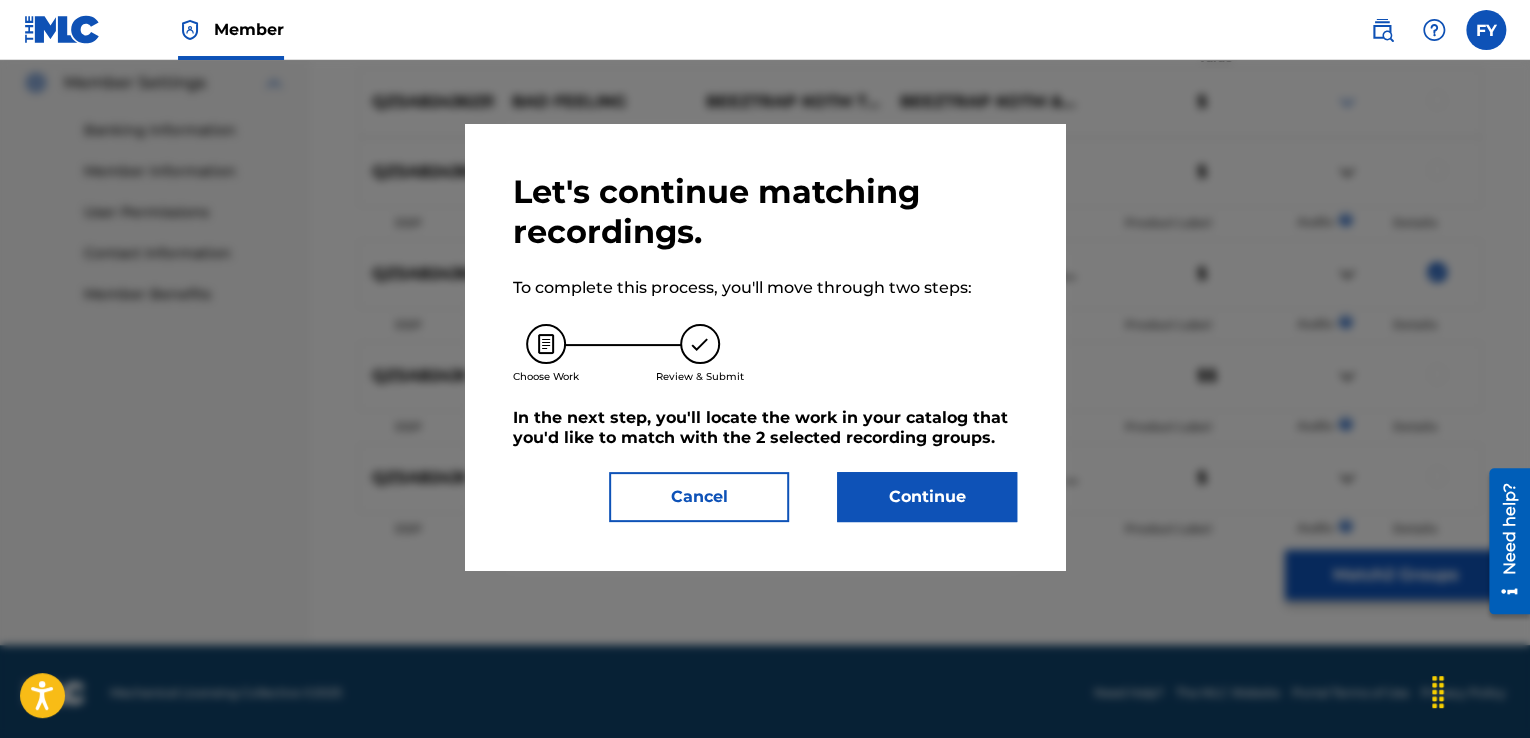 click on "Continue" at bounding box center (927, 497) 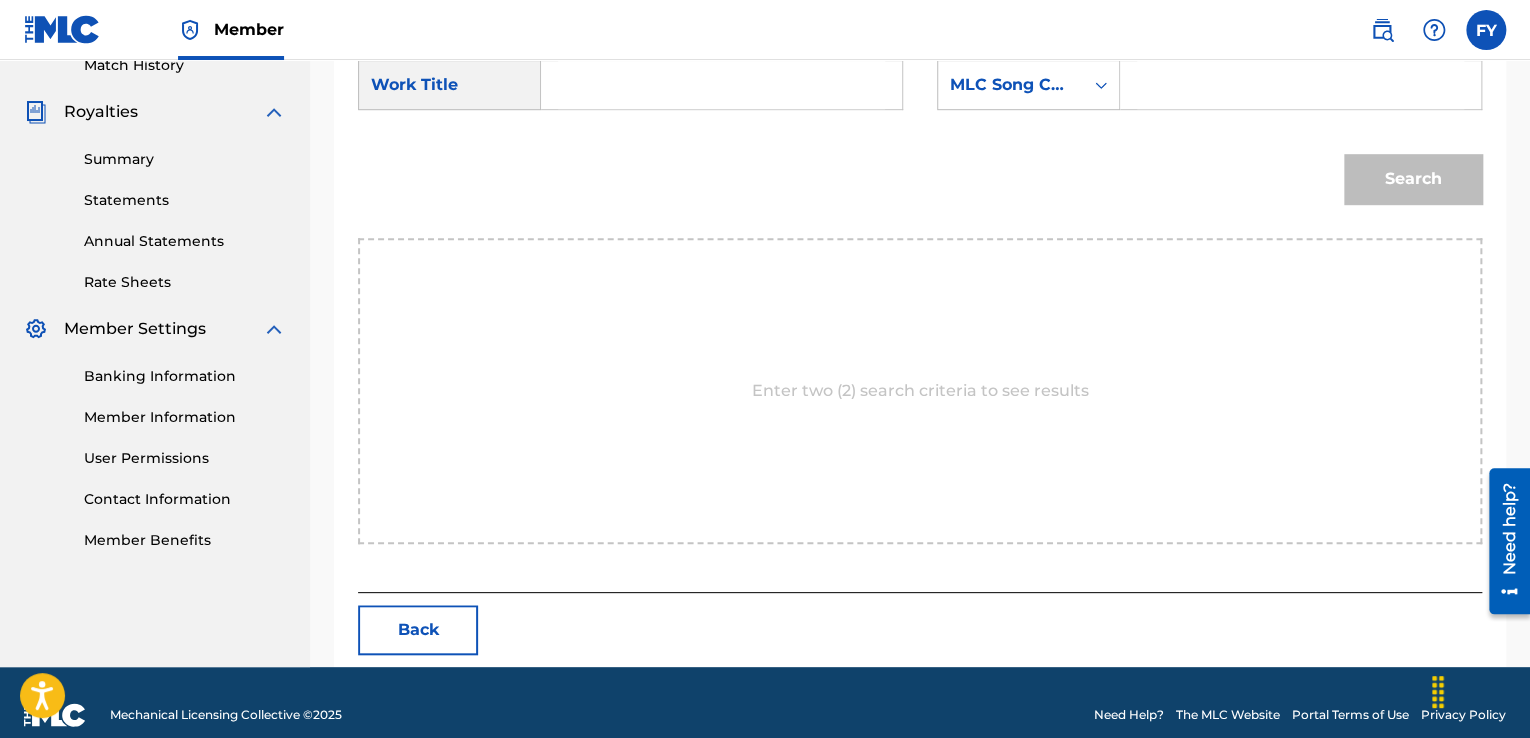 scroll, scrollTop: 594, scrollLeft: 0, axis: vertical 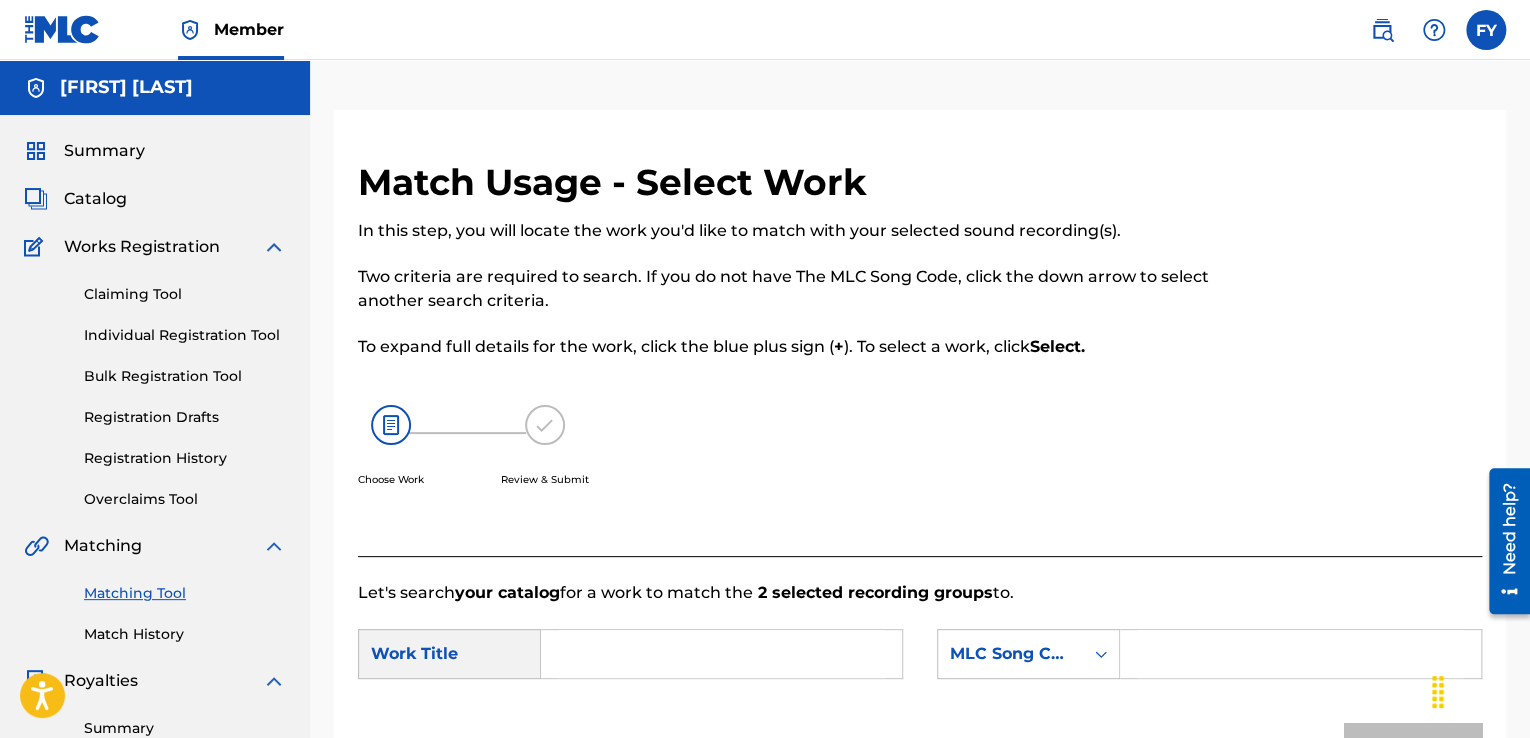 drag, startPoint x: 1516, startPoint y: 207, endPoint x: 1525, endPoint y: 381, distance: 174.2326 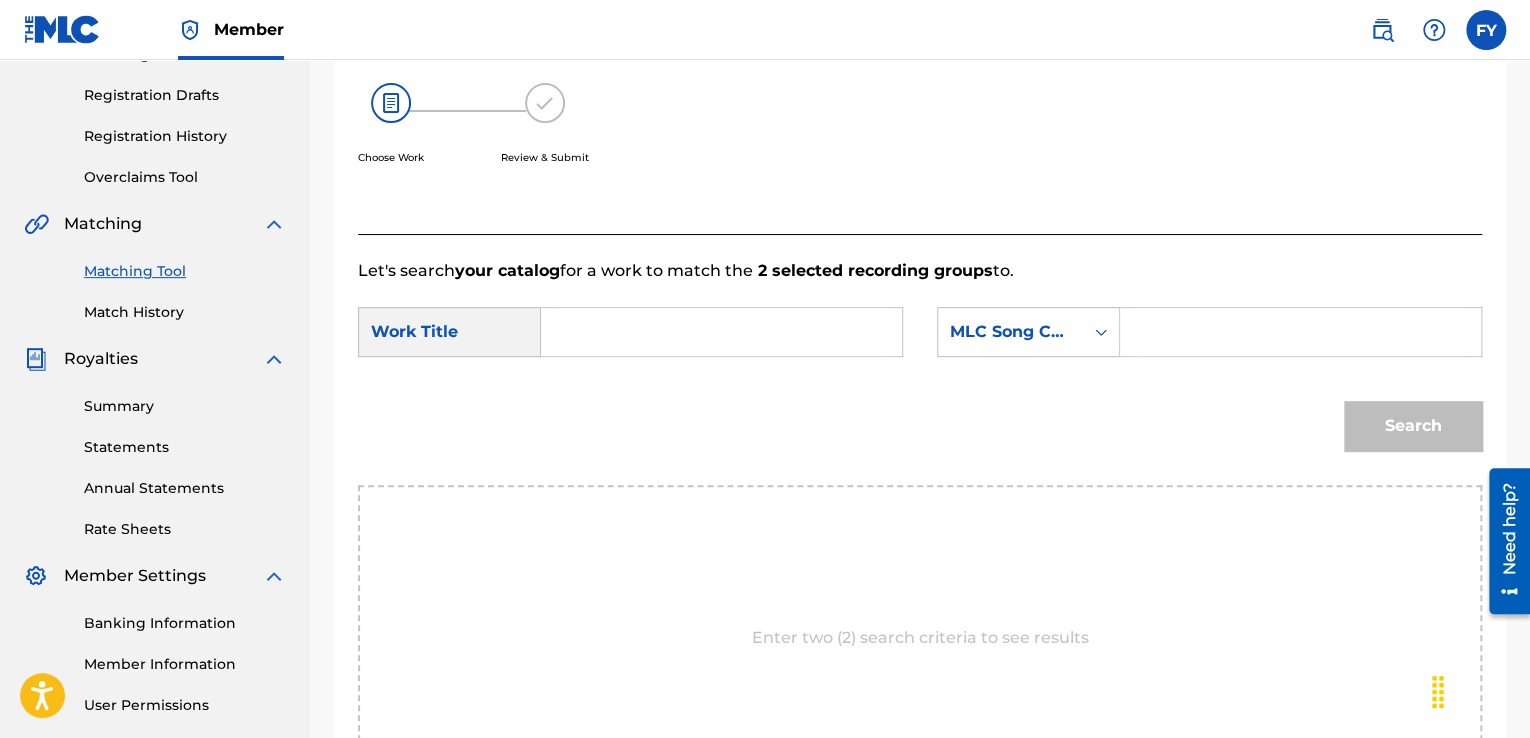 scroll, scrollTop: 294, scrollLeft: 0, axis: vertical 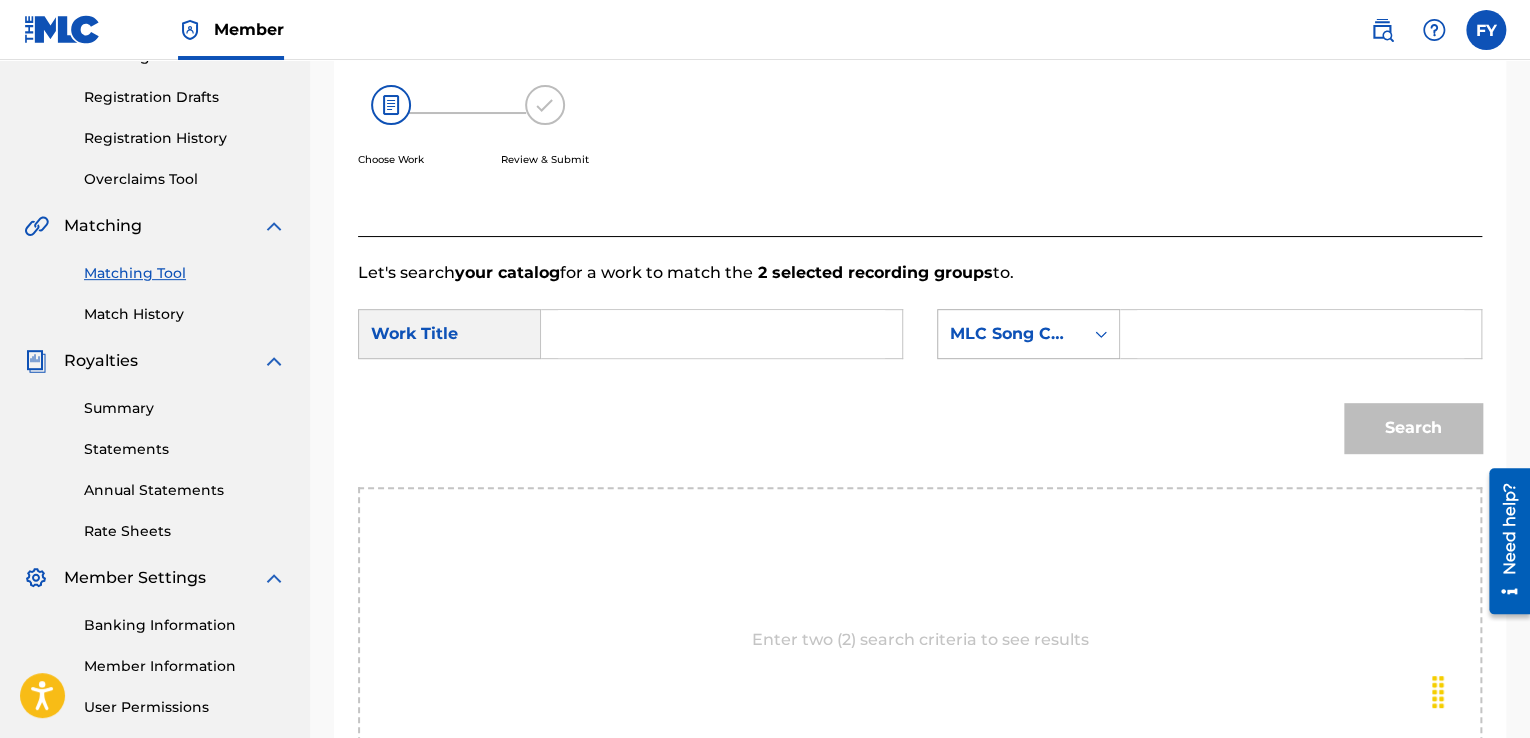 click on "MLC Song Code" at bounding box center (1010, 334) 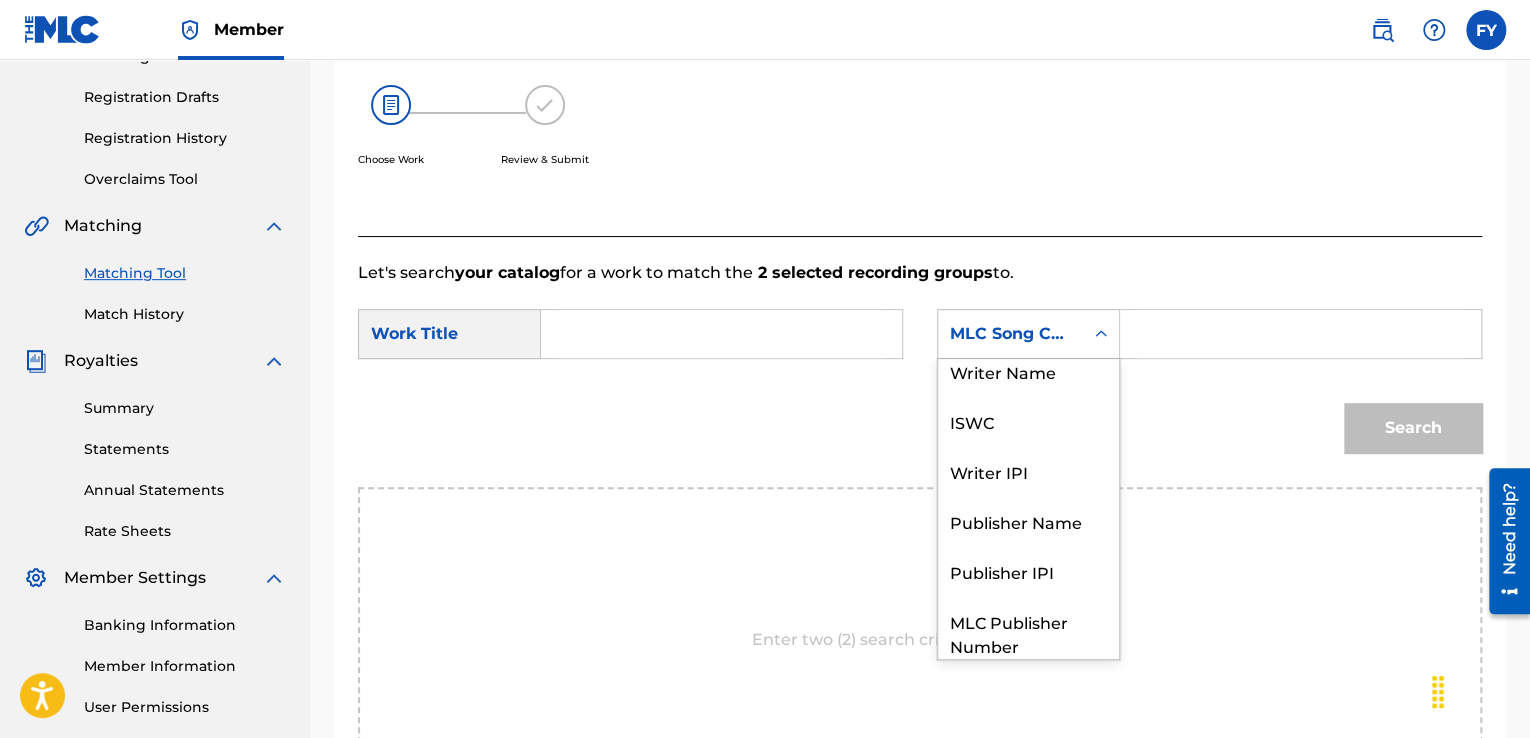 scroll, scrollTop: 0, scrollLeft: 0, axis: both 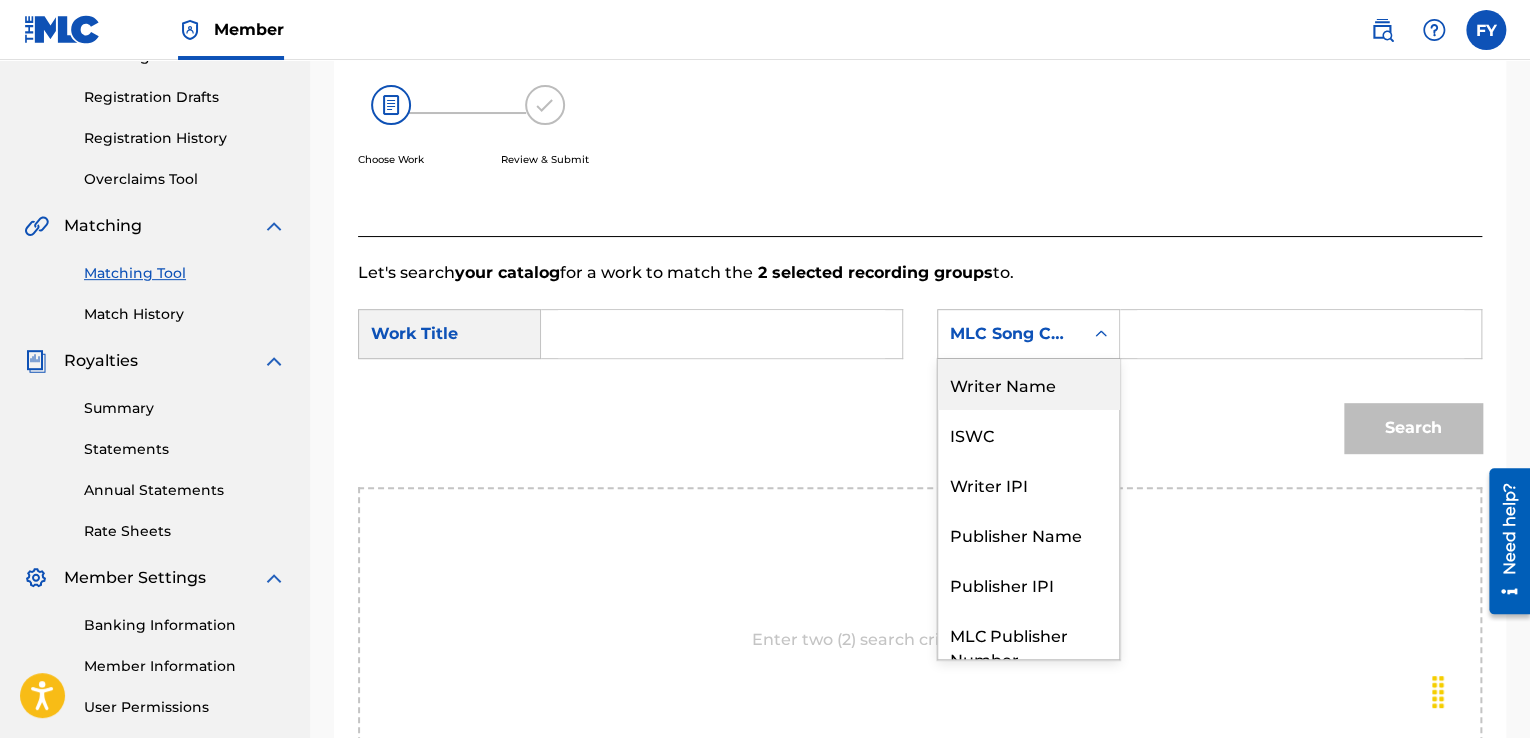 click on "Let's search  your catalog  for a work to match the   2 selected recording groups  to. SearchWithCriteriaff8130ca-4339-4859-b6bd-3a478ca17617 Work Title SearchWithCriteria4f85ce17-7618-48f9-a482-a4abebb7f8b1 7 results available. Use Up and Down to choose options, press Enter to select the currently focused option, press Escape to exit the menu, press Tab to select the option and exit the menu. MLC Song Code Writer Name ISWC Writer IPI Publisher Name Publisher IPI MLC Publisher Number MLC Song Code Search Enter two (2) search criteria to see results" at bounding box center (920, 539) 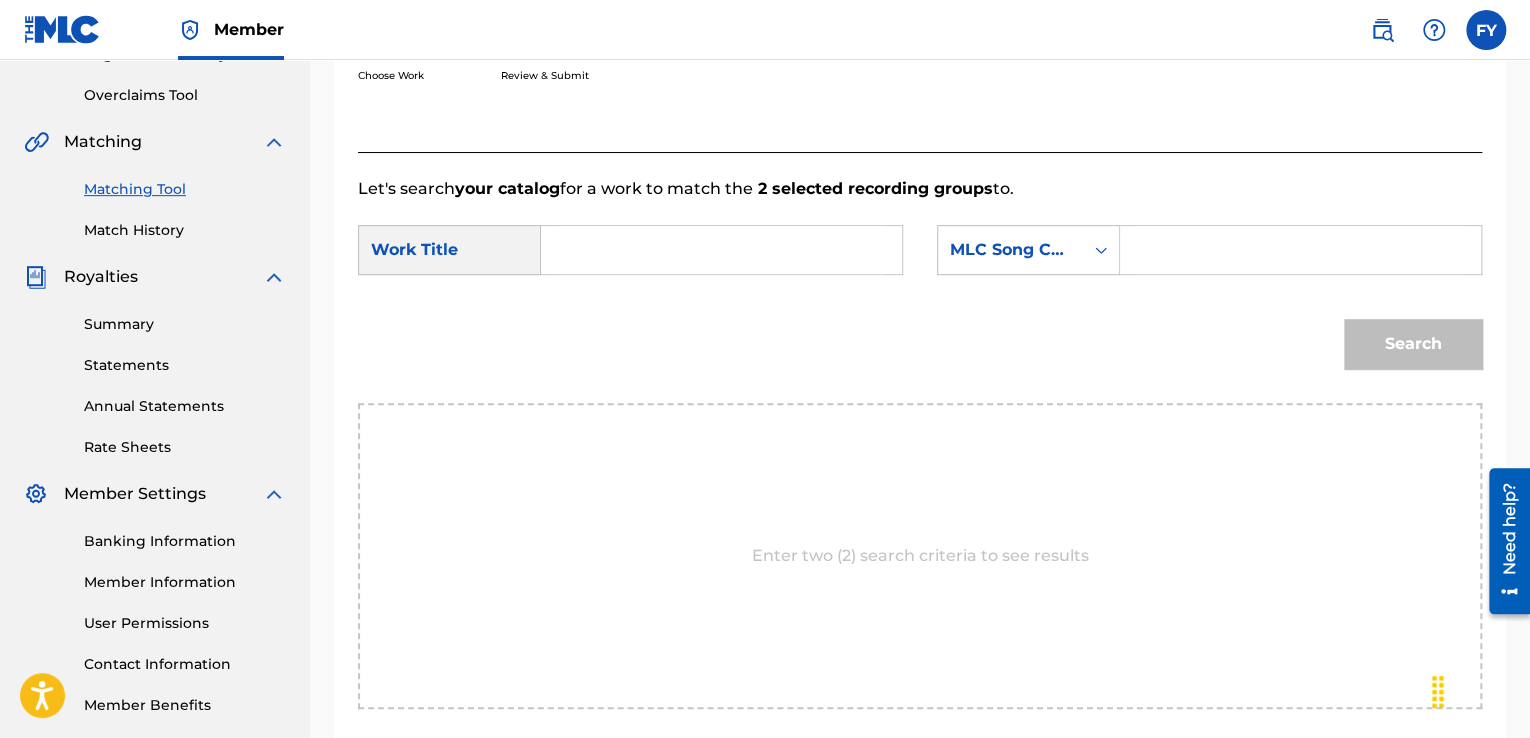 scroll, scrollTop: 442, scrollLeft: 0, axis: vertical 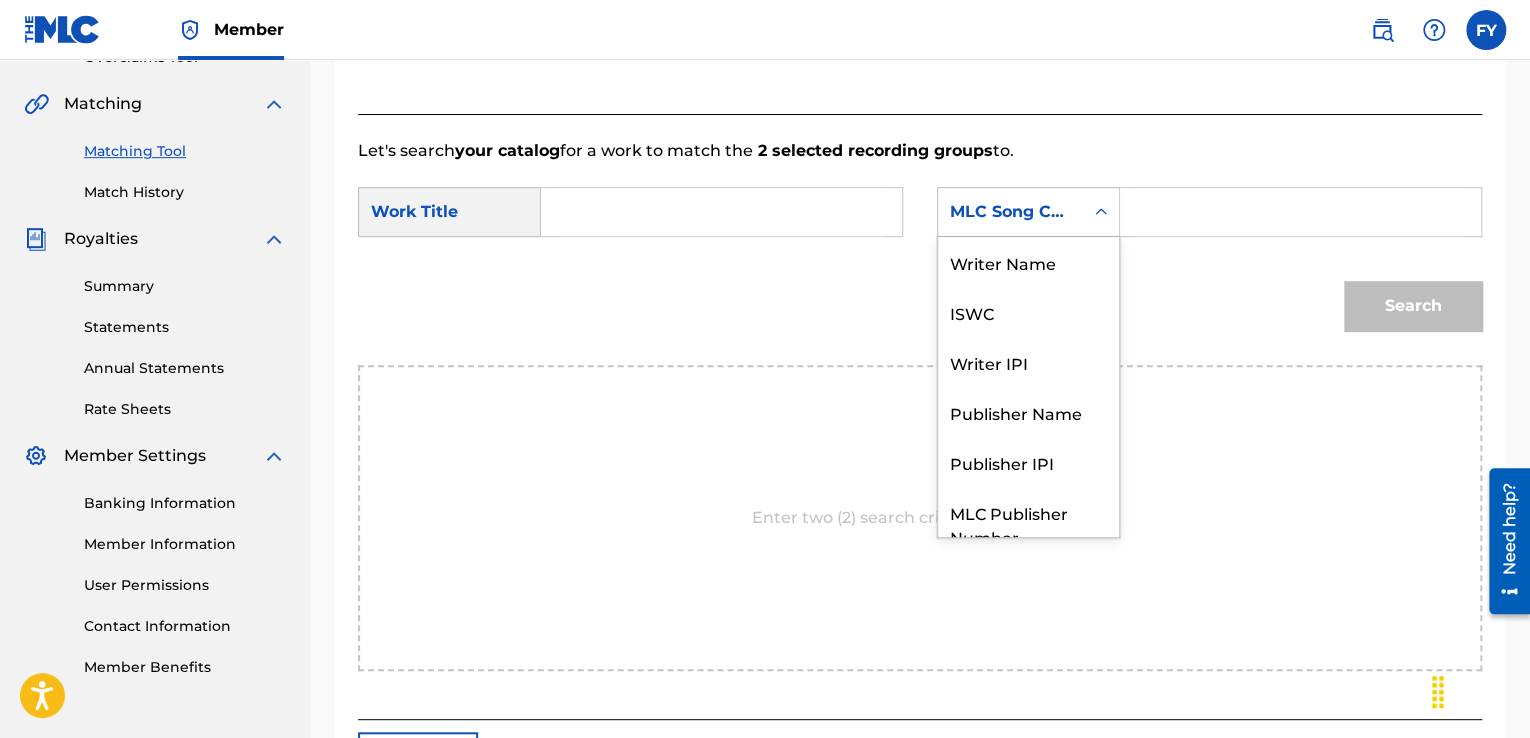 click on "MLC Song Code" at bounding box center (1010, 212) 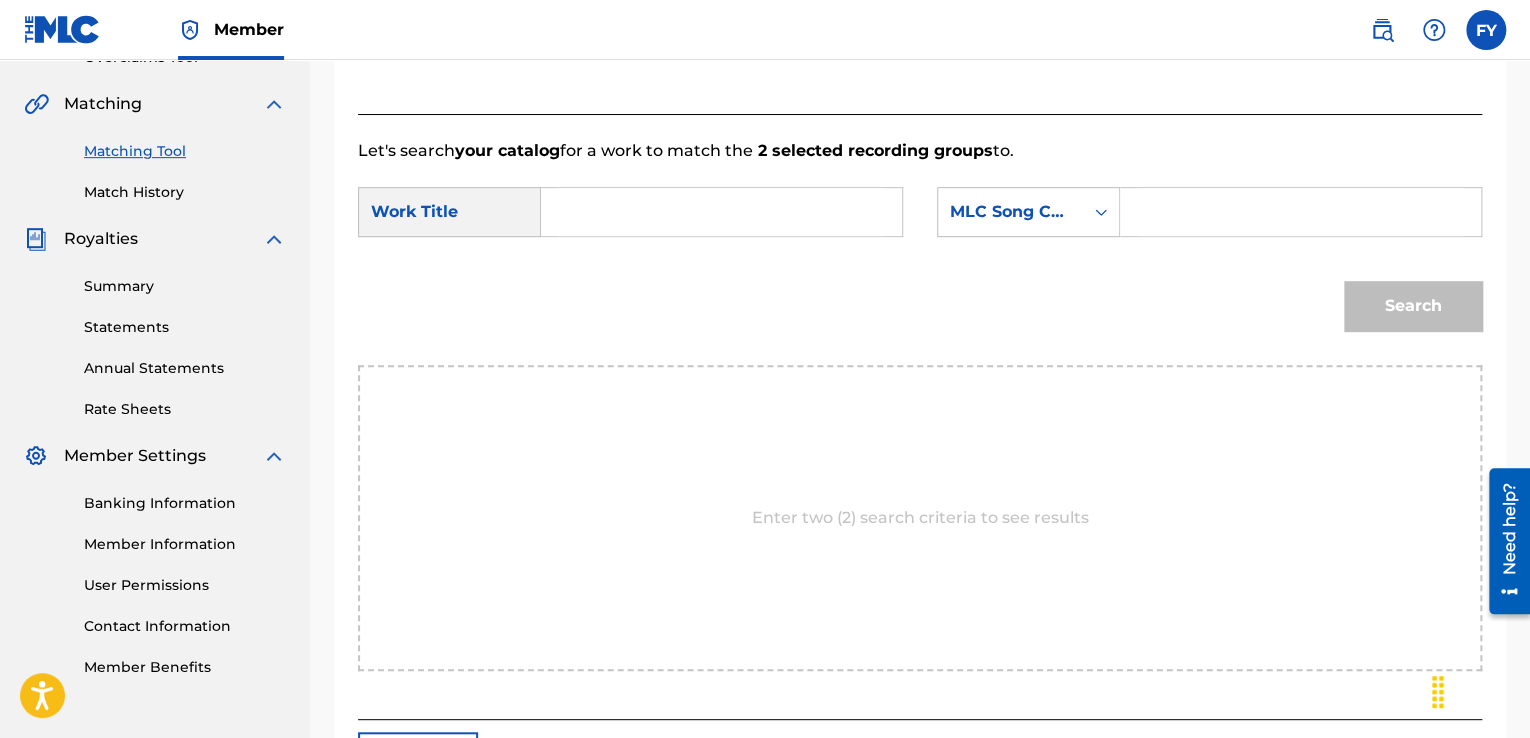 click at bounding box center [1300, 212] 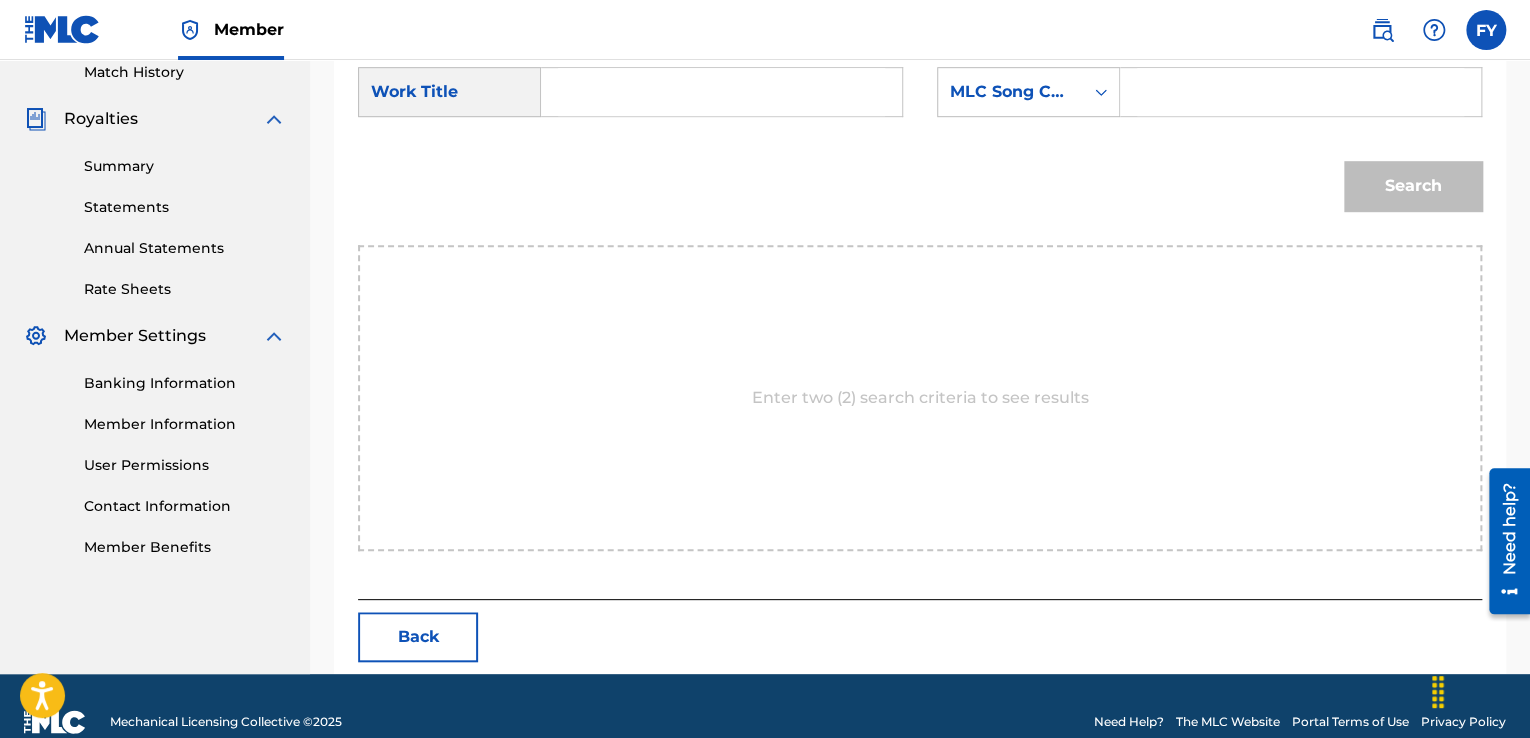 scroll, scrollTop: 594, scrollLeft: 0, axis: vertical 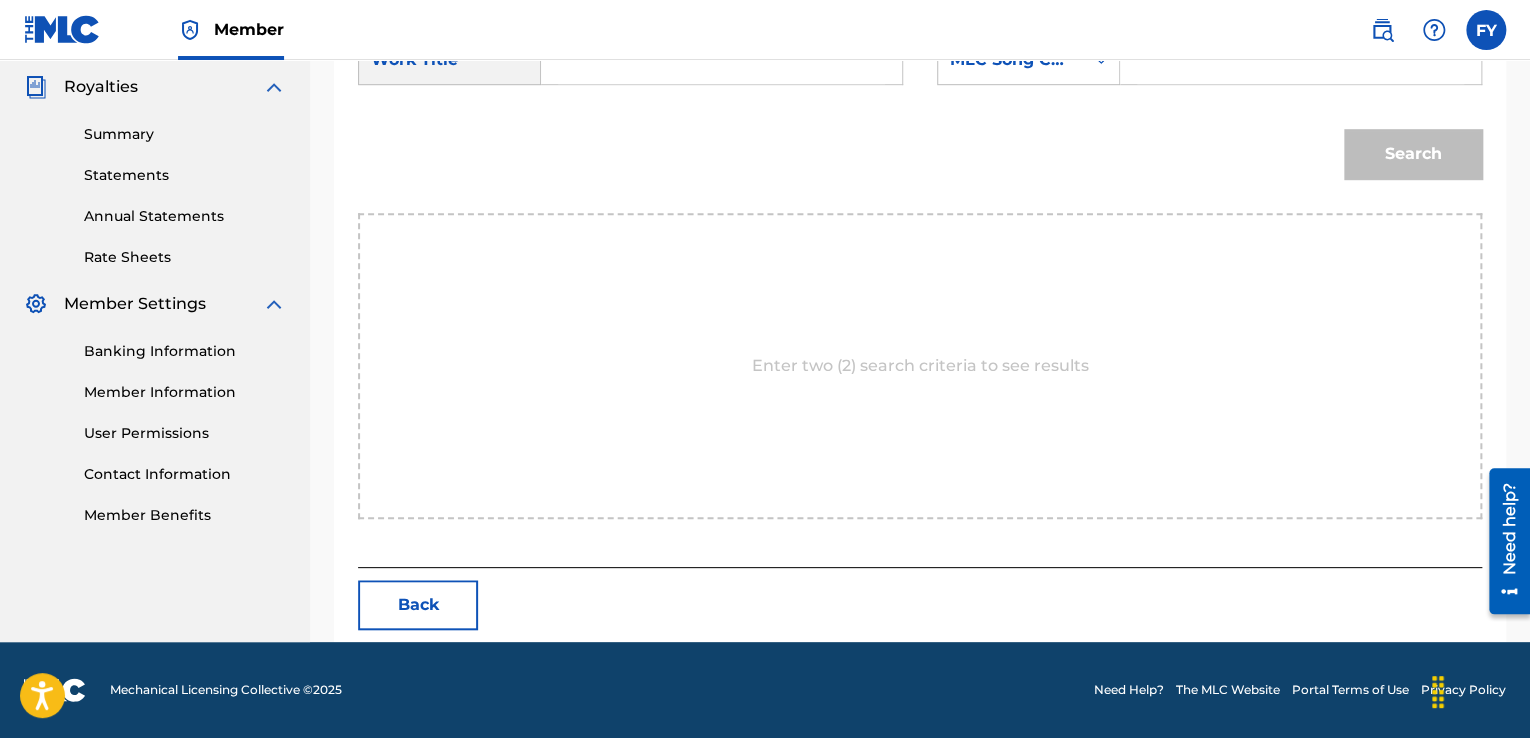 drag, startPoint x: 870, startPoint y: 315, endPoint x: 744, endPoint y: 341, distance: 128.65457 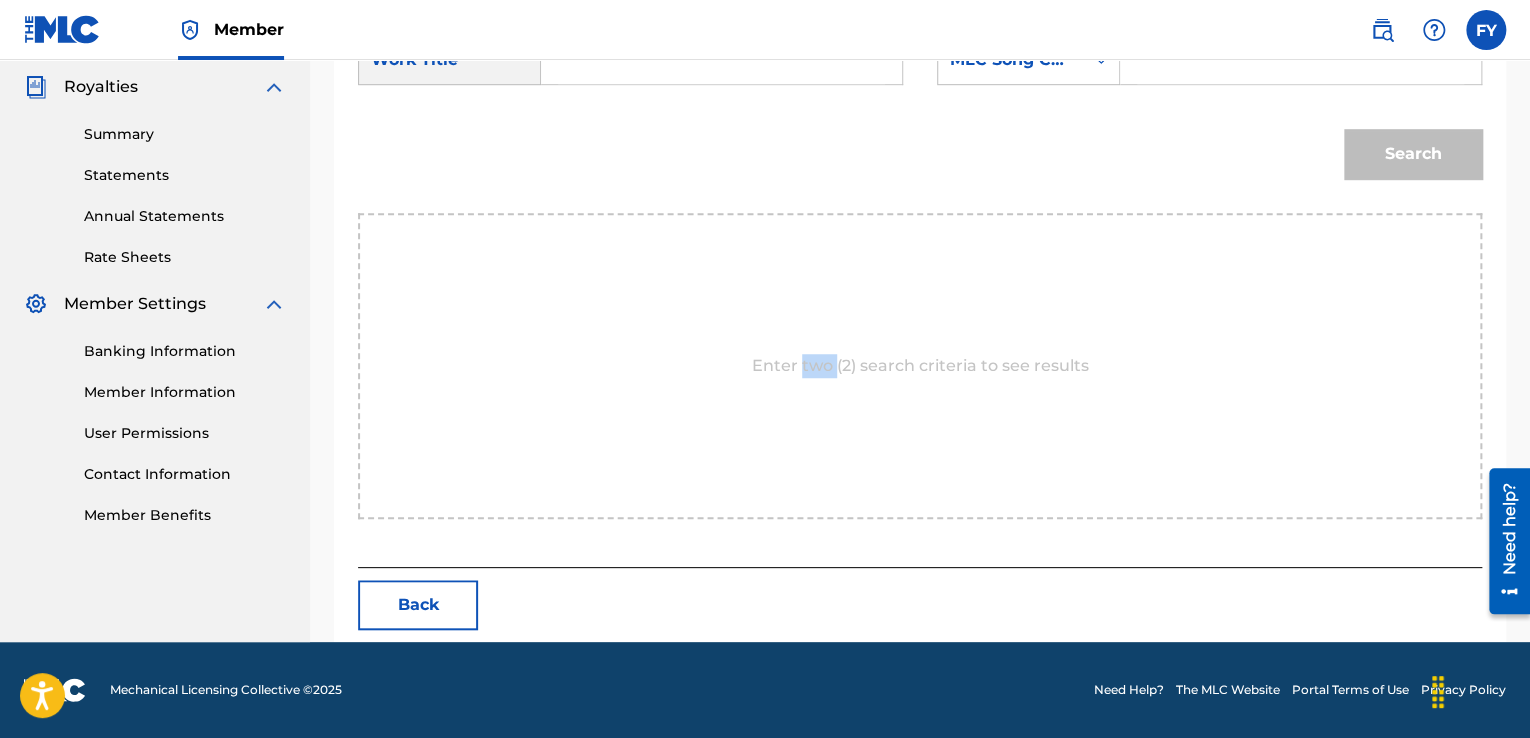 click on "Enter two (2) search criteria to see results" at bounding box center [920, 366] 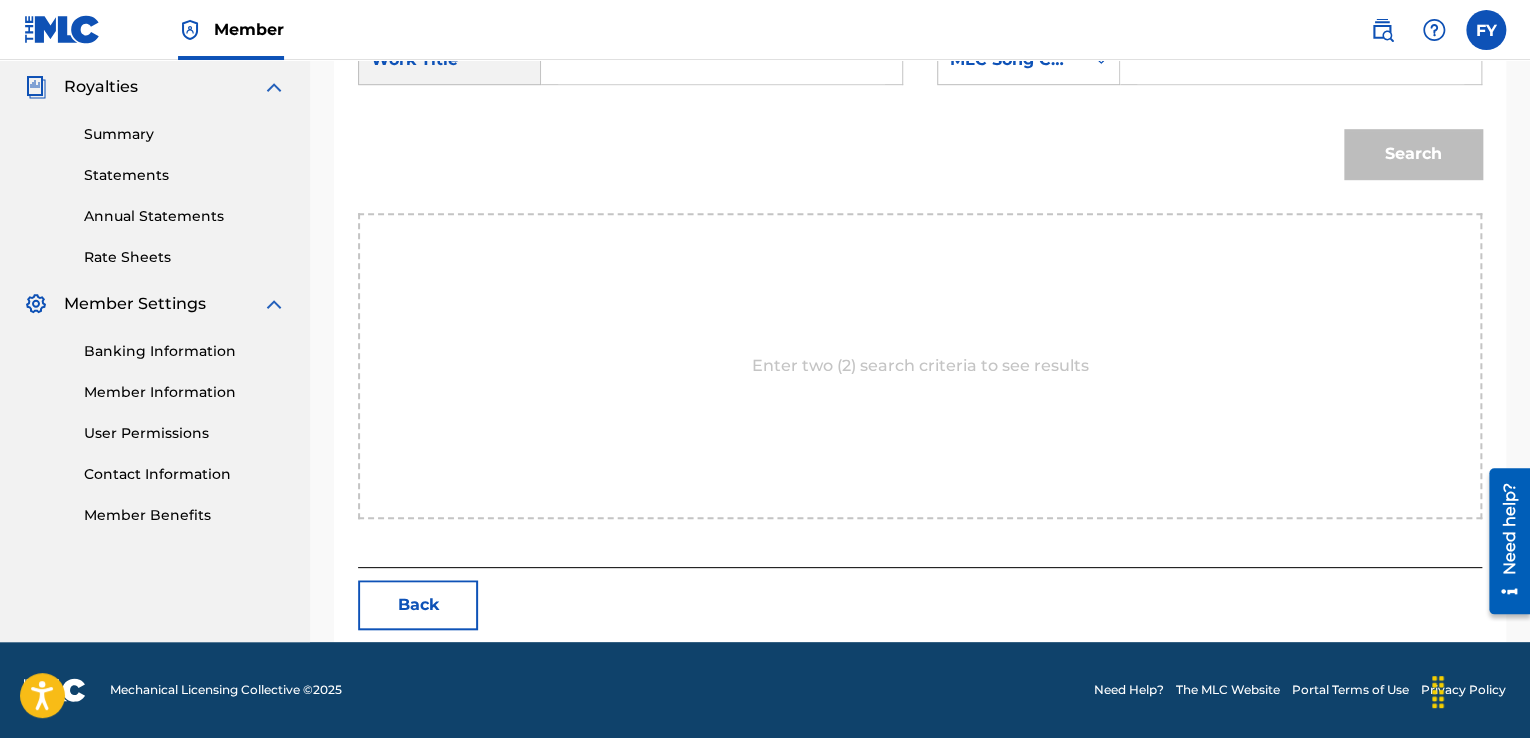 click on "Enter two (2) search criteria to see results" at bounding box center (920, 366) 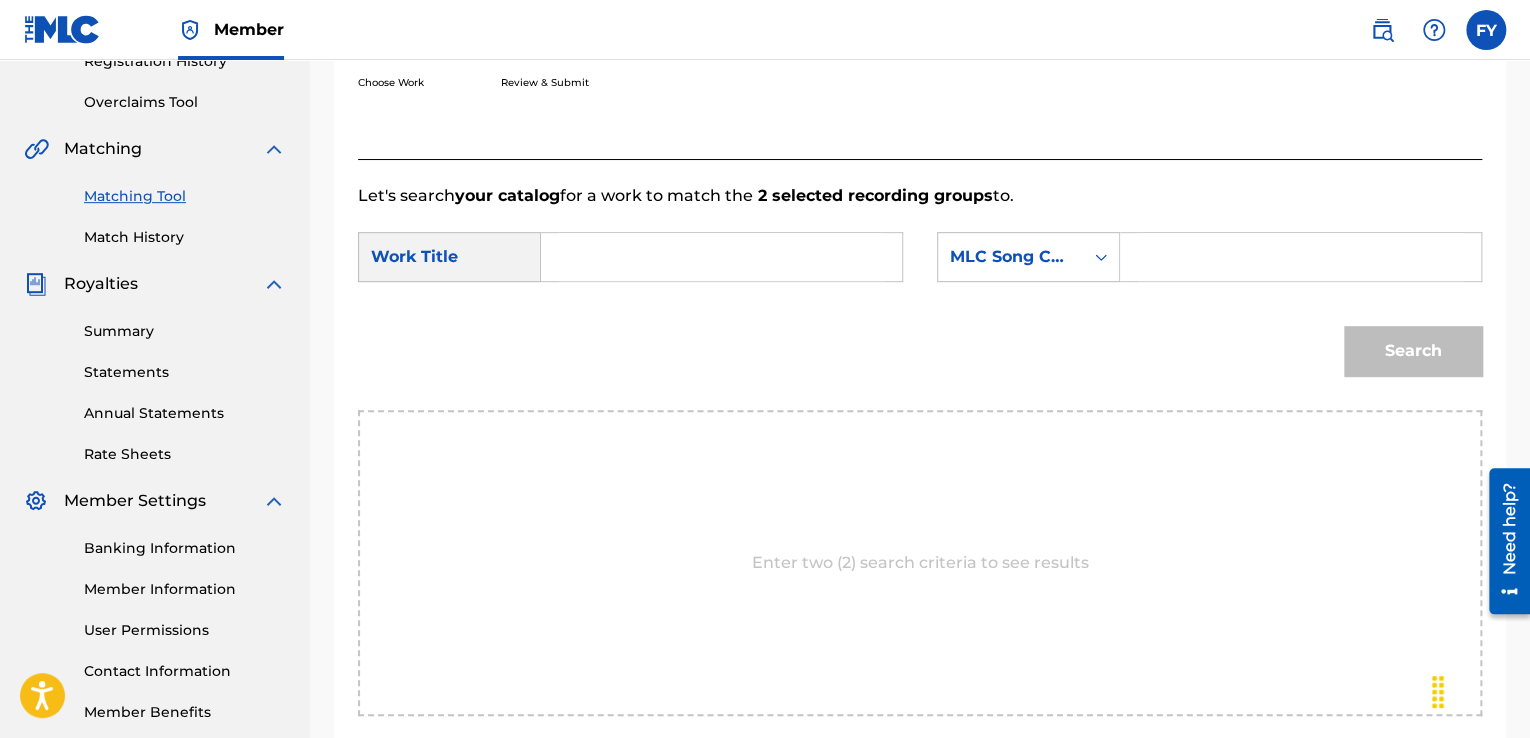 scroll, scrollTop: 344, scrollLeft: 0, axis: vertical 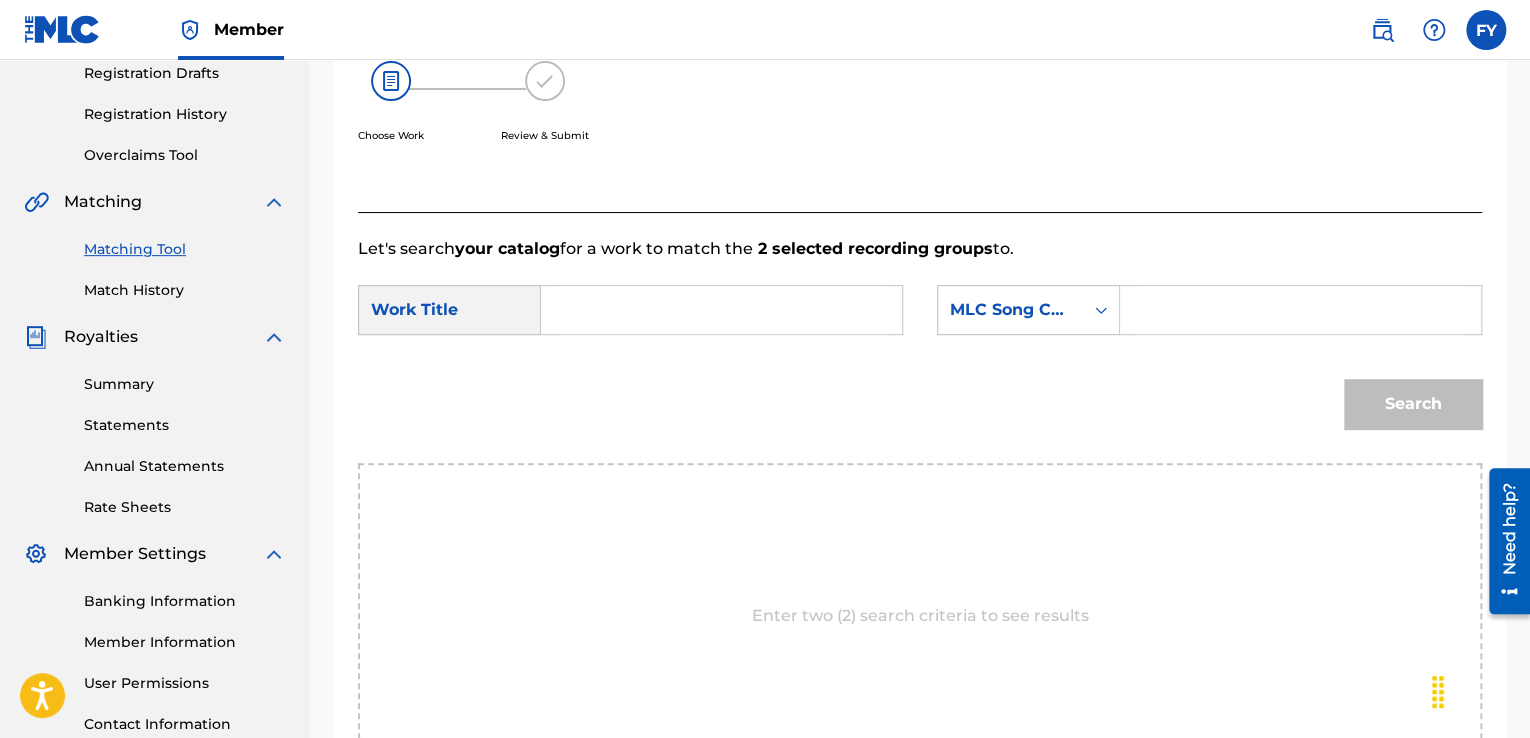 click at bounding box center (721, 310) 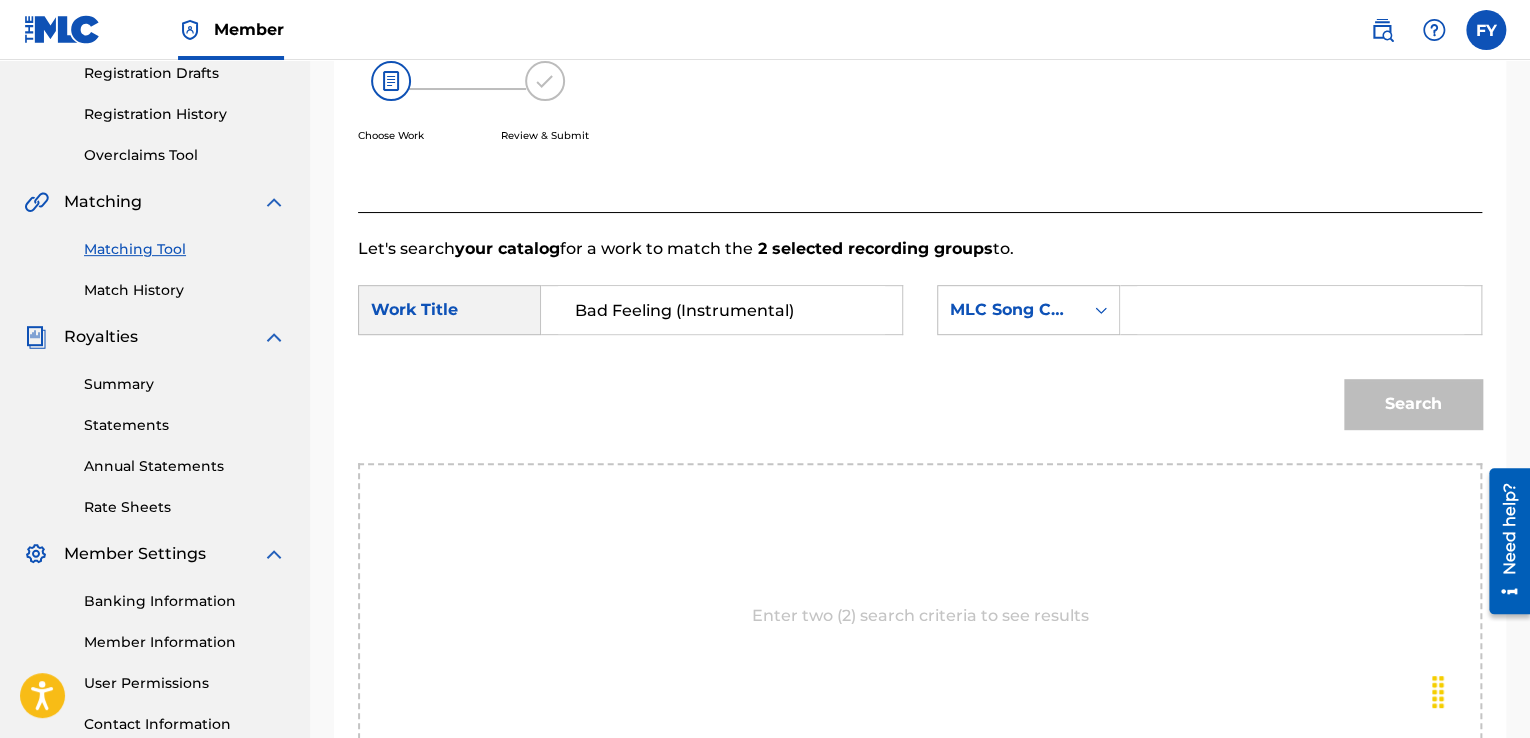 drag, startPoint x: 776, startPoint y: 304, endPoint x: 689, endPoint y: 297, distance: 87.28116 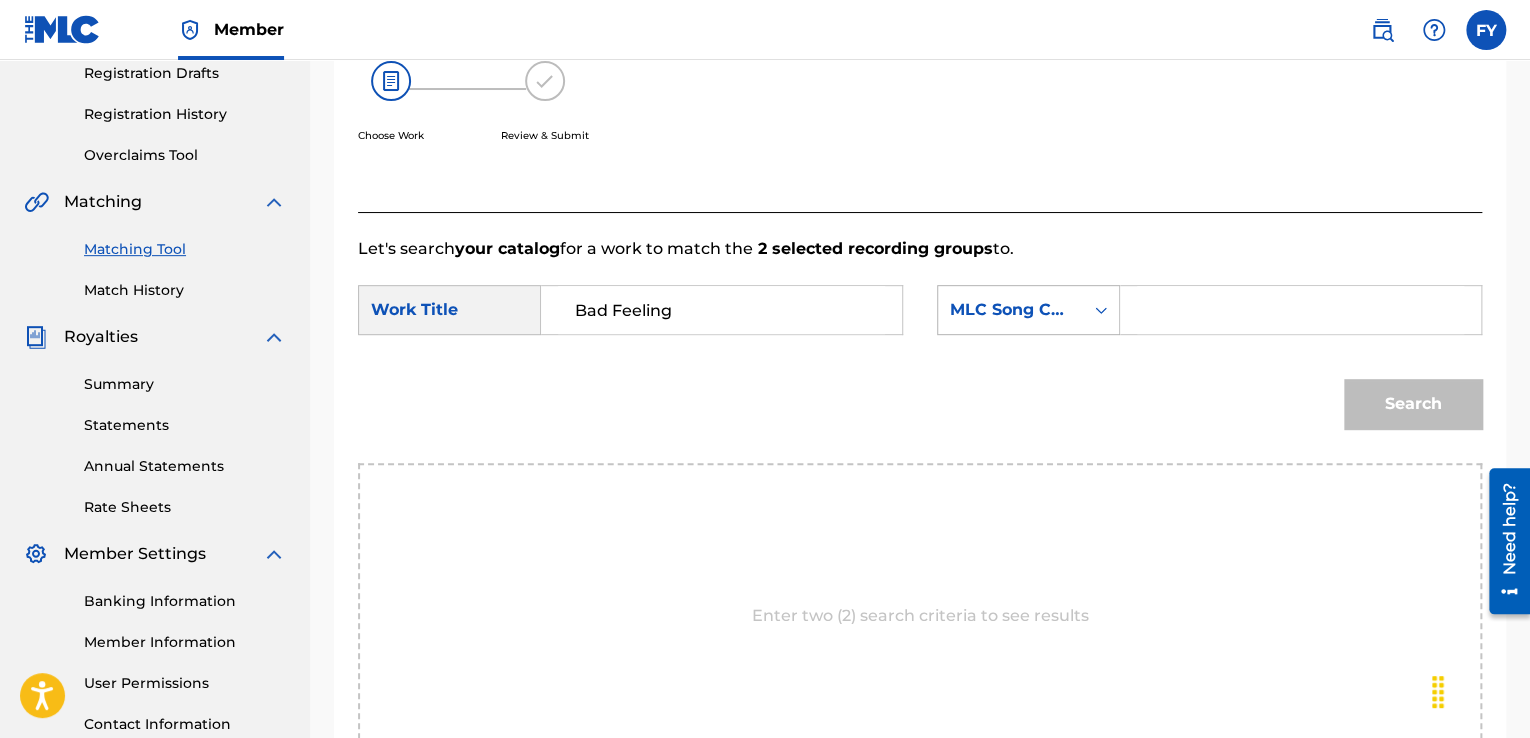 type on "Bad Feeling" 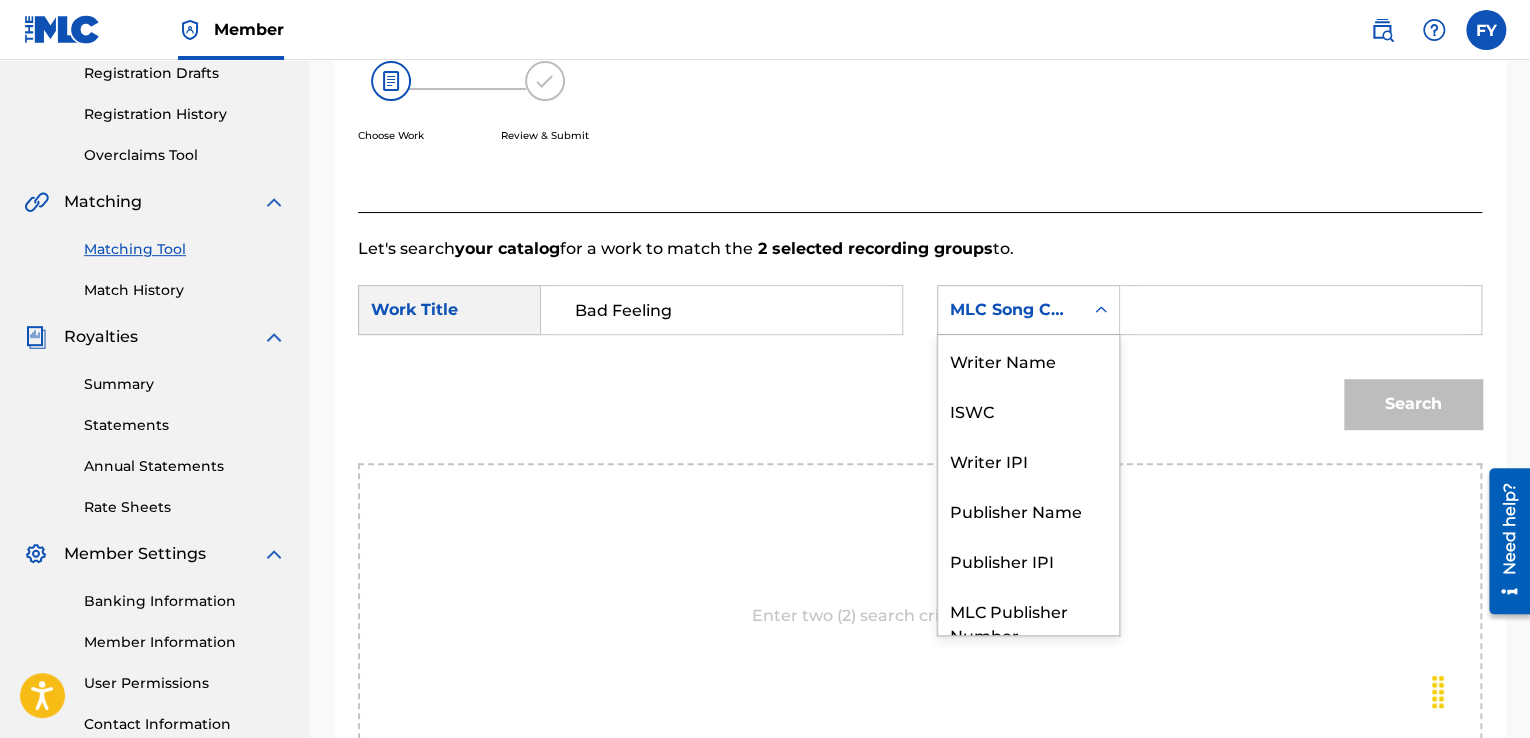 click on "MLC Song Code" at bounding box center (1010, 310) 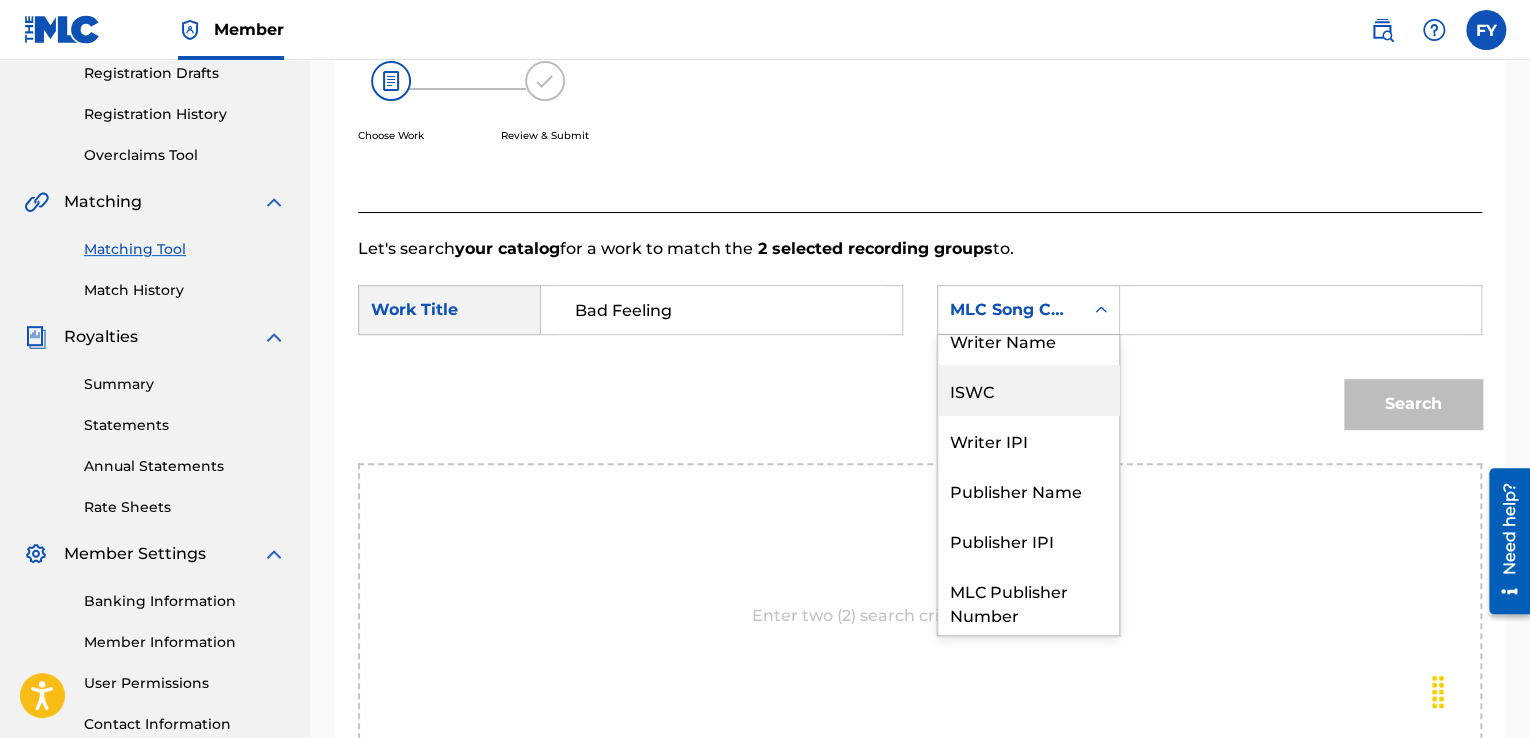 scroll, scrollTop: 0, scrollLeft: 0, axis: both 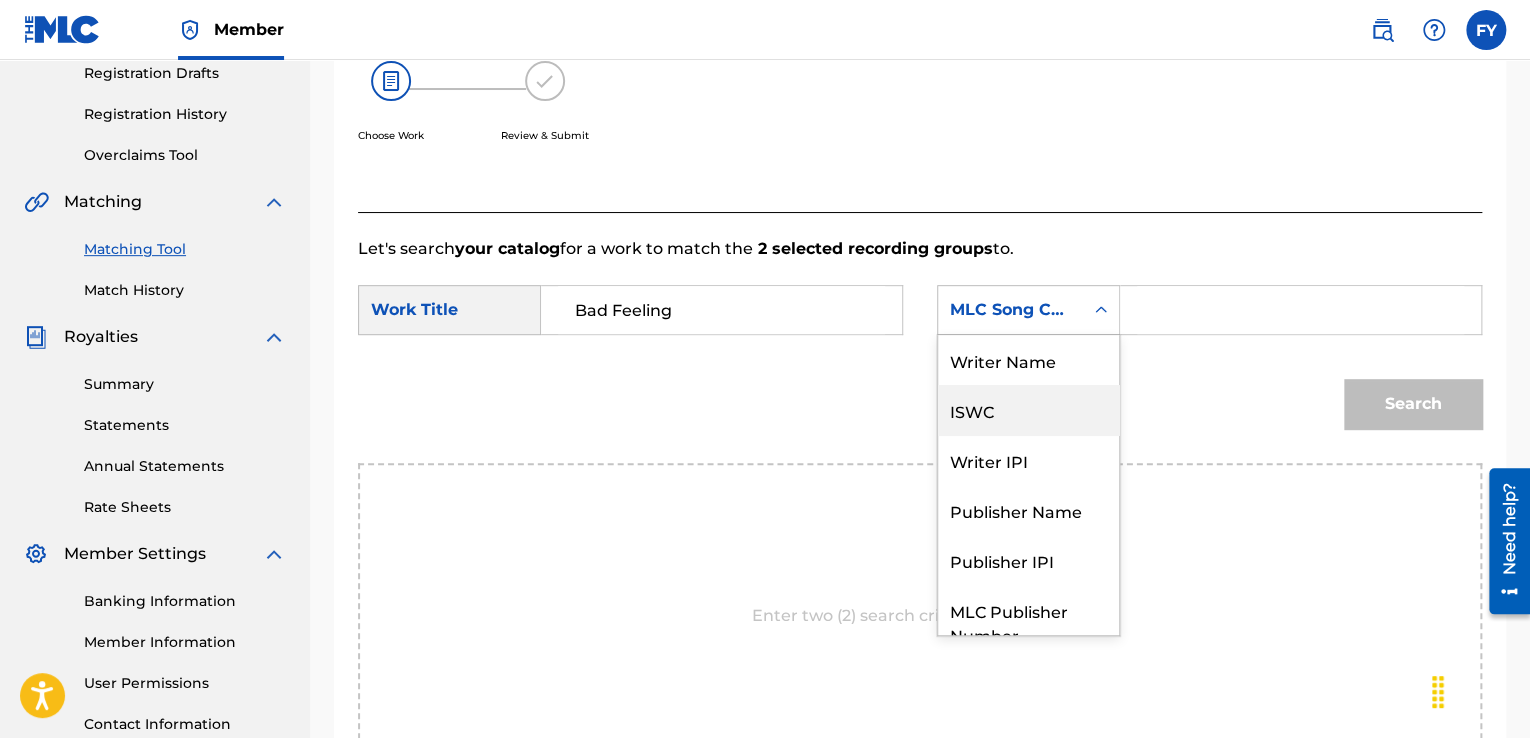 click on "Search" at bounding box center (1408, 399) 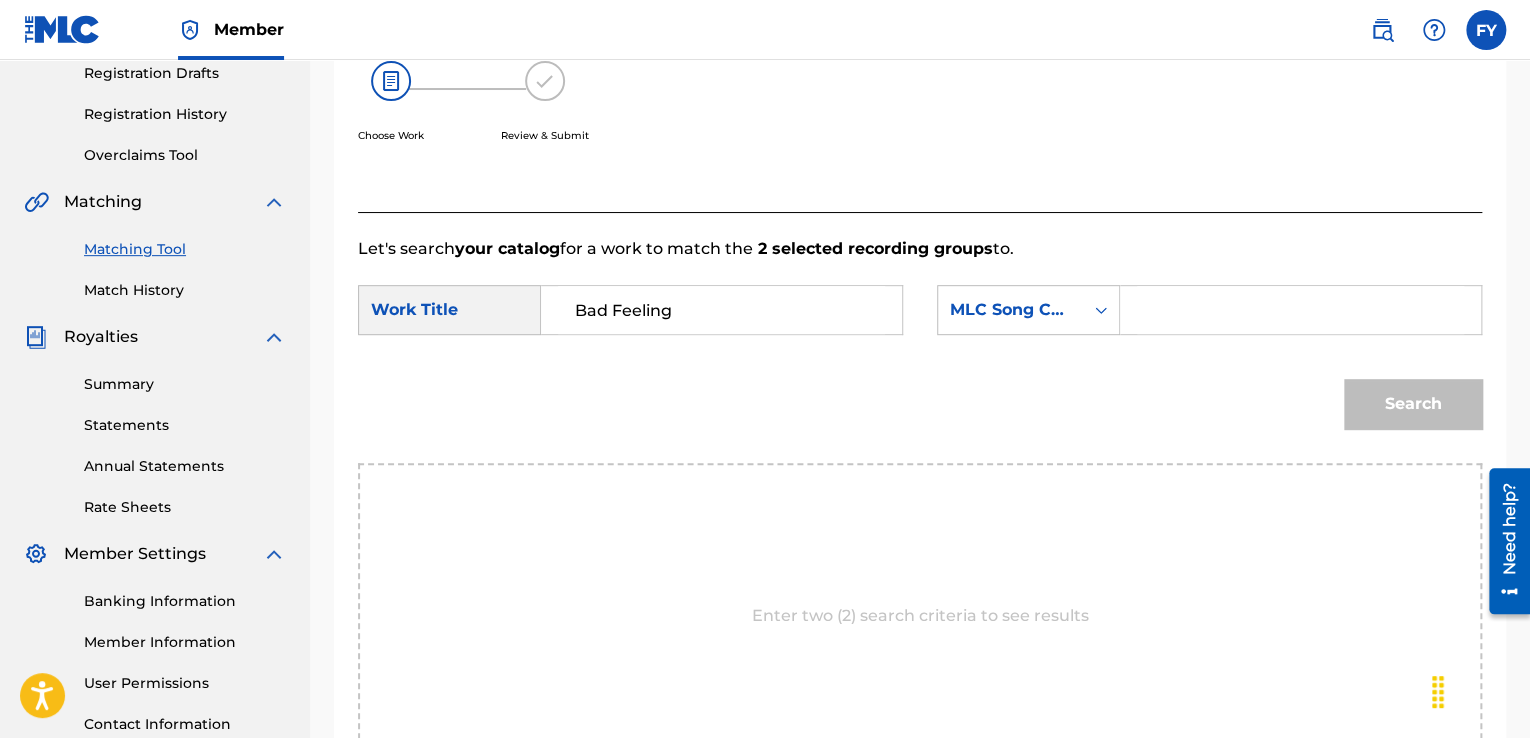 drag, startPoint x: 1262, startPoint y: 328, endPoint x: 1252, endPoint y: 326, distance: 10.198039 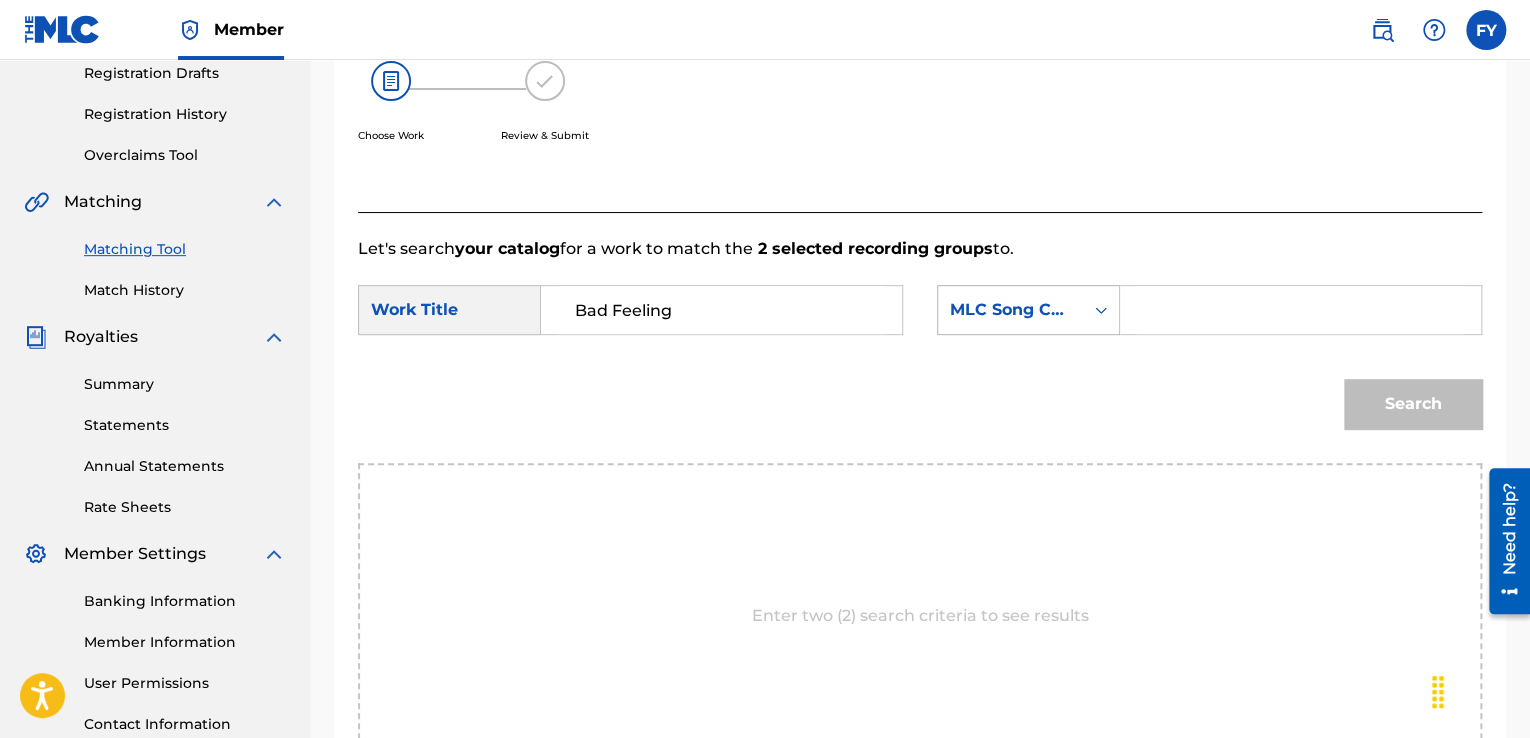 click at bounding box center (1101, 310) 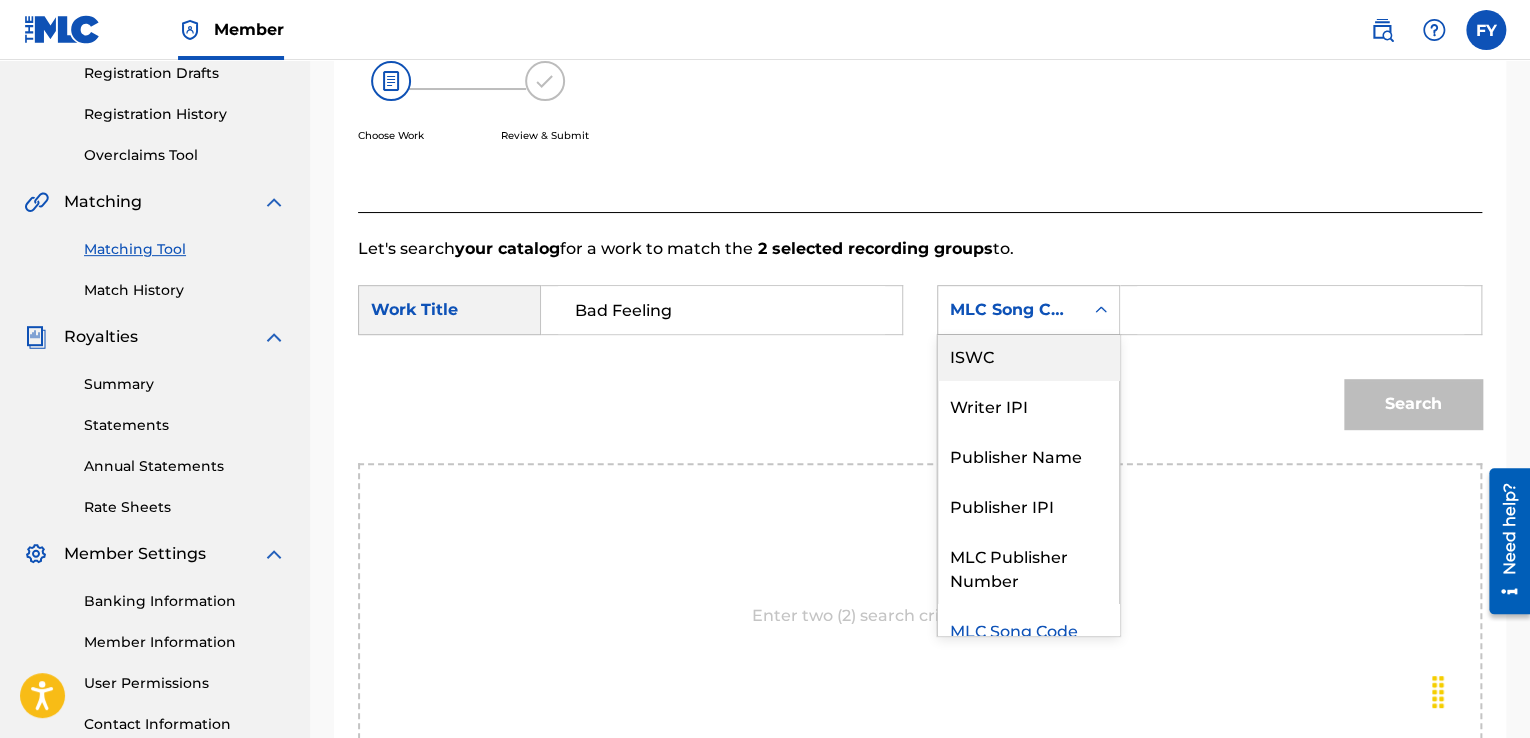 scroll, scrollTop: 73, scrollLeft: 0, axis: vertical 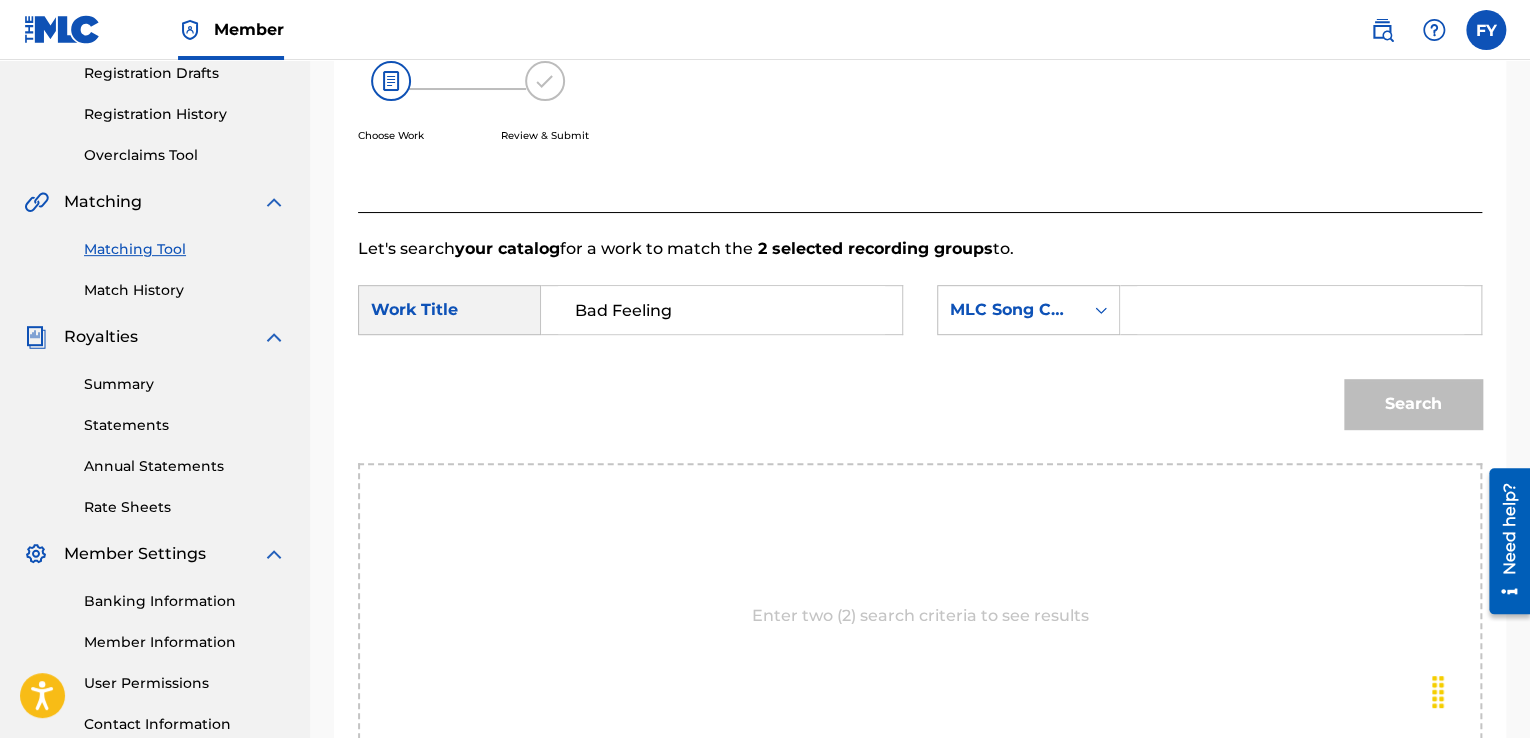 click on "Search" at bounding box center (920, 411) 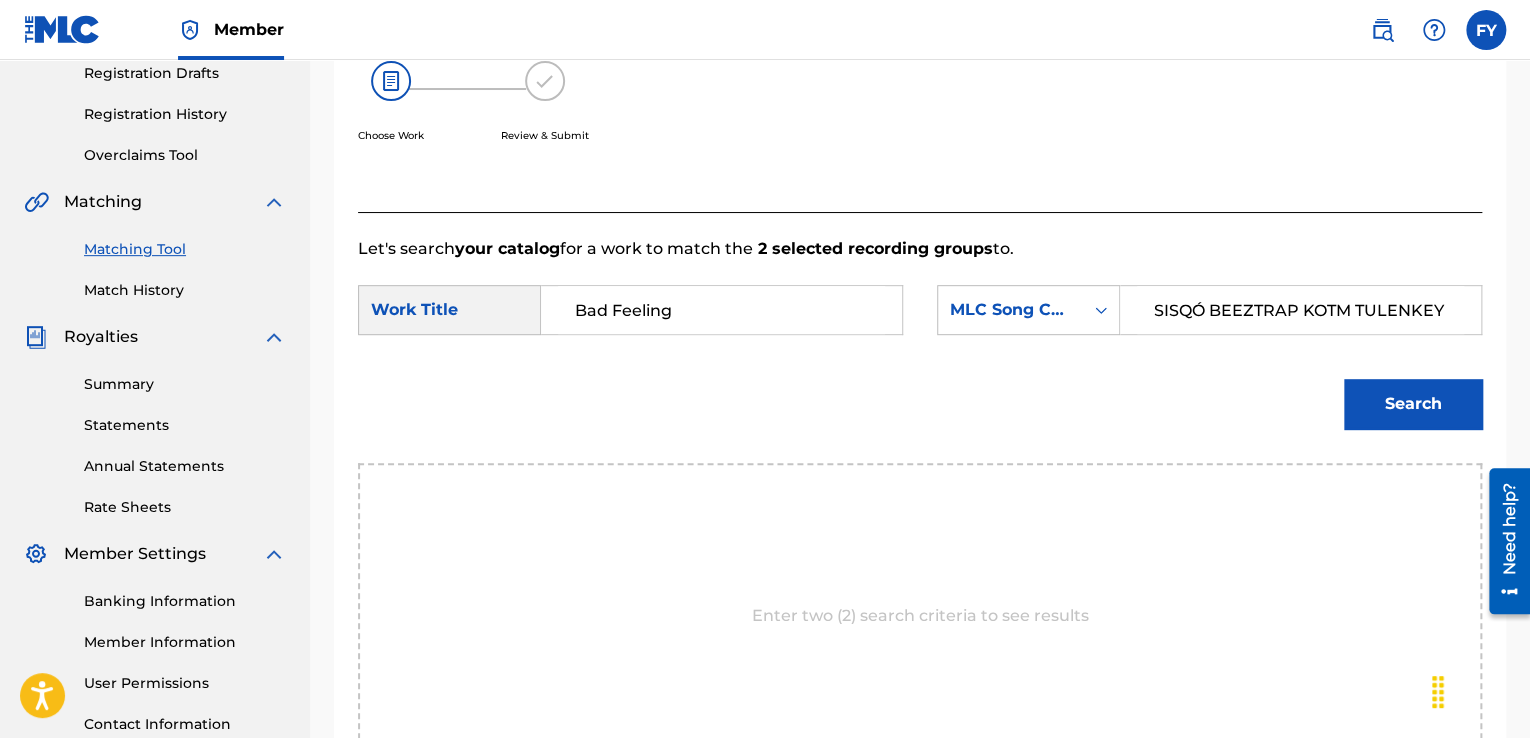 type on "SISQÓ BEEZTRAP KOTM TULENKEY" 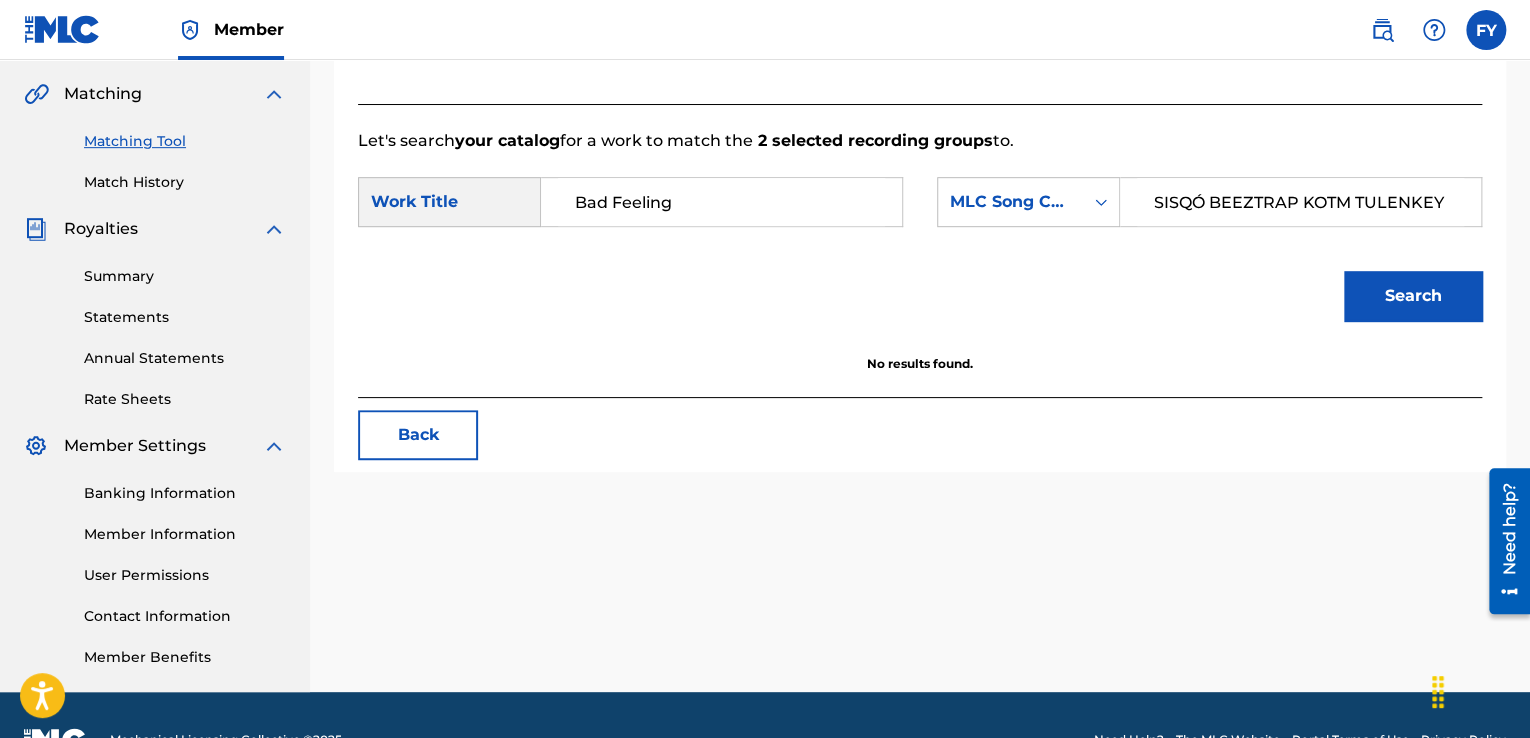 scroll, scrollTop: 502, scrollLeft: 0, axis: vertical 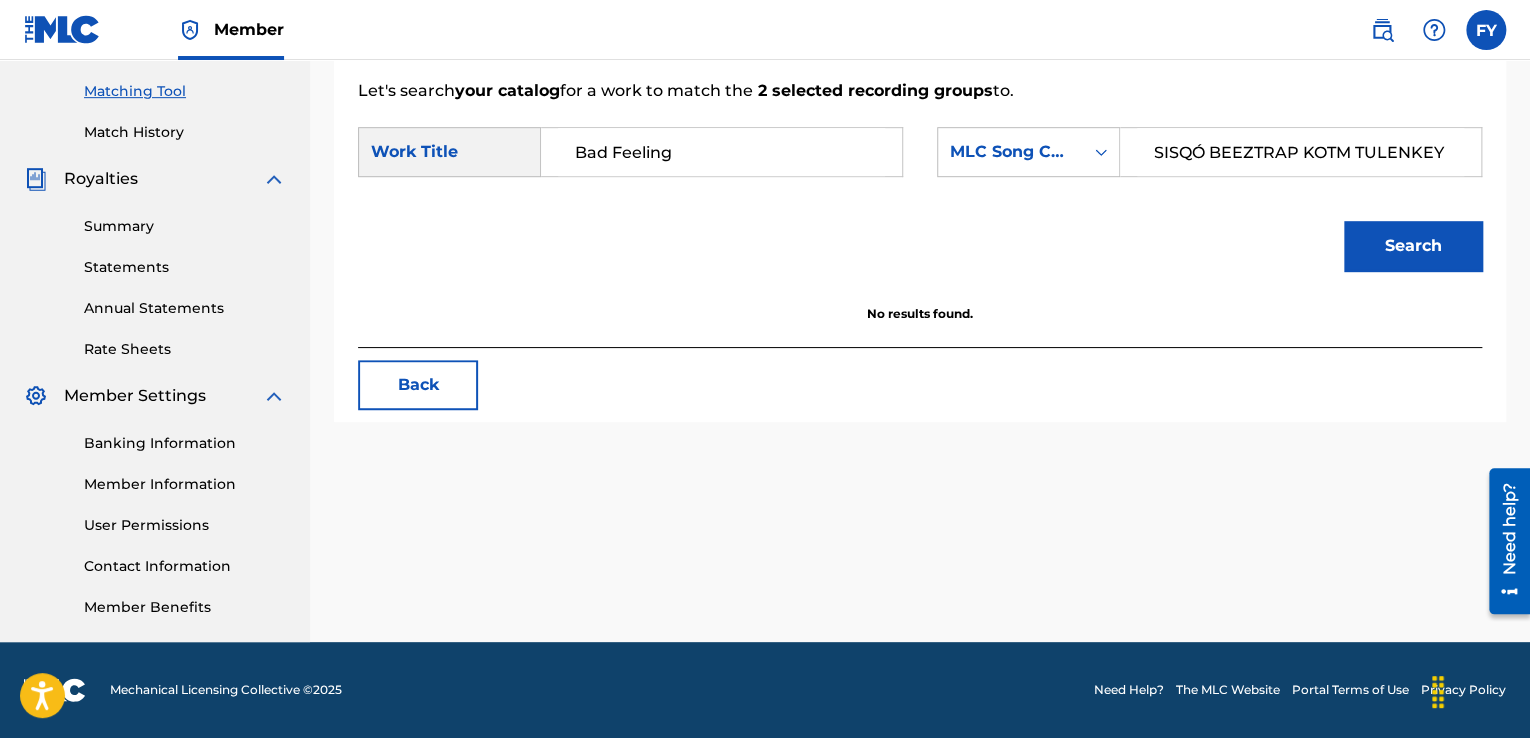click on "Back" at bounding box center (418, 385) 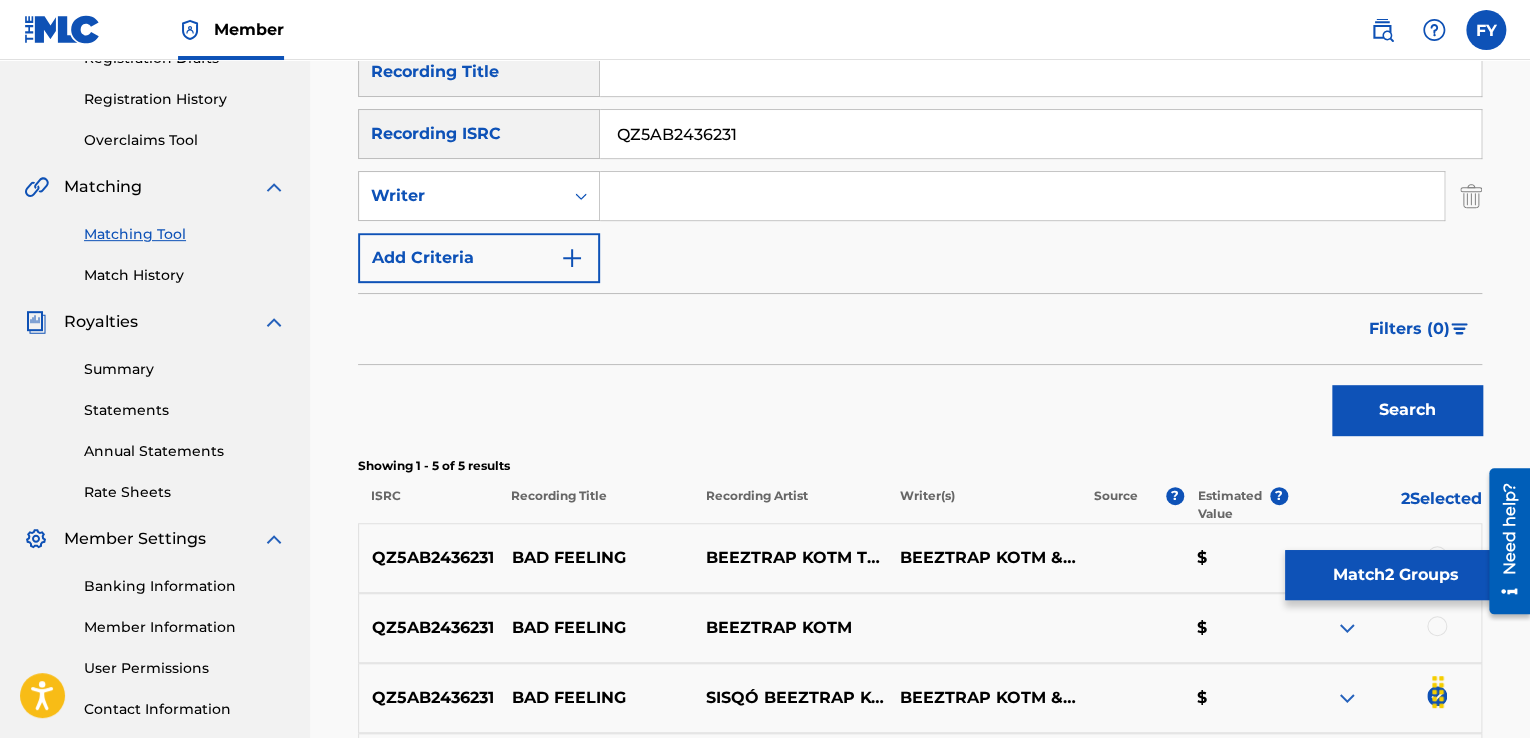 scroll, scrollTop: 0, scrollLeft: 0, axis: both 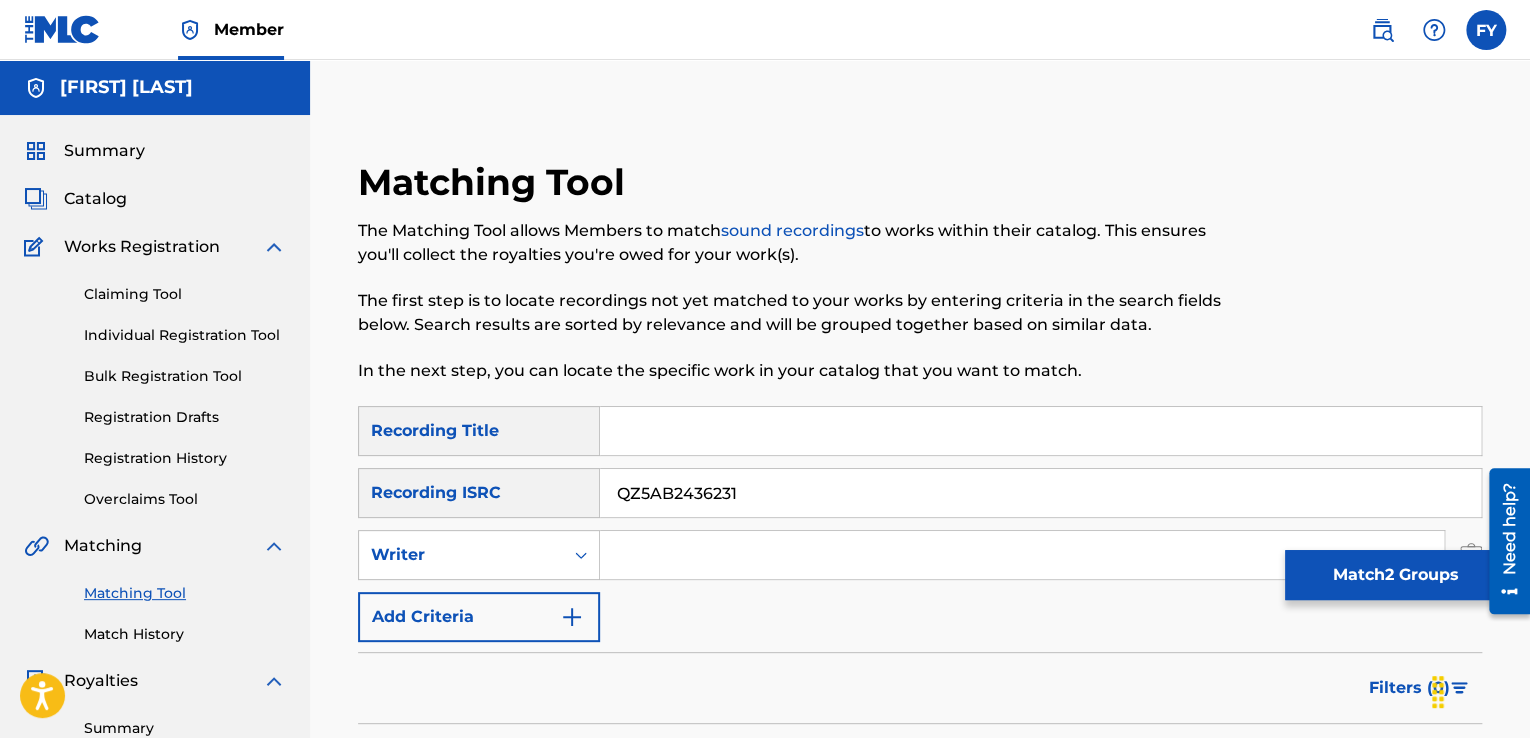 click on "Summary Catalog Works Registration Claiming Tool Individual Registration Tool Bulk Registration Tool Registration Drafts Registration History Overclaims Tool Matching Matching Tool Match History Royalties Summary Statements Annual Statements Rate Sheets Member Settings Banking Information Member Information User Permissions Contact Information Member Benefits" at bounding box center (155, 629) 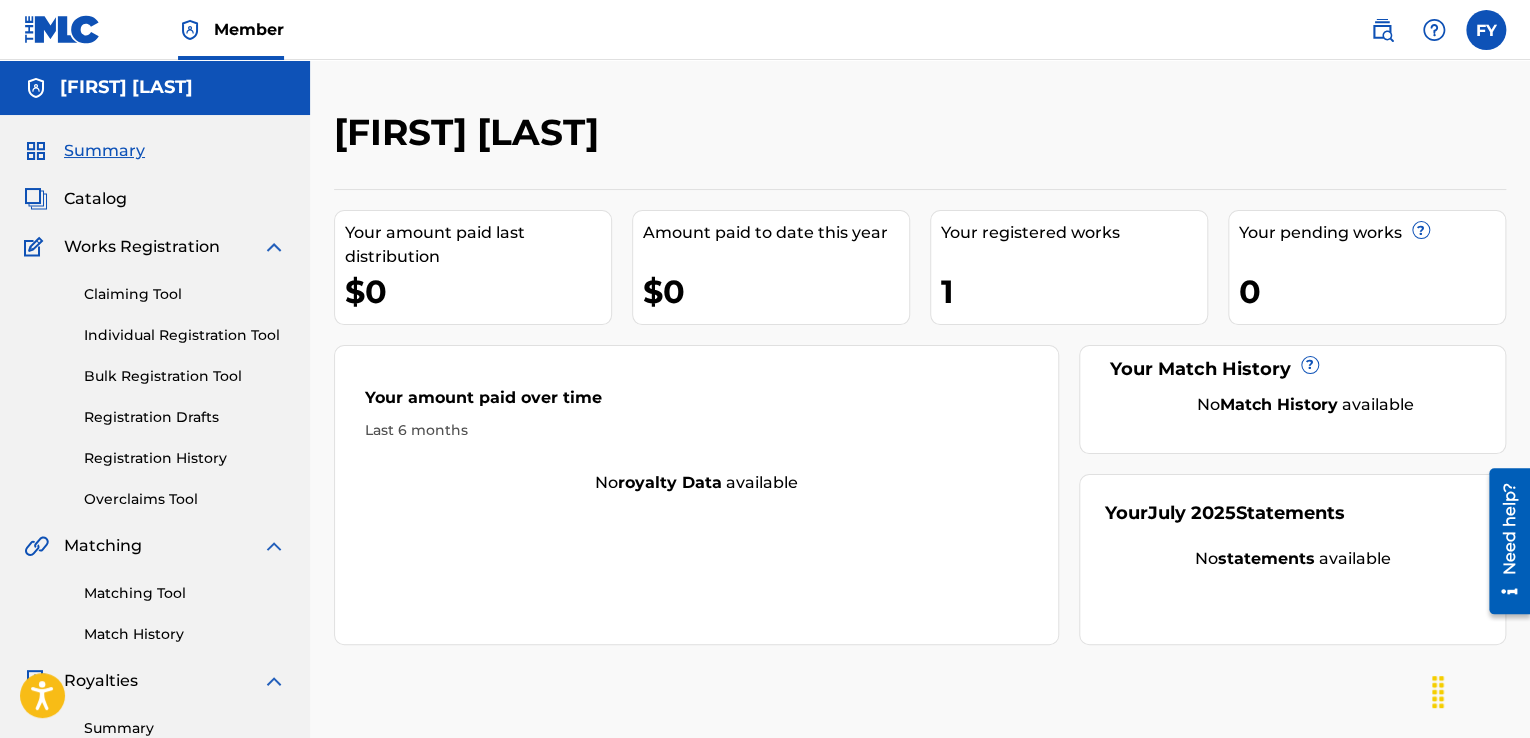 click on "Matching Tool Match History" at bounding box center [155, 601] 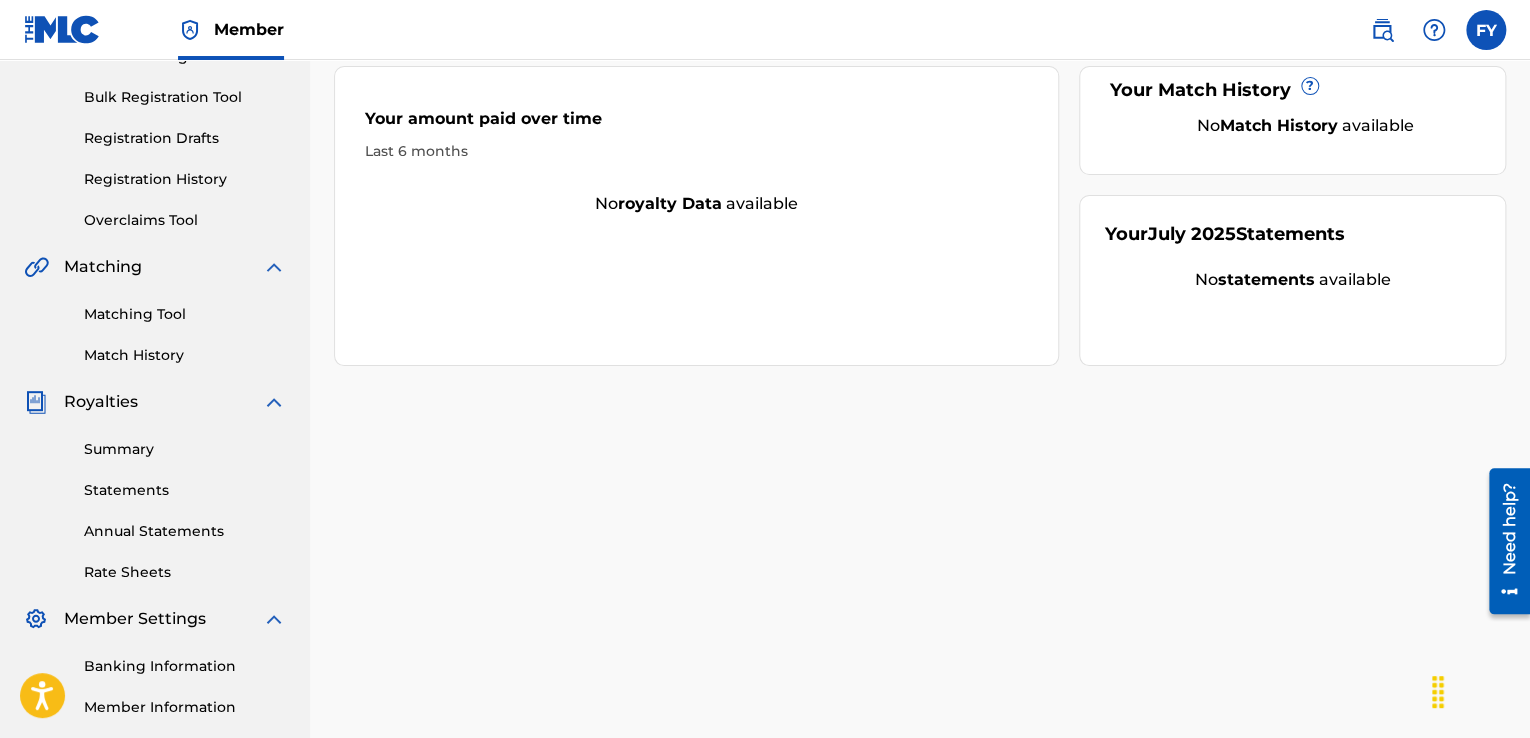 scroll, scrollTop: 281, scrollLeft: 0, axis: vertical 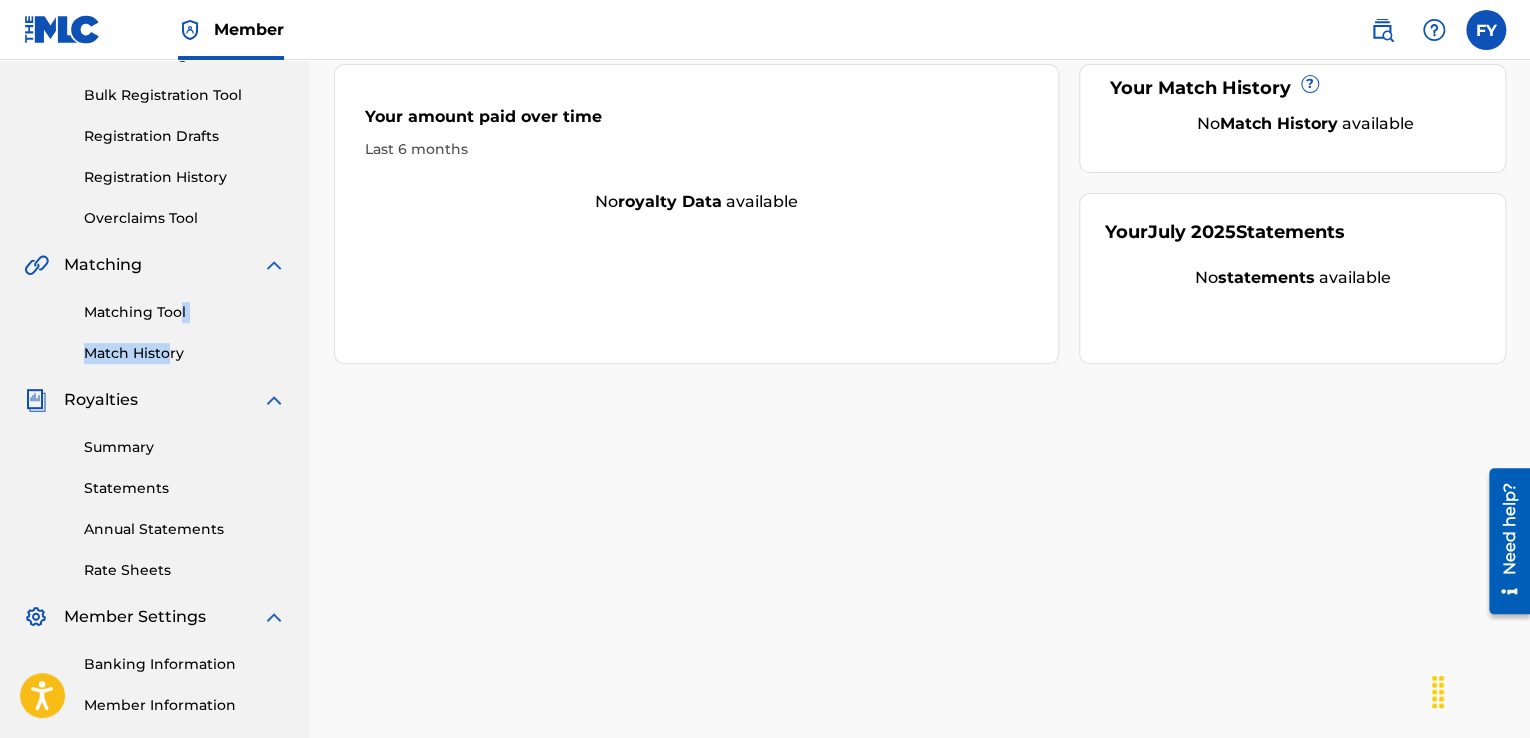drag, startPoint x: 169, startPoint y: 365, endPoint x: 177, endPoint y: 319, distance: 46.69047 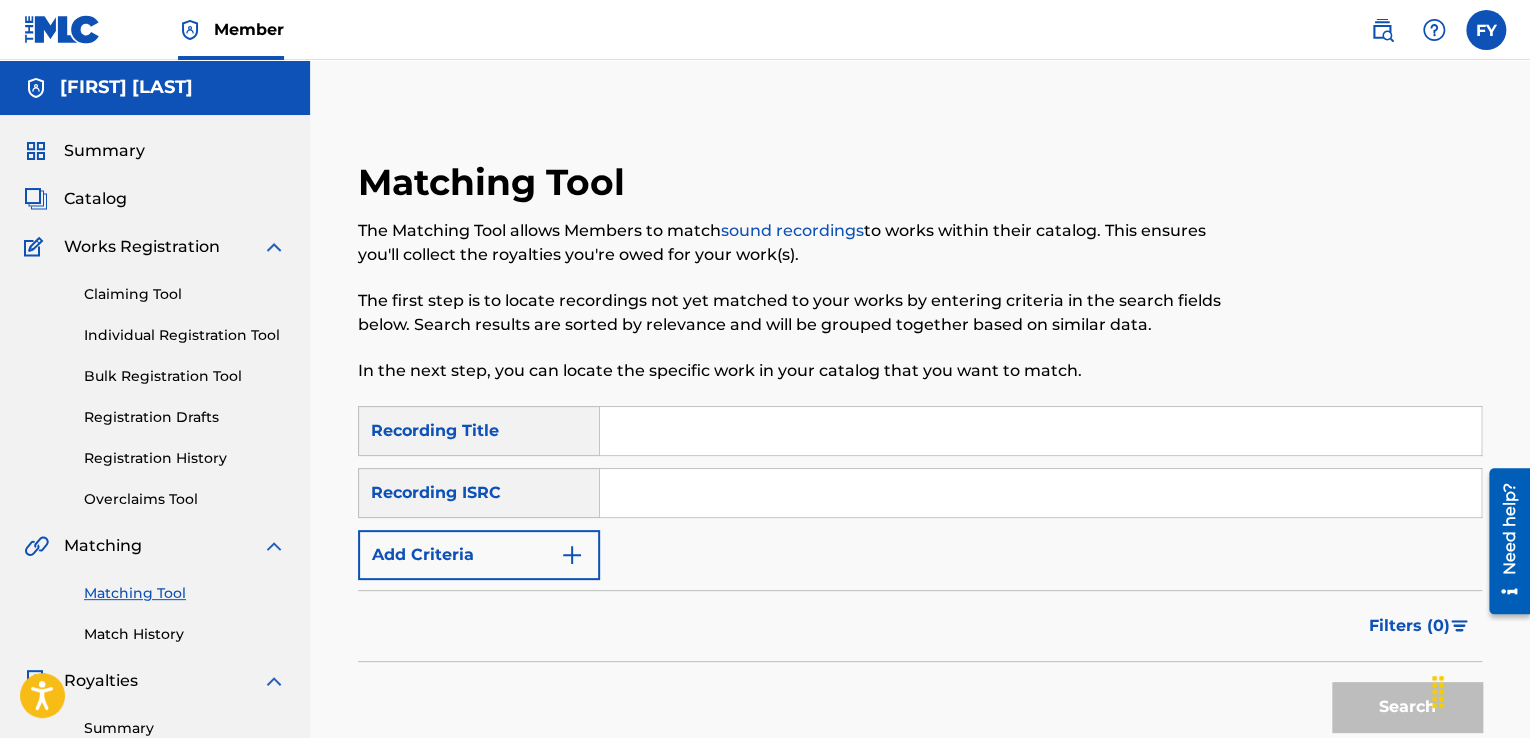 paste on "SE6XX2557780" 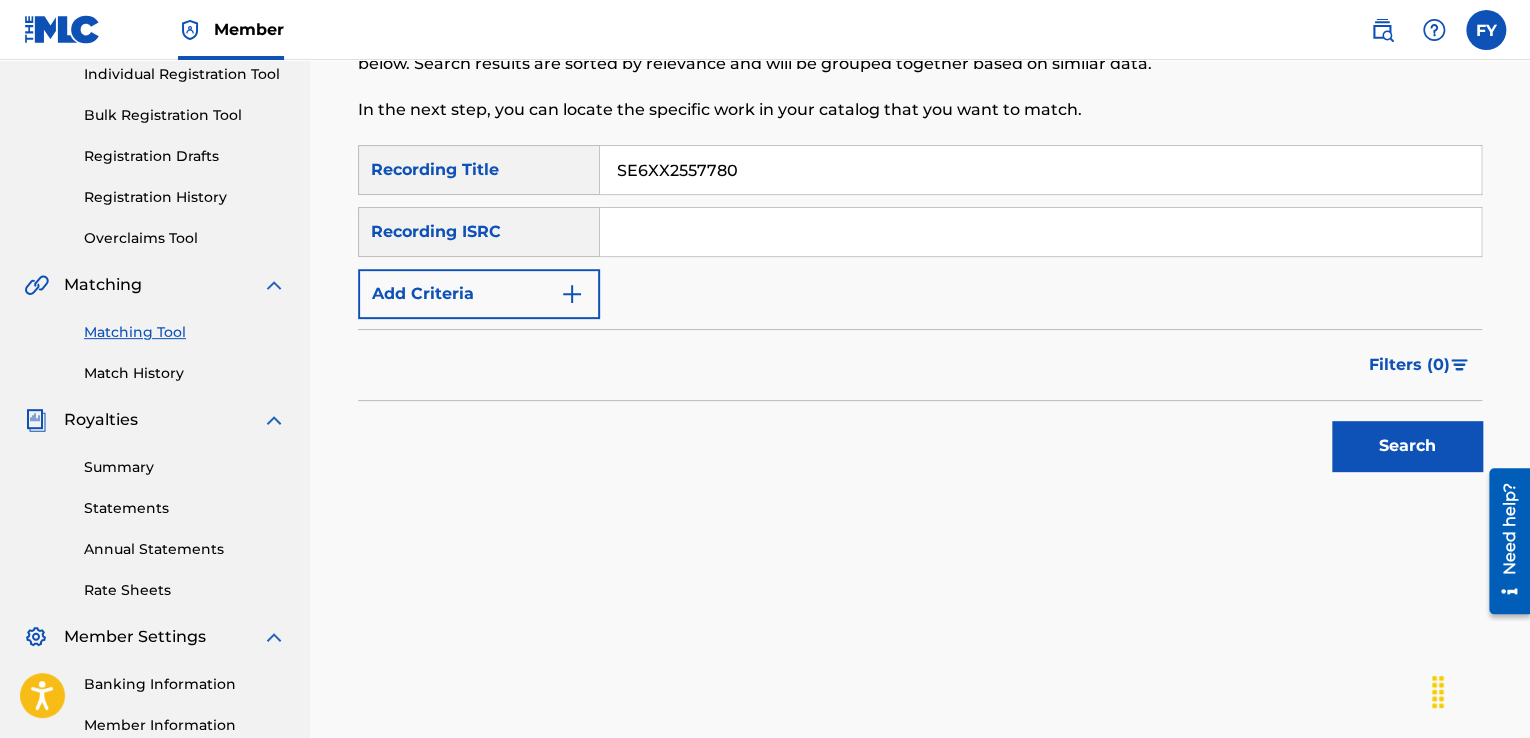 scroll, scrollTop: 263, scrollLeft: 0, axis: vertical 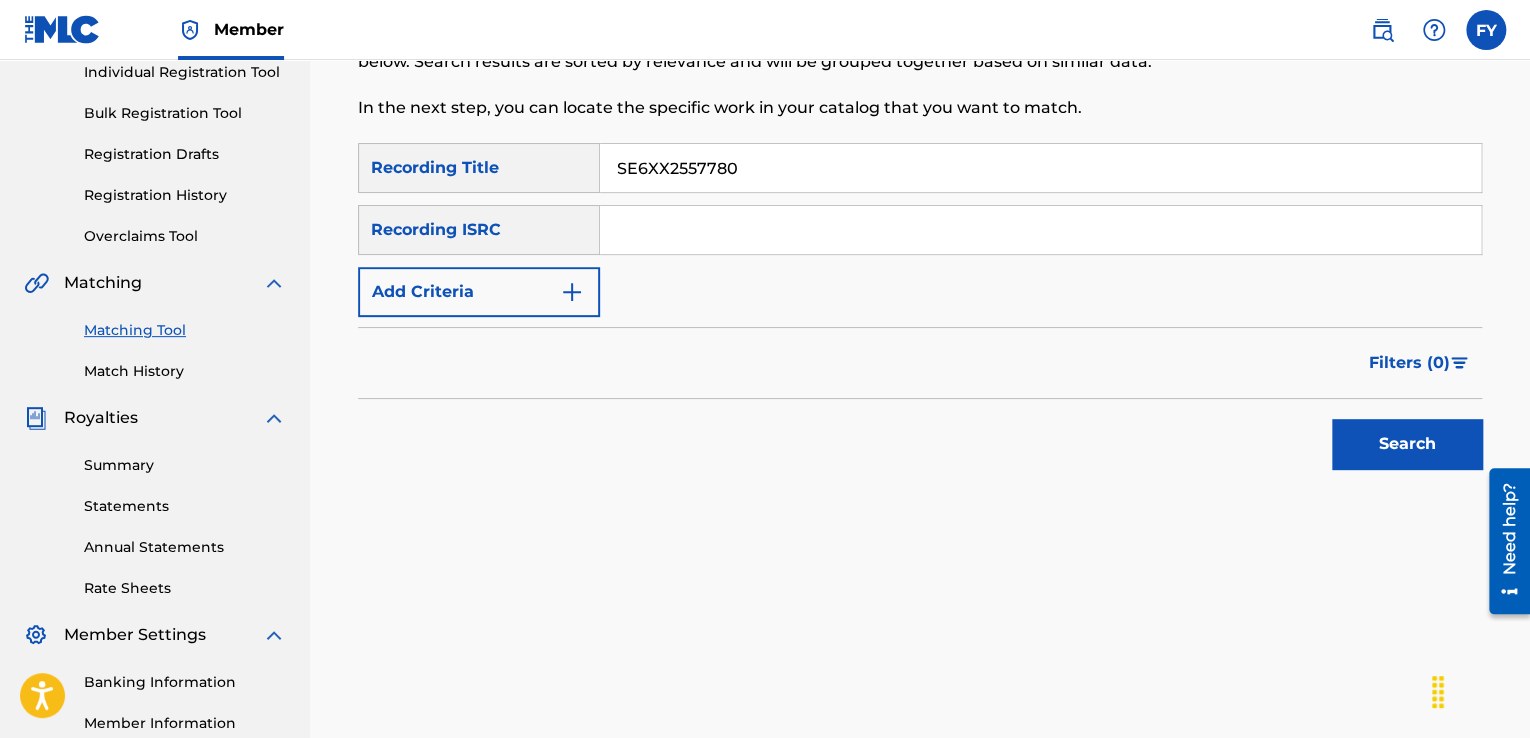 type on "SE6XX2557780" 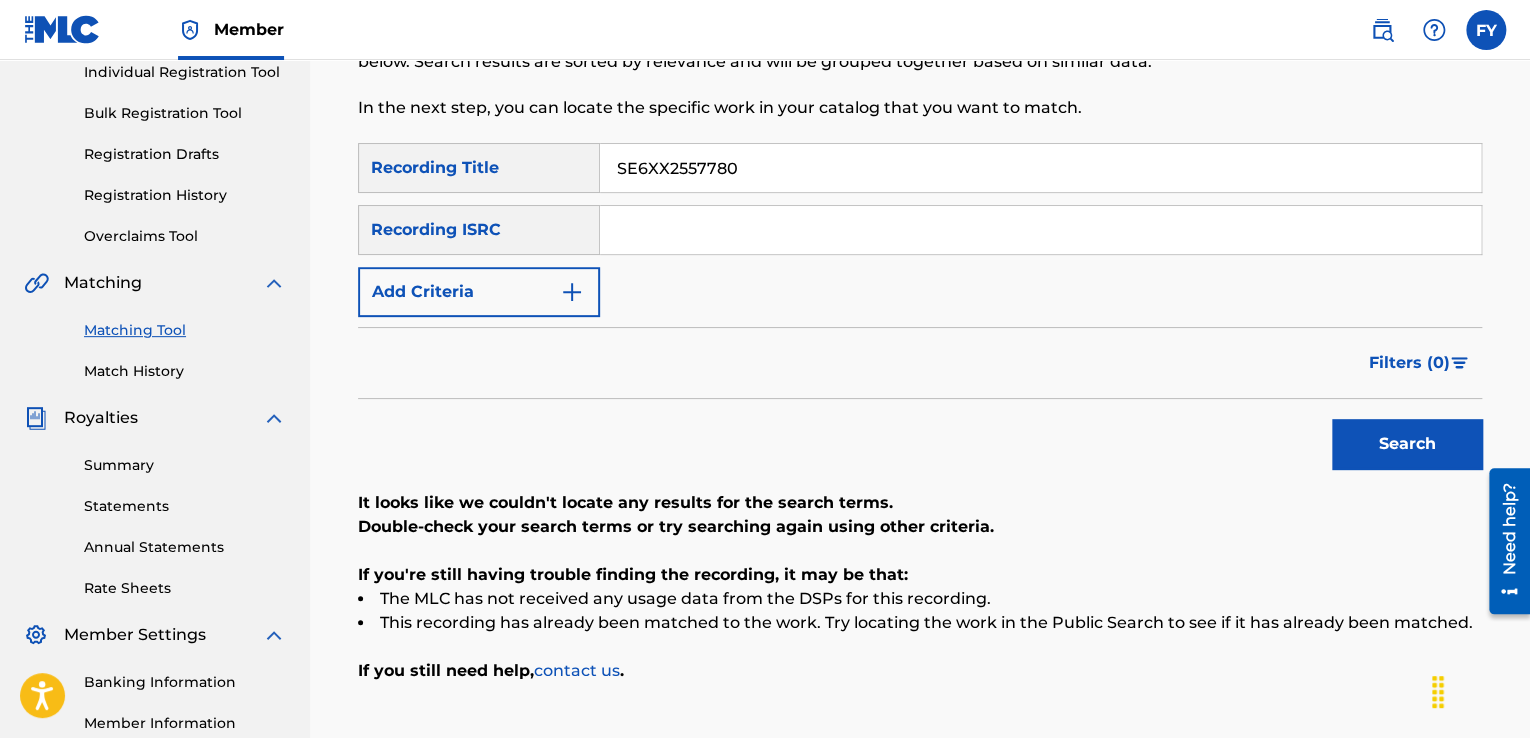 click on "SE6XX2557780" at bounding box center [1040, 168] 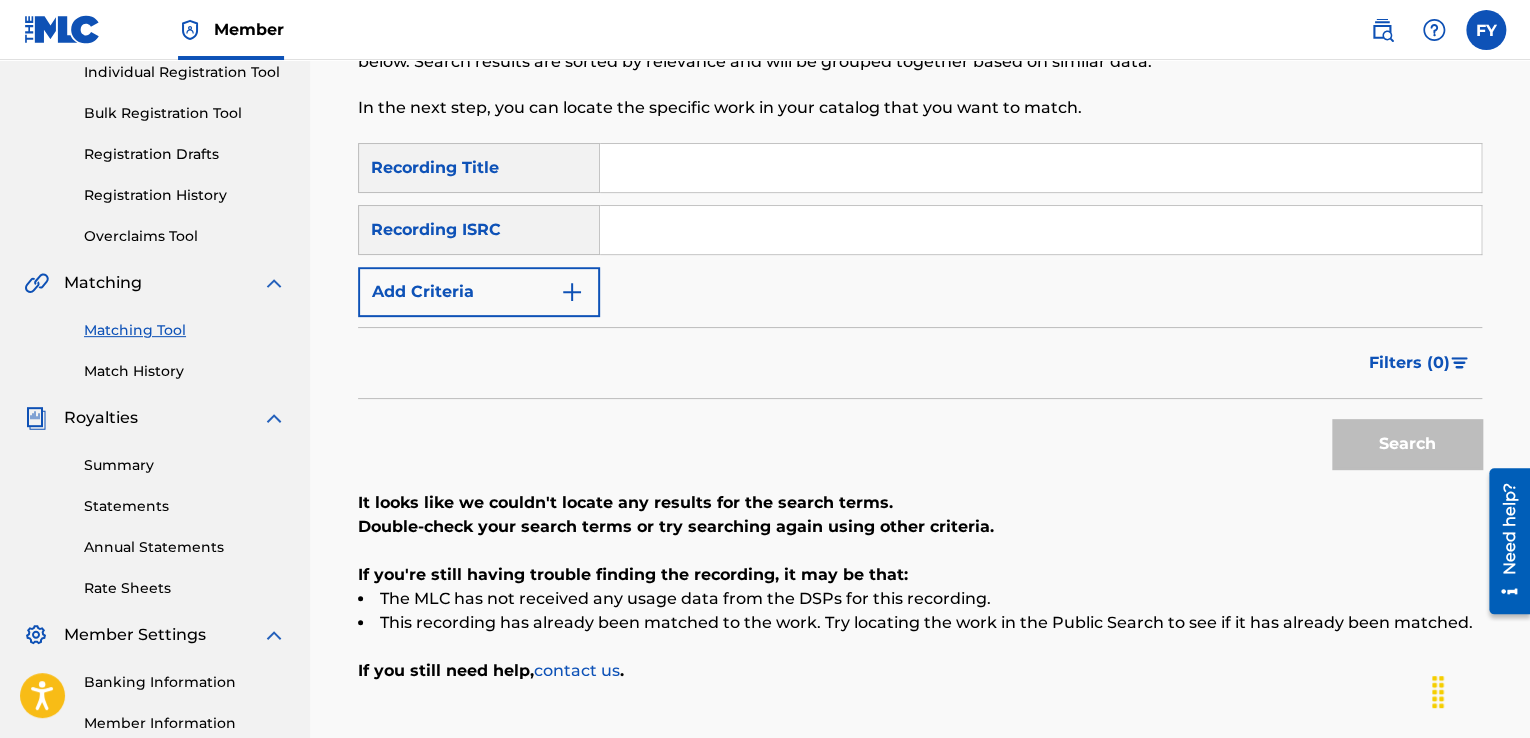 type 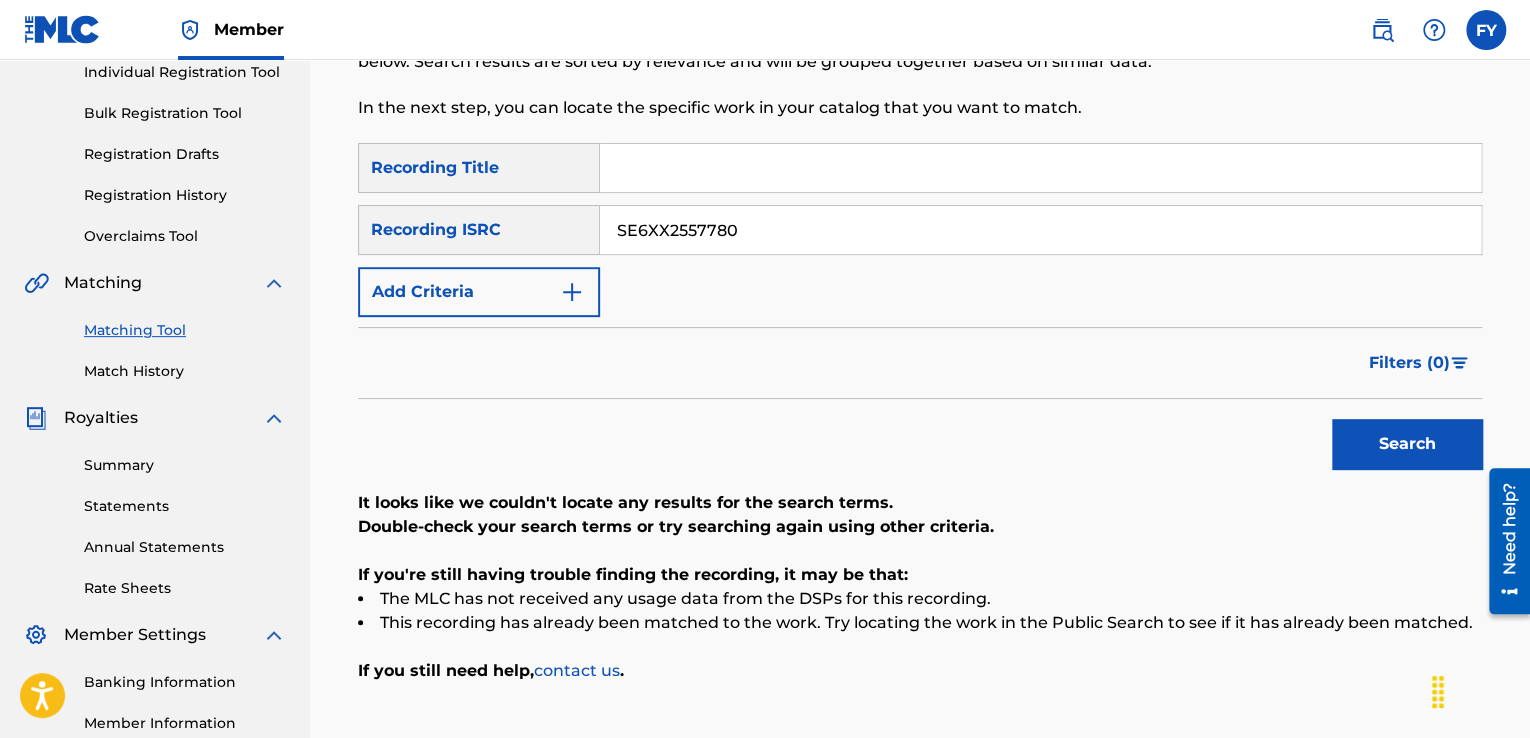 drag, startPoint x: 1407, startPoint y: 432, endPoint x: 1385, endPoint y: 429, distance: 22.203604 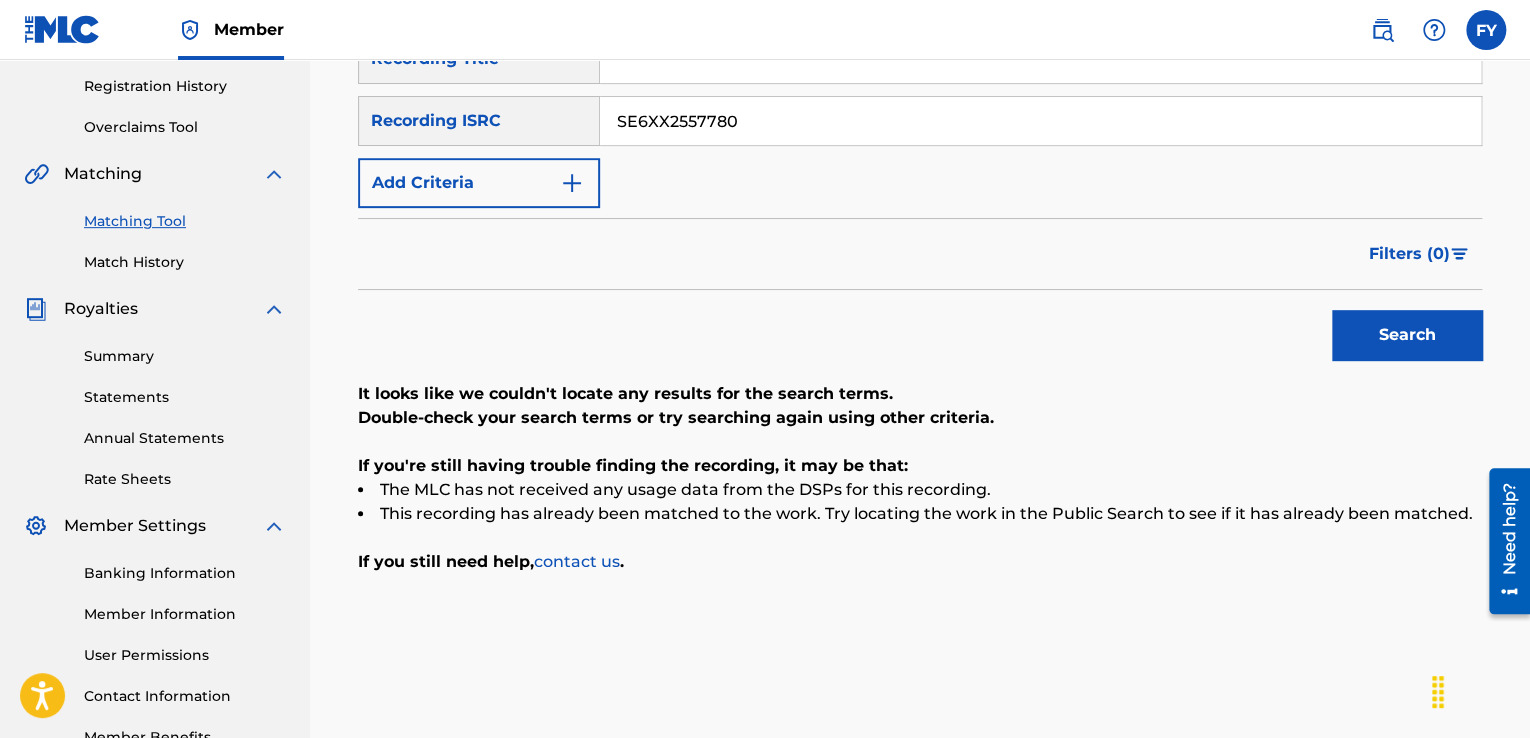 scroll, scrollTop: 376, scrollLeft: 0, axis: vertical 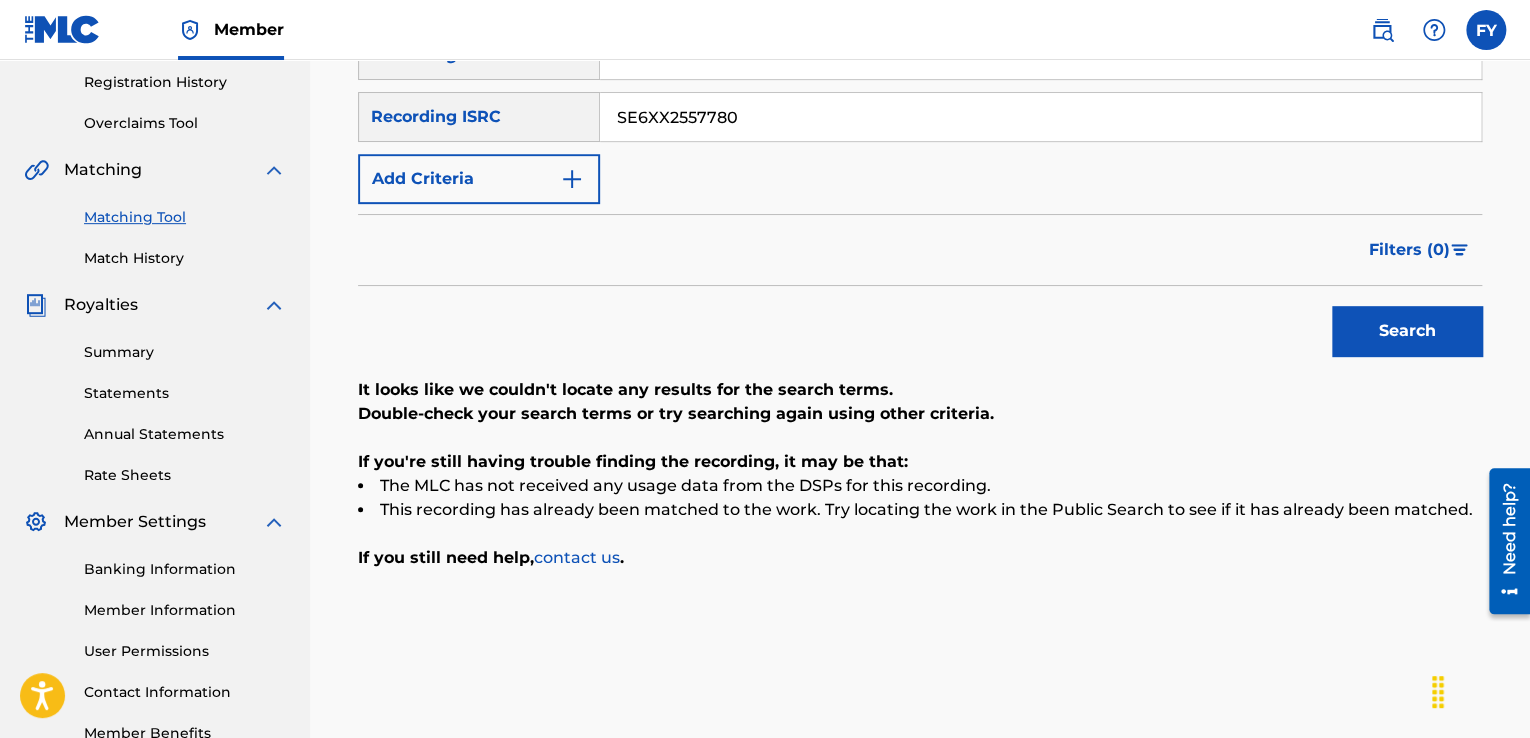 click on "SE6XX2557780" at bounding box center [1040, 117] 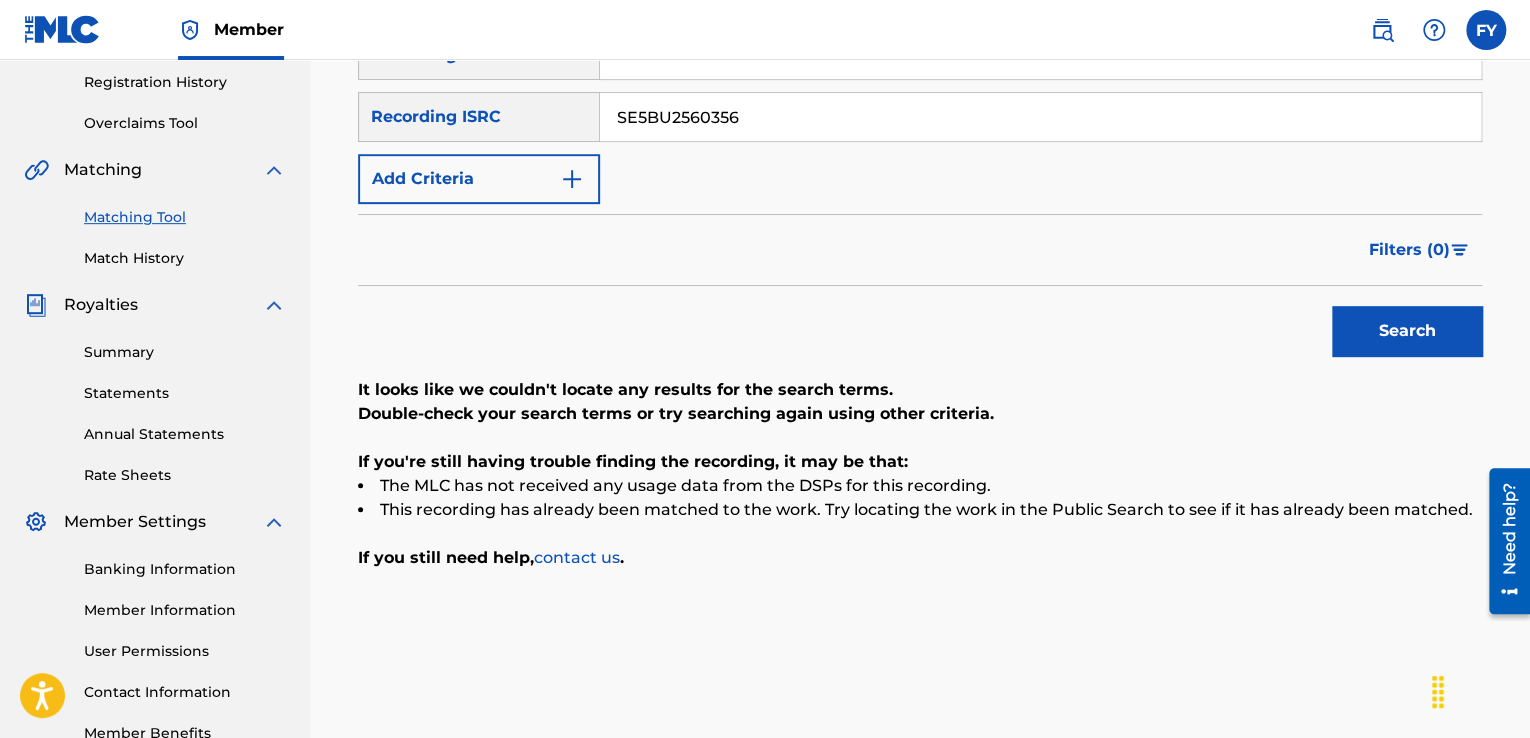 click on "Search" at bounding box center (1407, 331) 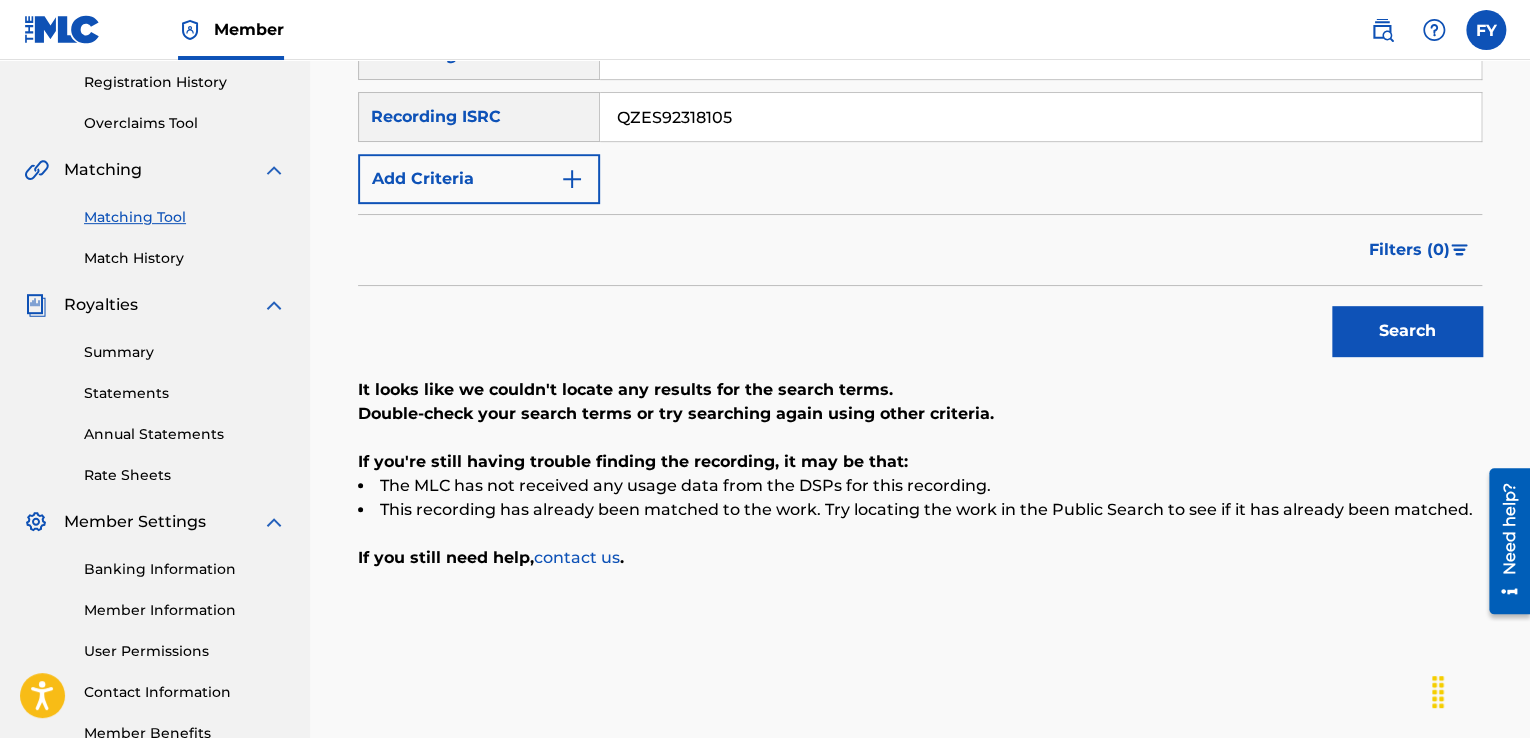 click on "Search" at bounding box center [1407, 331] 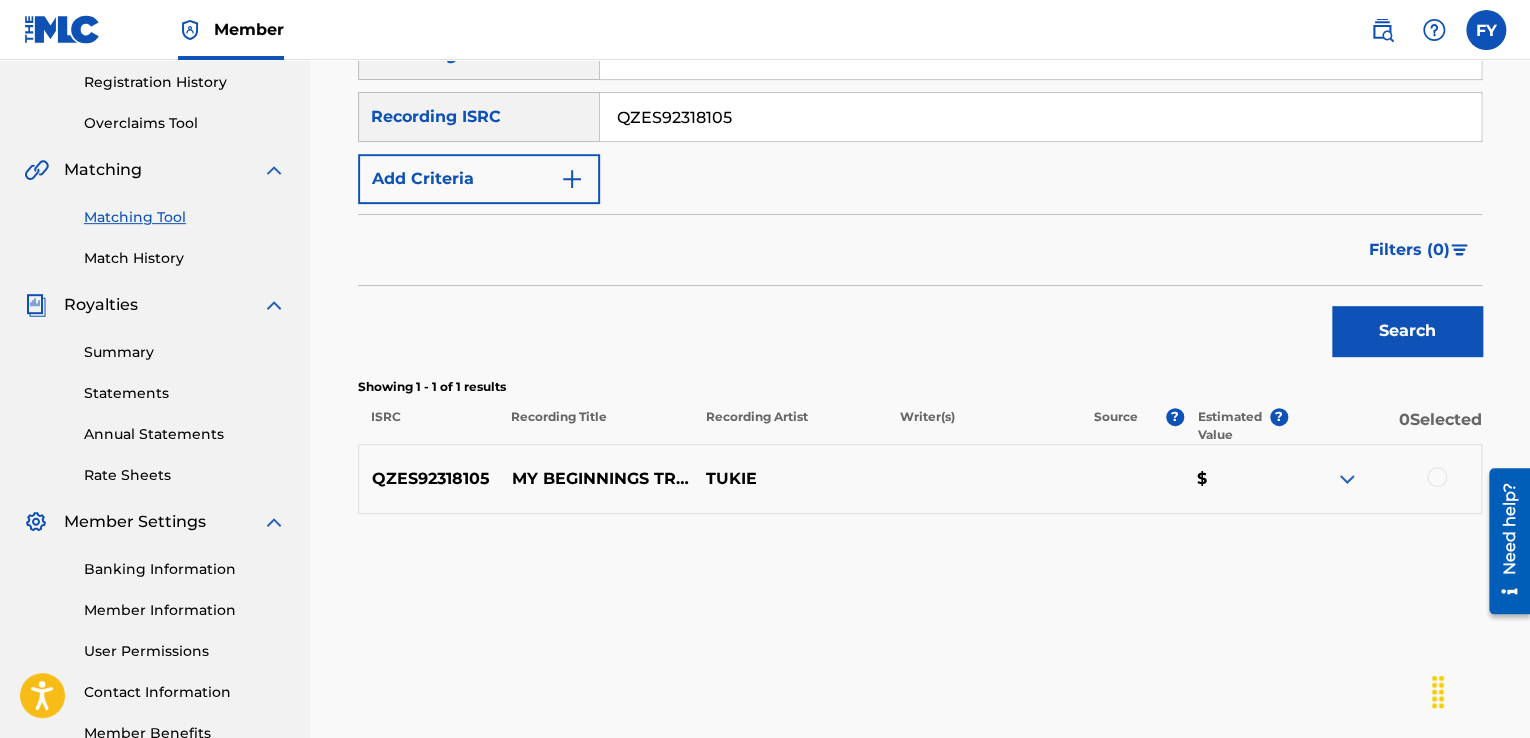 click at bounding box center [1347, 479] 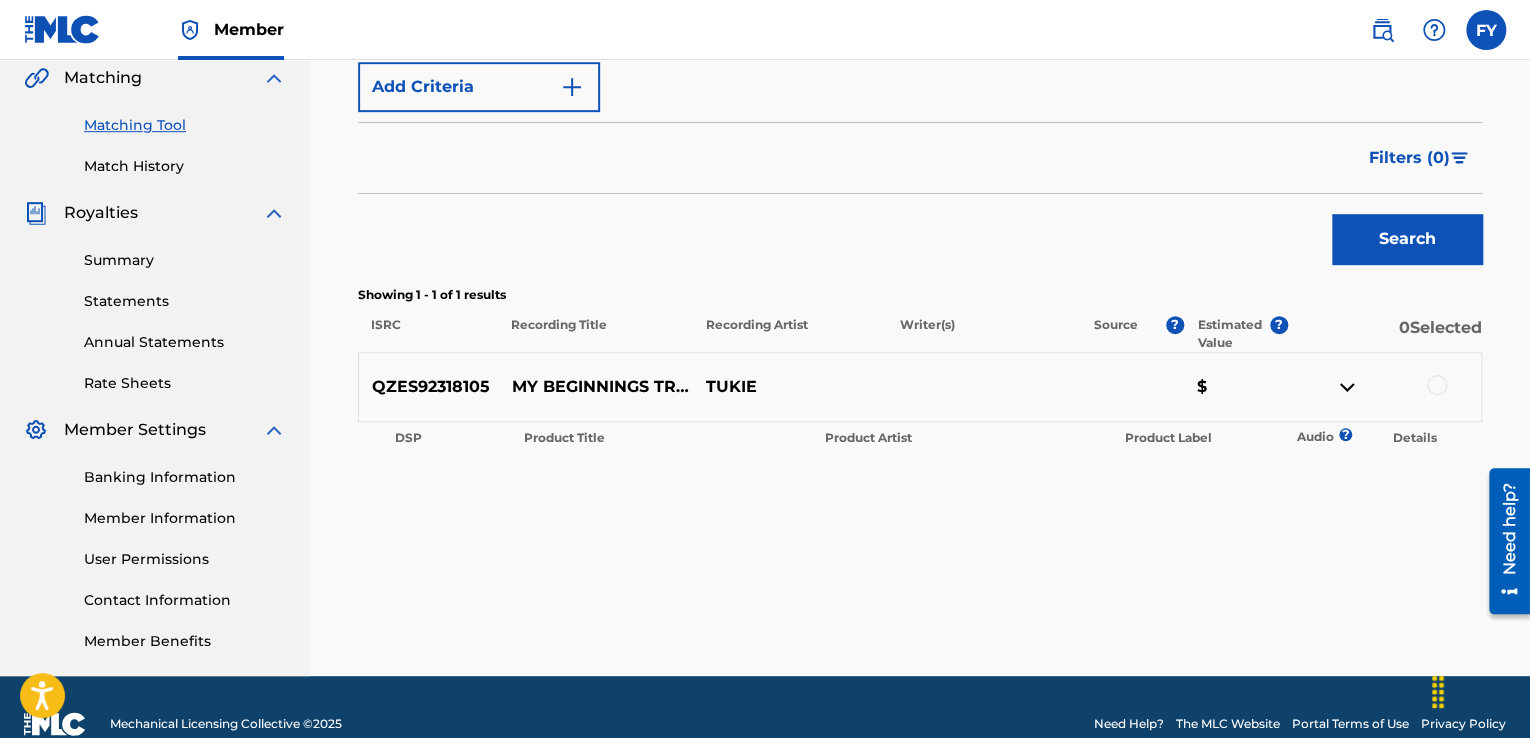 scroll, scrollTop: 401, scrollLeft: 0, axis: vertical 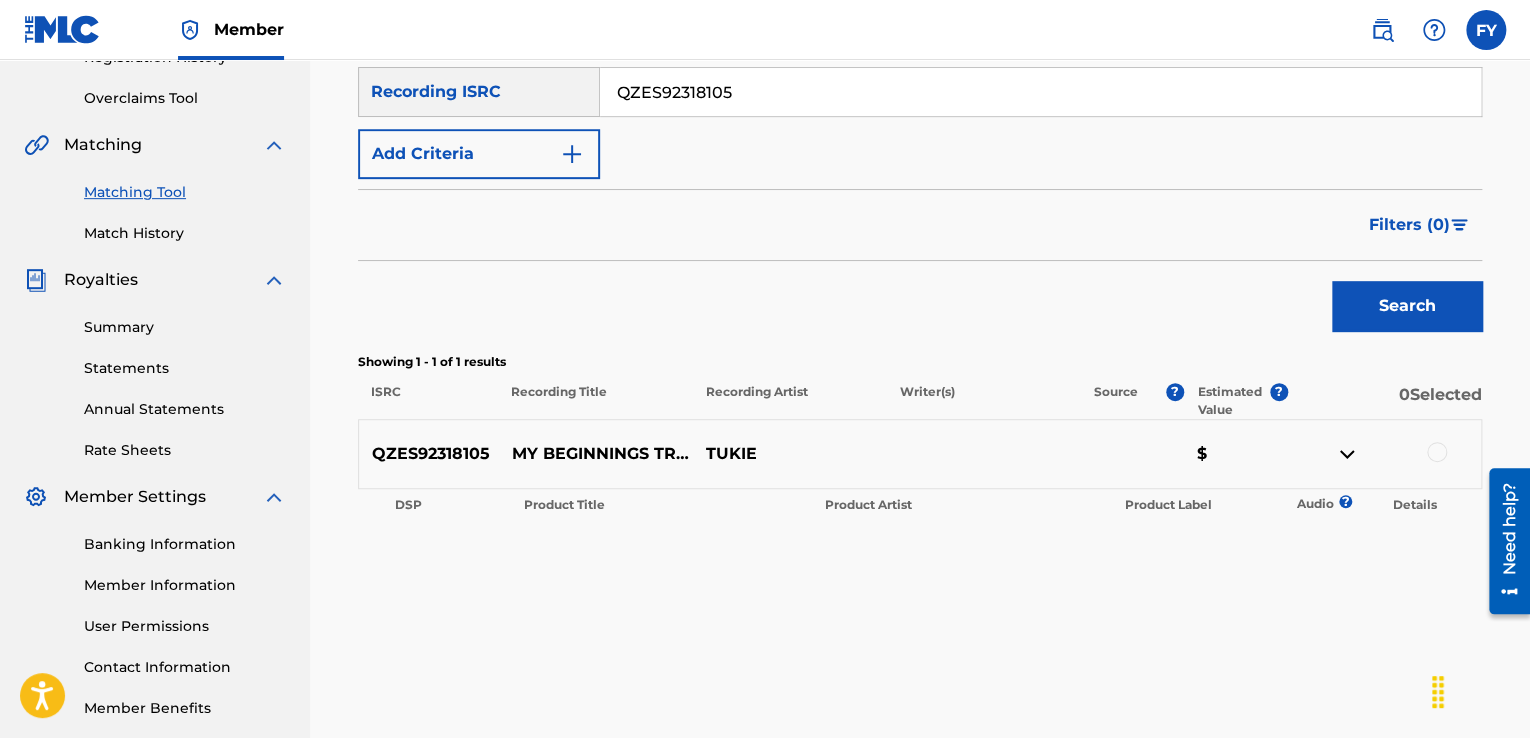 drag, startPoint x: 758, startPoint y: 88, endPoint x: 598, endPoint y: 96, distance: 160.19987 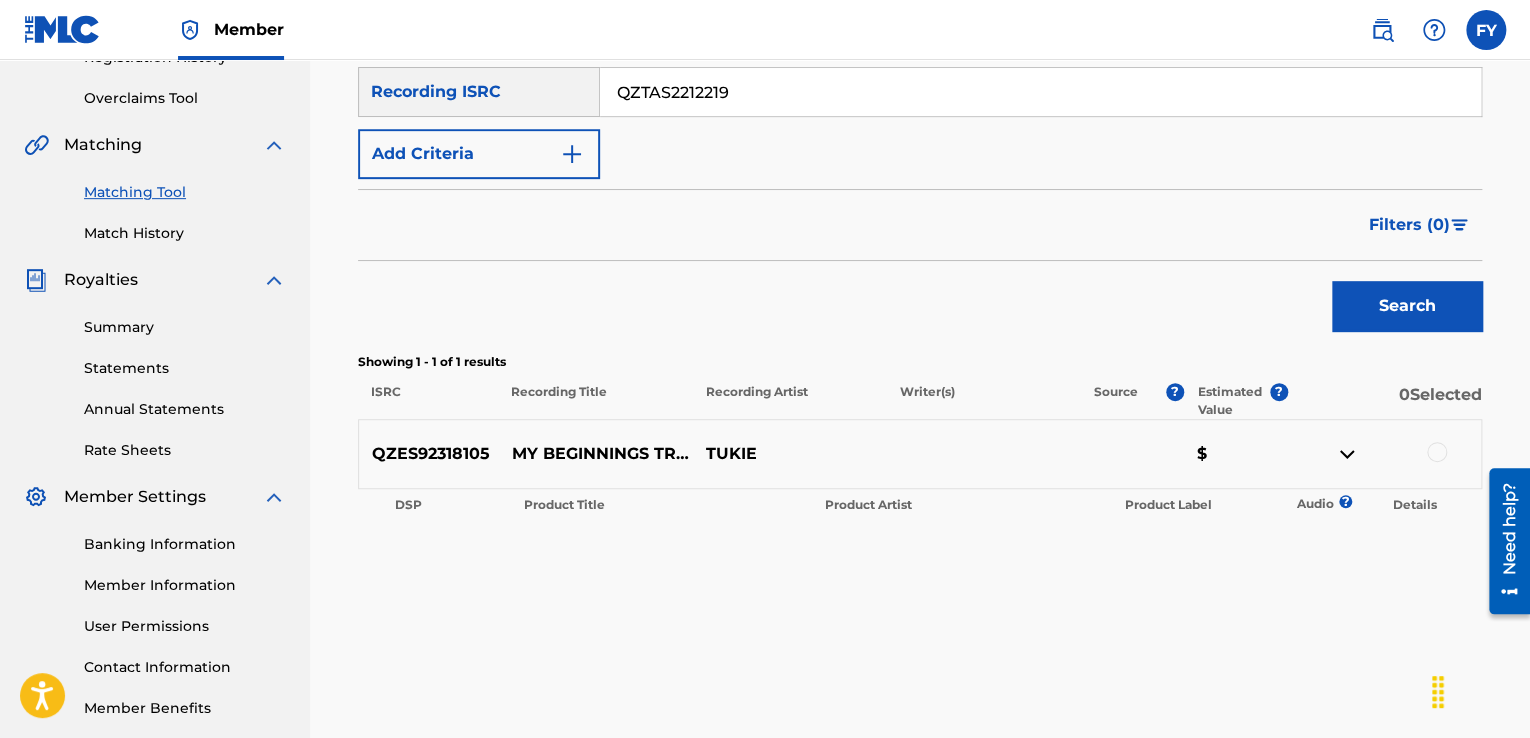 drag, startPoint x: 1411, startPoint y: 291, endPoint x: 1398, endPoint y: 285, distance: 14.3178215 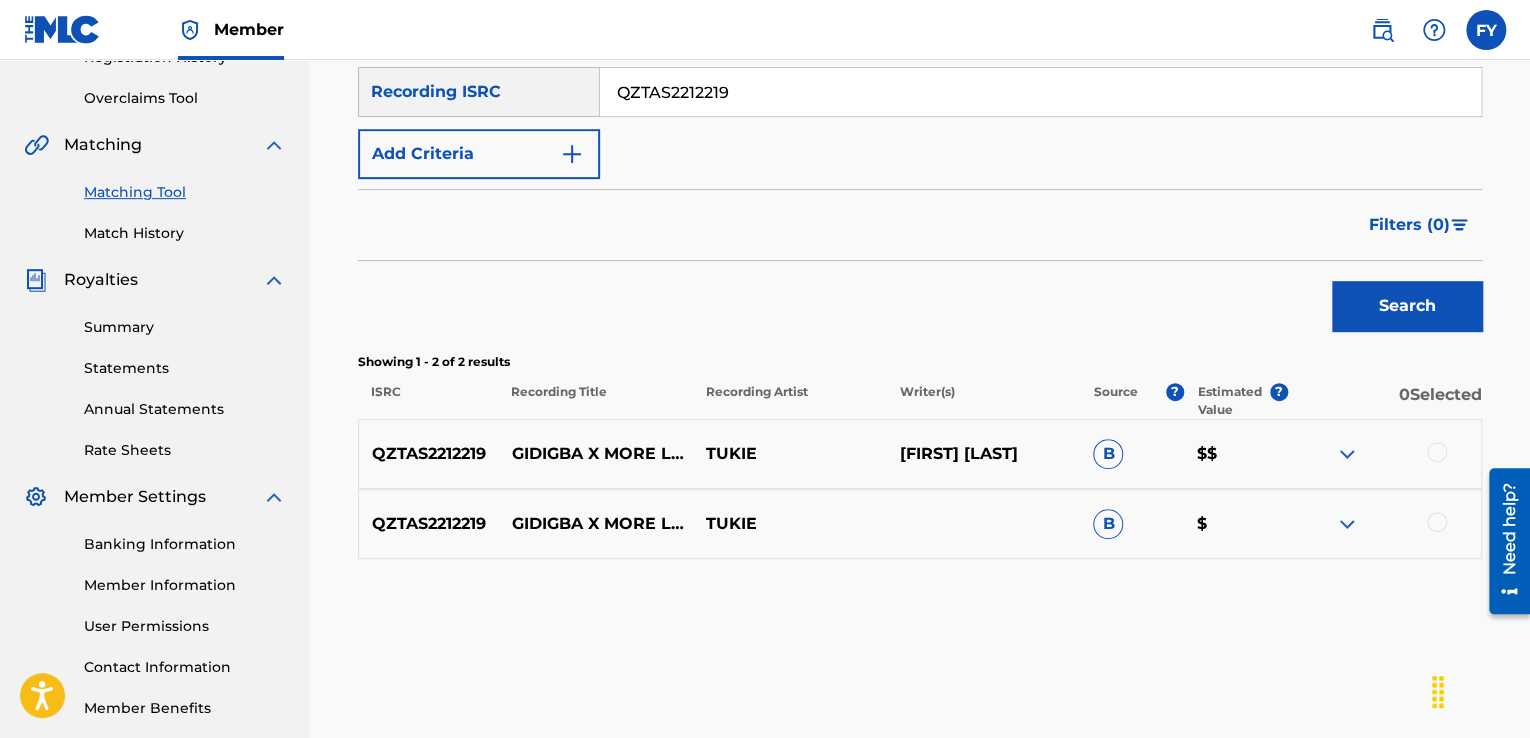click at bounding box center [1347, 524] 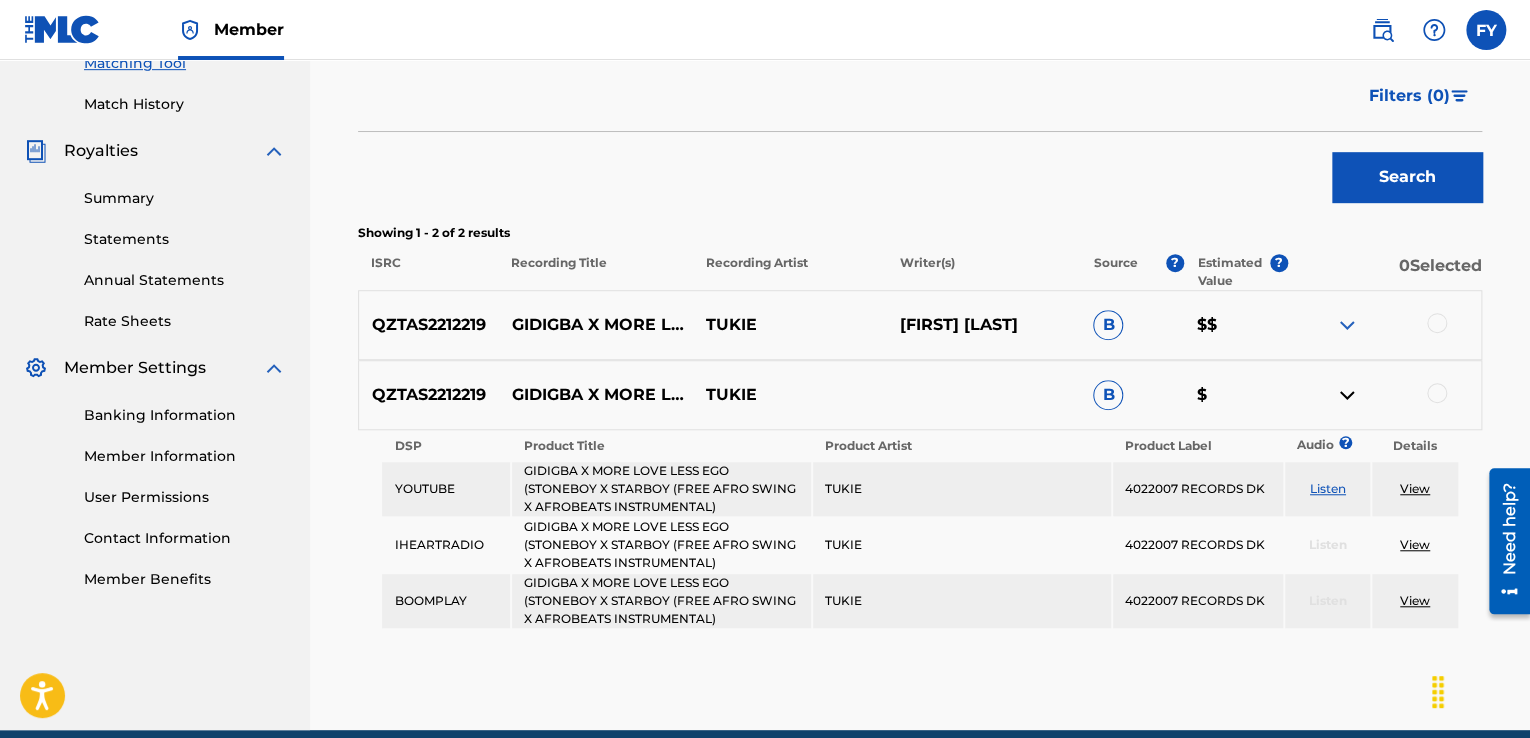 scroll, scrollTop: 536, scrollLeft: 0, axis: vertical 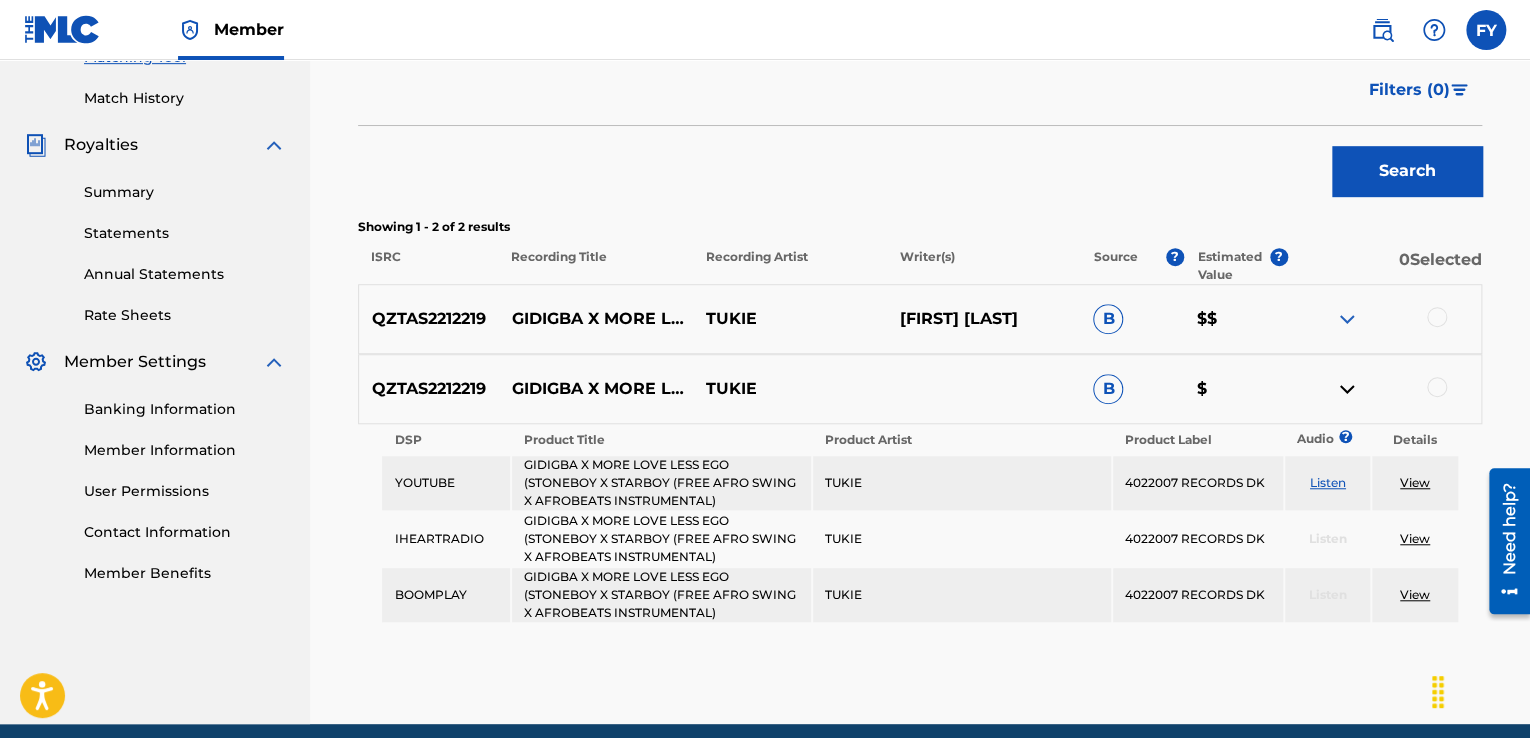 click at bounding box center (1347, 389) 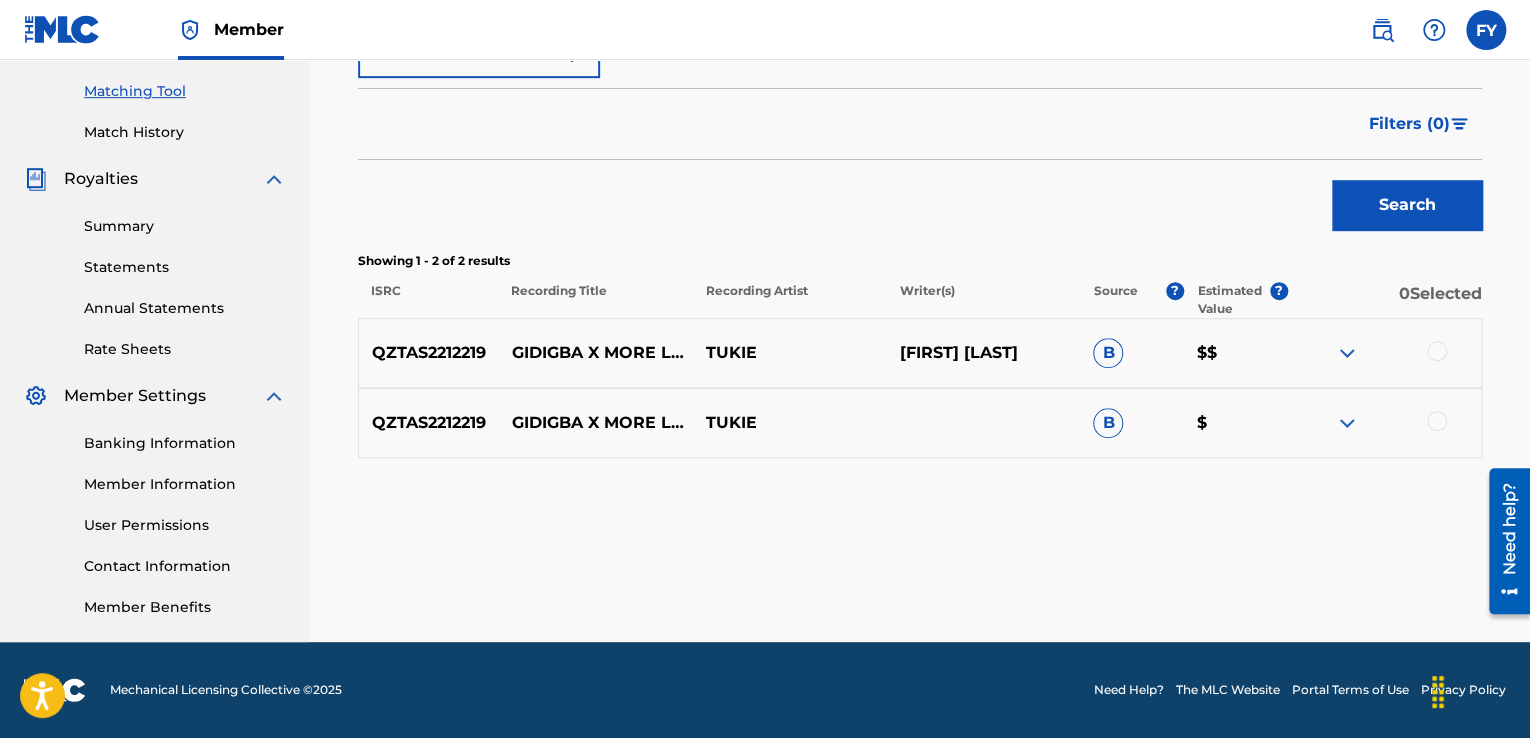 scroll, scrollTop: 502, scrollLeft: 0, axis: vertical 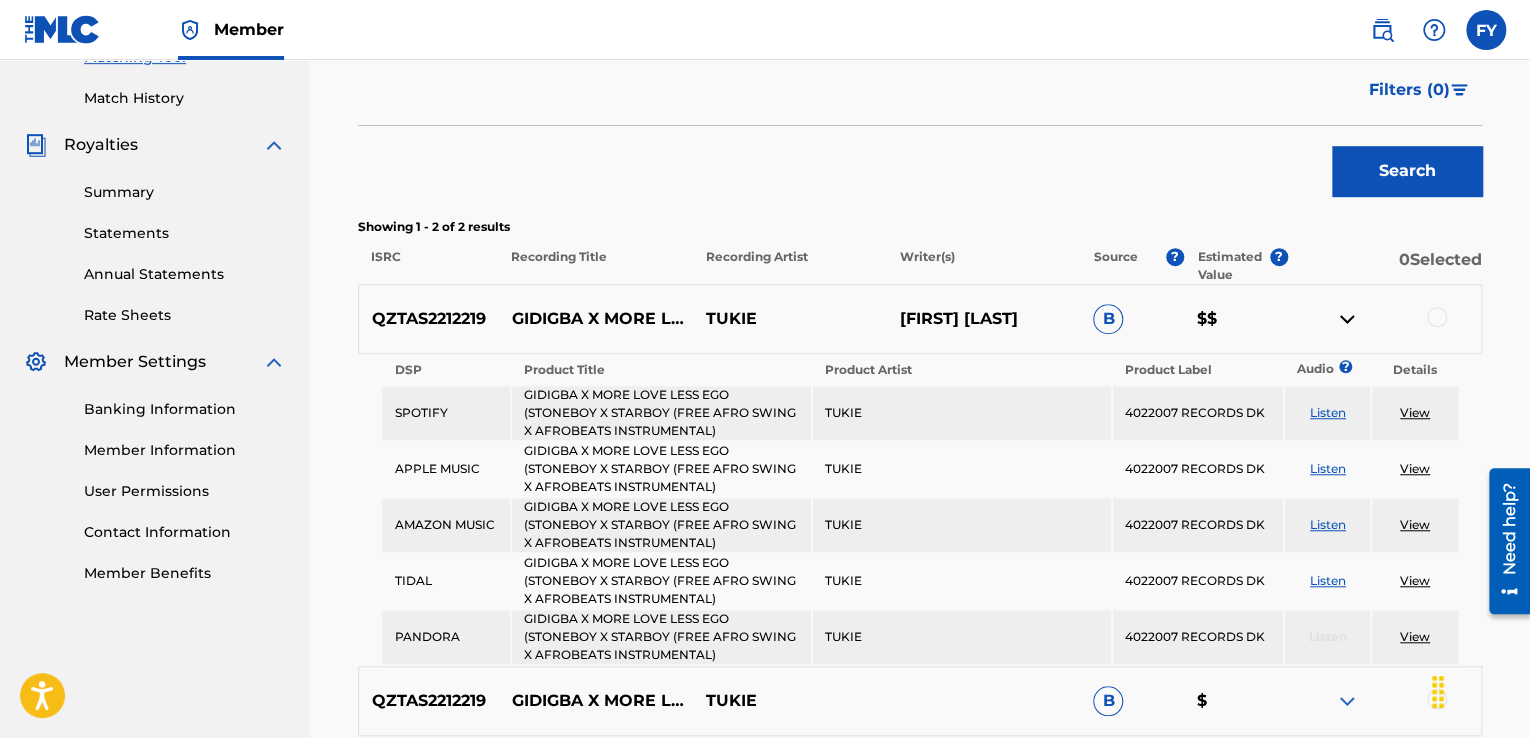 drag, startPoint x: 1480, startPoint y: 323, endPoint x: 1461, endPoint y: 374, distance: 54.42426 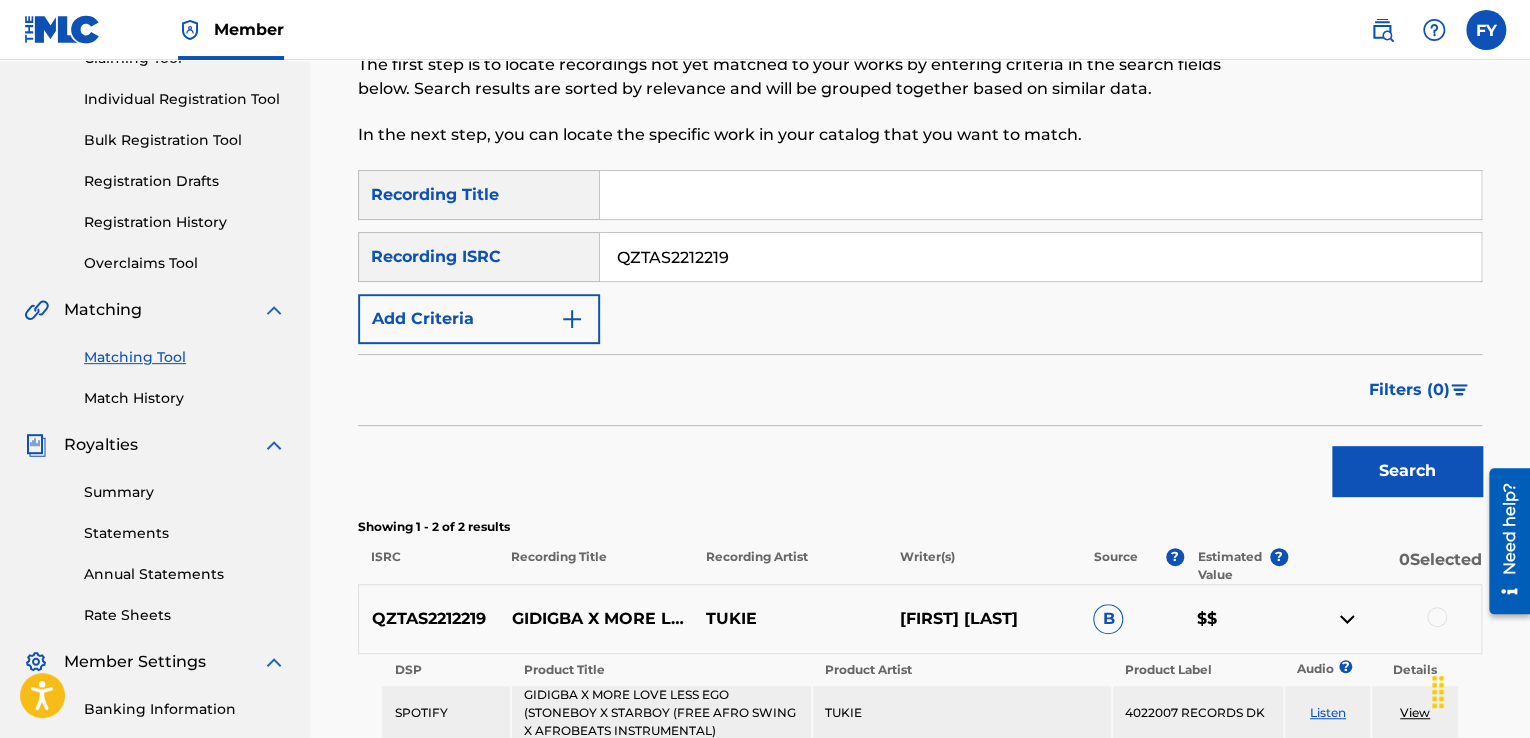 scroll, scrollTop: 0, scrollLeft: 0, axis: both 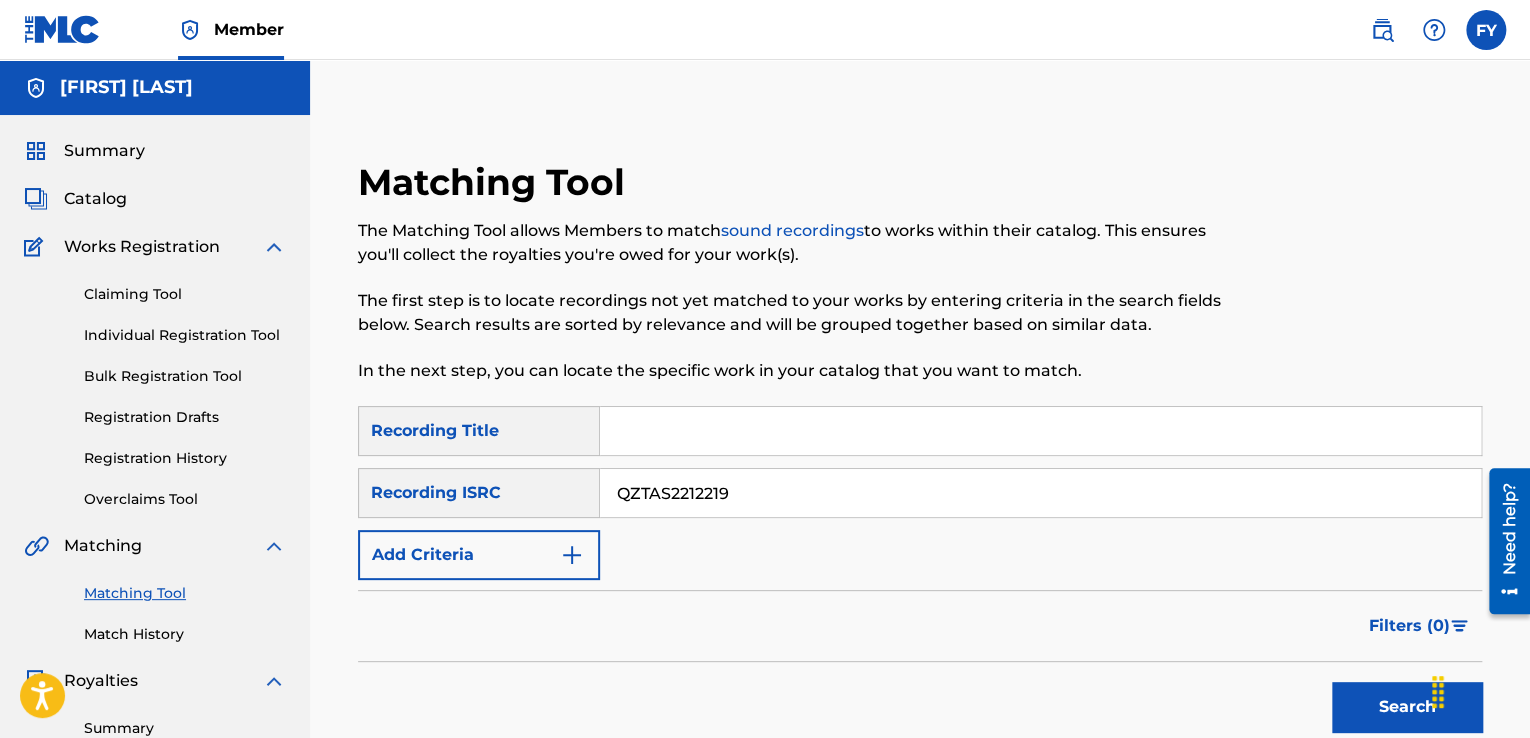 drag, startPoint x: 724, startPoint y: 487, endPoint x: 606, endPoint y: 491, distance: 118.06778 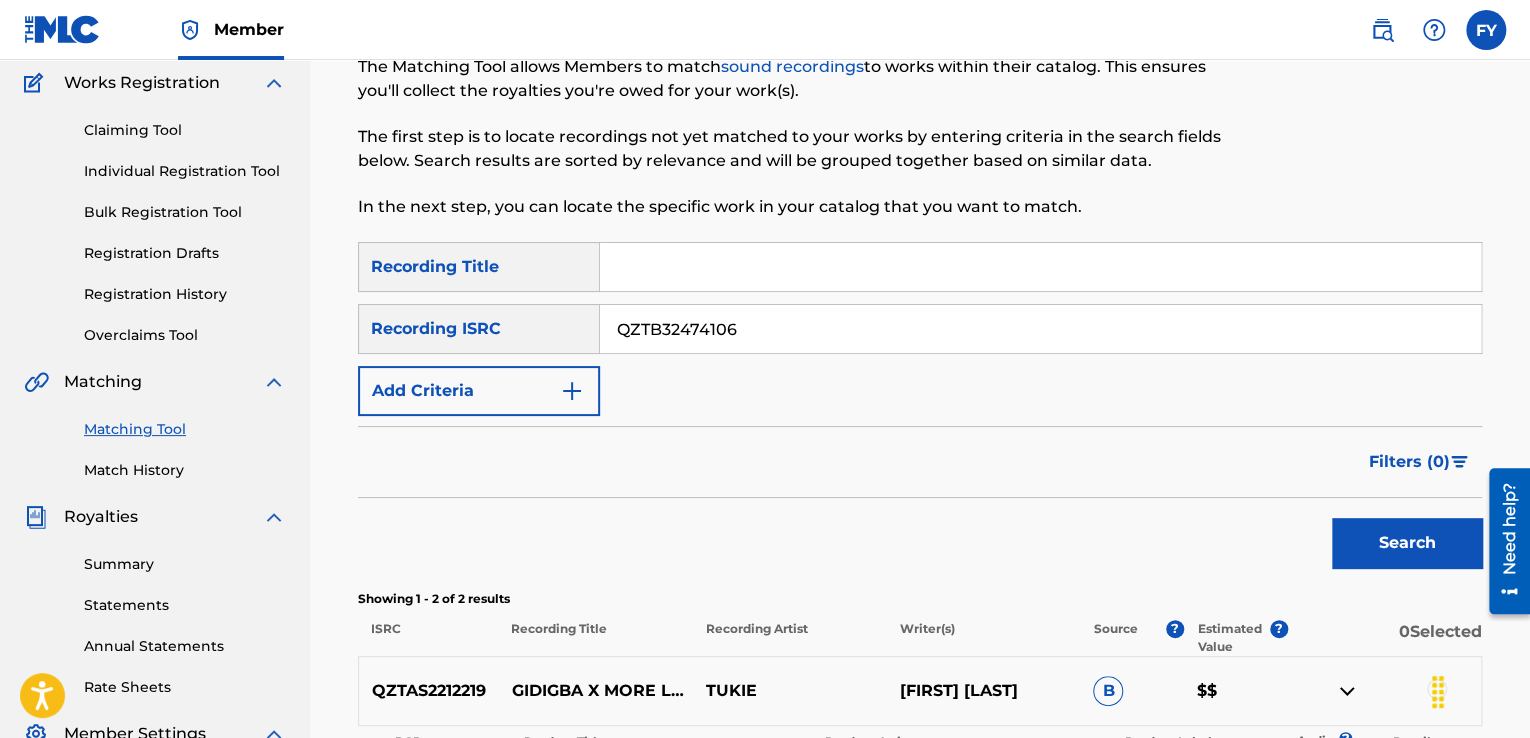 scroll, scrollTop: 288, scrollLeft: 0, axis: vertical 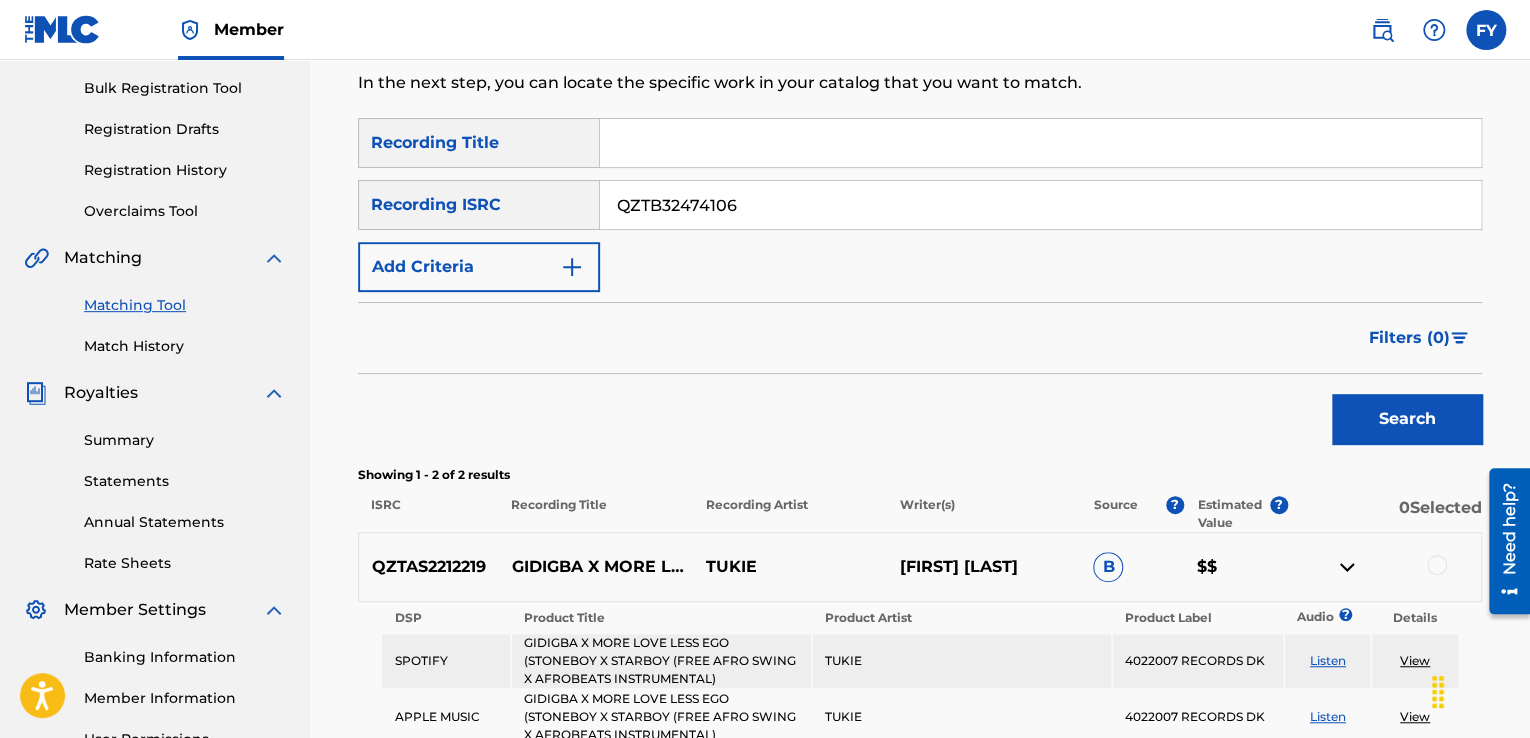 type on "QZTB32474106" 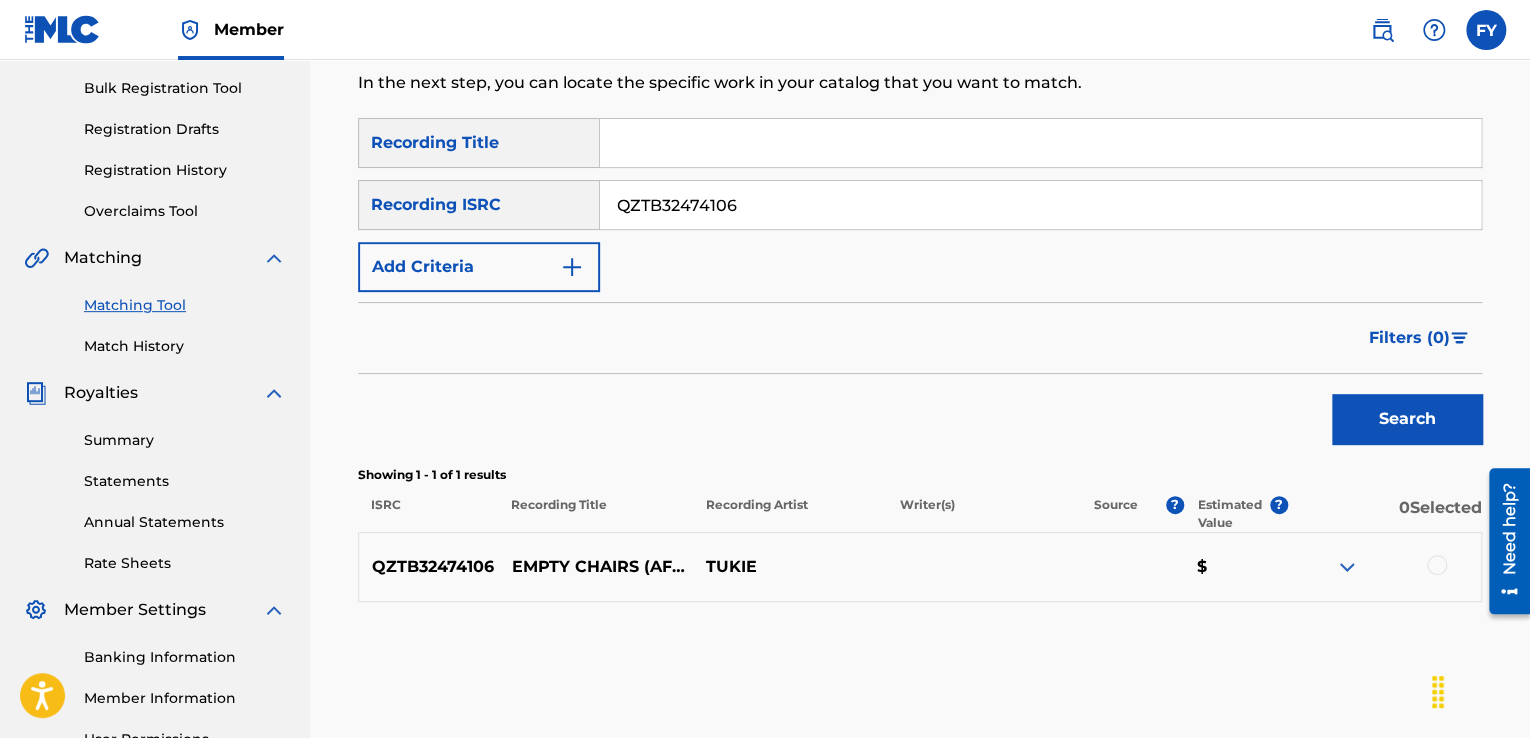 click at bounding box center [1347, 567] 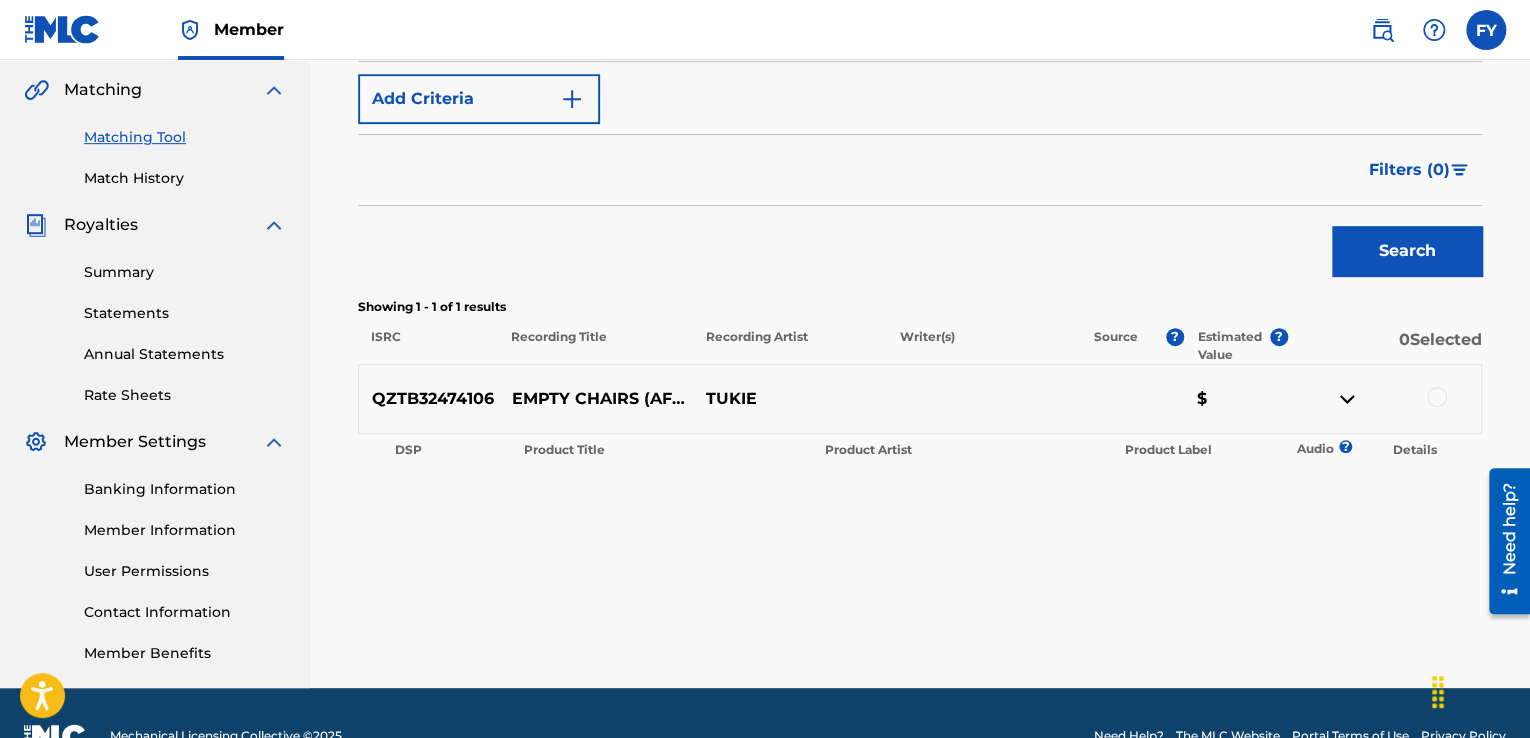 scroll, scrollTop: 502, scrollLeft: 0, axis: vertical 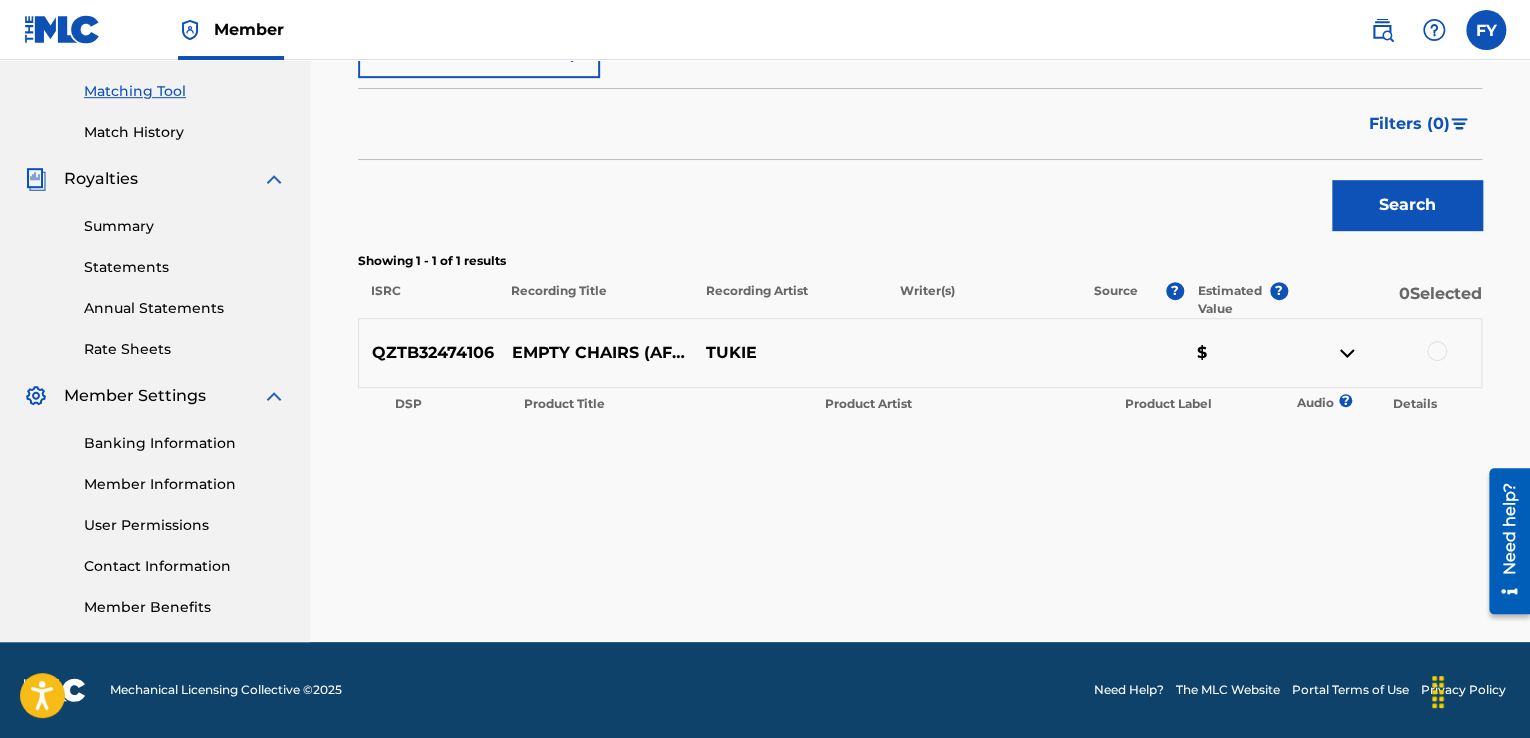 click on "Audio ?" at bounding box center (1297, 403) 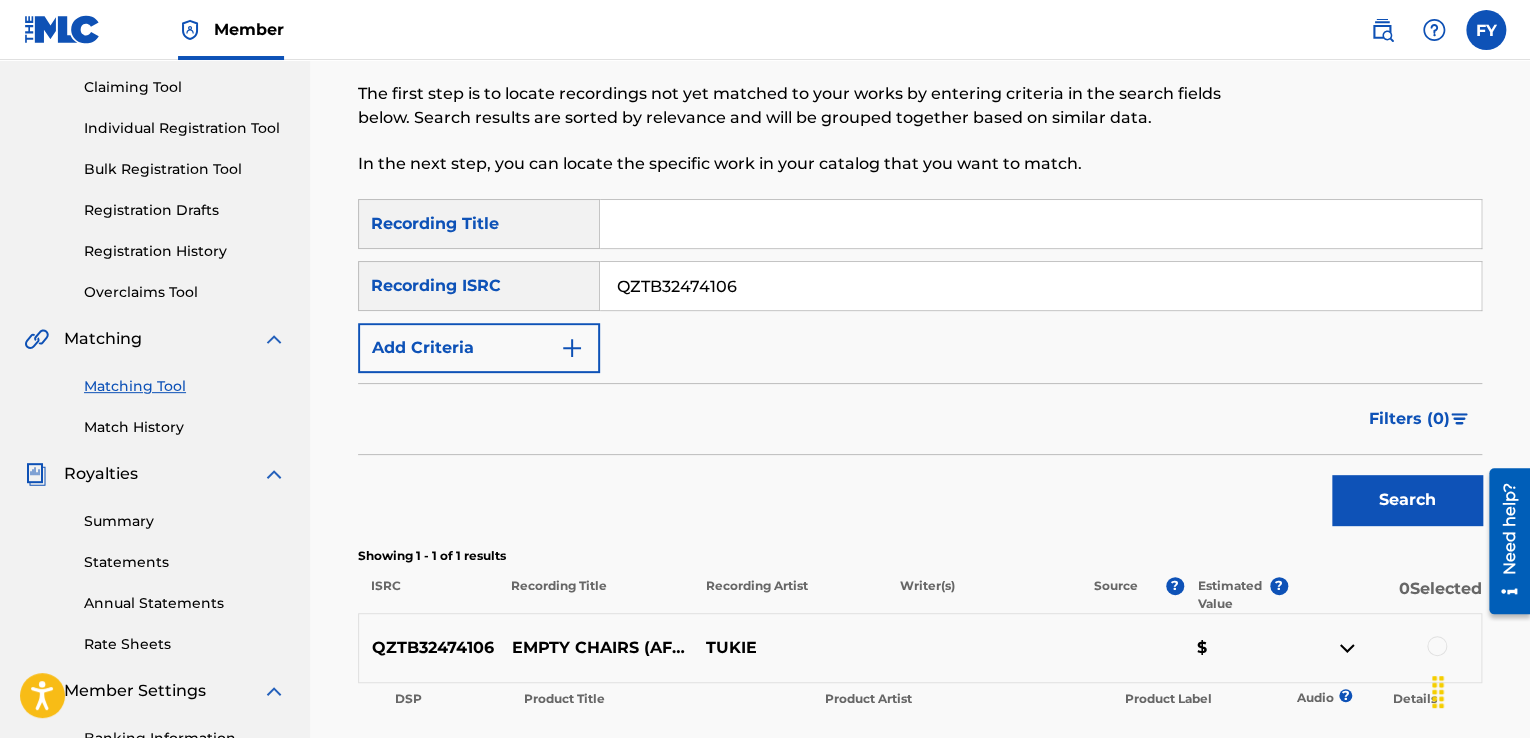 scroll, scrollTop: 140, scrollLeft: 0, axis: vertical 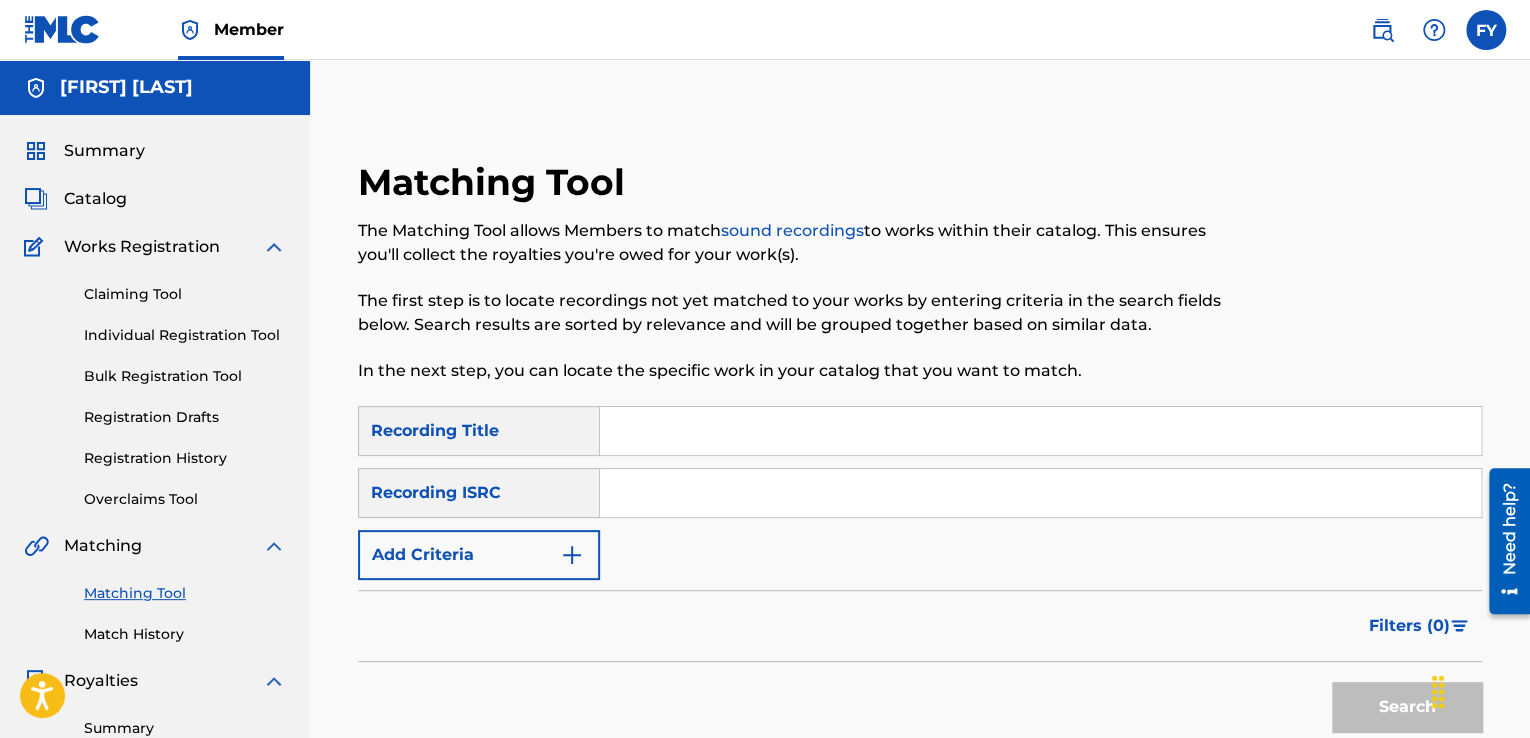 click at bounding box center (1040, 431) 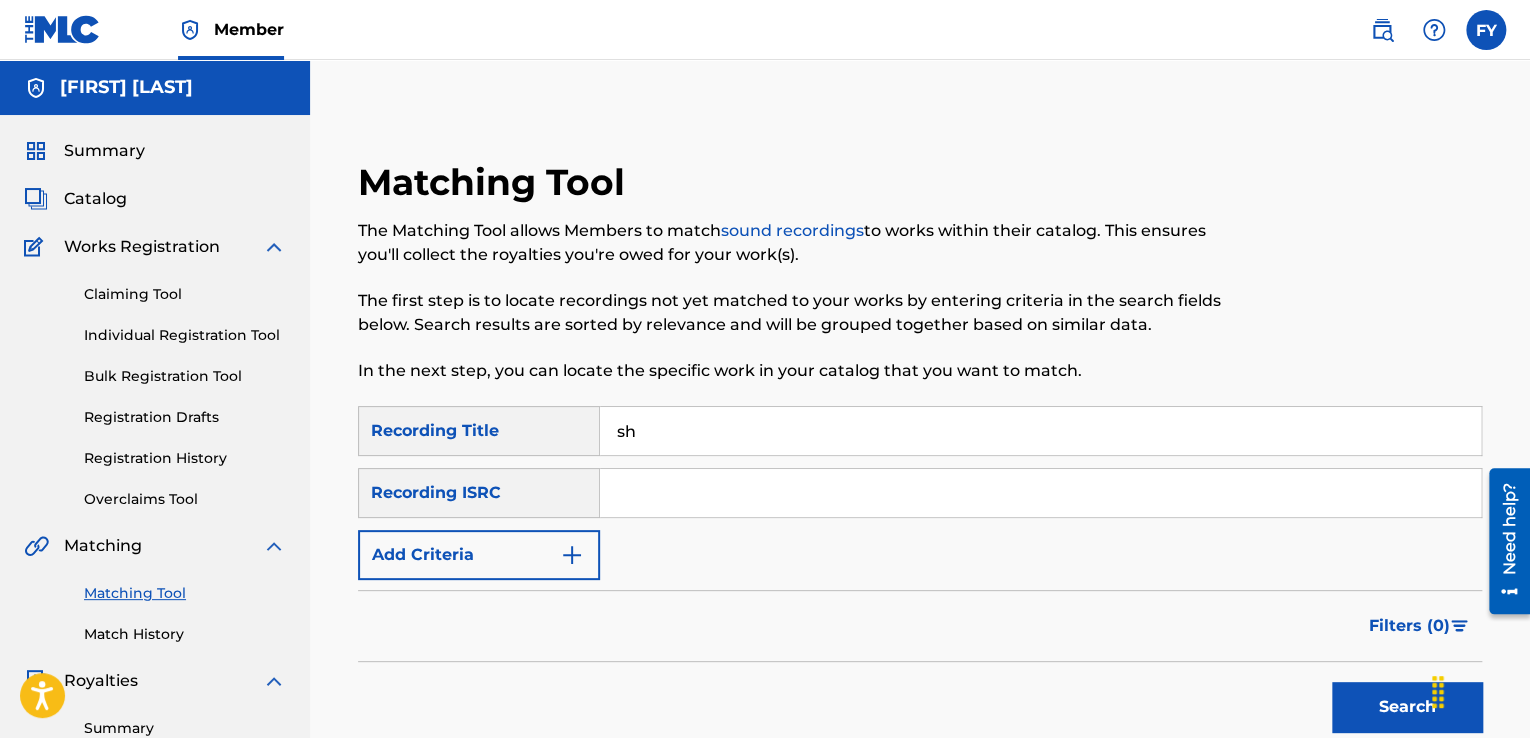 type on "s" 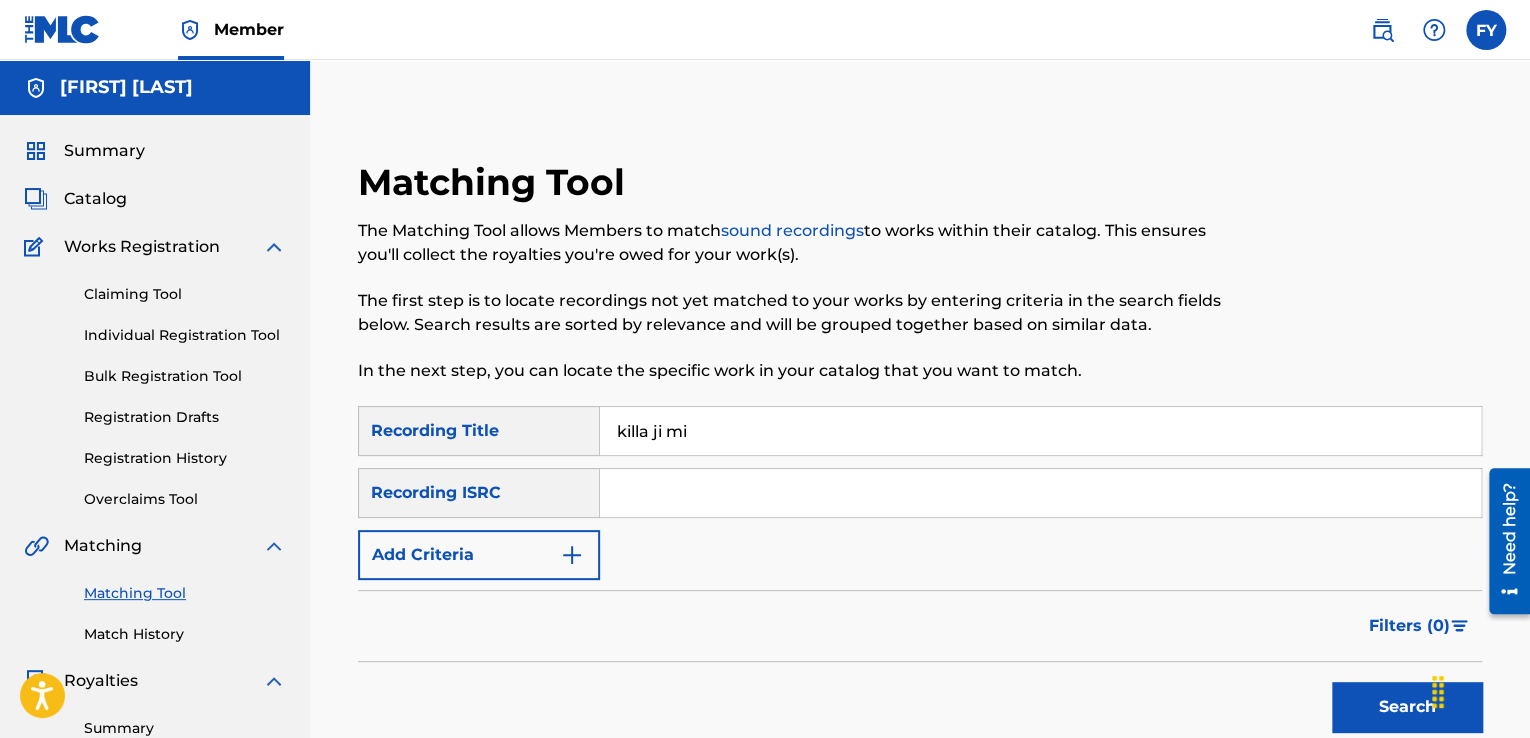type on "killa ji mi" 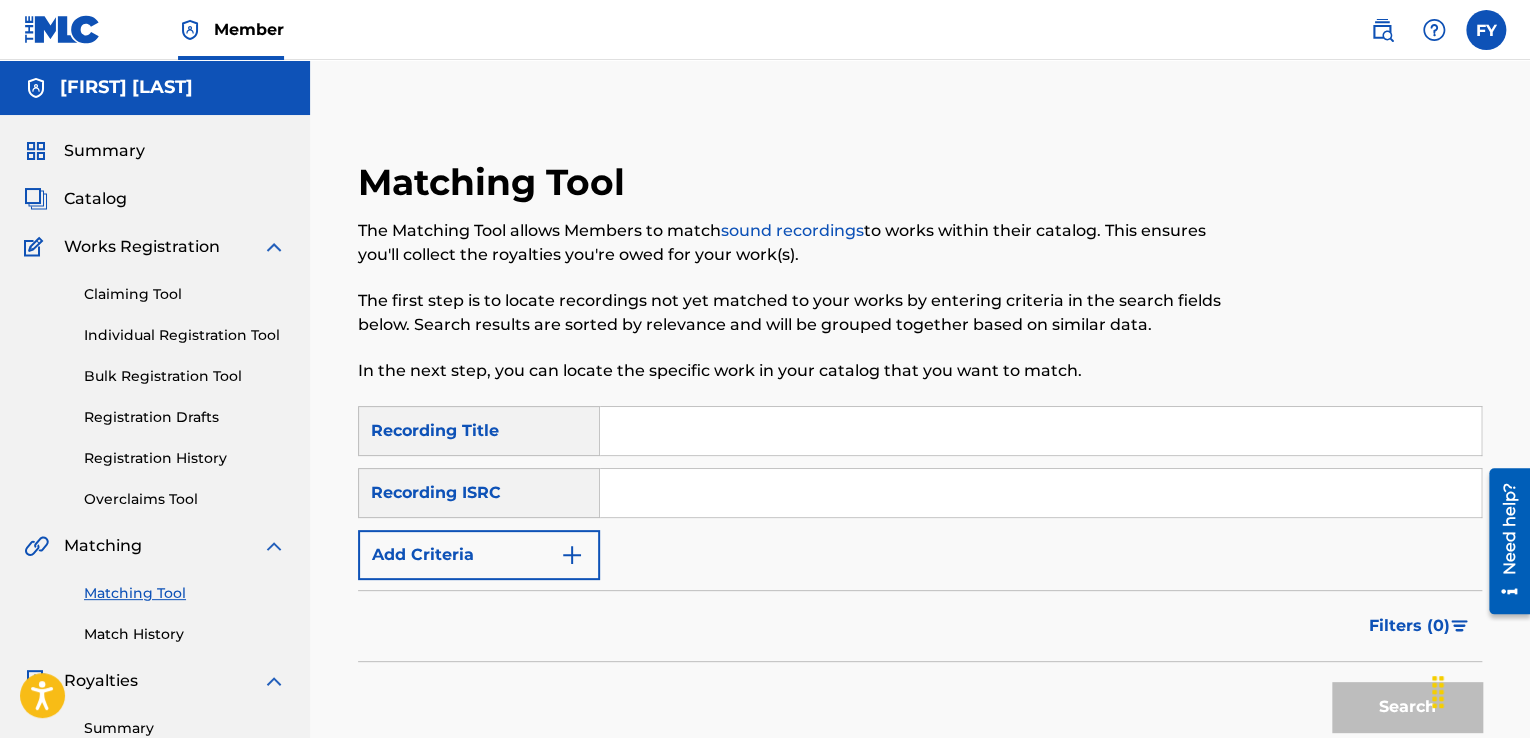 type 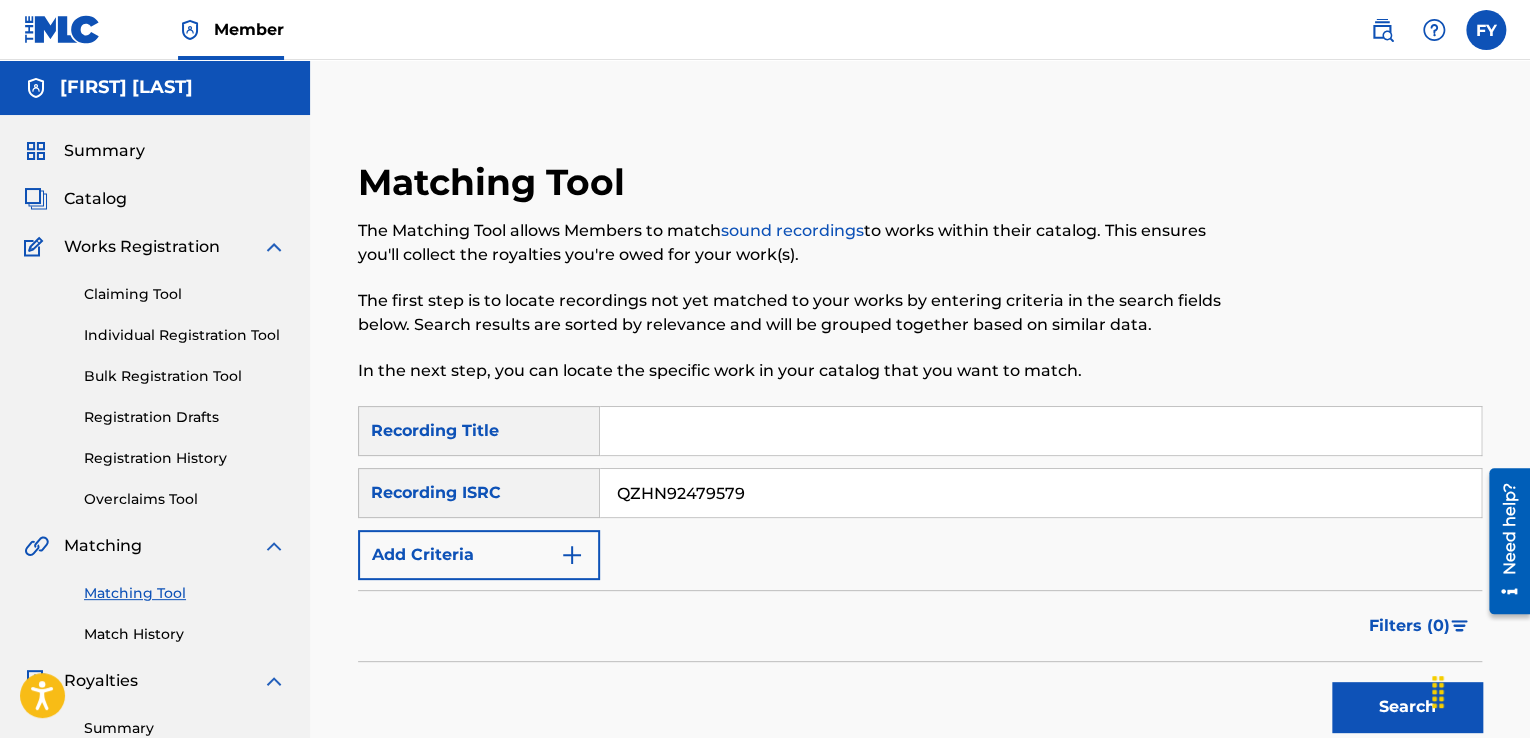 type on "QZHN92479579" 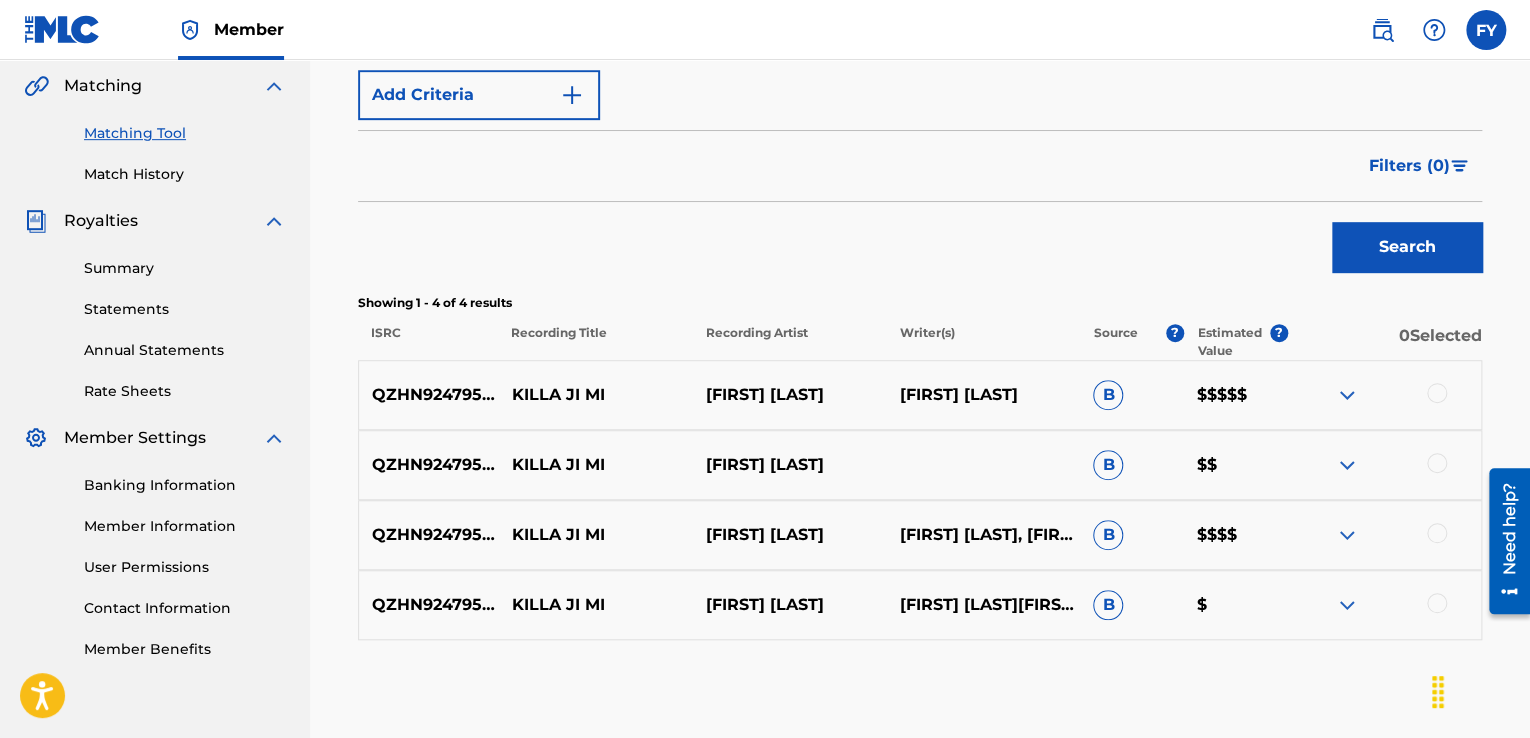 scroll, scrollTop: 464, scrollLeft: 0, axis: vertical 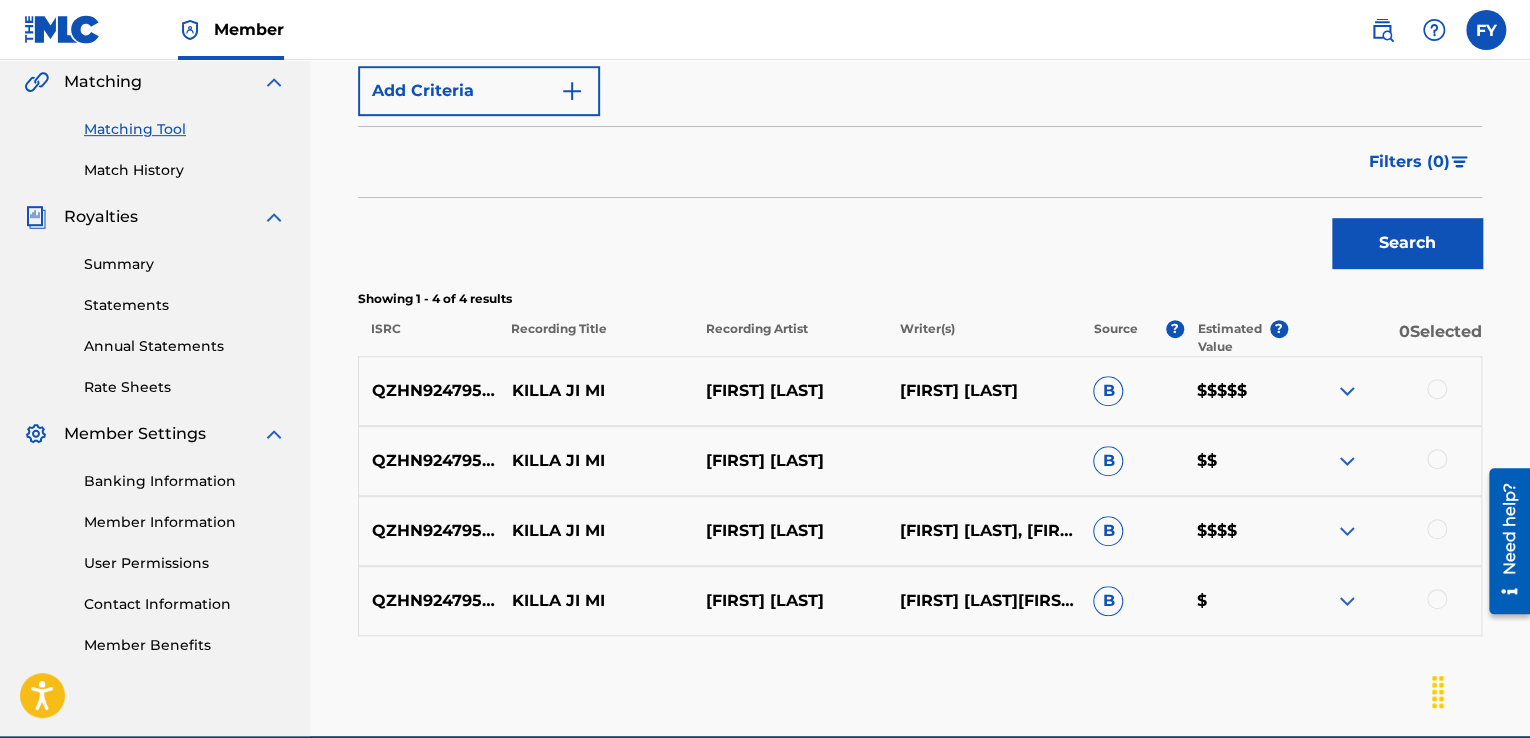 click at bounding box center [1347, 391] 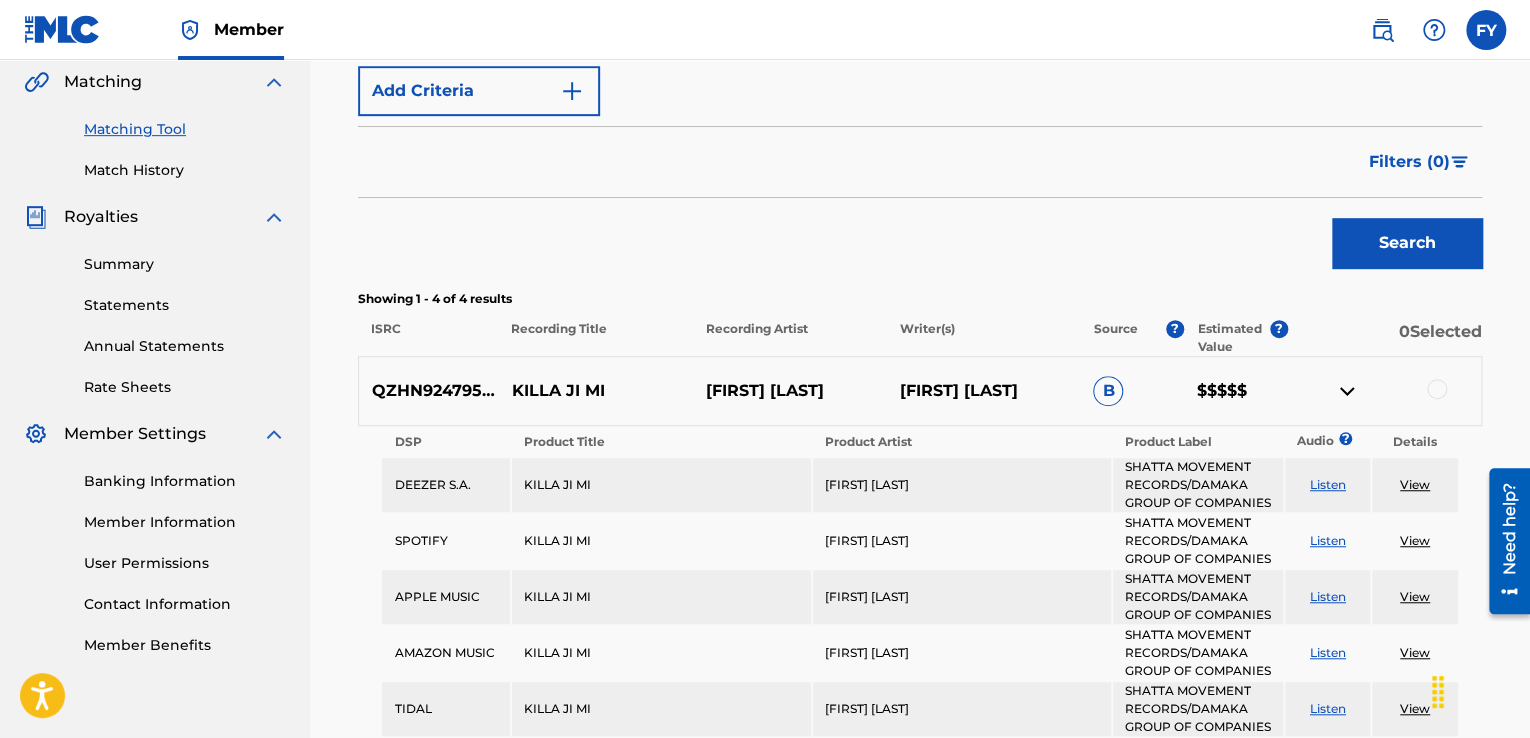 scroll, scrollTop: 0, scrollLeft: 0, axis: both 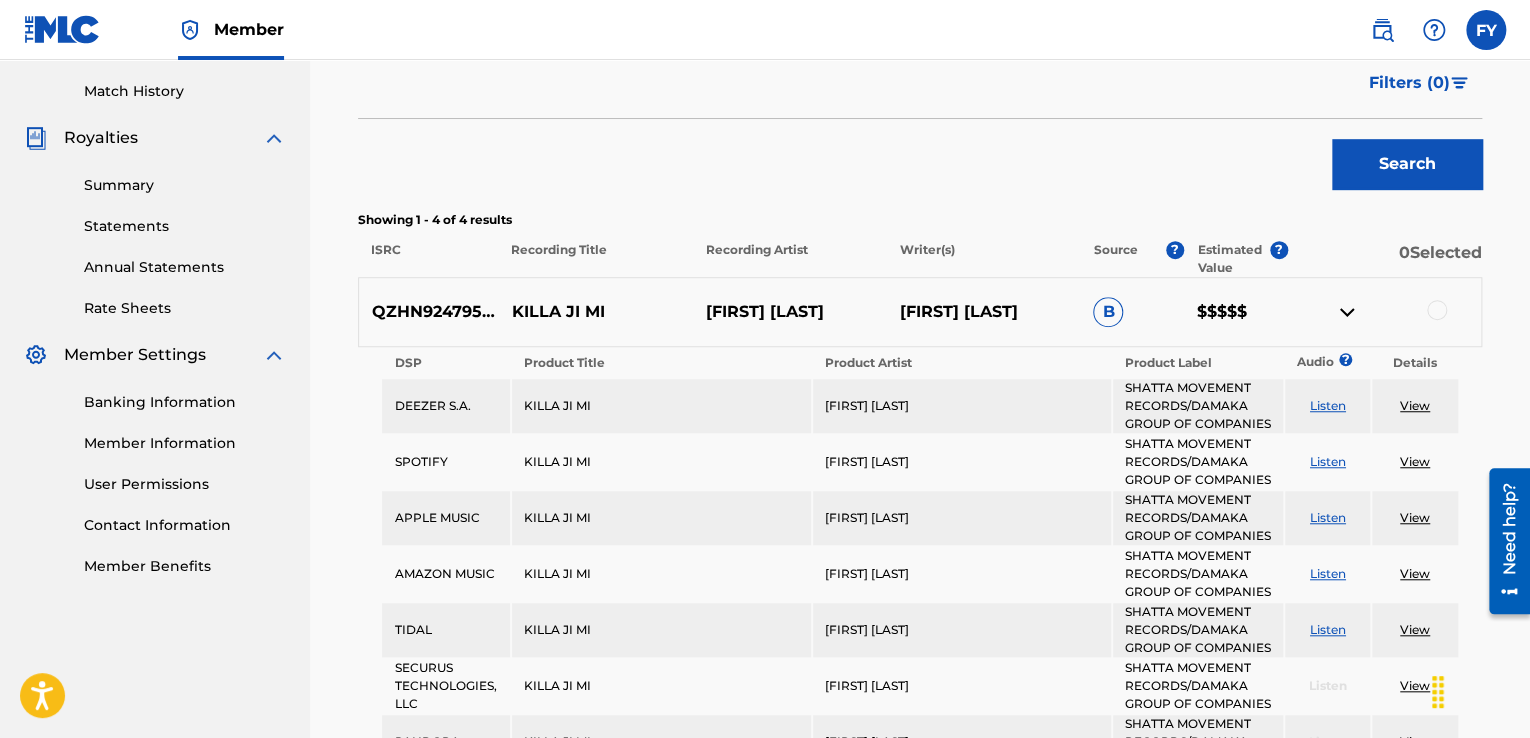 click on "KILLA JI MI" at bounding box center (661, 406) 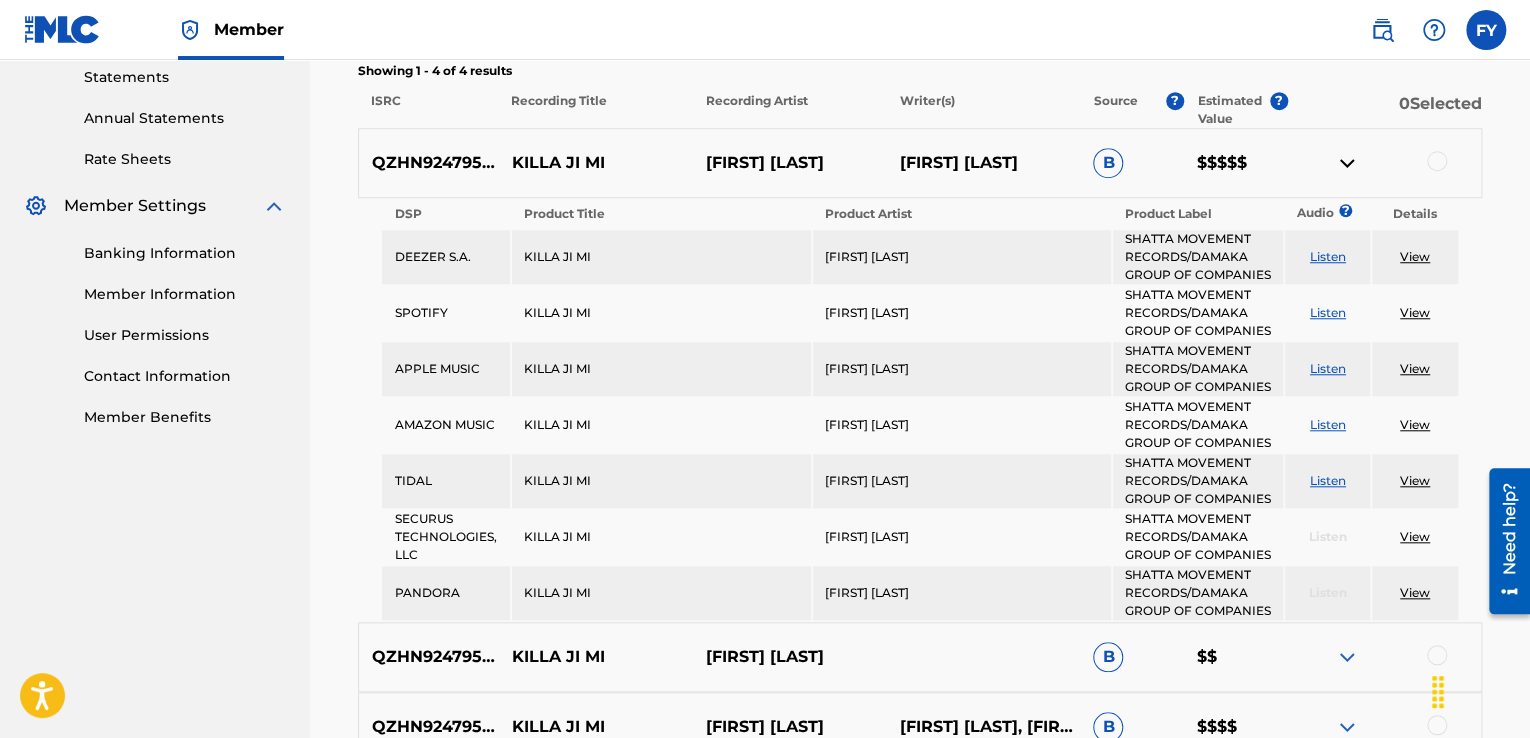 scroll, scrollTop: 978, scrollLeft: 0, axis: vertical 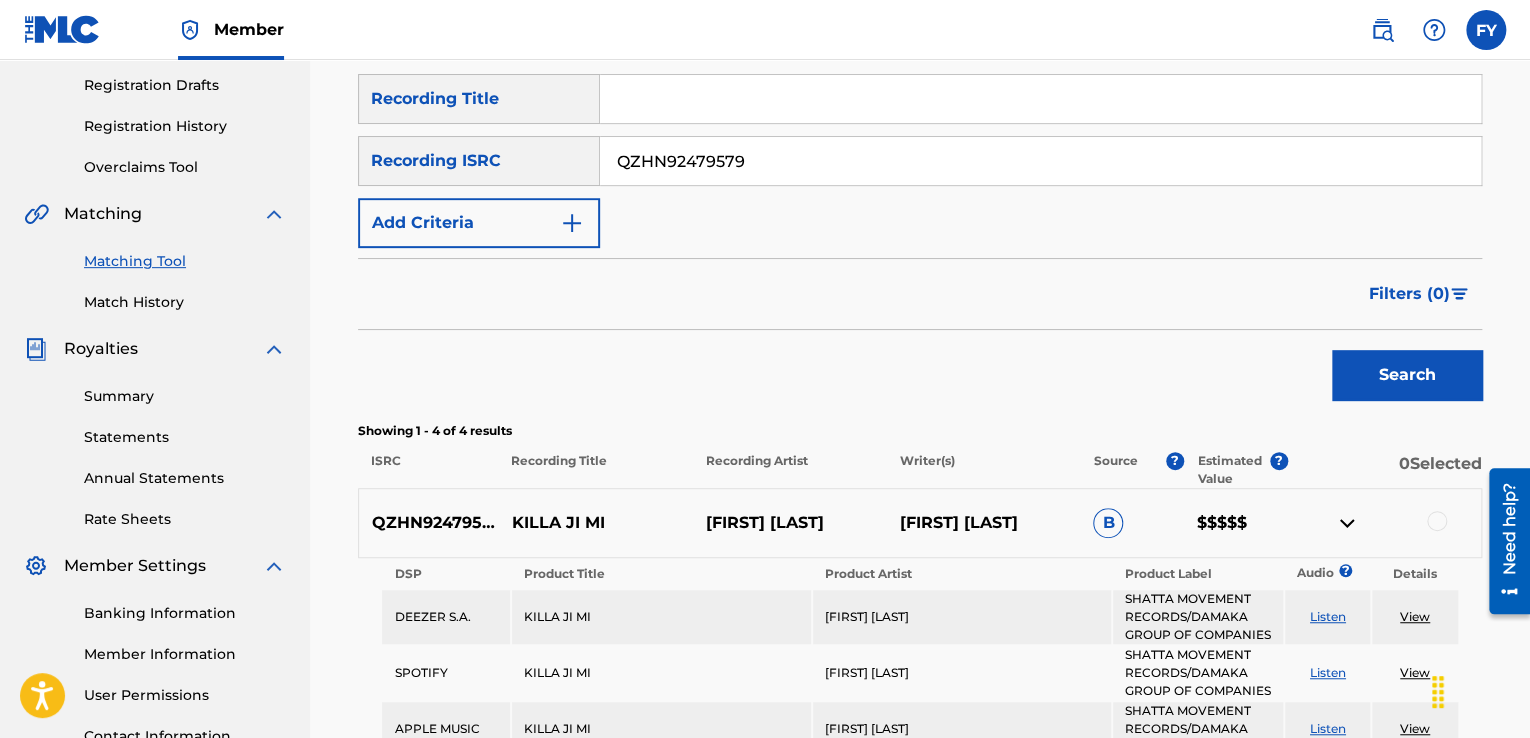 click on "SHATTA WALE" at bounding box center (962, 617) 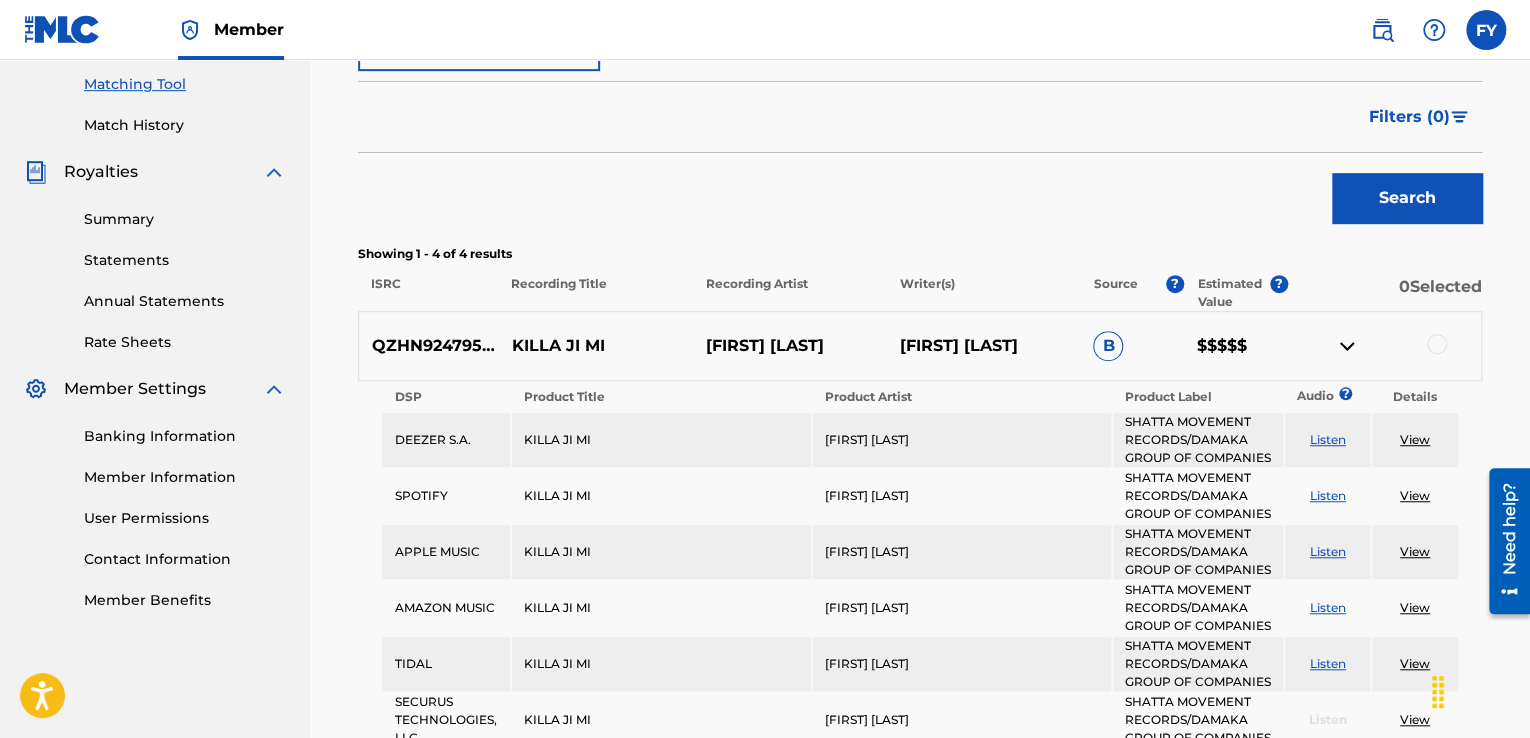 scroll, scrollTop: 536, scrollLeft: 0, axis: vertical 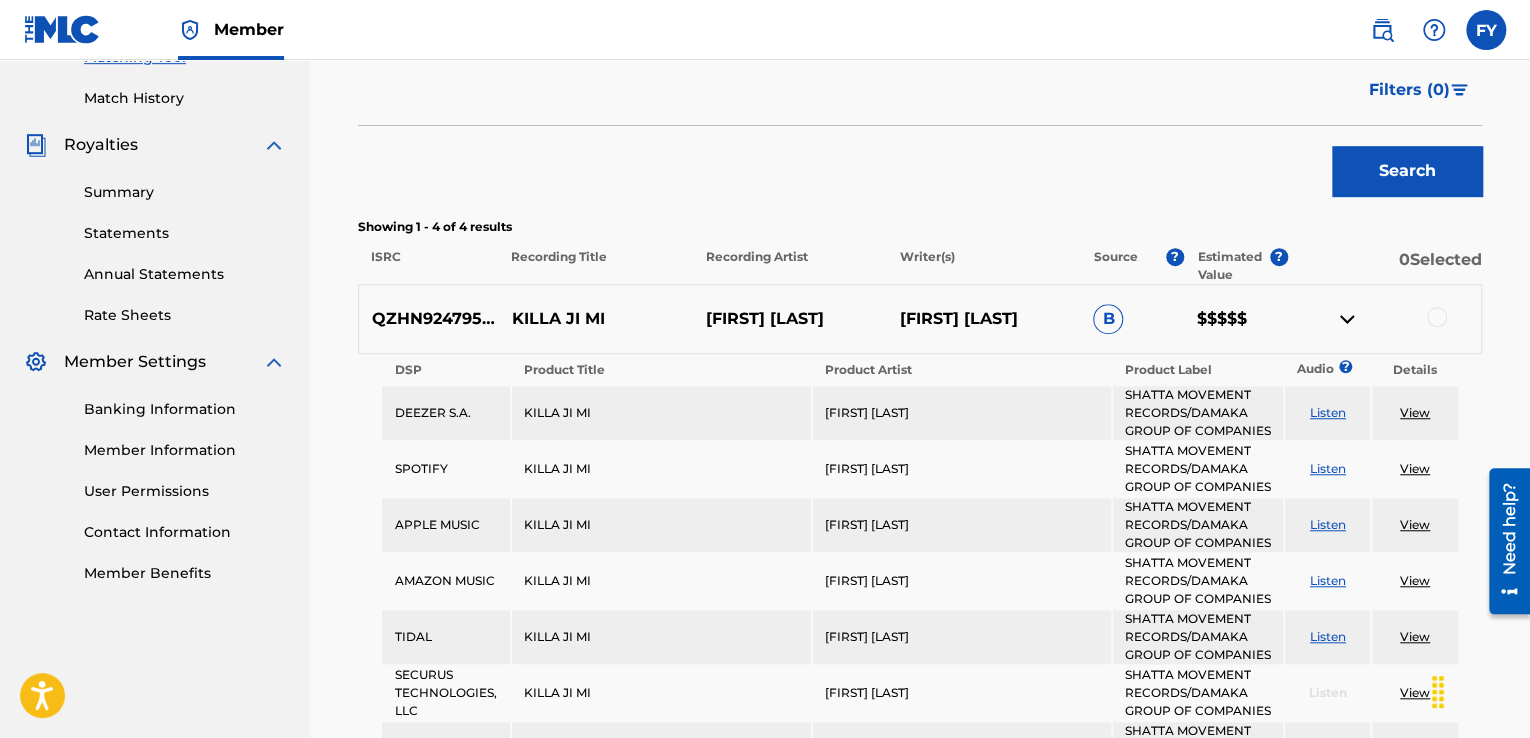 click on "View" at bounding box center [1415, 412] 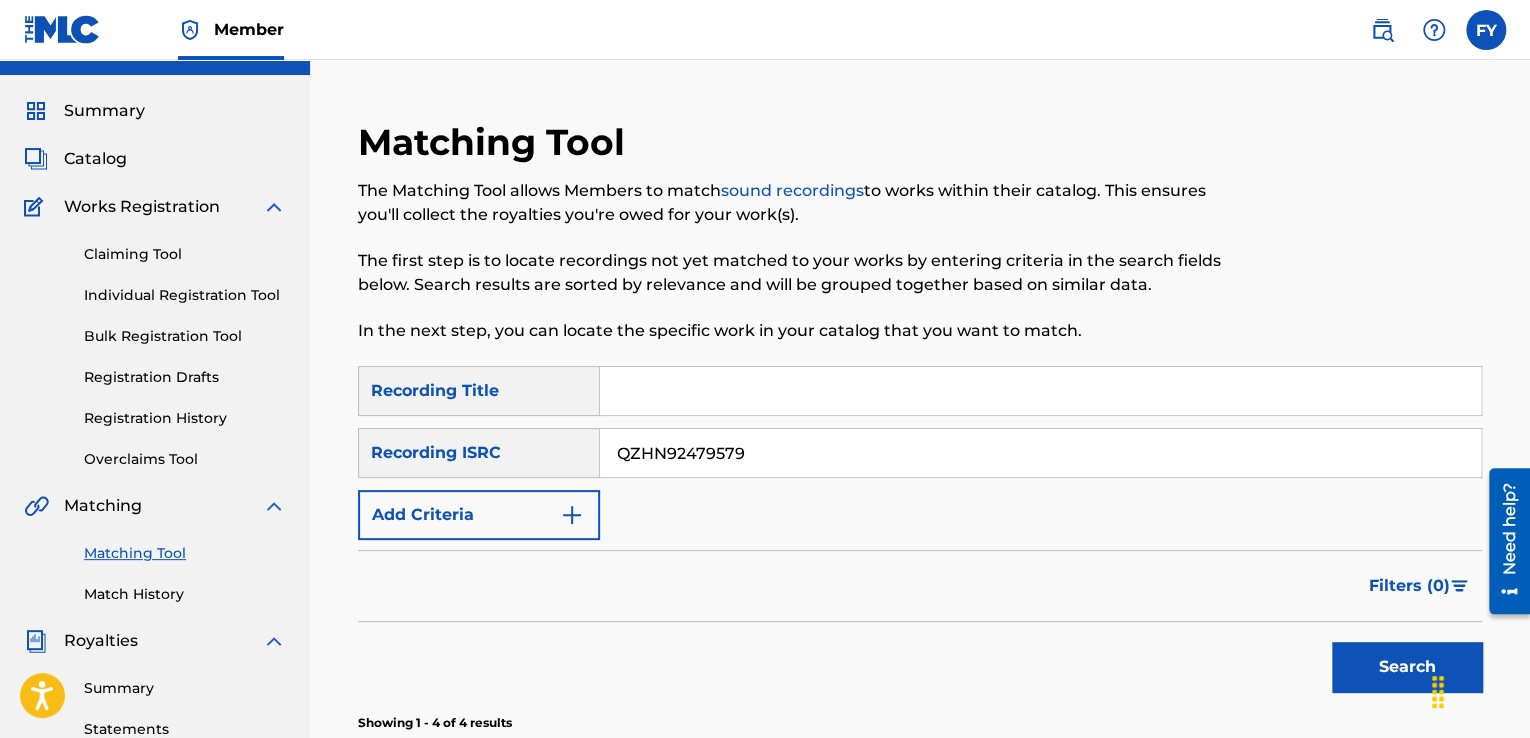 scroll, scrollTop: 0, scrollLeft: 0, axis: both 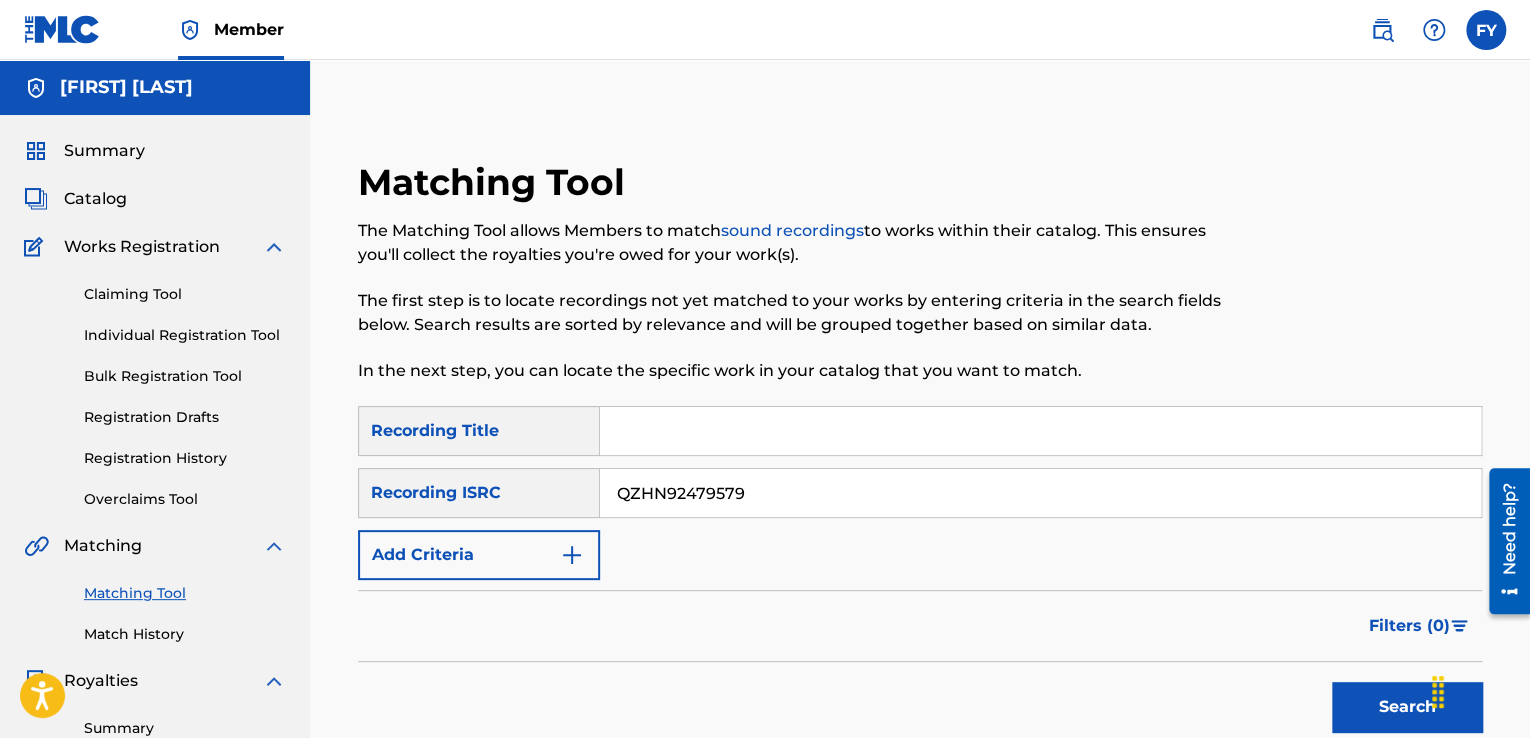 click at bounding box center (1040, 431) 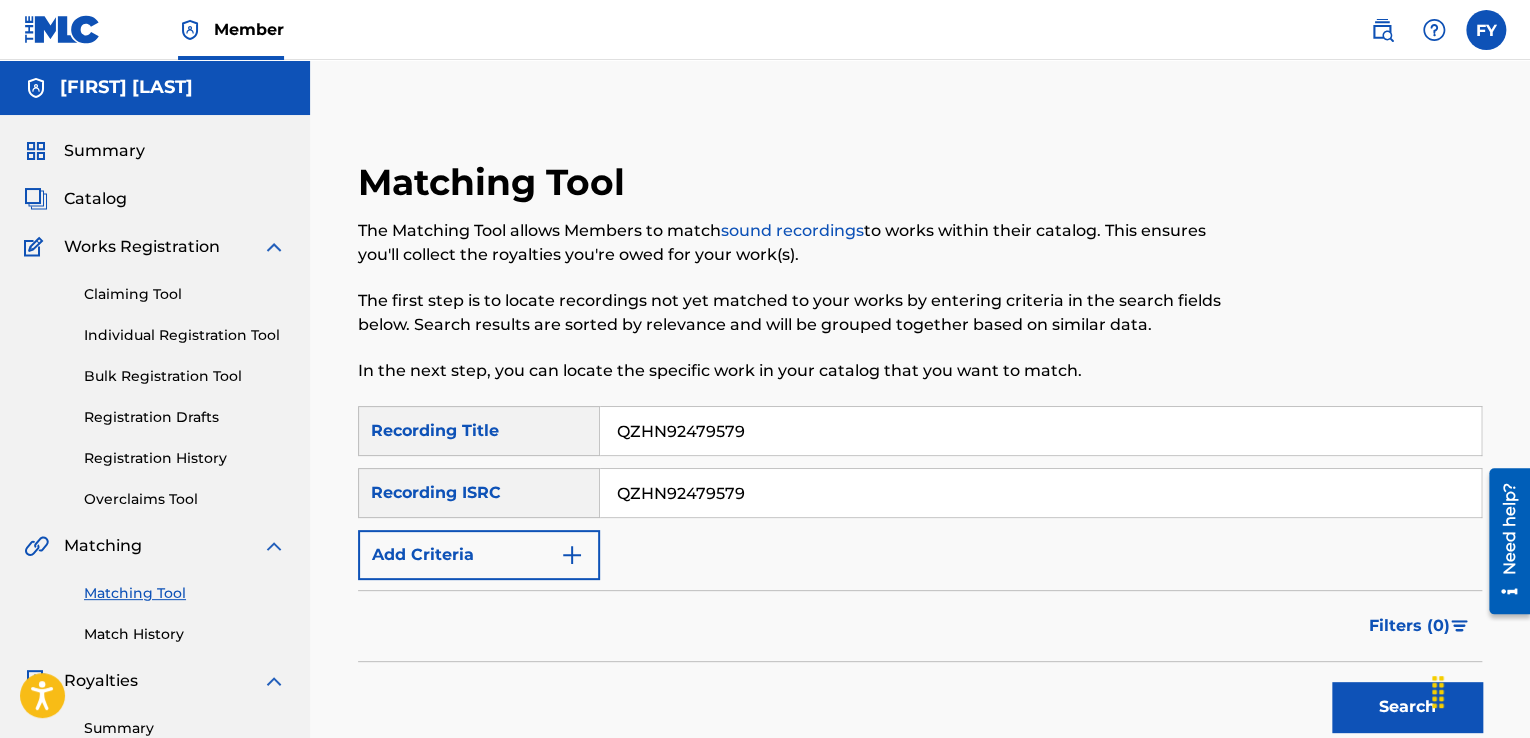 type on "QZHN92479579" 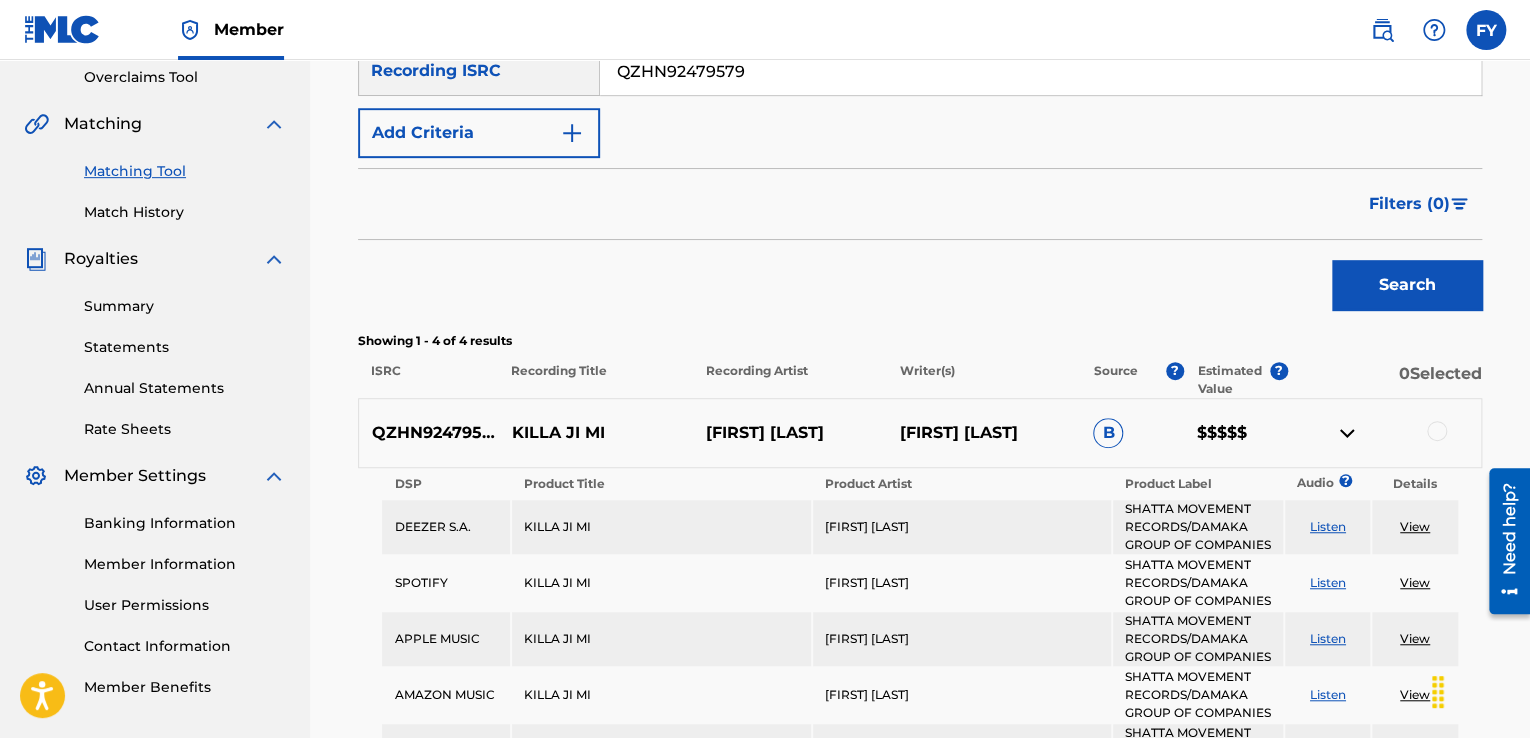 scroll, scrollTop: 418, scrollLeft: 0, axis: vertical 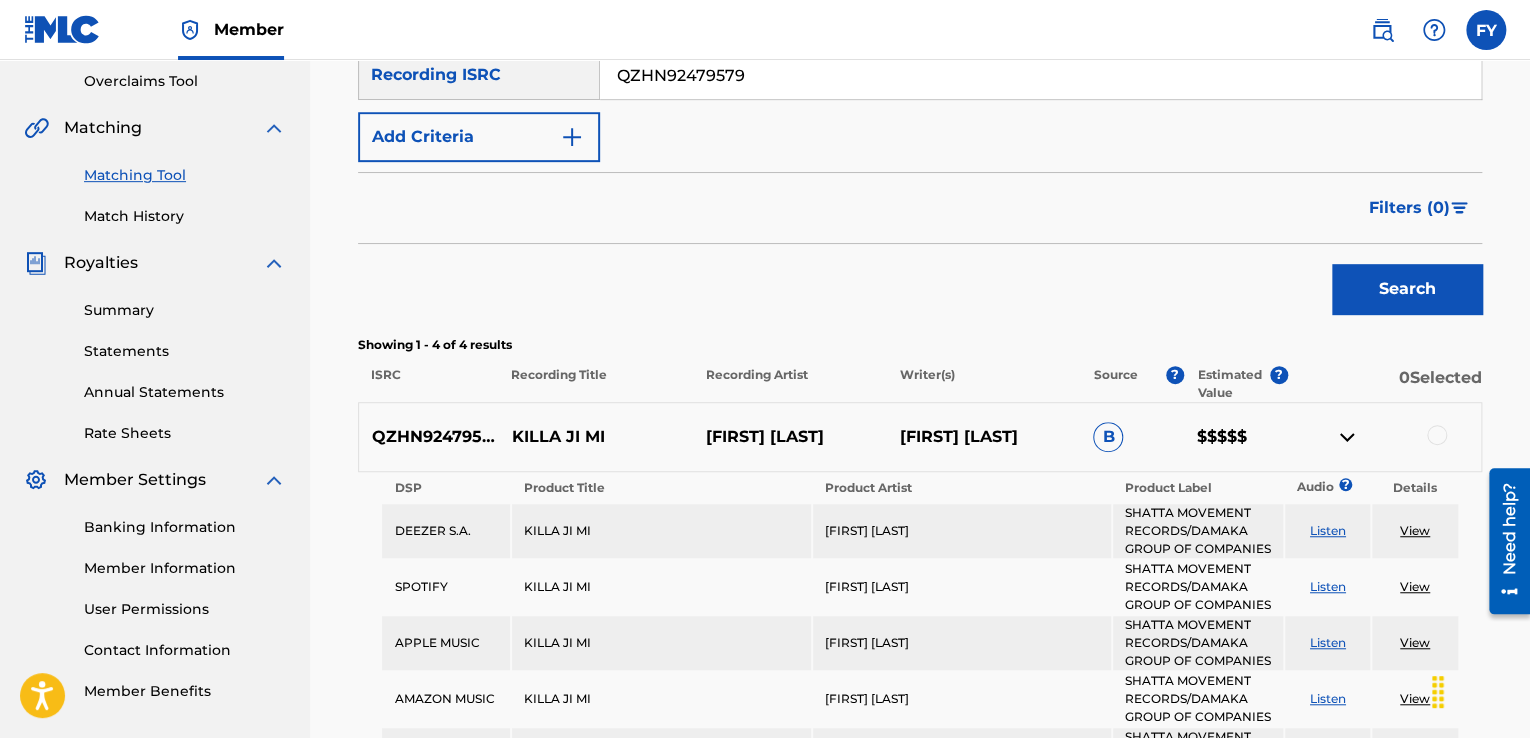 click on "Matching Tool" at bounding box center (185, 175) 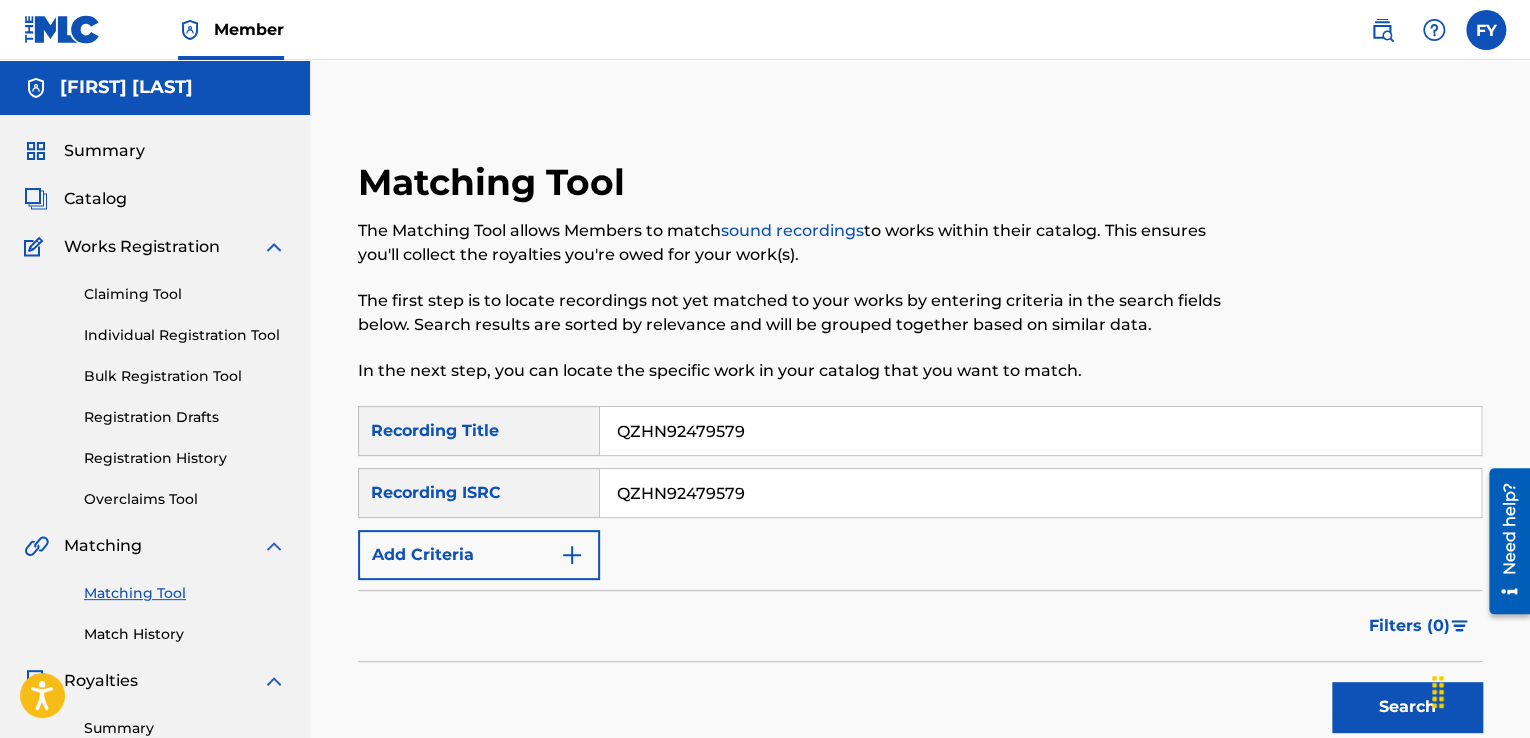 drag, startPoint x: 880, startPoint y: 434, endPoint x: 534, endPoint y: 413, distance: 346.6367 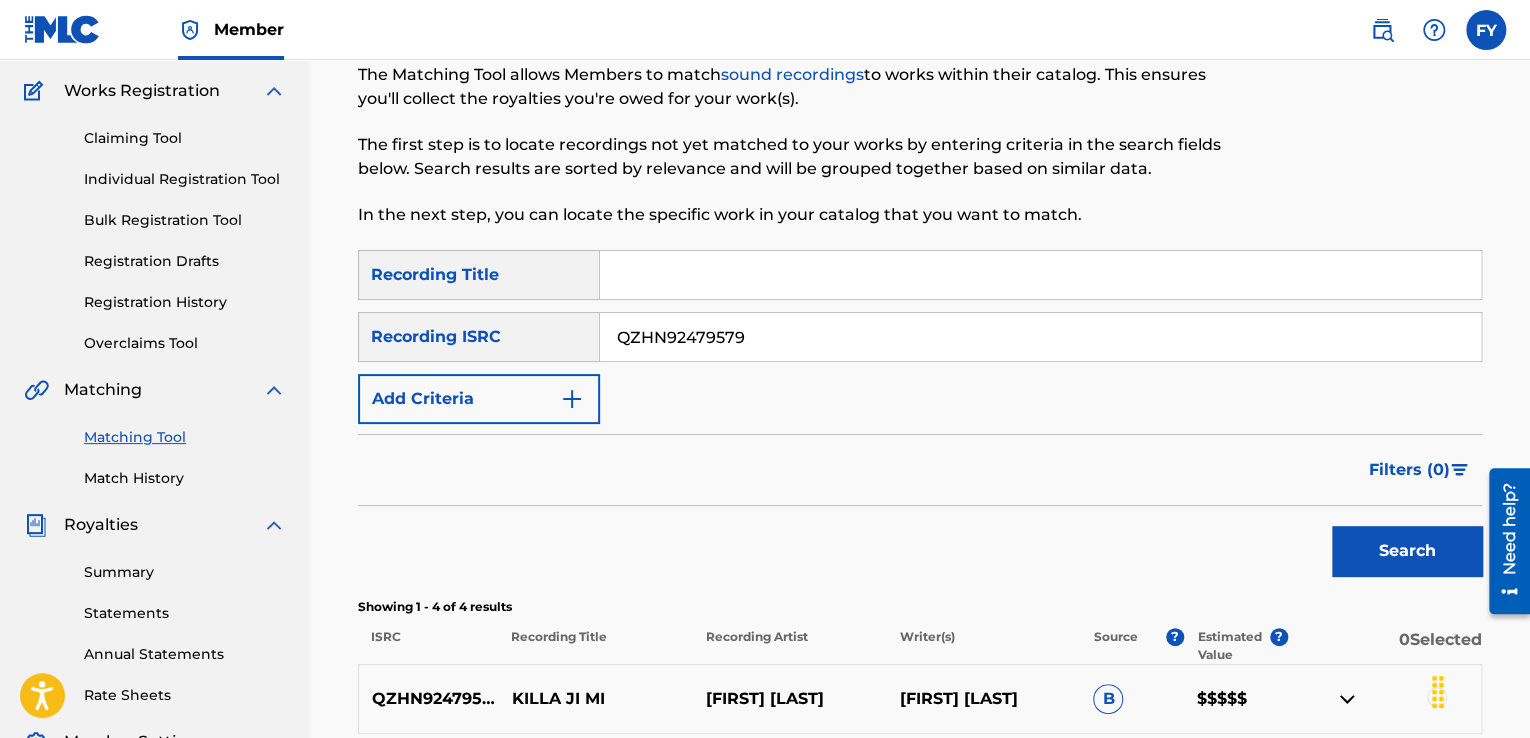 scroll, scrollTop: 158, scrollLeft: 0, axis: vertical 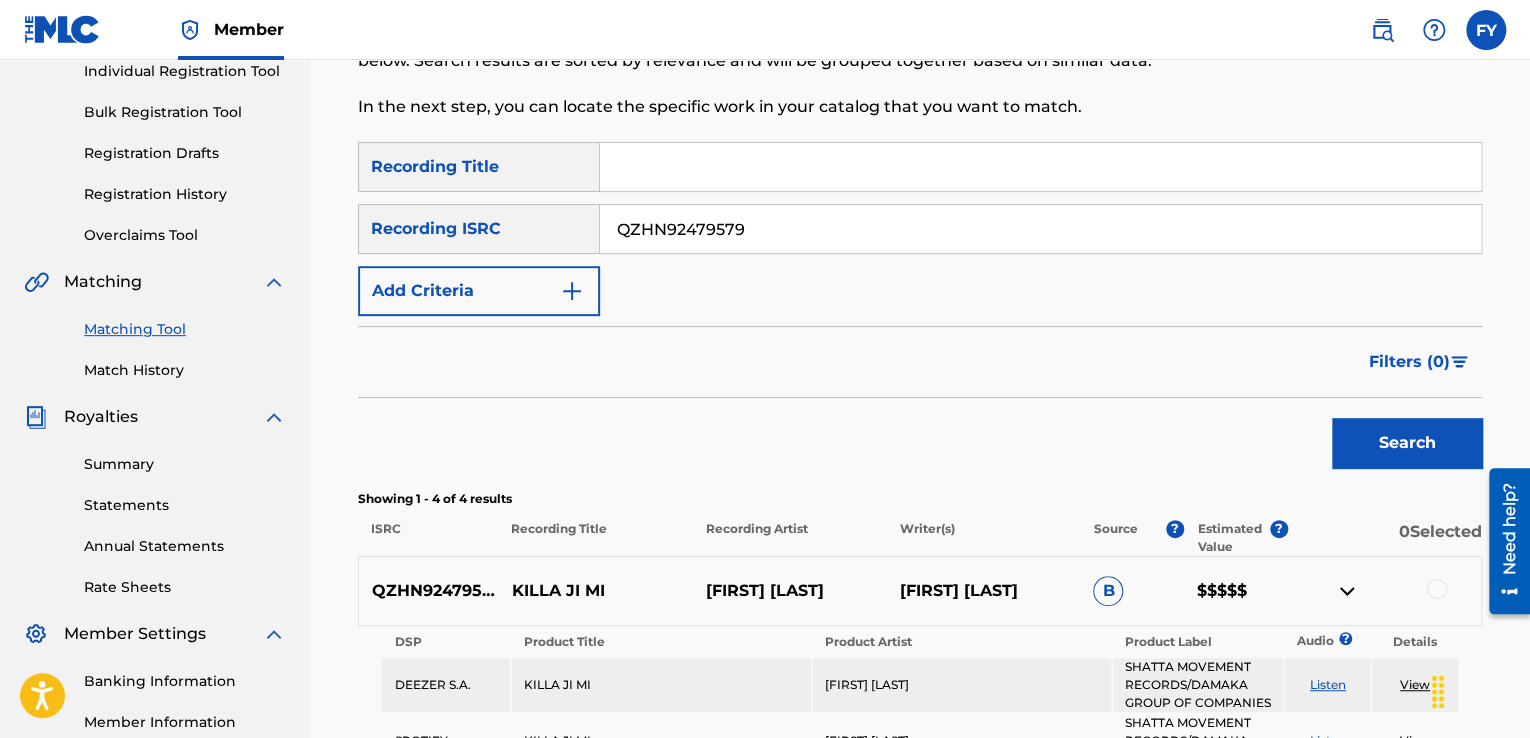 type 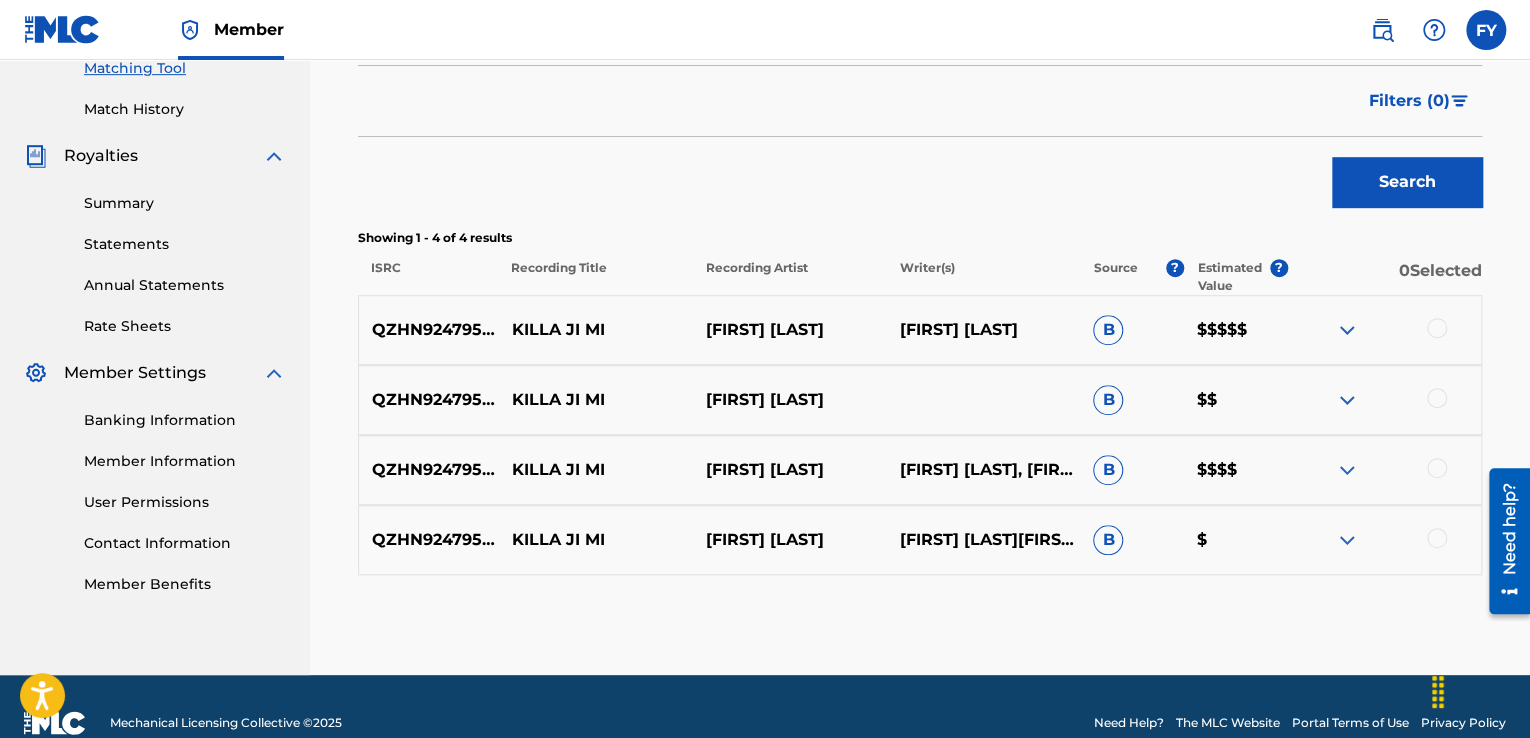 scroll, scrollTop: 527, scrollLeft: 0, axis: vertical 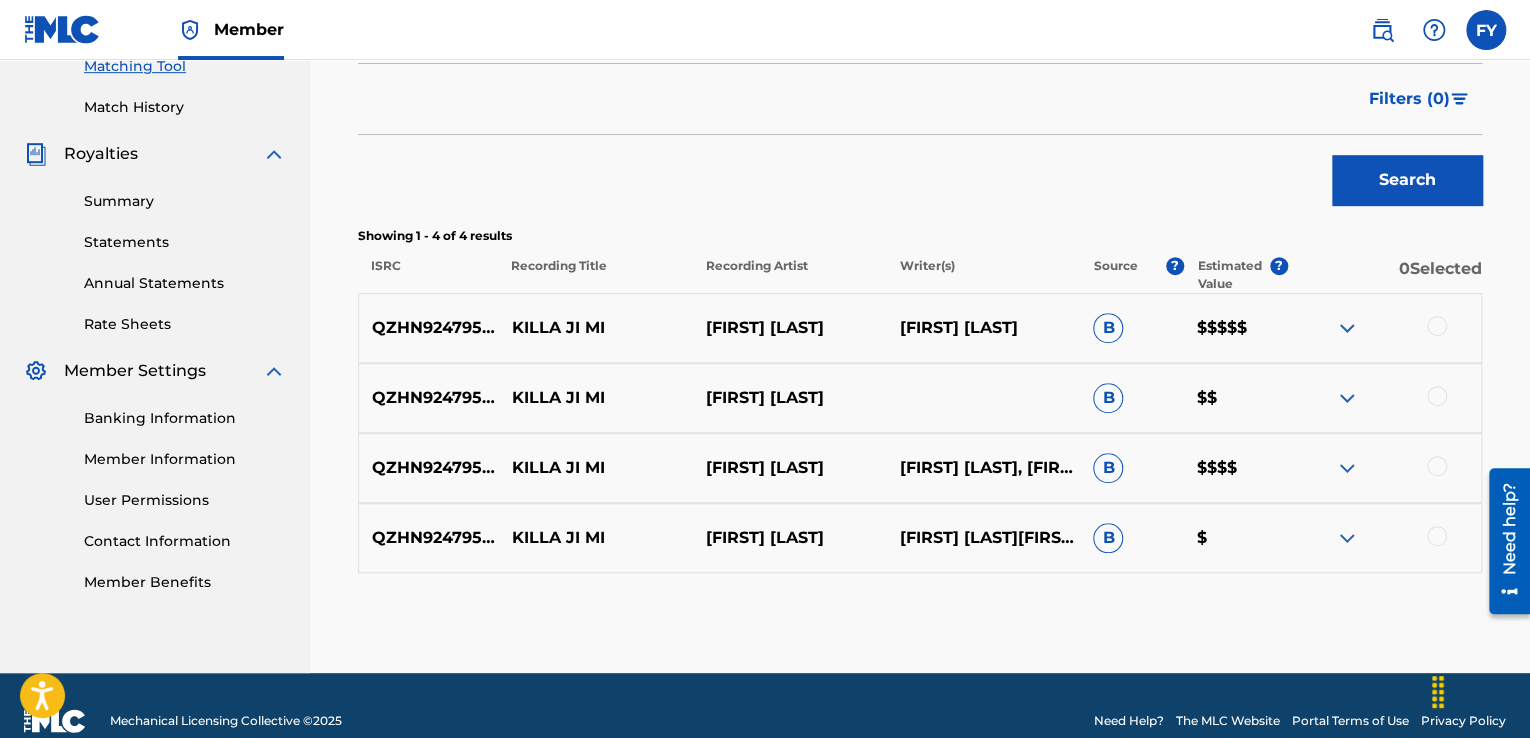 click at bounding box center (1347, 328) 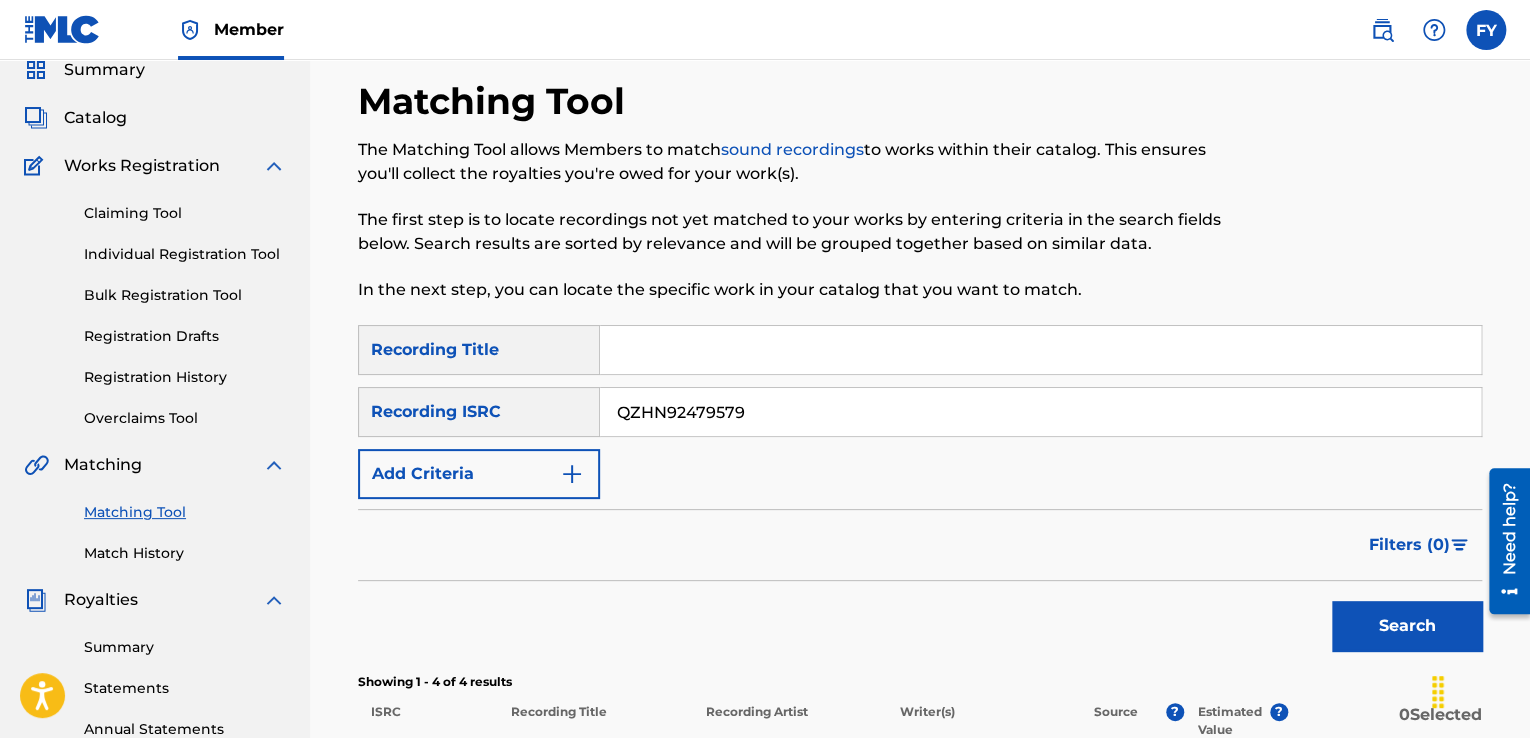 scroll, scrollTop: 0, scrollLeft: 0, axis: both 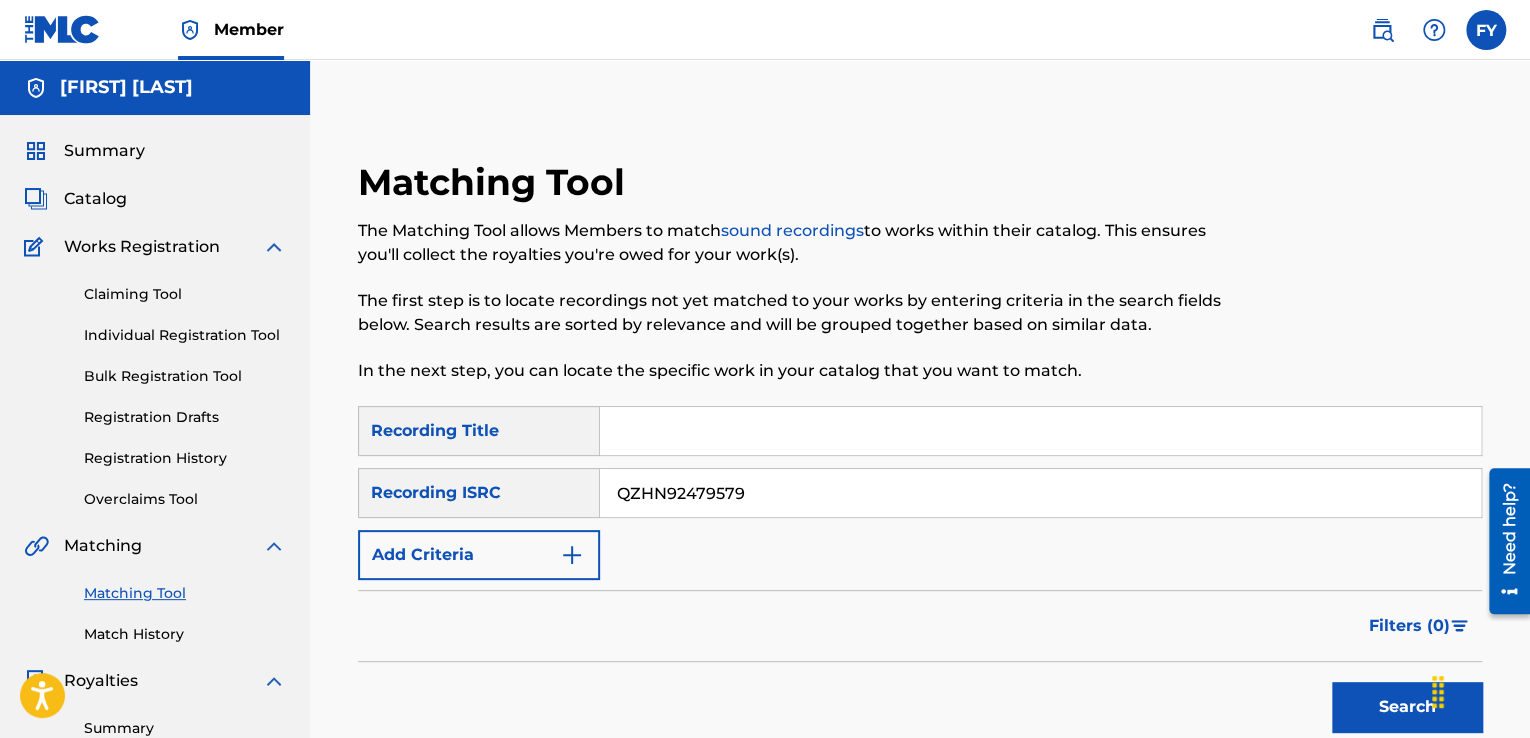 click on "sound recordings" at bounding box center (792, 230) 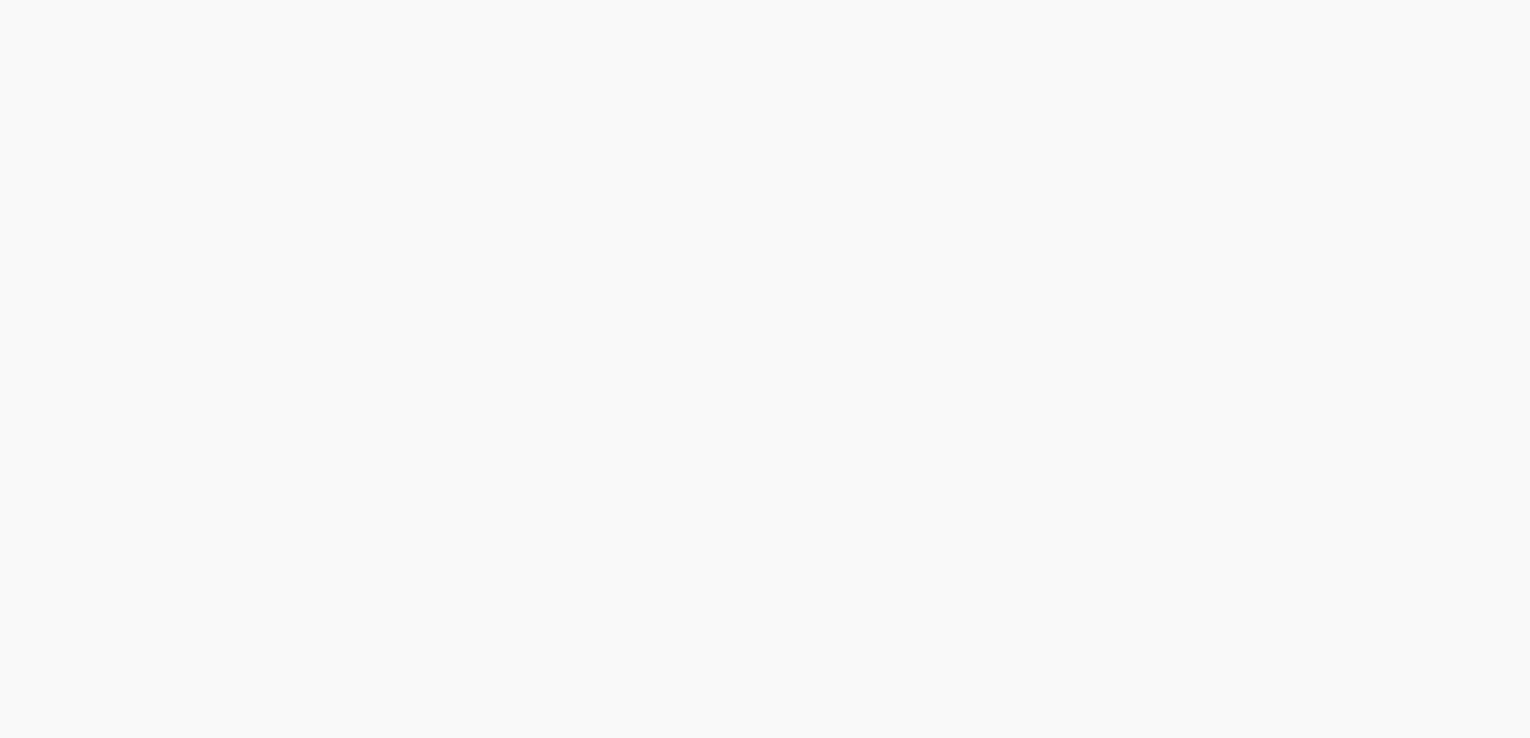 scroll, scrollTop: 0, scrollLeft: 0, axis: both 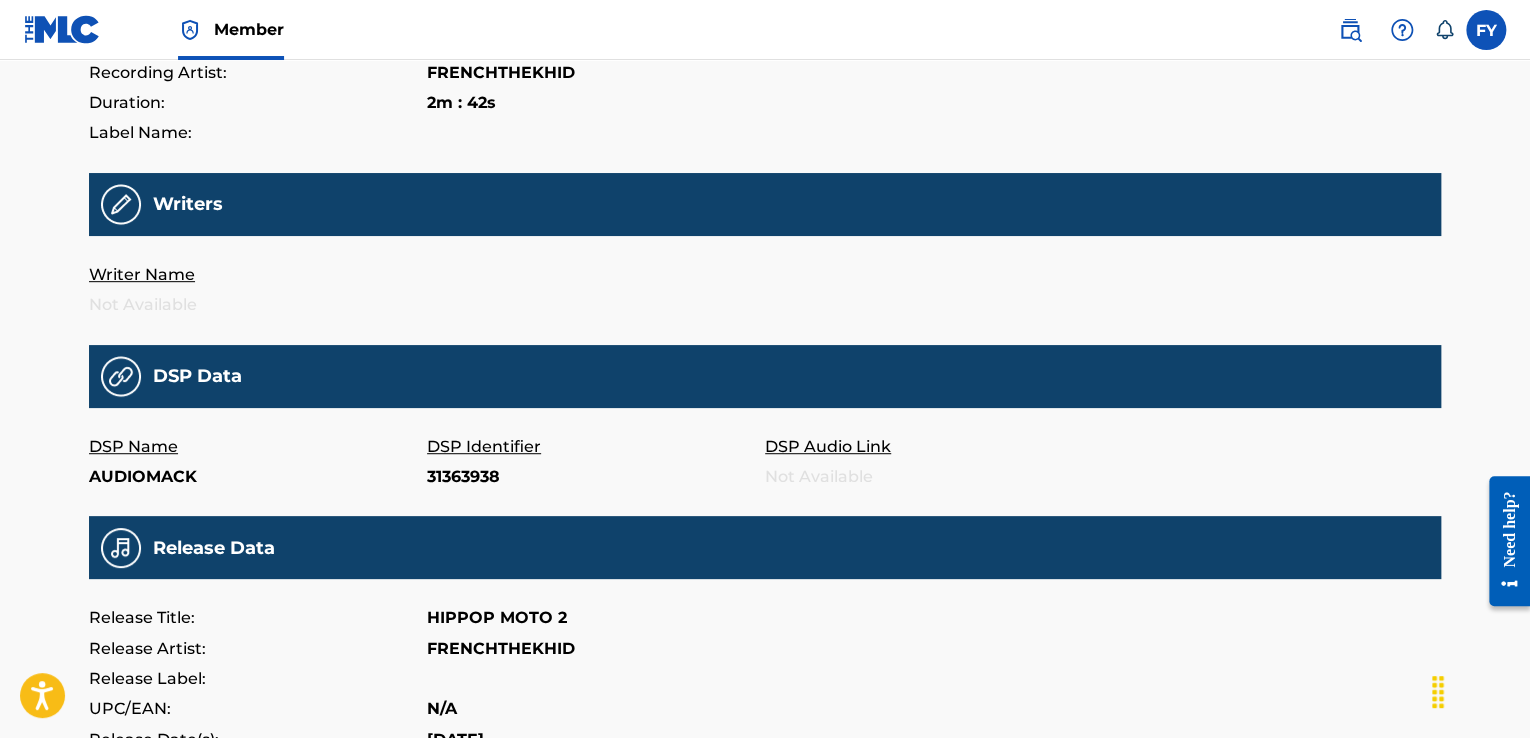 click on "Writer Name" at bounding box center [258, 275] 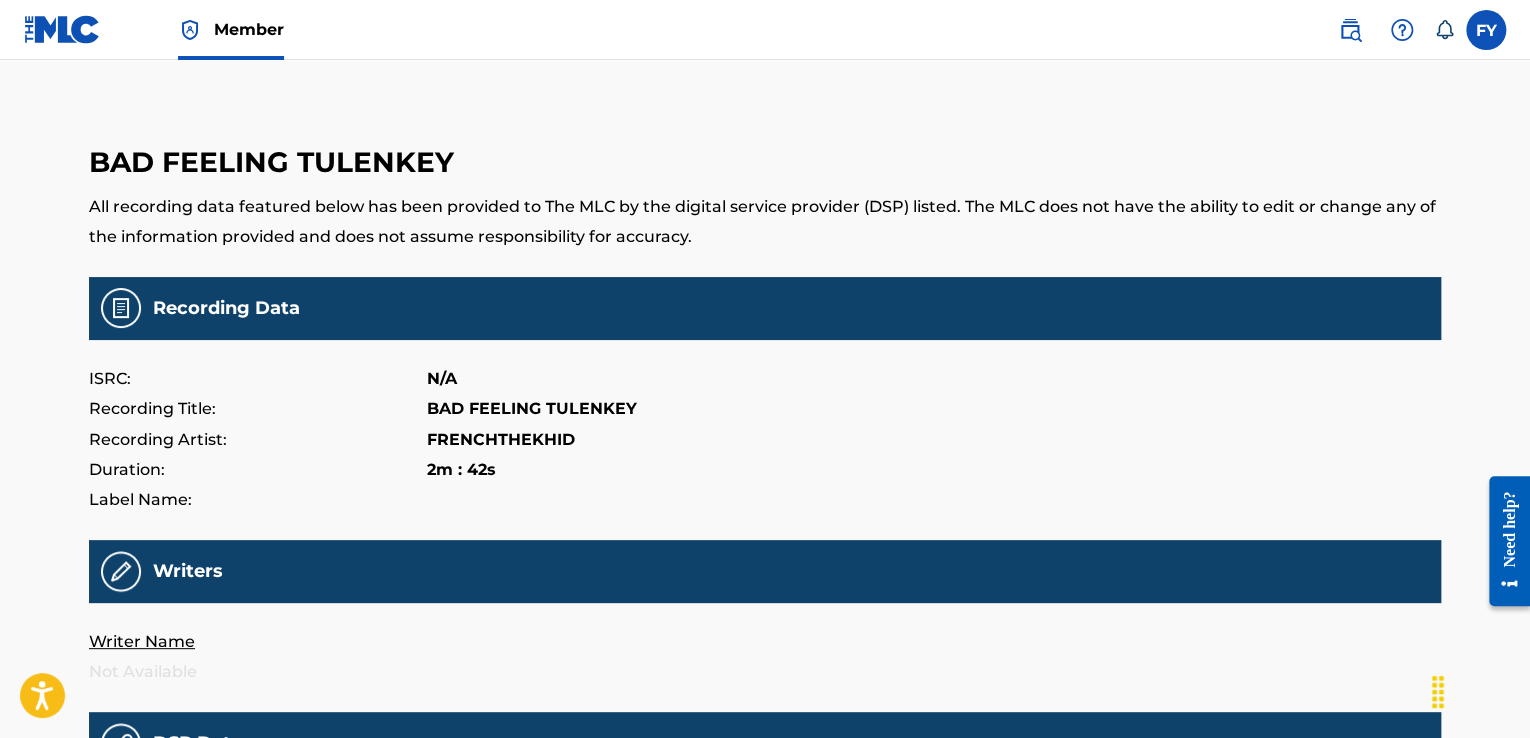 scroll, scrollTop: 30, scrollLeft: 0, axis: vertical 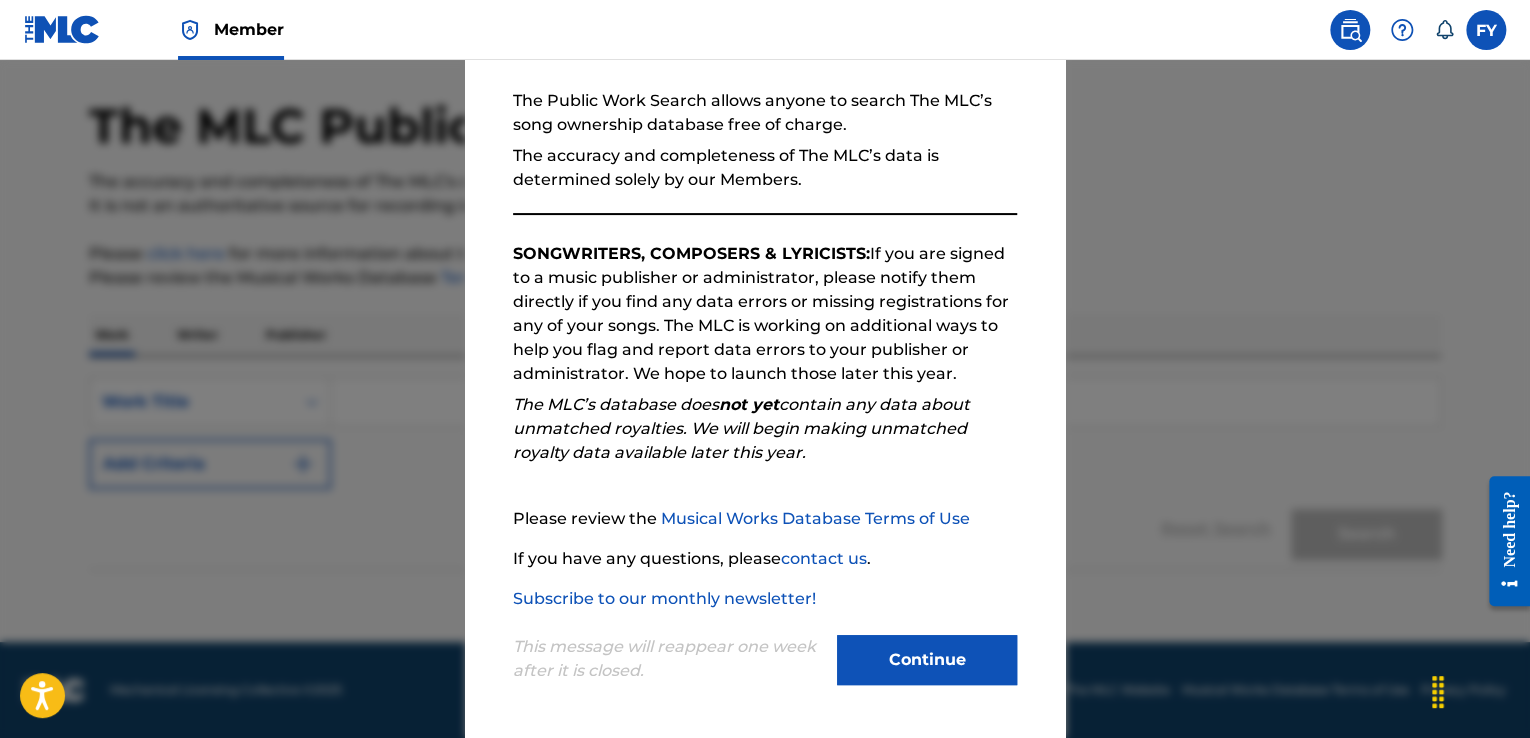 click on "Continue" at bounding box center (927, 660) 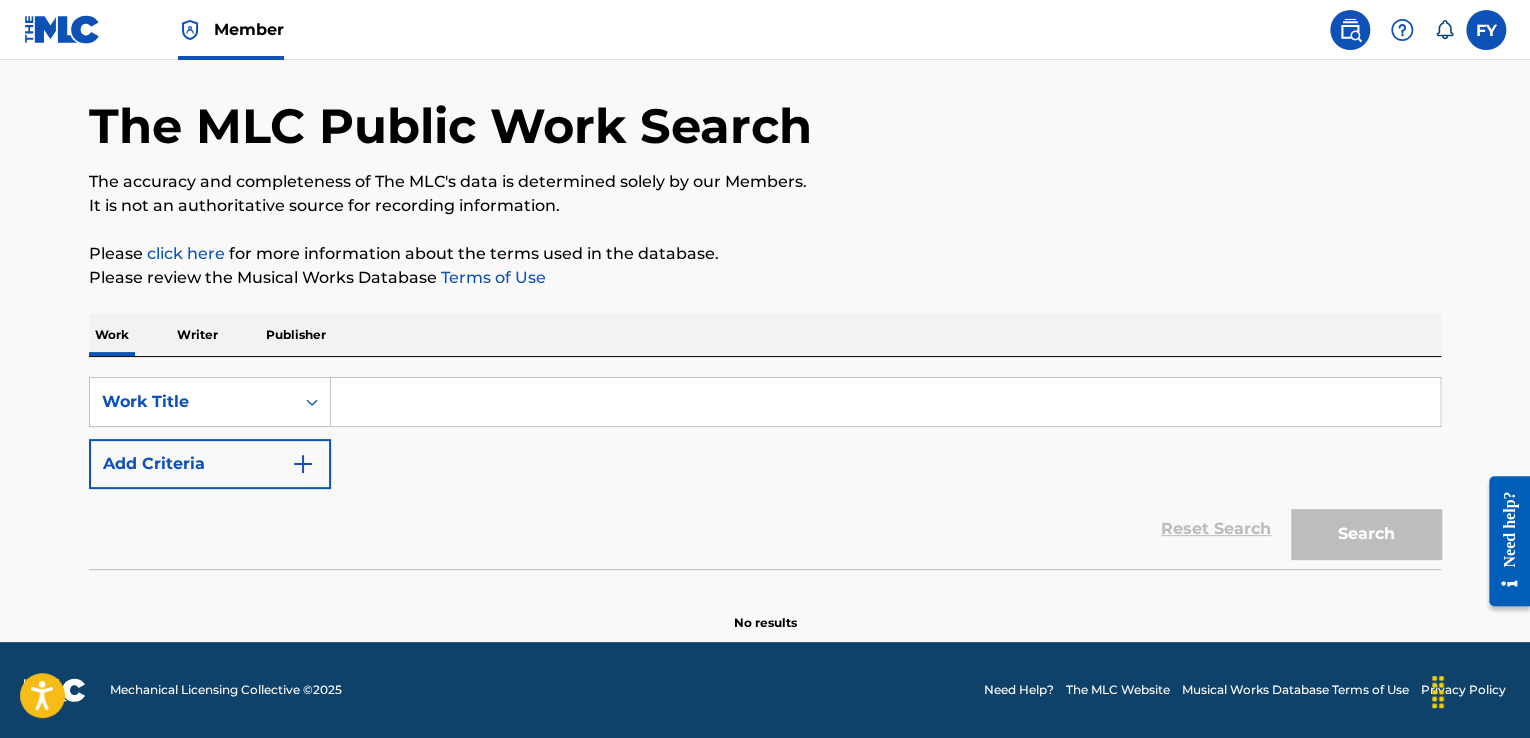 click at bounding box center (885, 402) 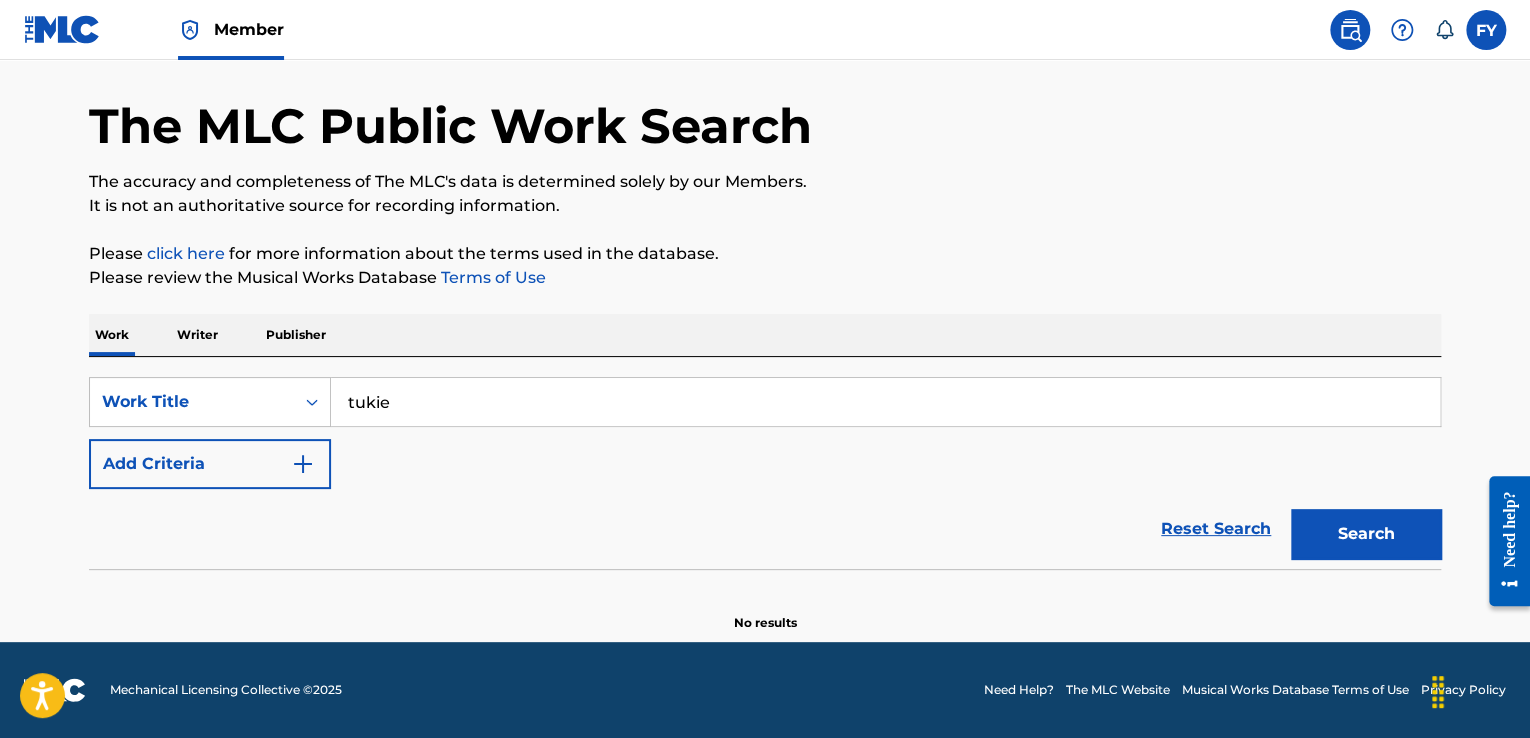 type on "tukie" 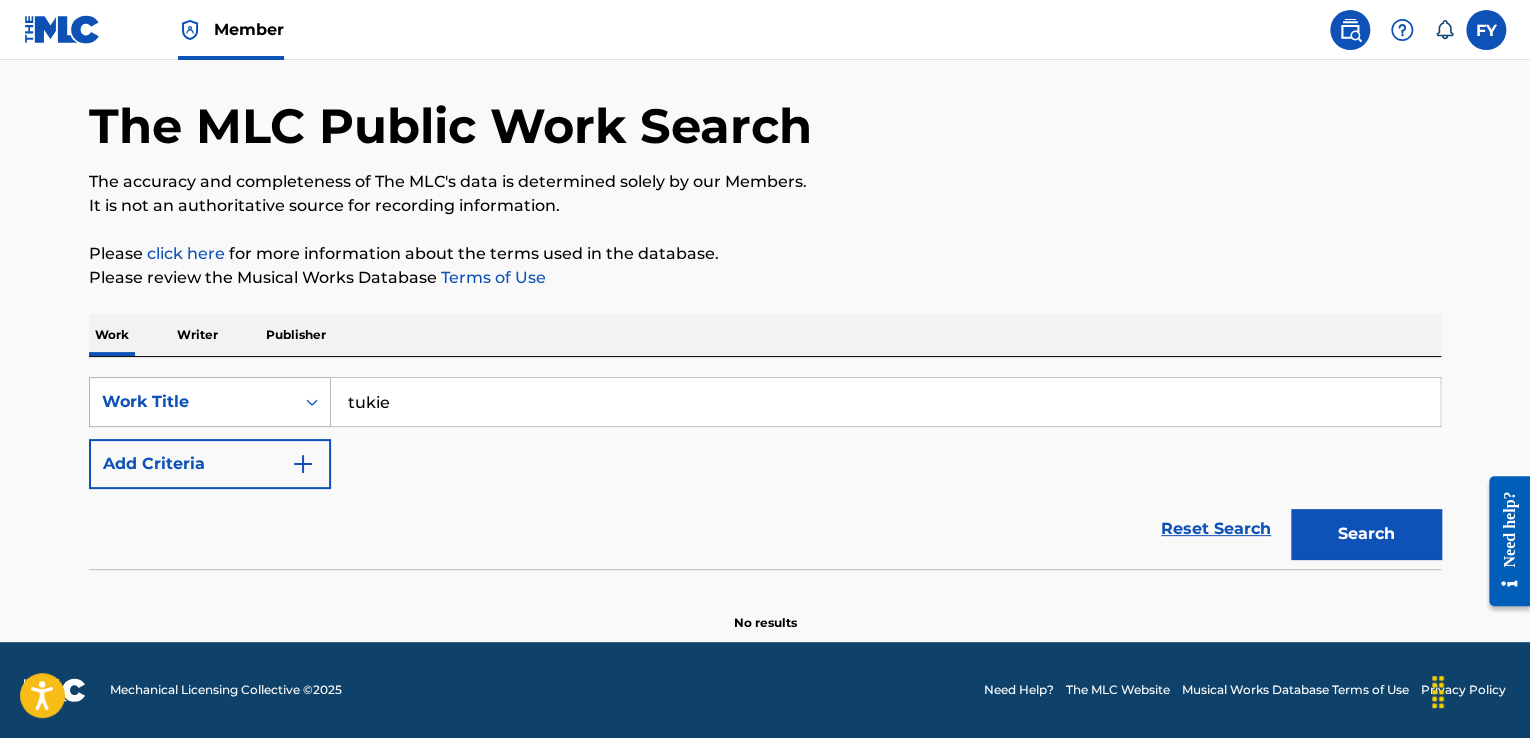 click on "SearchWithCriteria4729892f-68b4-4376-8034-7a627d67117f Work Title tukie" at bounding box center [765, 402] 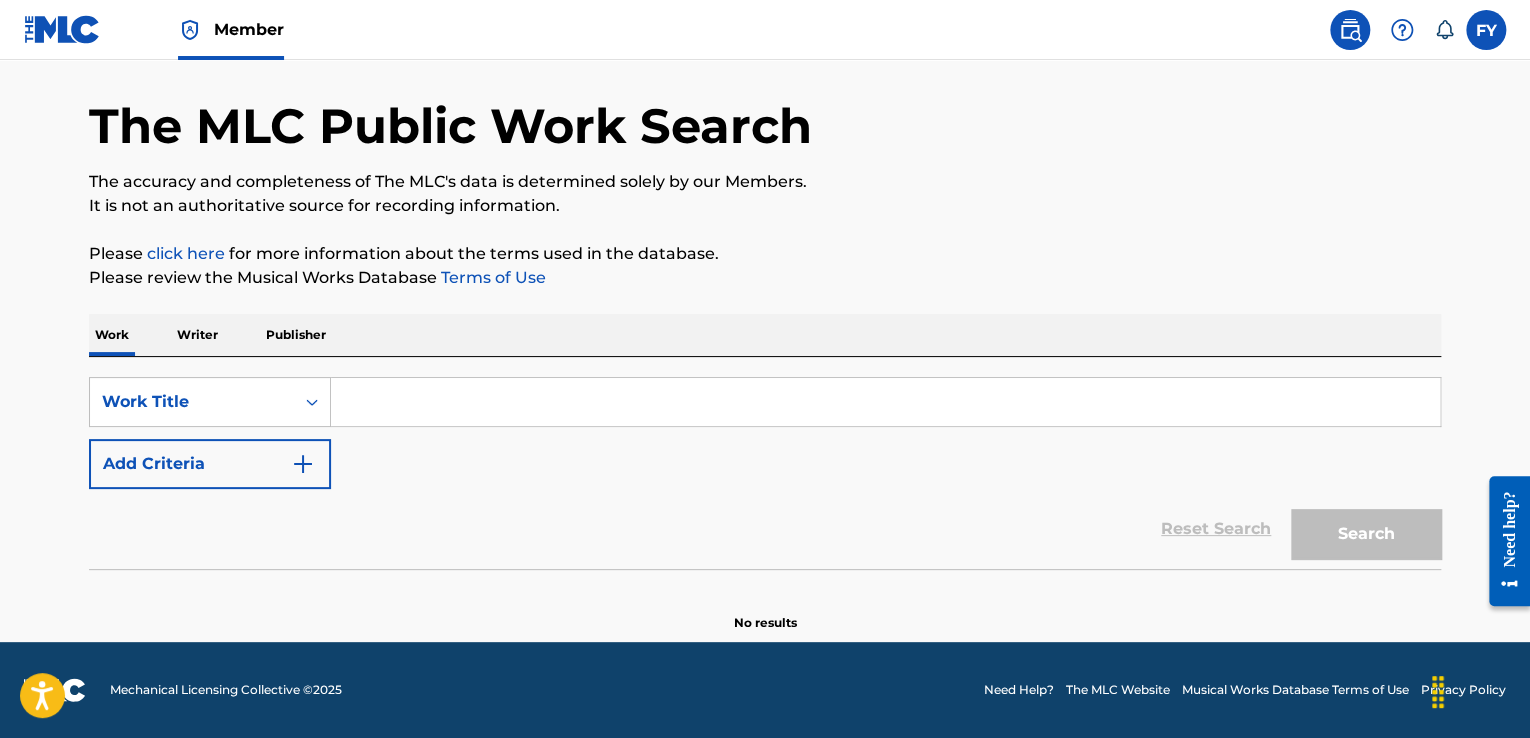 click at bounding box center [885, 402] 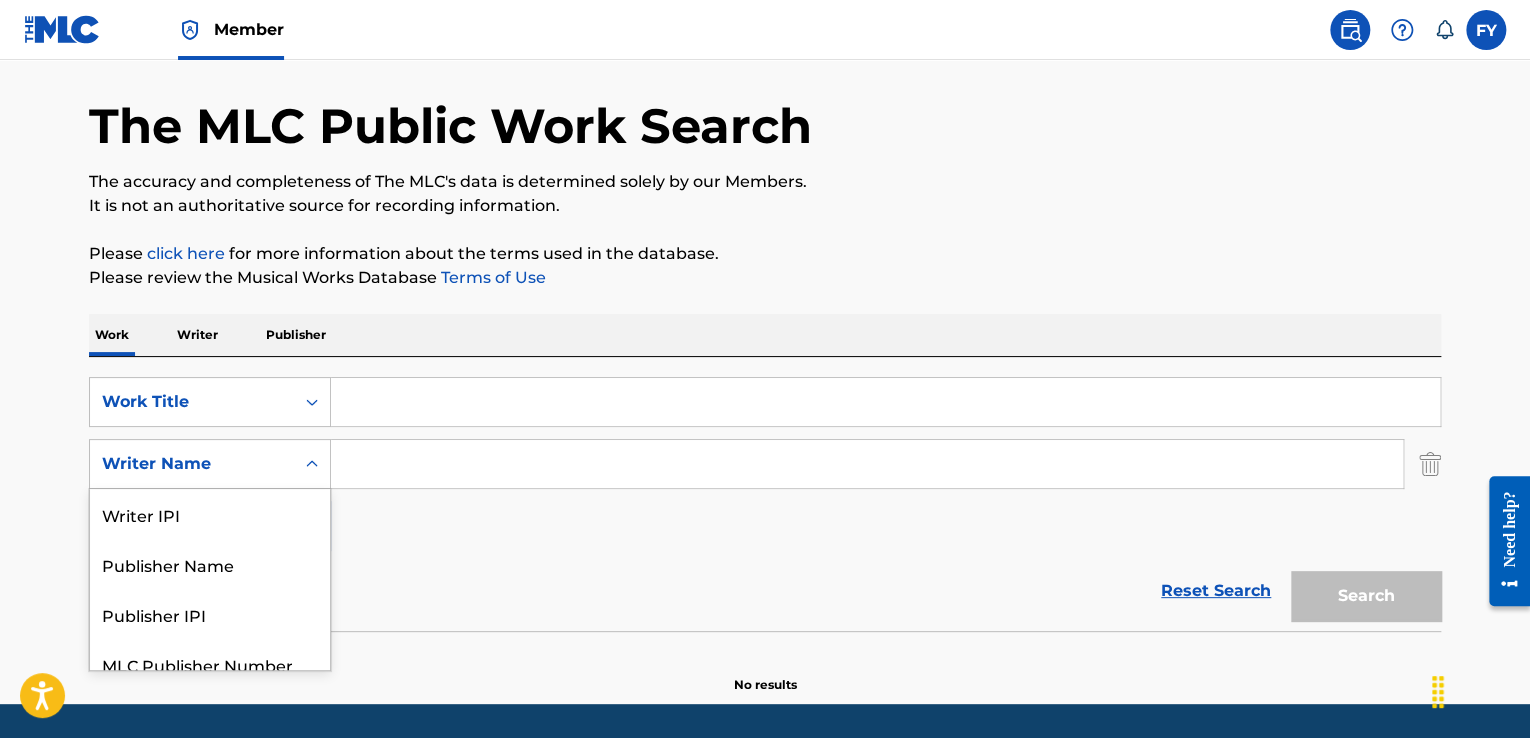 scroll, scrollTop: 69, scrollLeft: 0, axis: vertical 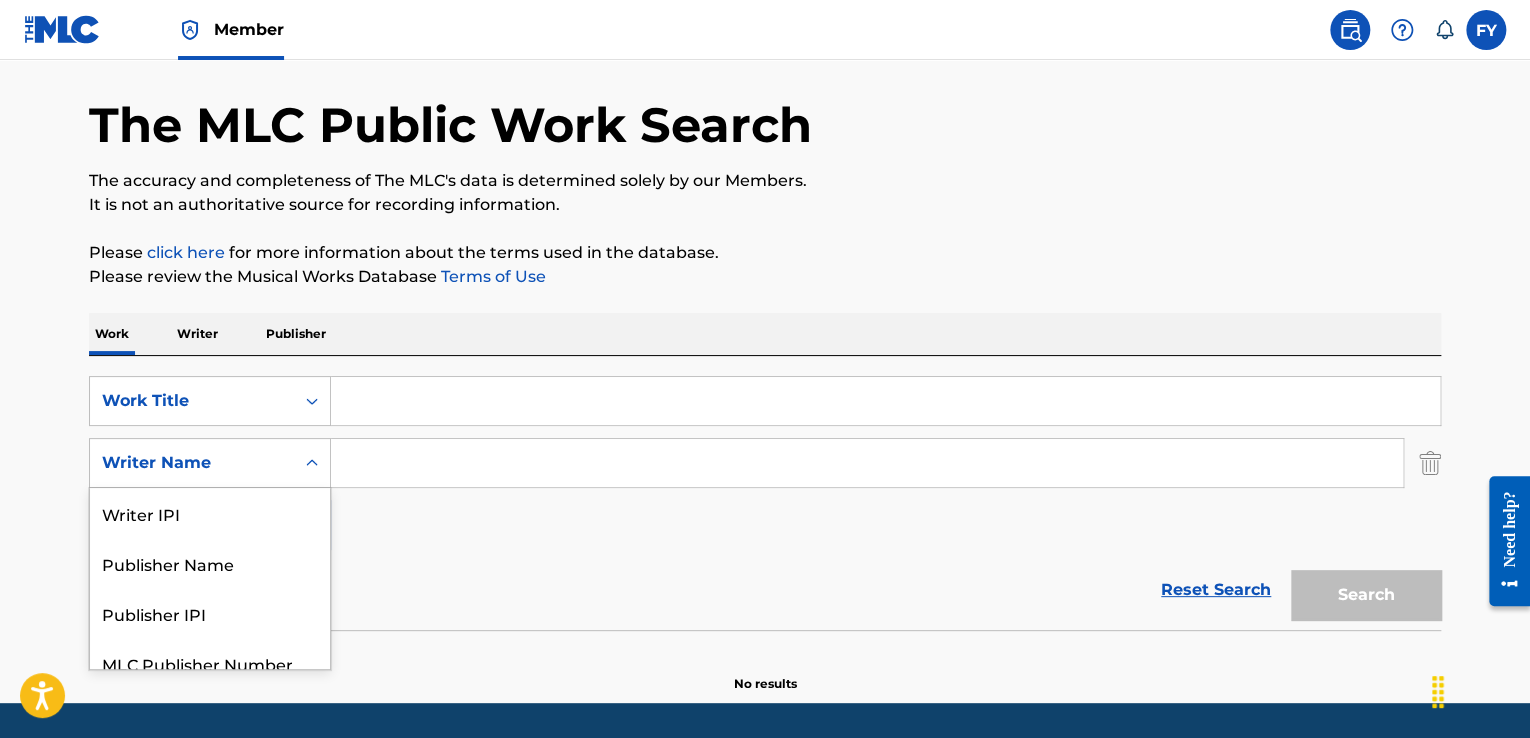 click on "Writer Name" at bounding box center (192, 463) 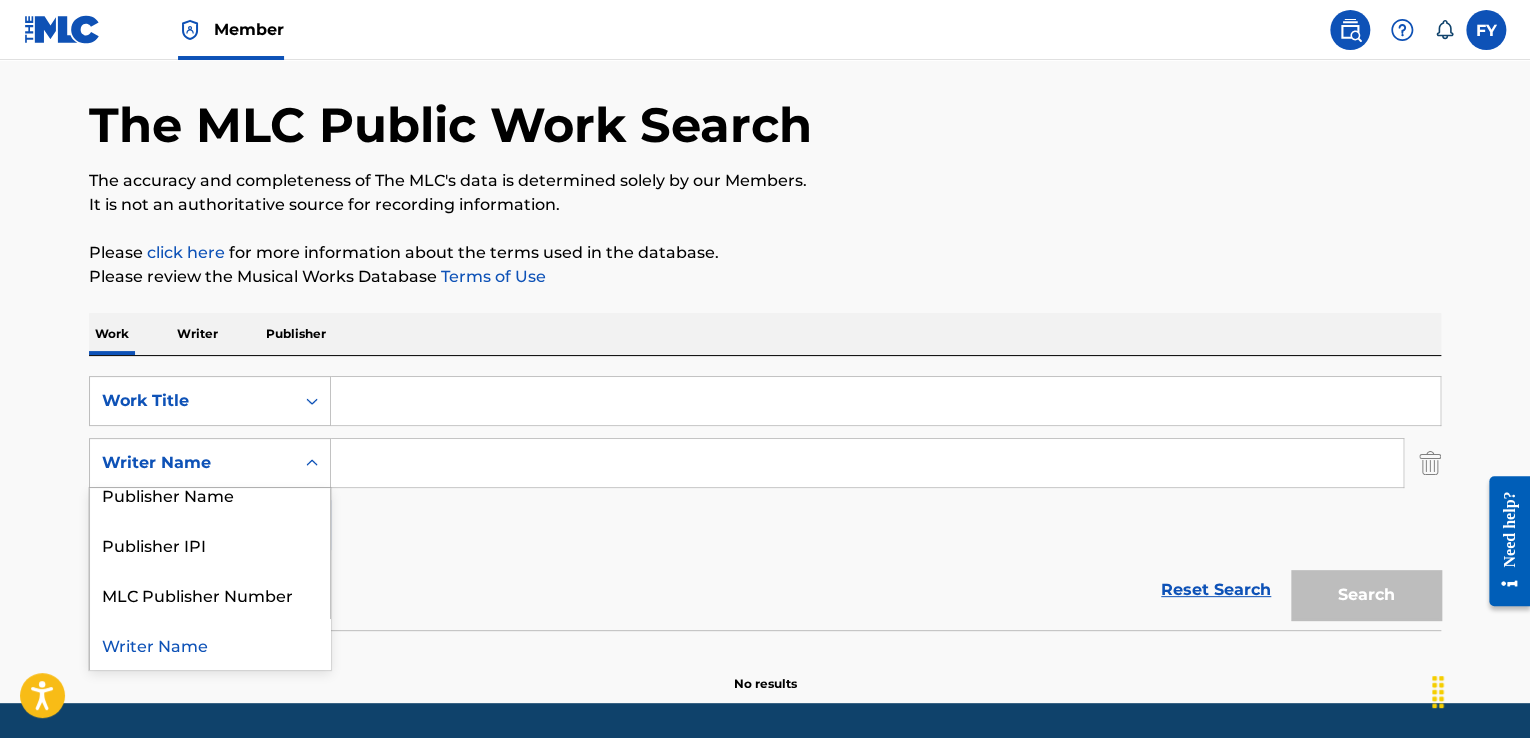 scroll, scrollTop: 0, scrollLeft: 0, axis: both 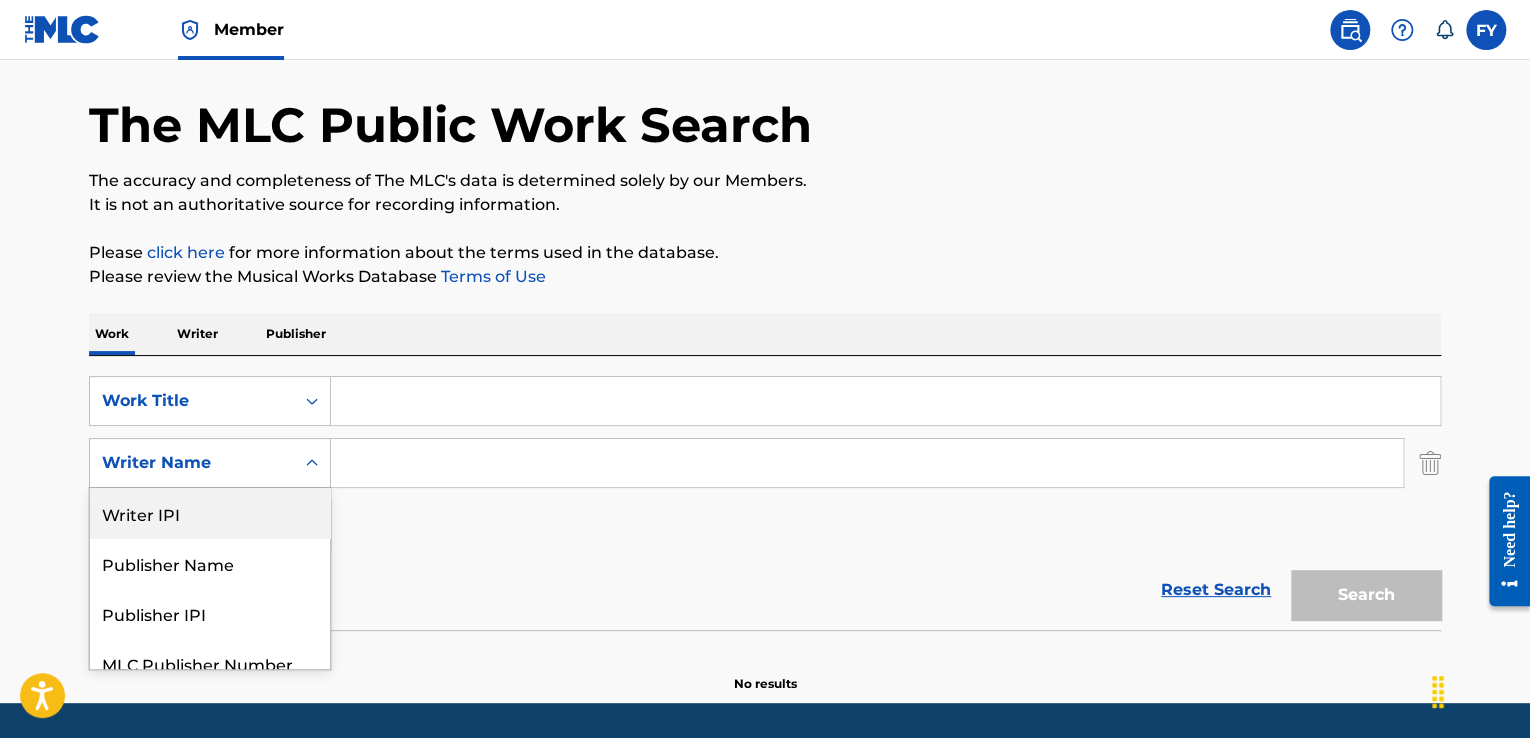 click at bounding box center (885, 401) 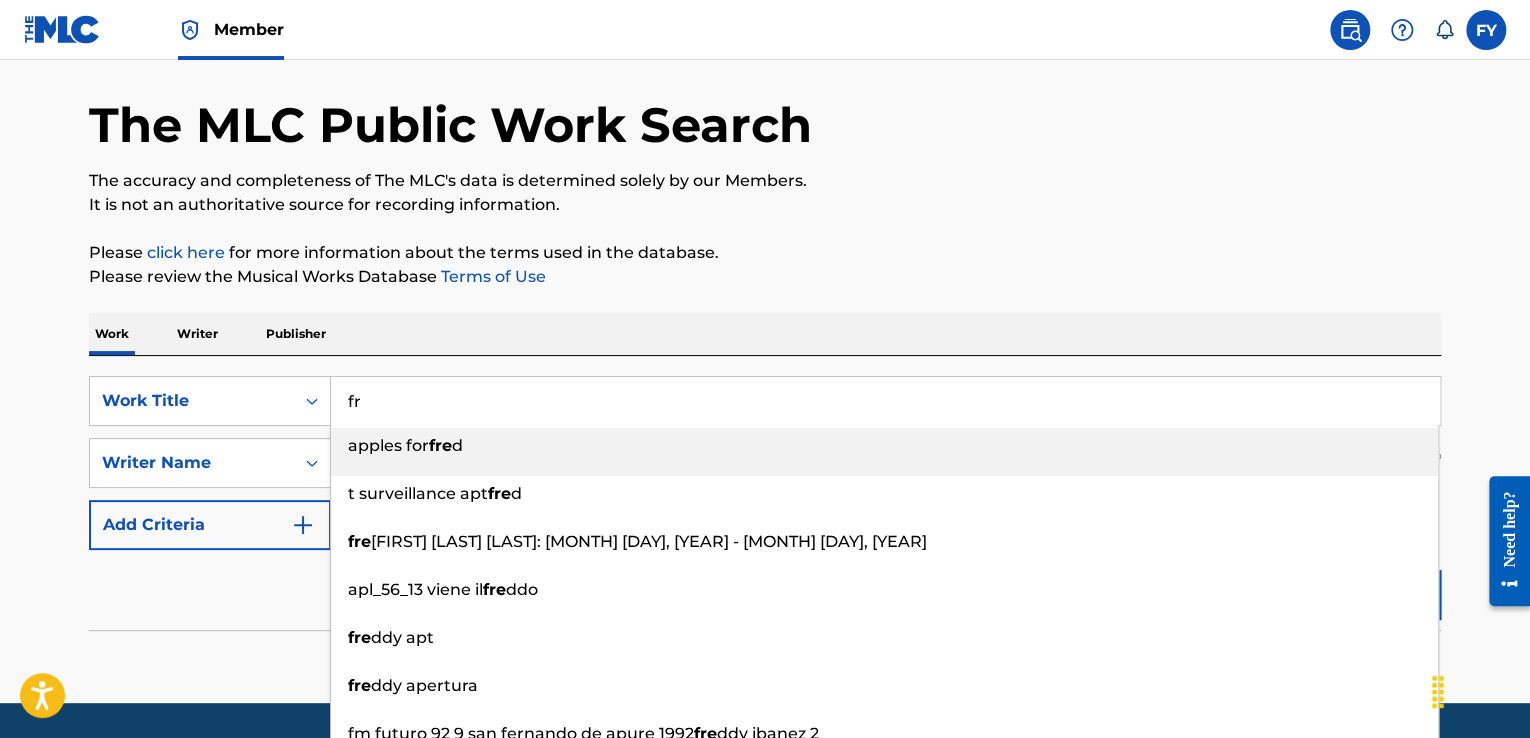 type on "f" 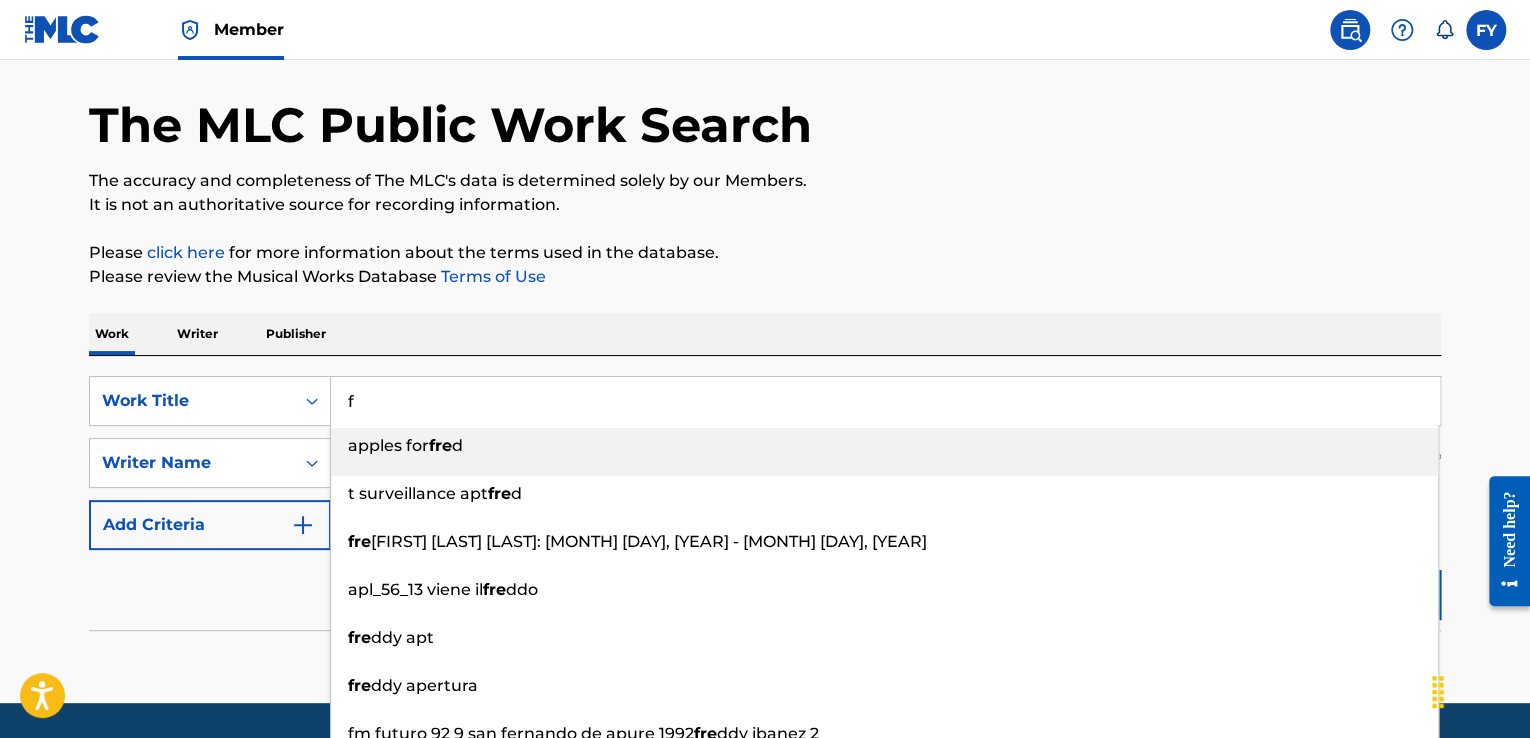 type 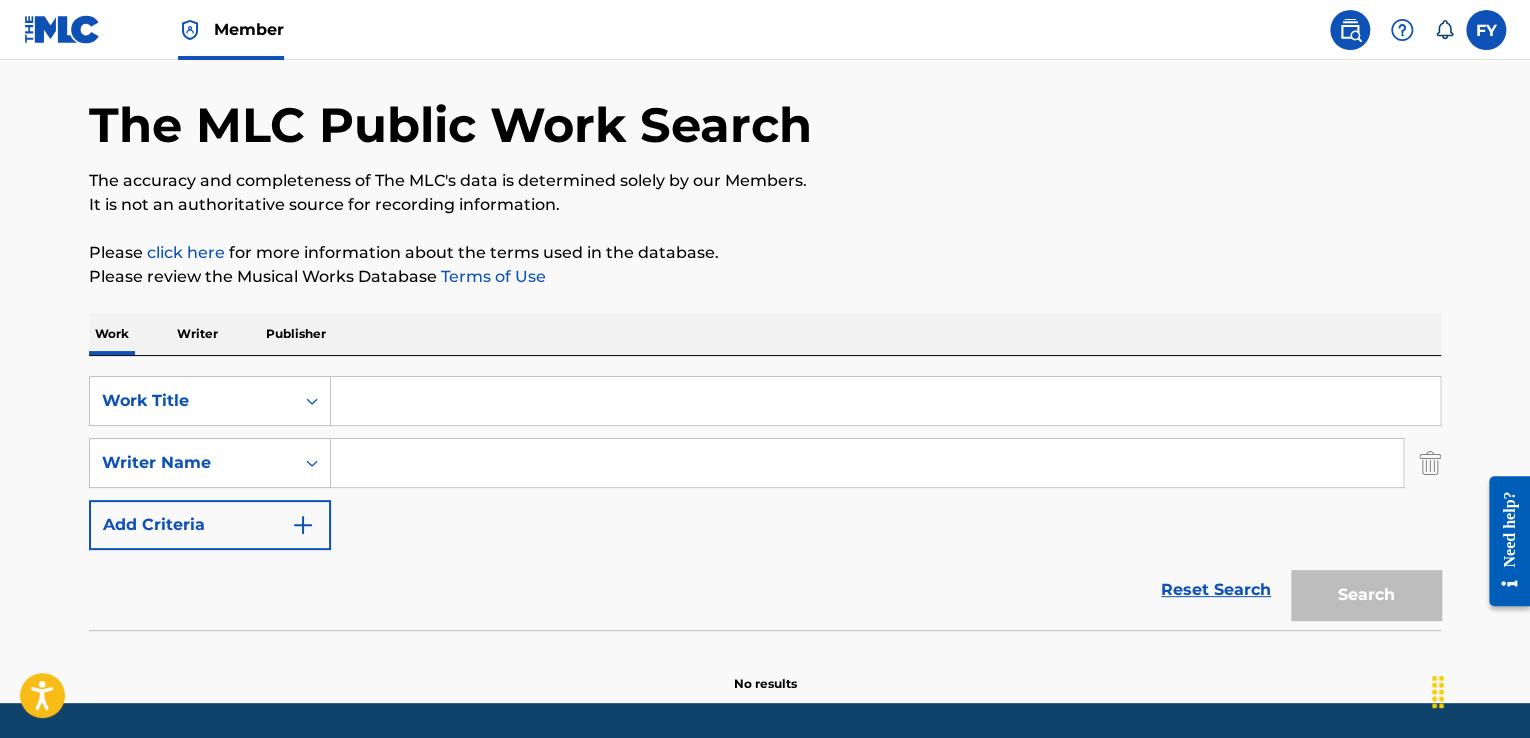 click at bounding box center [867, 463] 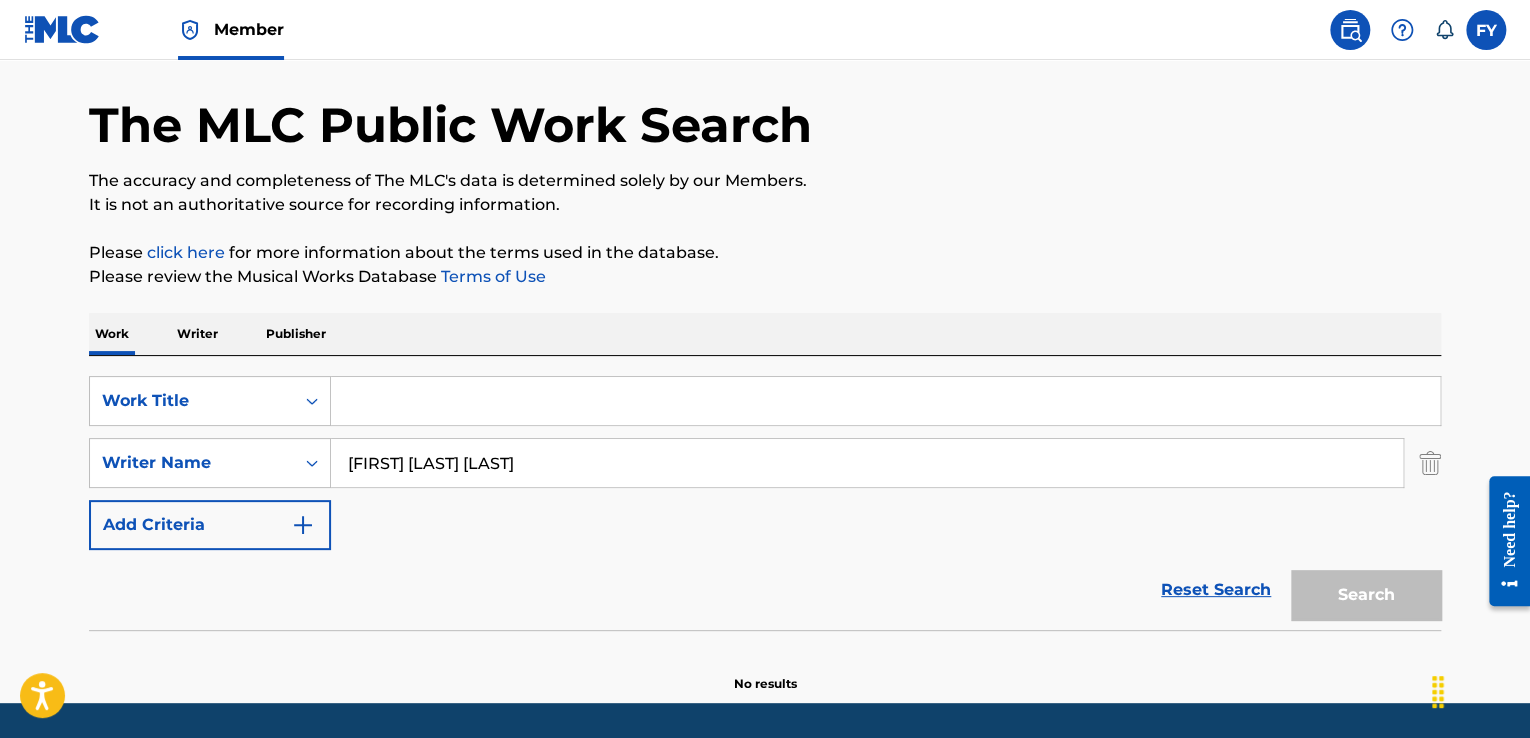 drag, startPoint x: 452, startPoint y: 456, endPoint x: 392, endPoint y: 466, distance: 60.827625 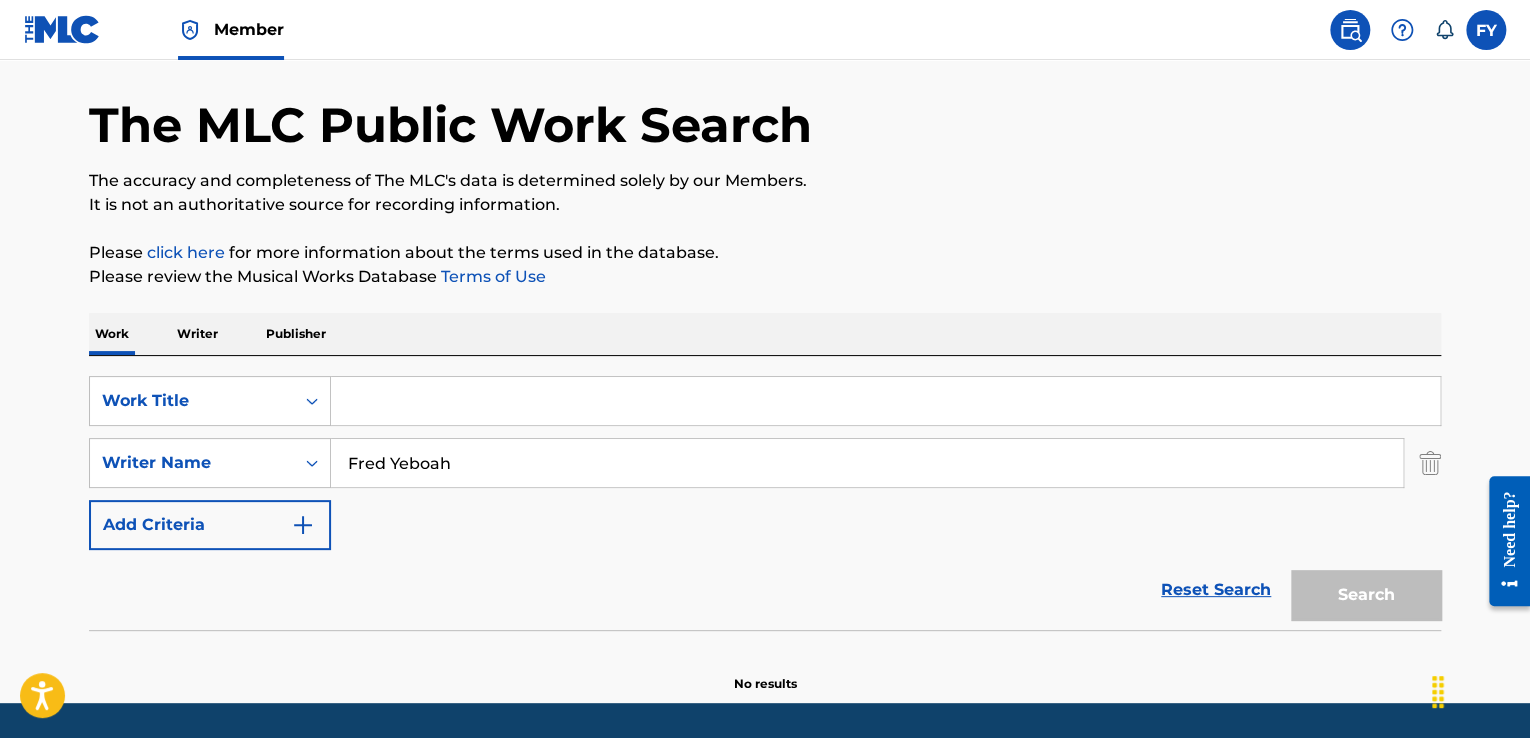 type on "Fred Yeboah" 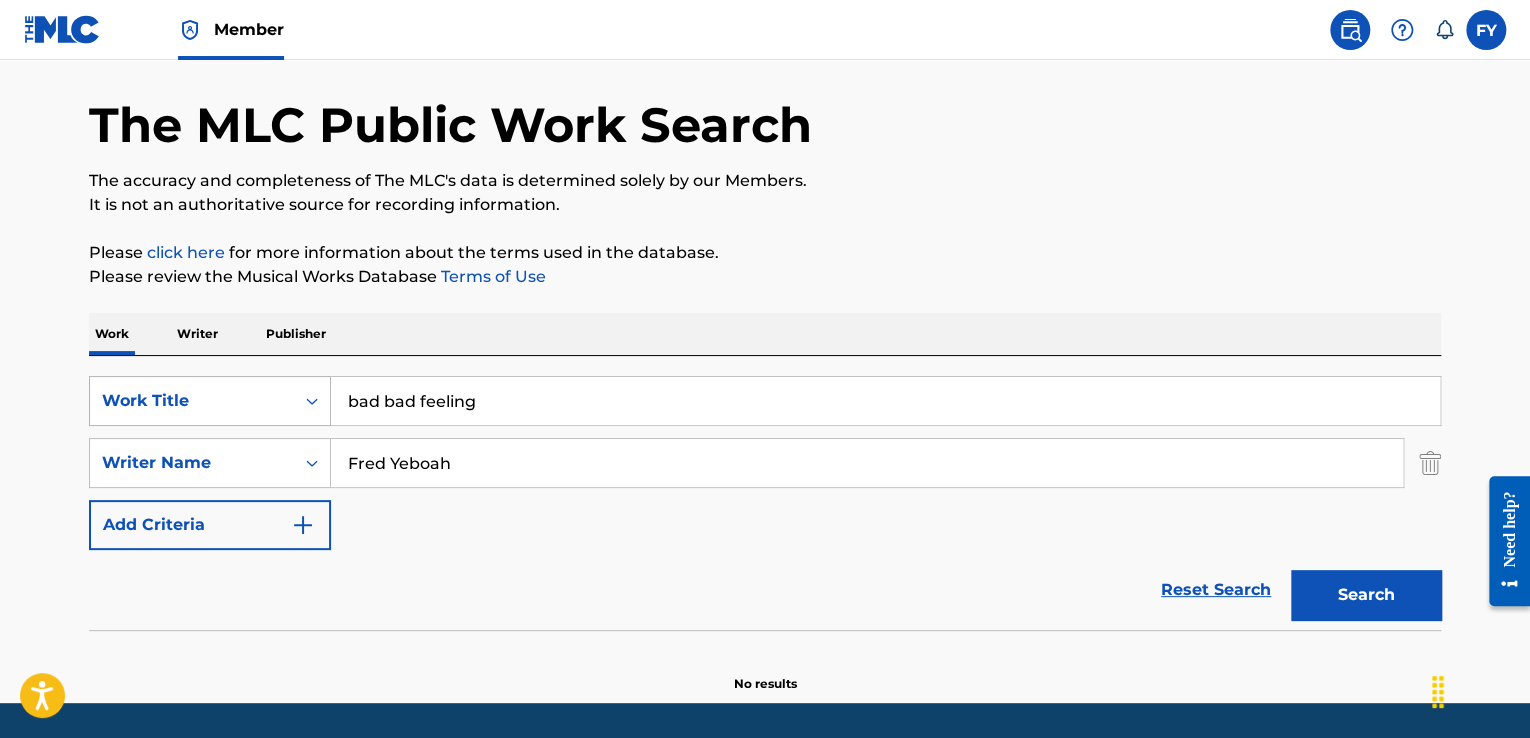 drag, startPoint x: 384, startPoint y: 412, endPoint x: 309, endPoint y: 408, distance: 75.10659 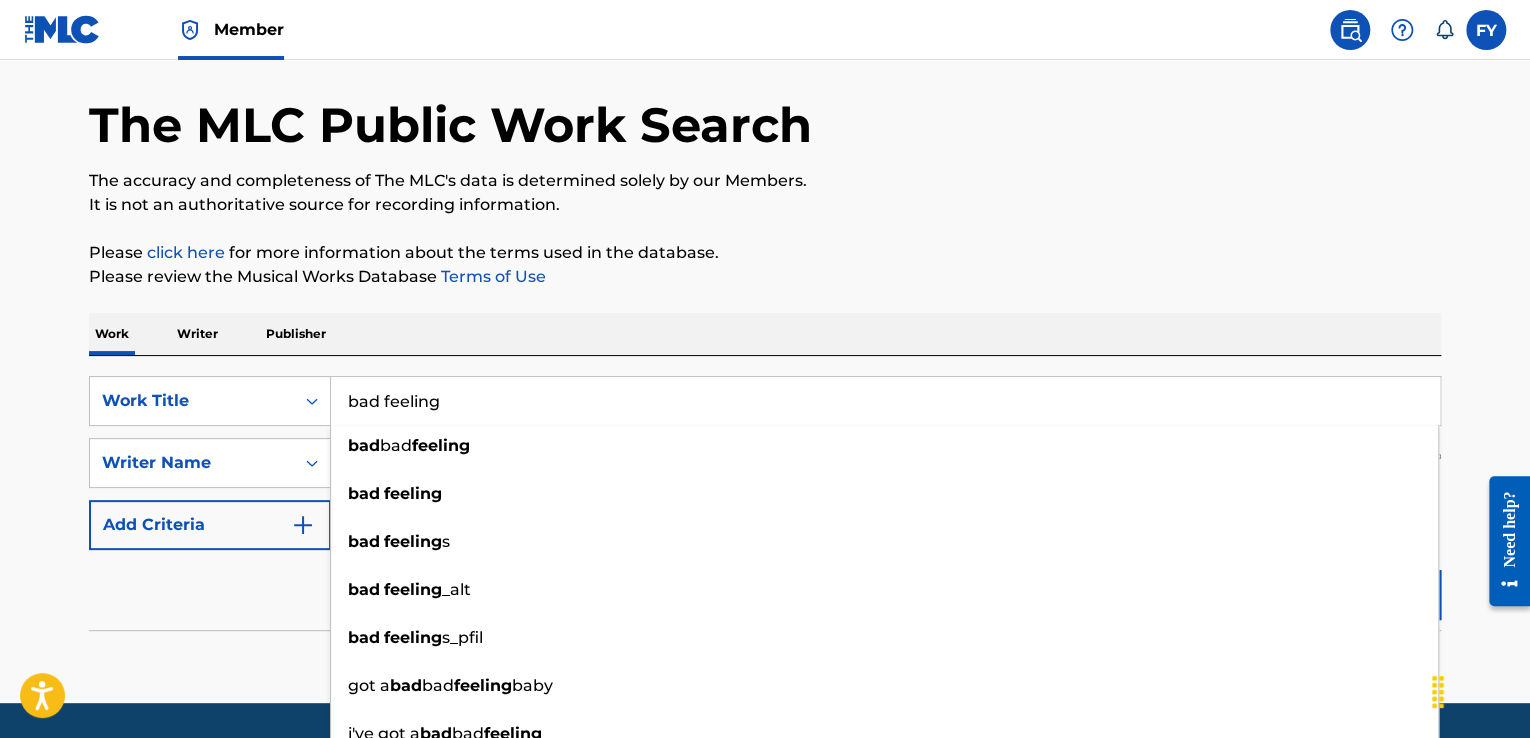 type on "bad feeling" 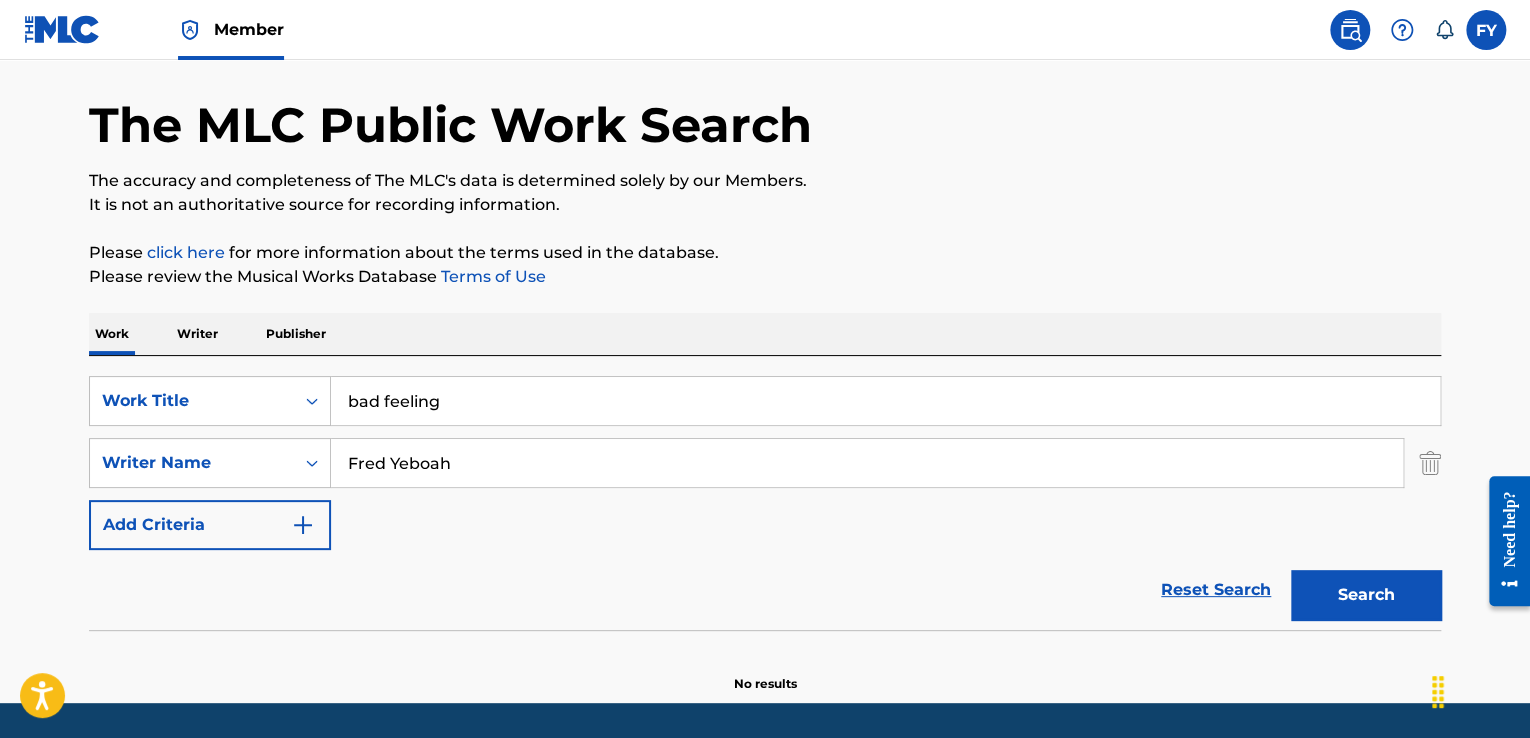 click on "Search" at bounding box center (1366, 595) 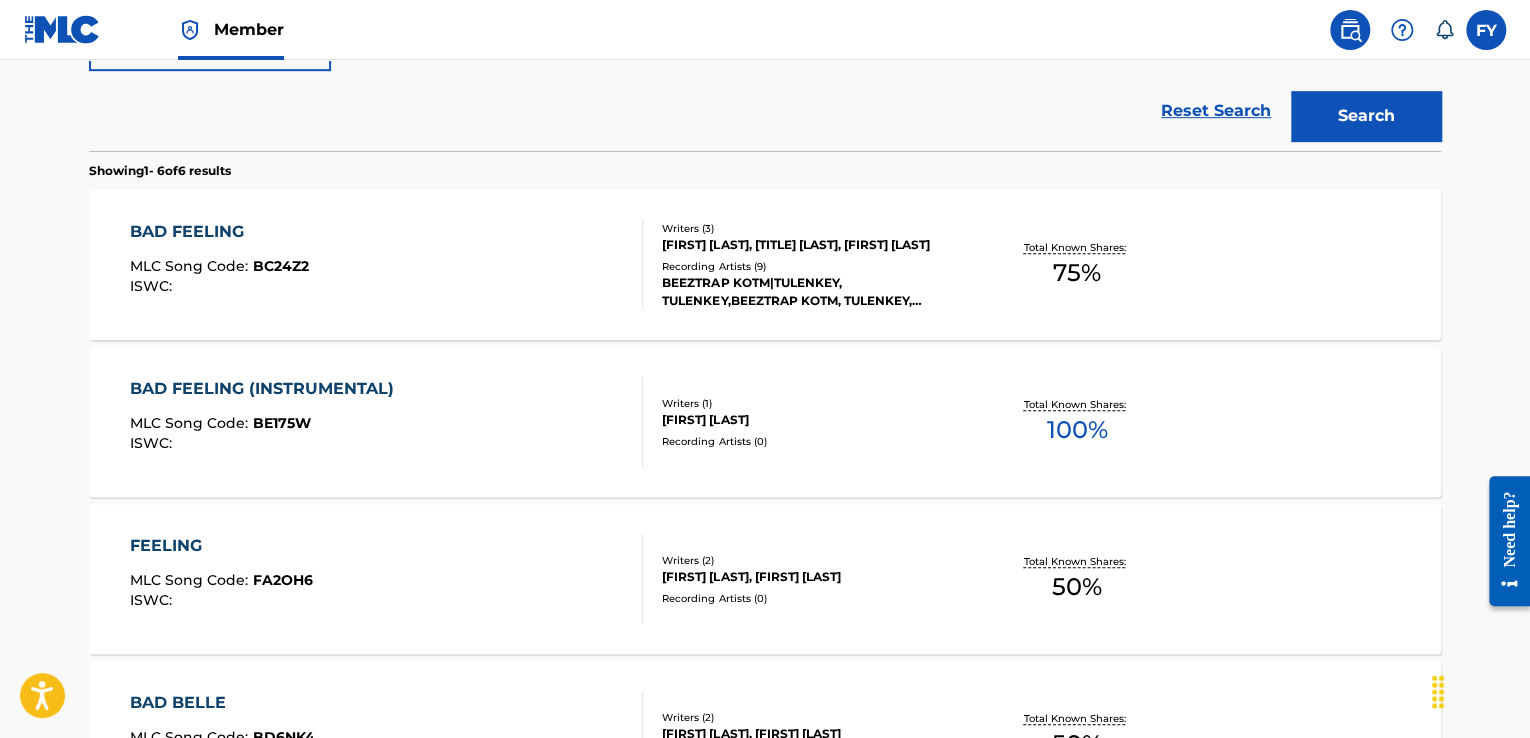 scroll, scrollTop: 552, scrollLeft: 0, axis: vertical 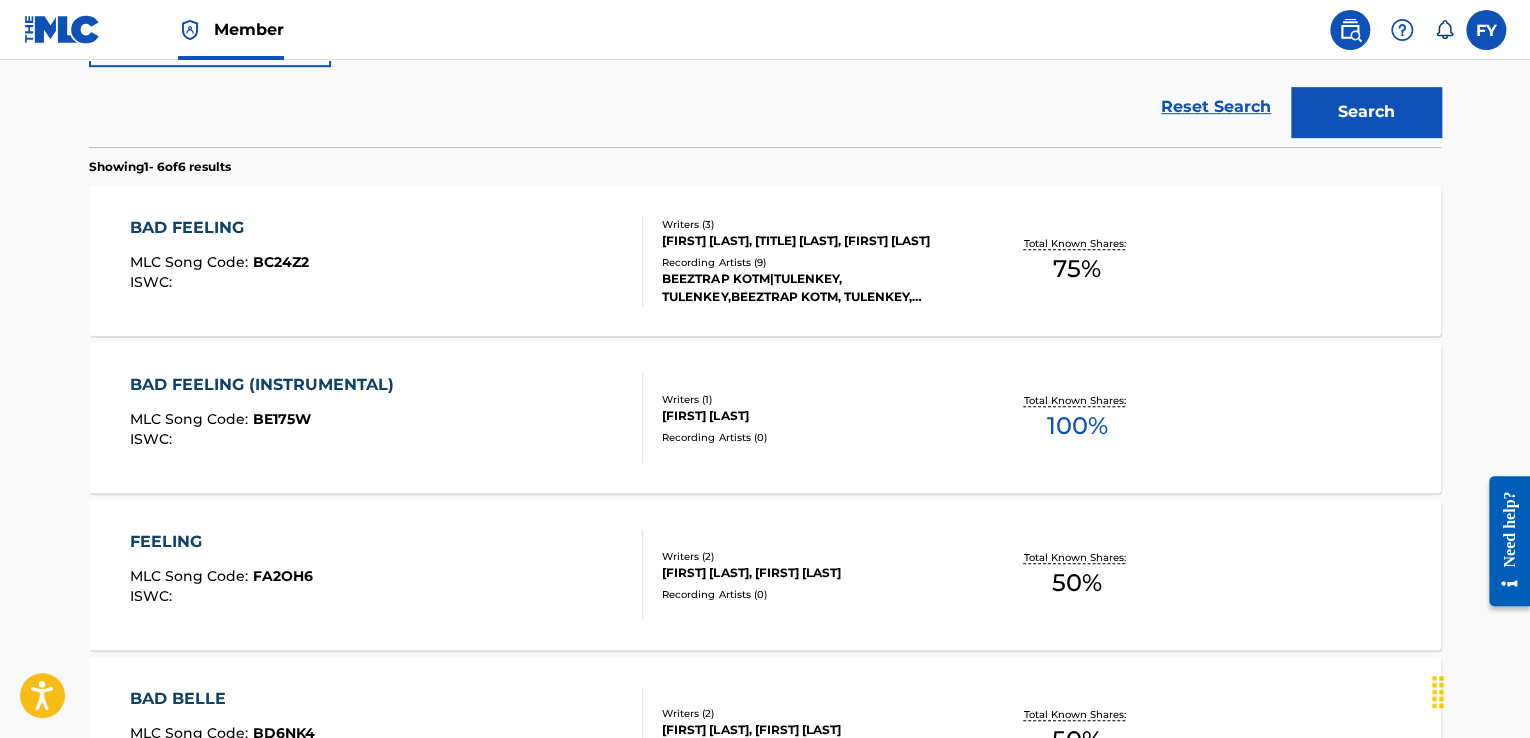 click on "BEEZTRAP KOTM|TULENKEY, TULENKEY,BEEZTRAP KOTM, TULENKEY, BEEZTRAP KOTM,TULENKEY, TUKIE" at bounding box center [813, 288] 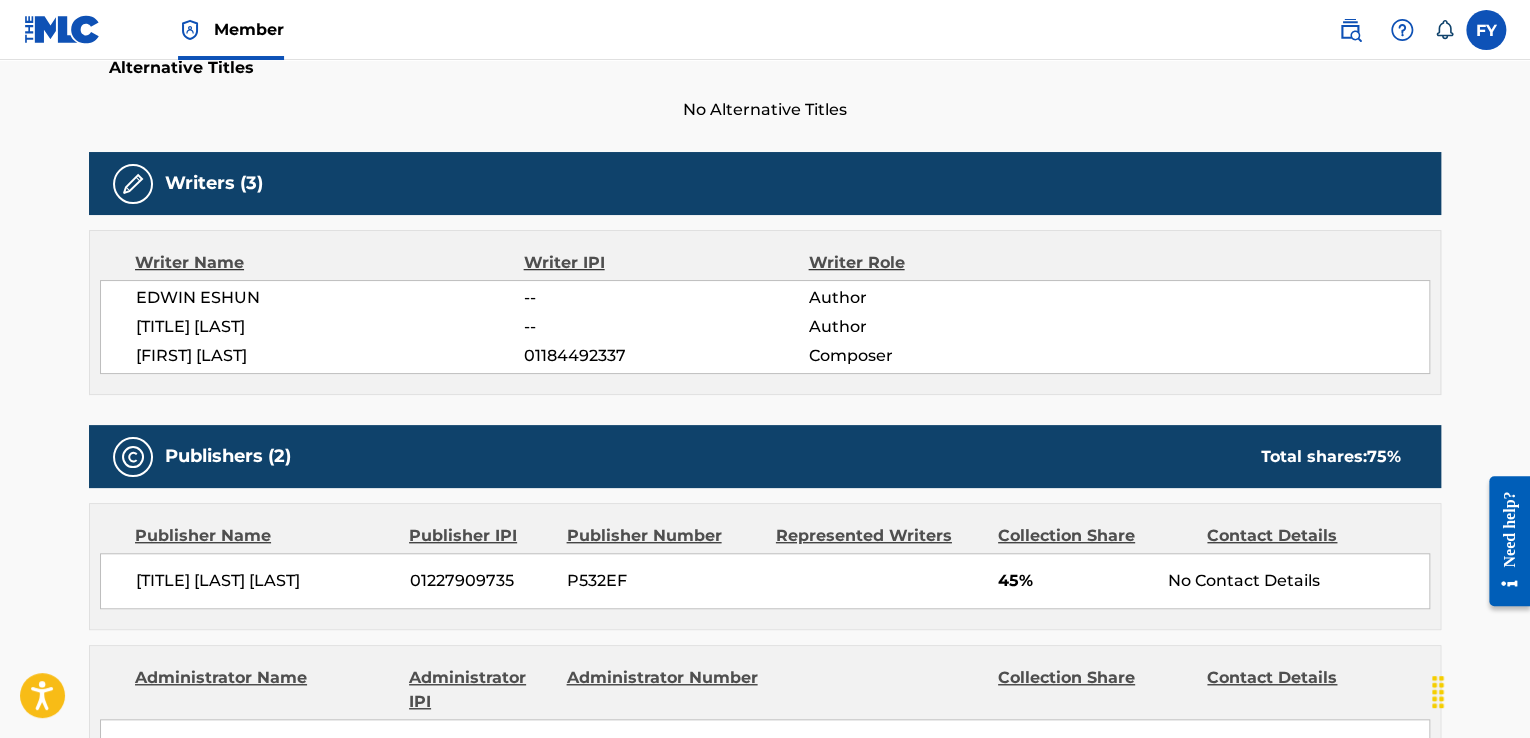 scroll, scrollTop: 0, scrollLeft: 0, axis: both 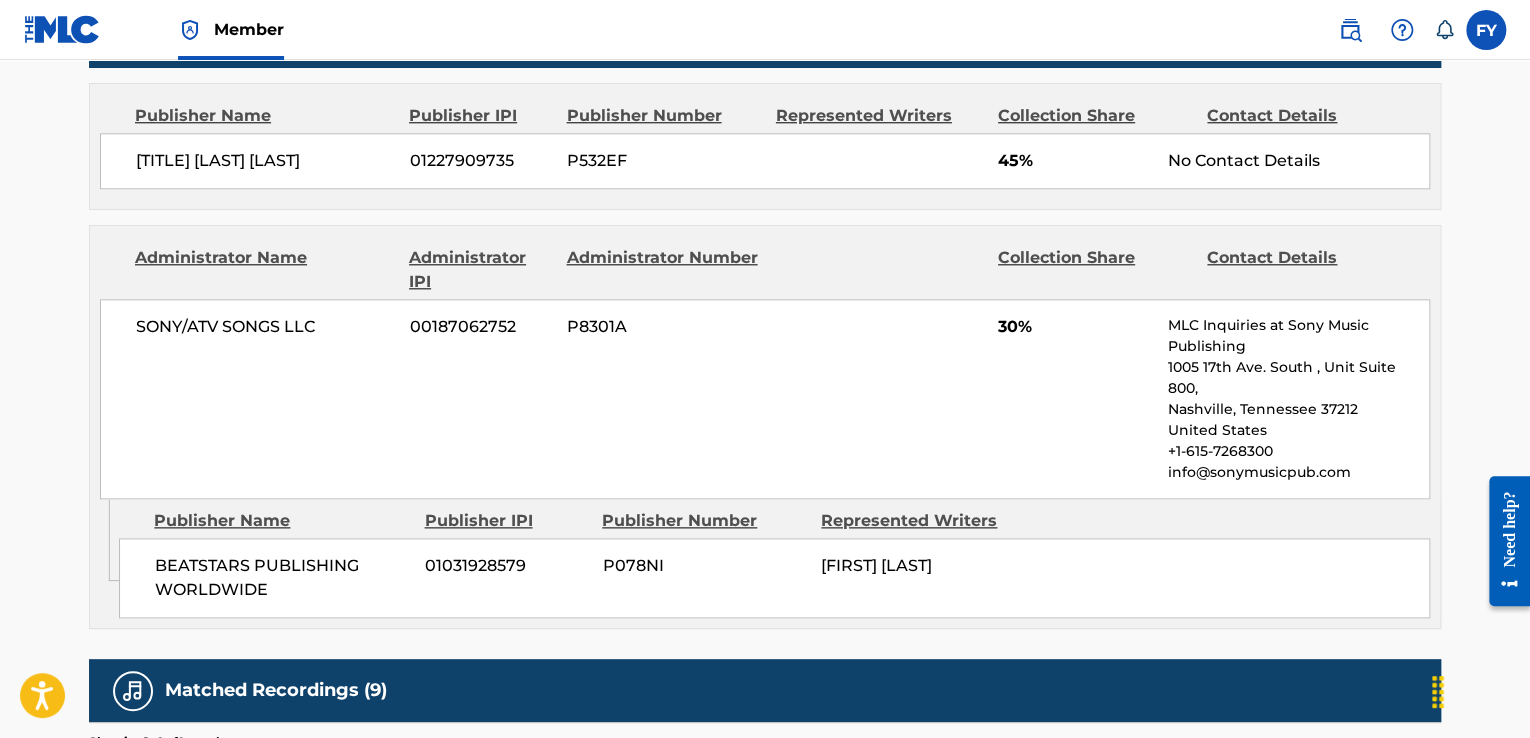 click on "BEATSTARS PUBLISHING WORLDWIDE 01031928579 P078NI FRED YEBOAH" at bounding box center [774, 578] 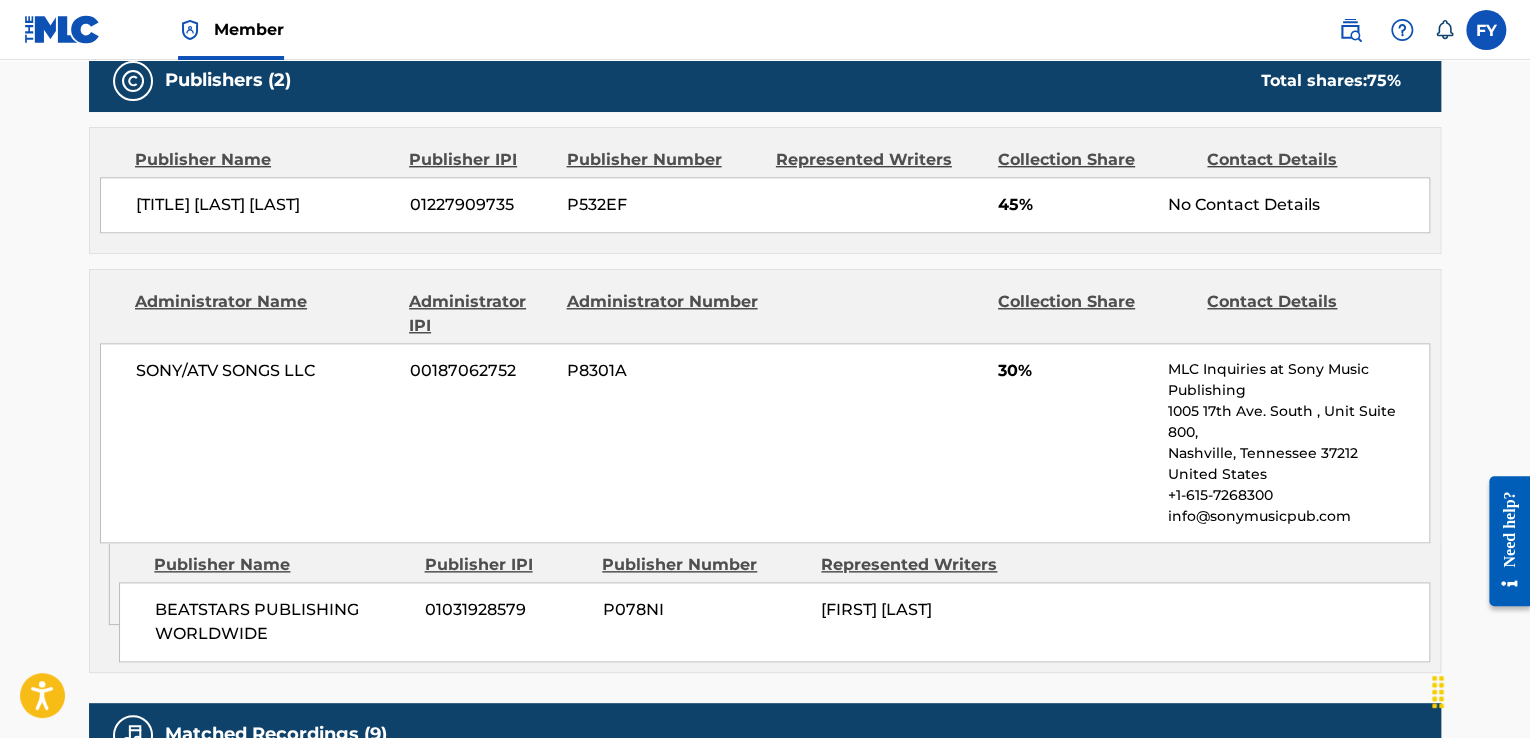 scroll, scrollTop: 952, scrollLeft: 0, axis: vertical 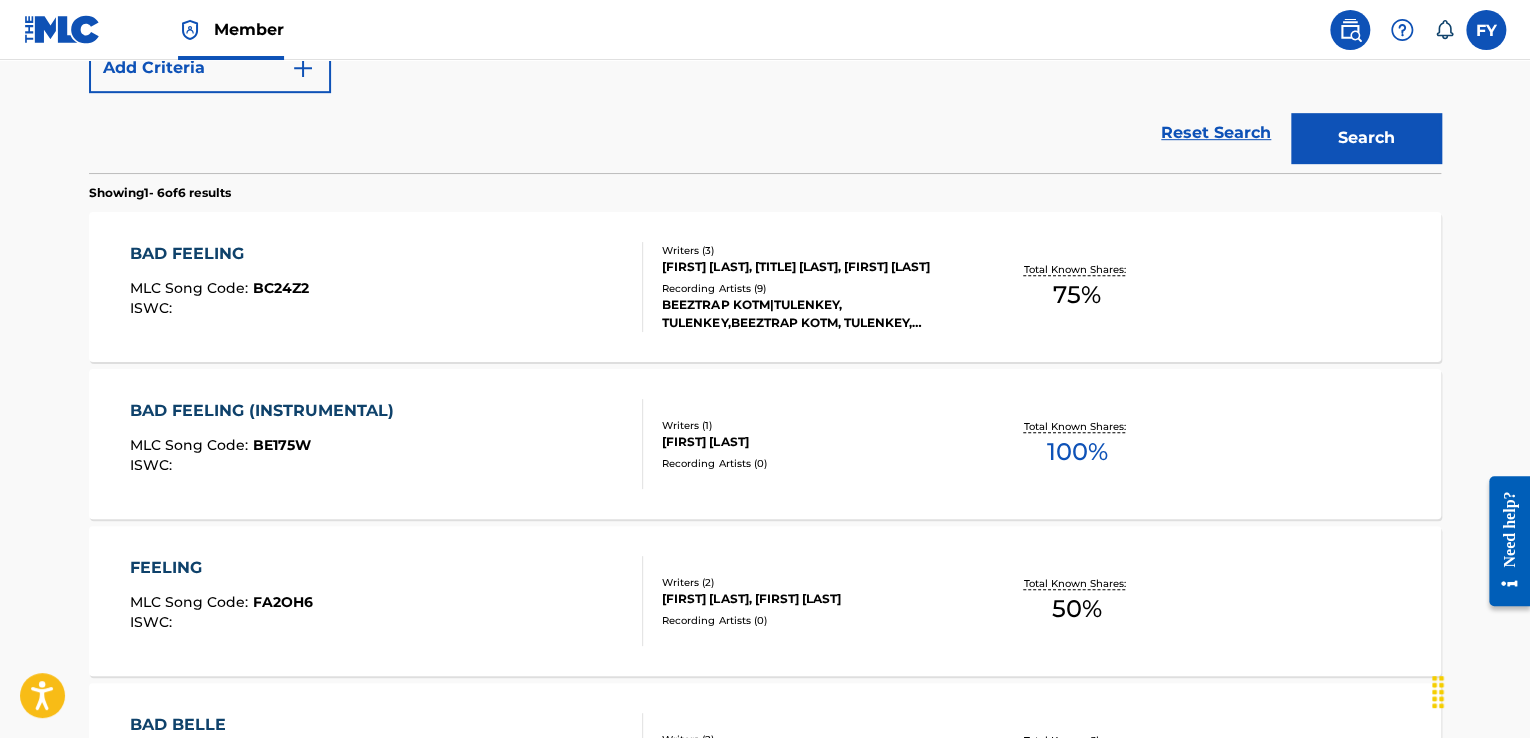 click on "BAD FEELING MLC Song Code : BC24Z2 ISWC :" at bounding box center (387, 287) 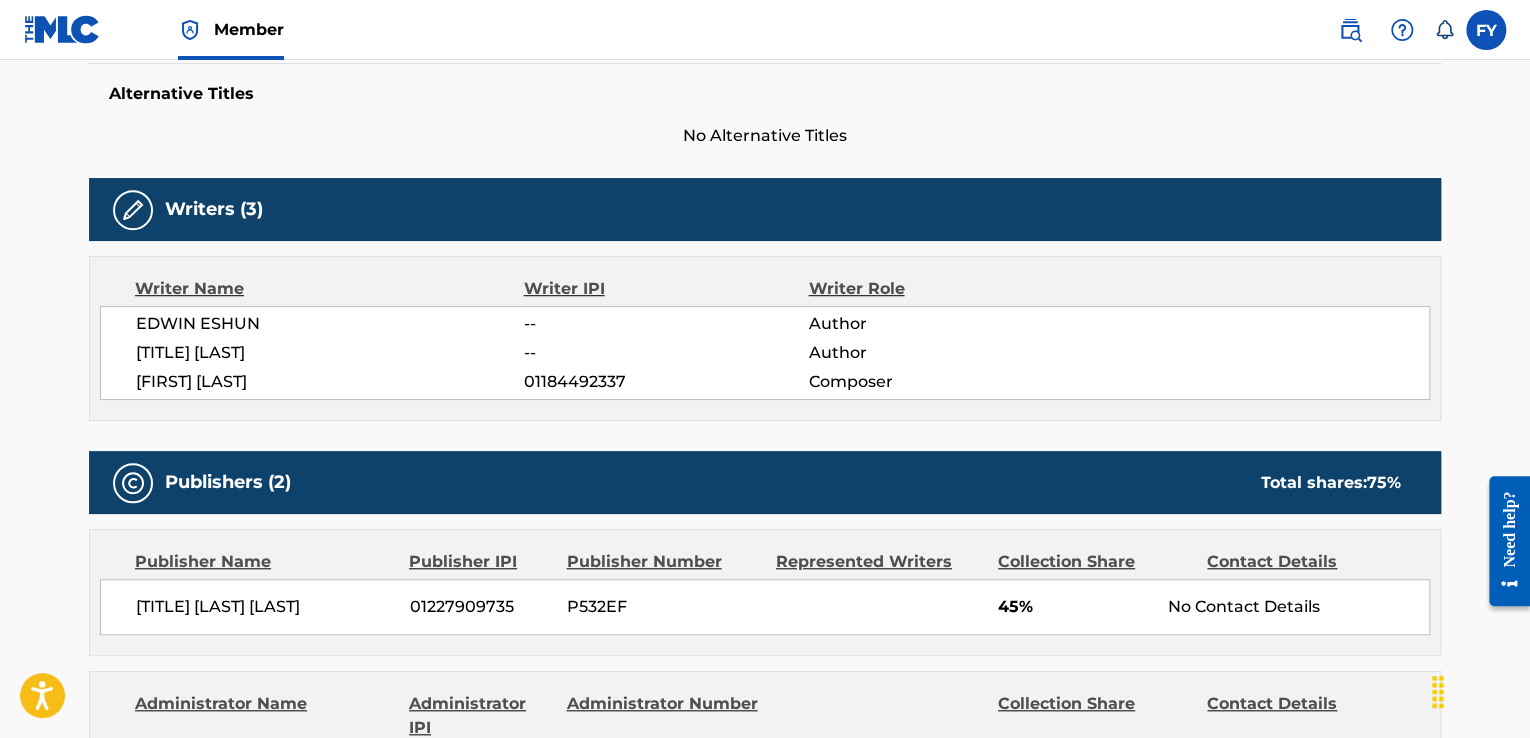 scroll, scrollTop: 0, scrollLeft: 0, axis: both 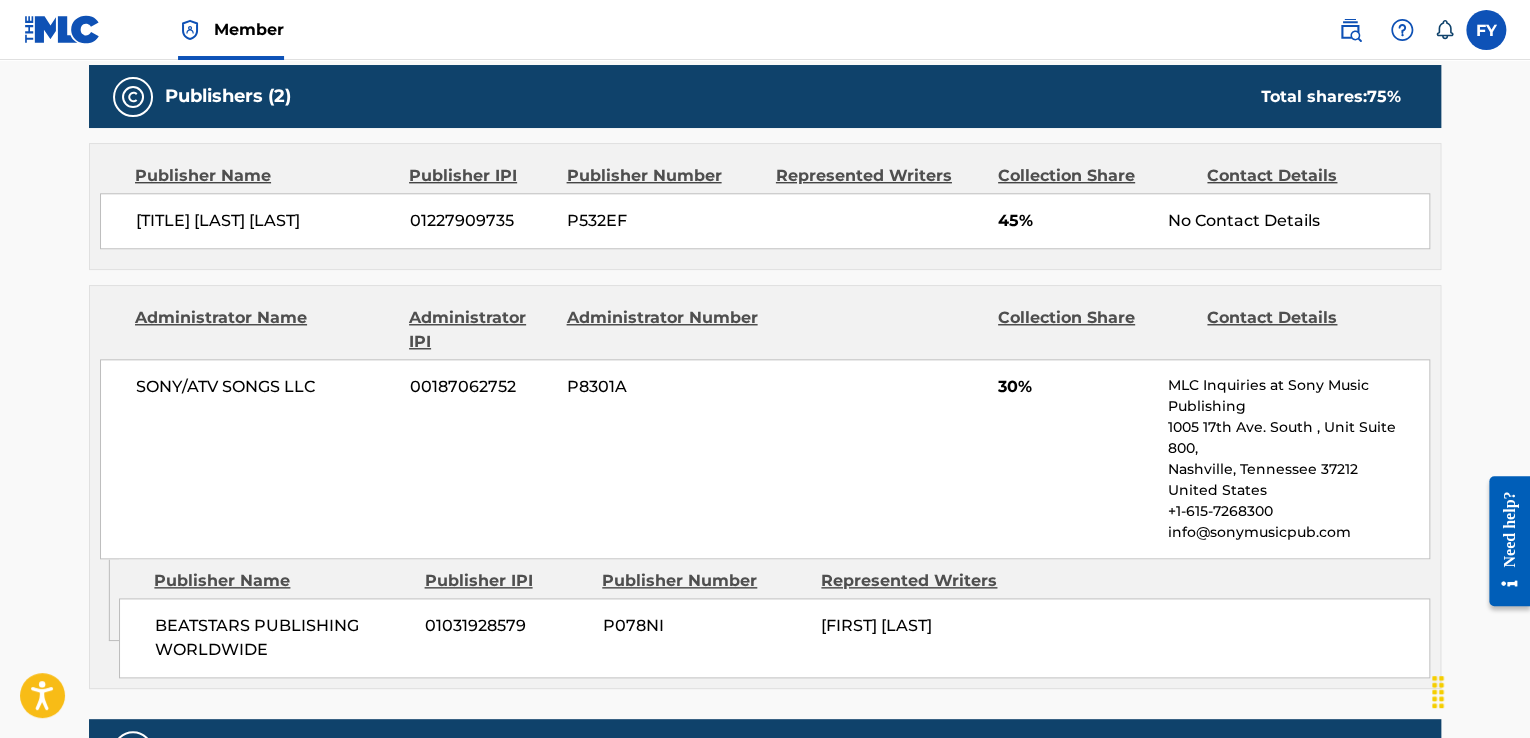 drag, startPoint x: 1535, startPoint y: 191, endPoint x: 3, endPoint y: 30, distance: 1540.4366 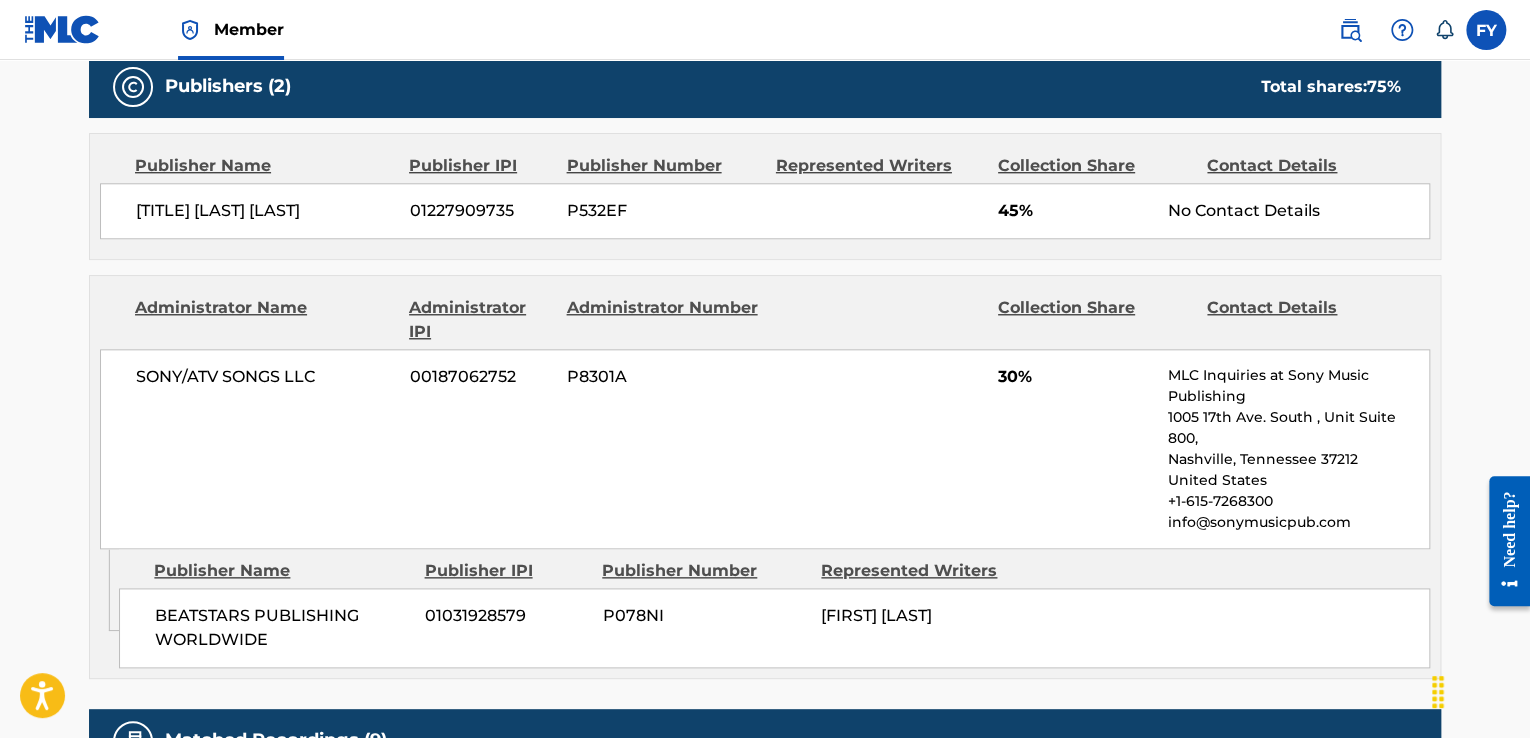 scroll, scrollTop: 930, scrollLeft: 0, axis: vertical 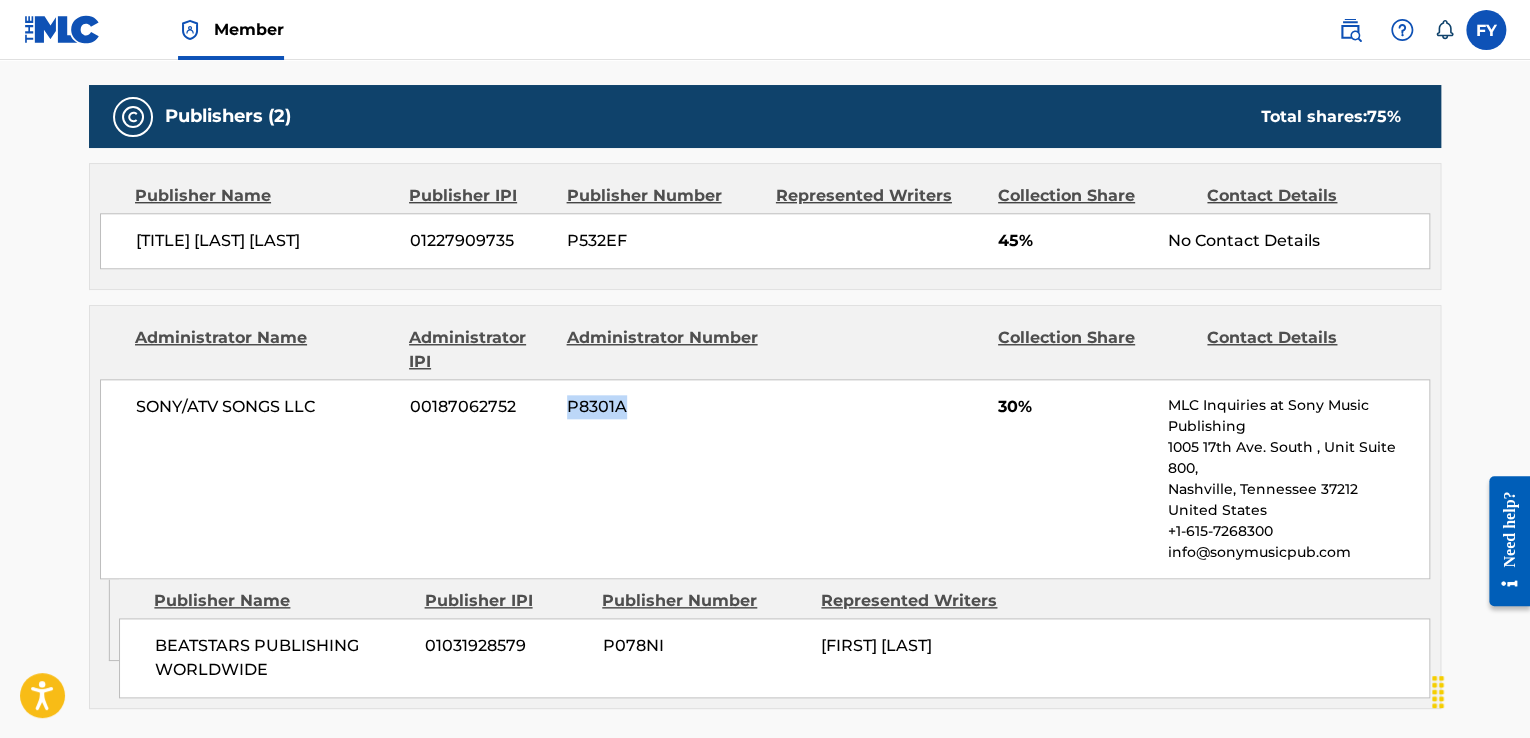 drag, startPoint x: 640, startPoint y: 409, endPoint x: 568, endPoint y: 409, distance: 72 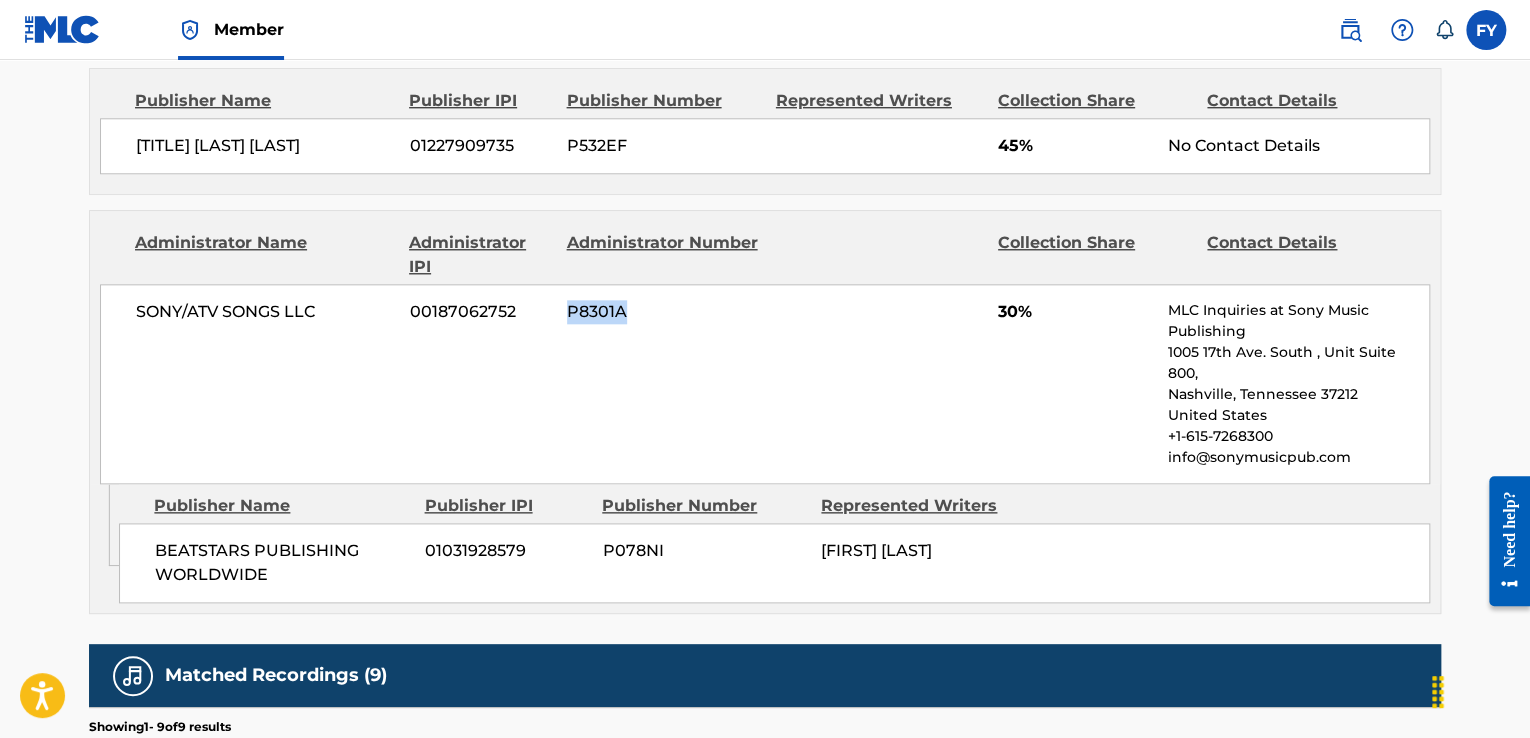 scroll, scrollTop: 974, scrollLeft: 0, axis: vertical 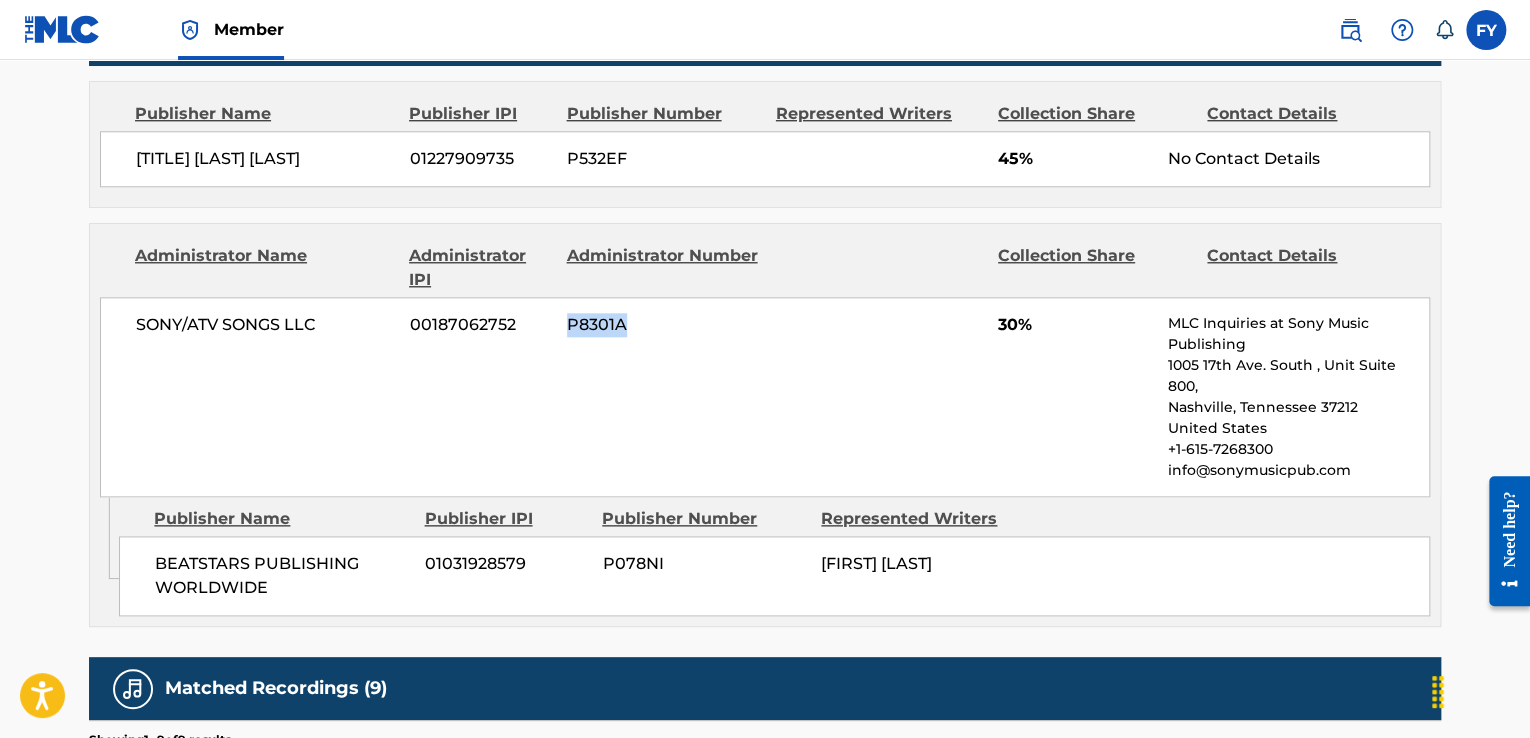 click on "SONY/ATV SONGS LLC 00187062752 P8301A 30% MLC Inquiries at Sony Music Publishing 1005 17th Ave. South , Unit Suite 800,  Nashville, Tennessee 37212 United States +1-615-7268300 info@sonymusicpub.com" at bounding box center [765, 397] 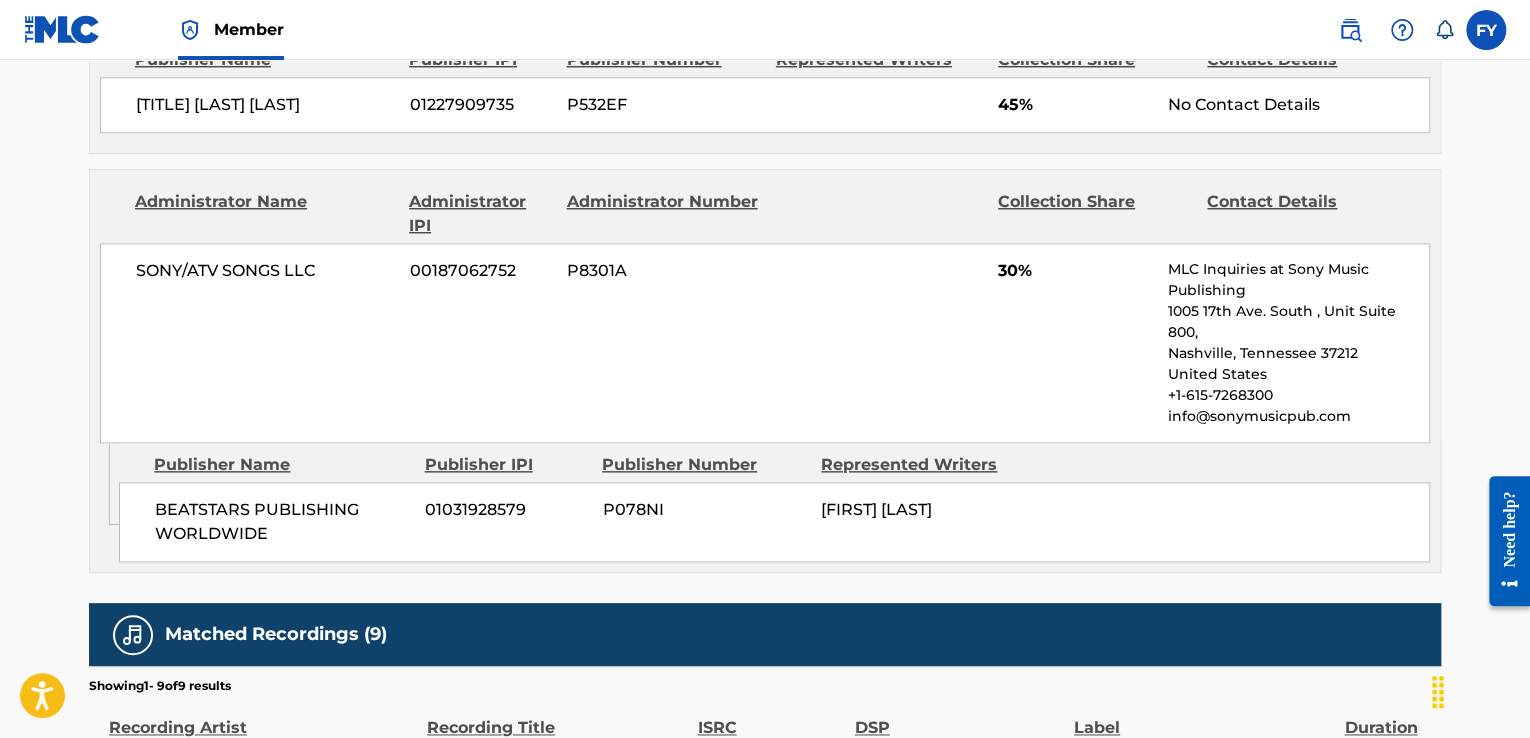 scroll, scrollTop: 998, scrollLeft: 0, axis: vertical 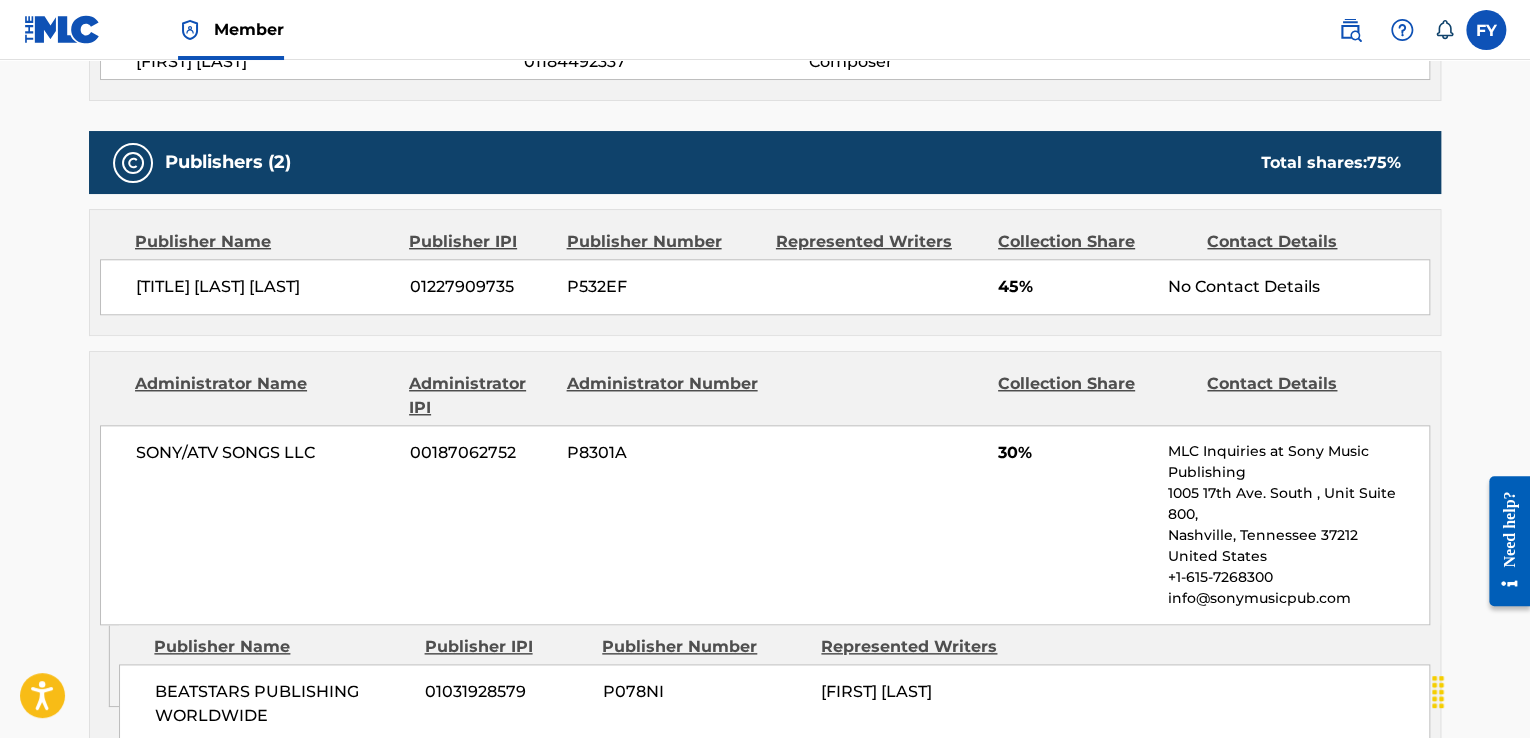 click on "Administrator Name" at bounding box center [264, 396] 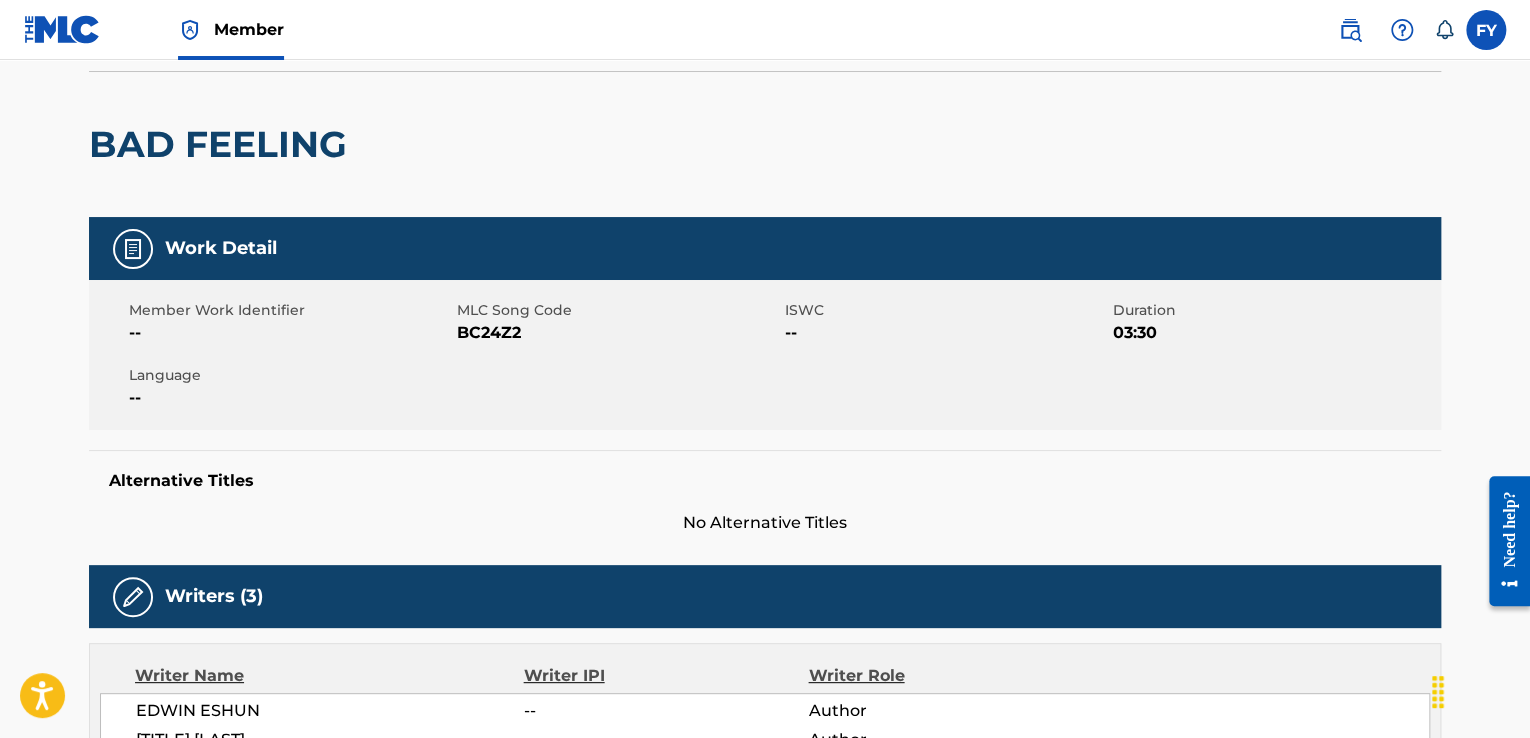 scroll, scrollTop: 0, scrollLeft: 0, axis: both 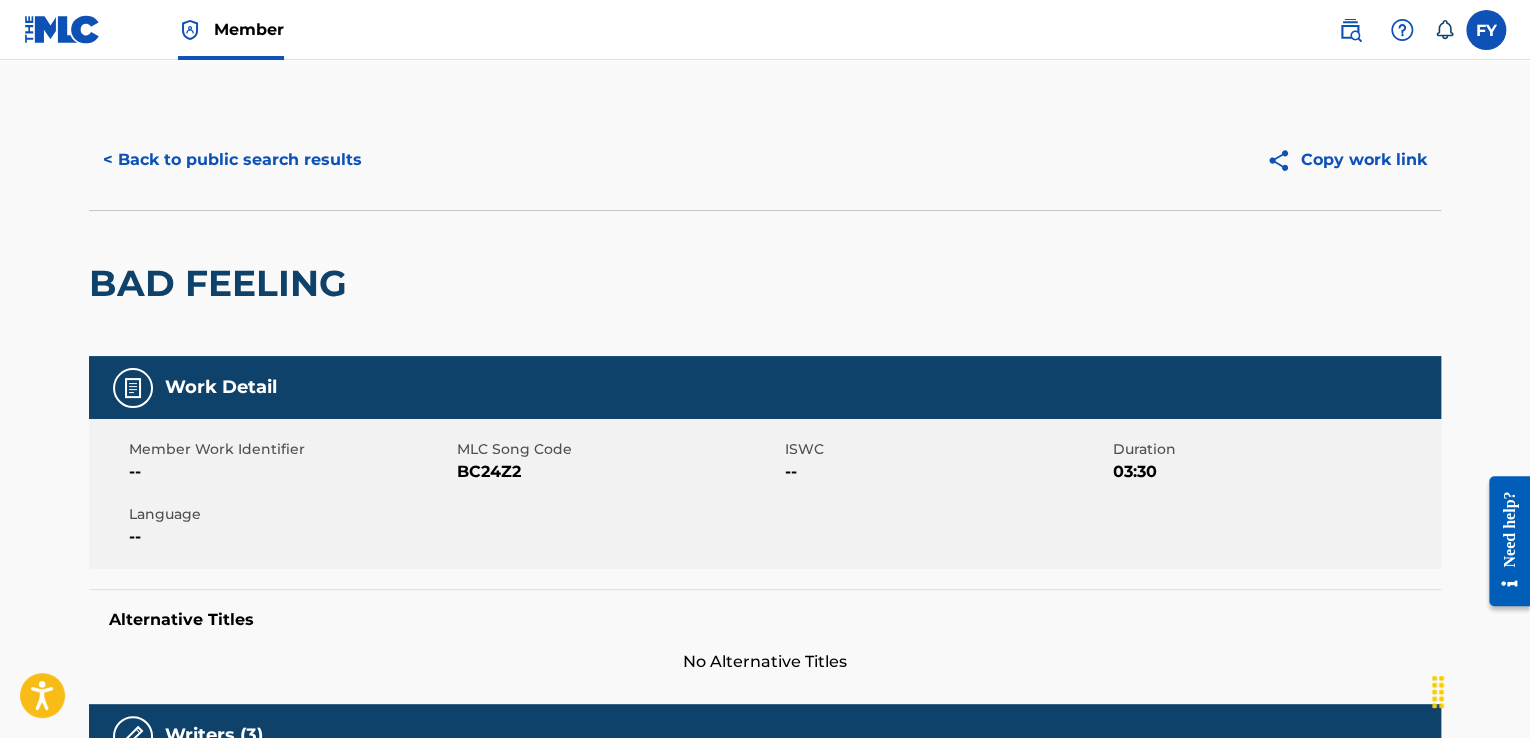 click on "< Back to public search results" at bounding box center [232, 160] 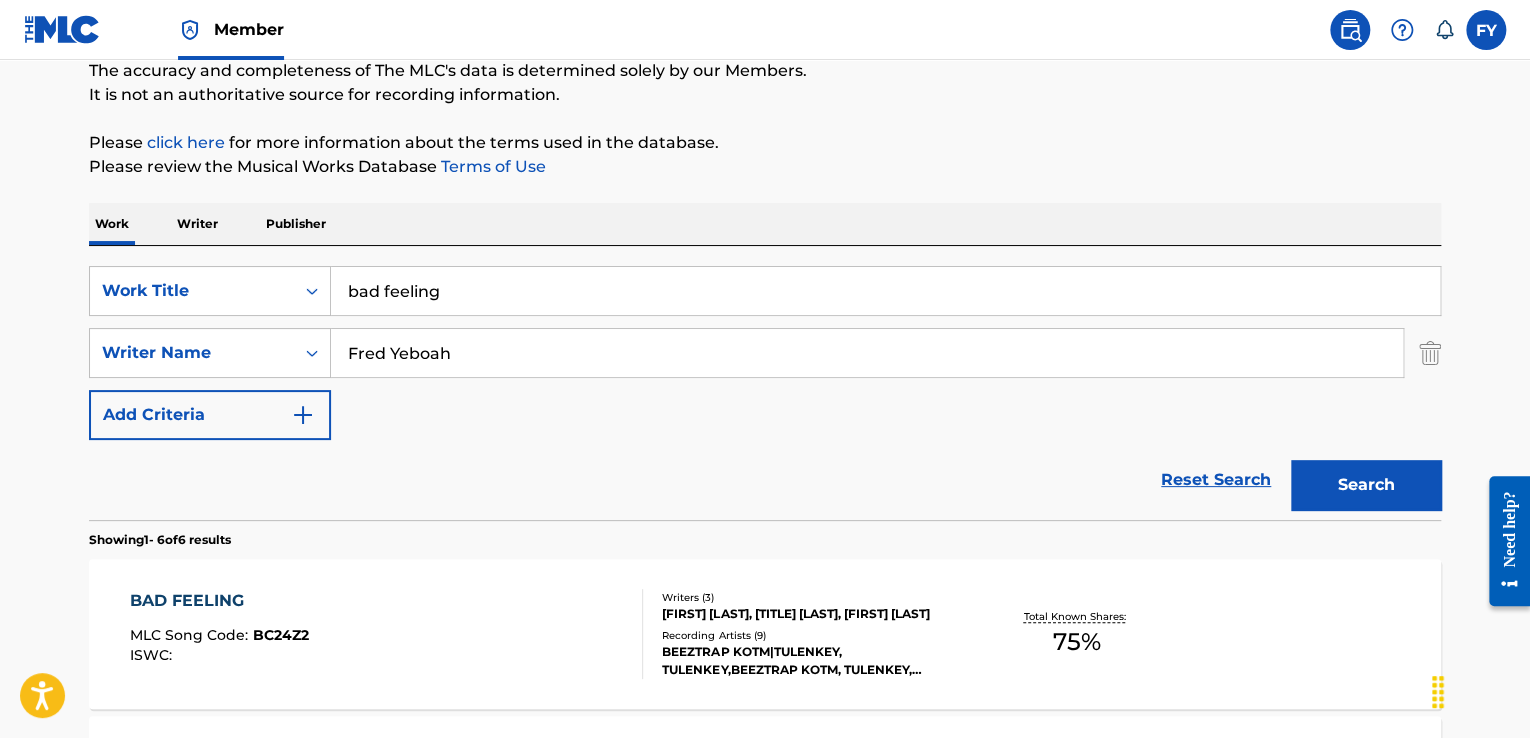 scroll, scrollTop: 166, scrollLeft: 0, axis: vertical 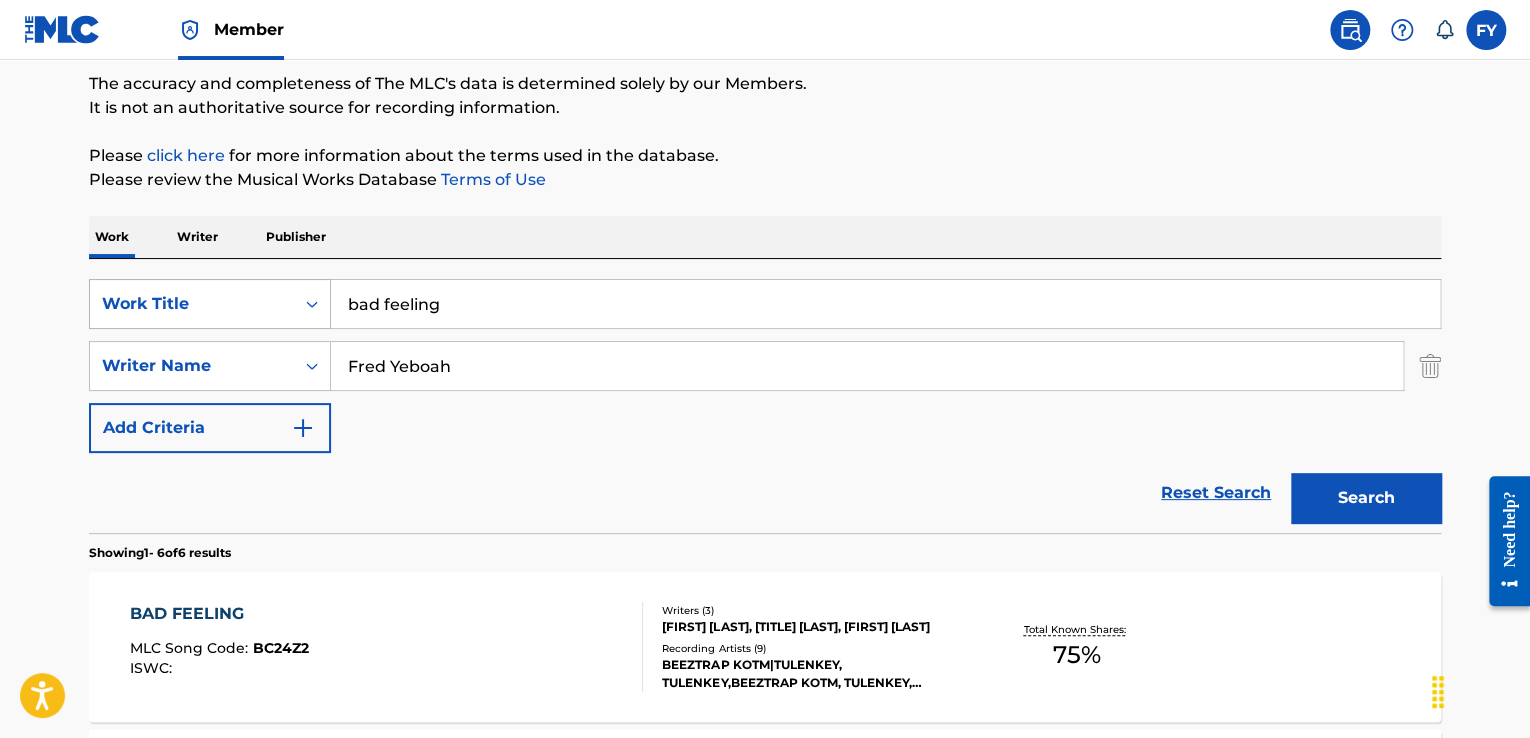 drag, startPoint x: 488, startPoint y: 294, endPoint x: 295, endPoint y: 293, distance: 193.0026 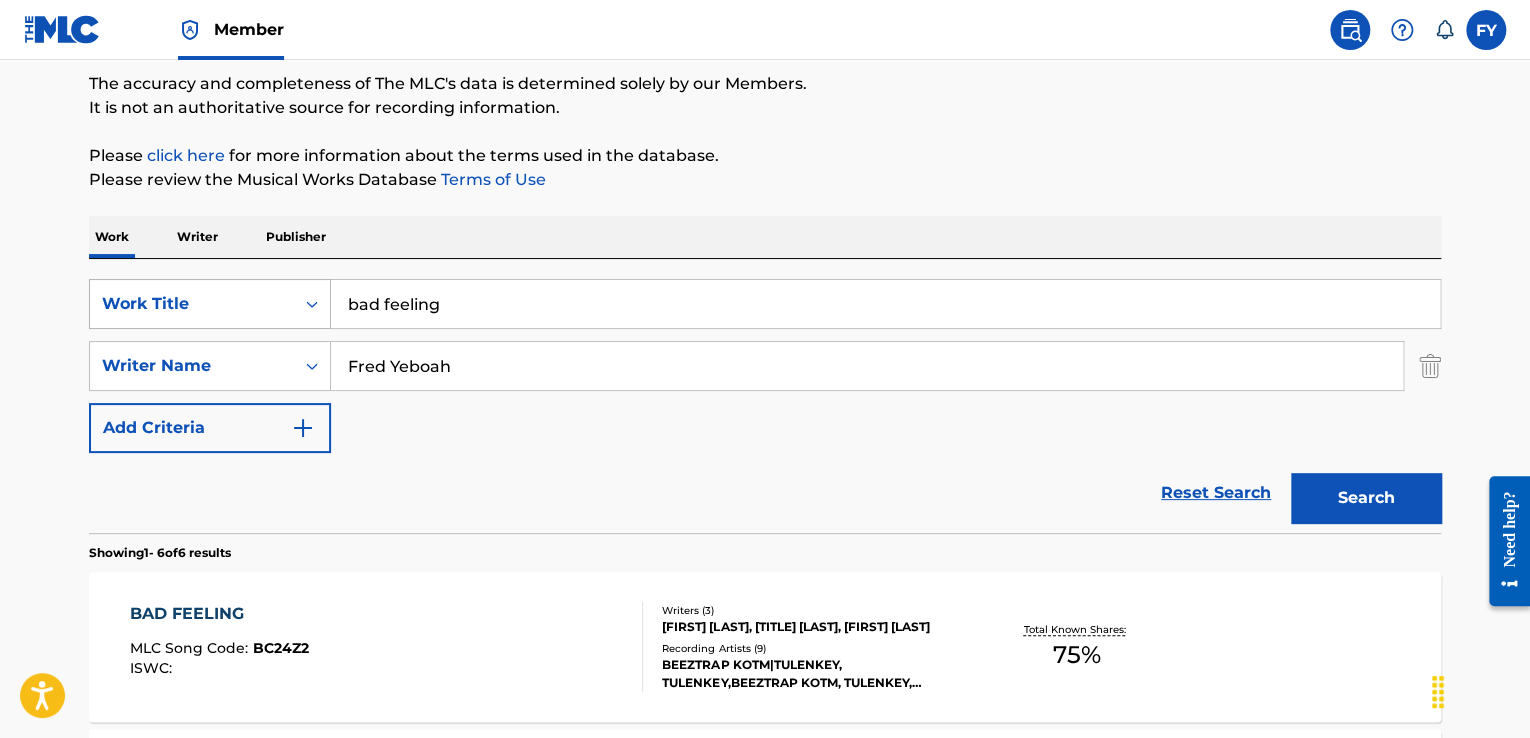 click on "SearchWithCriteria4729892f-68b4-4376-8034-7a627d67117f Work Title bad feeling" at bounding box center (765, 304) 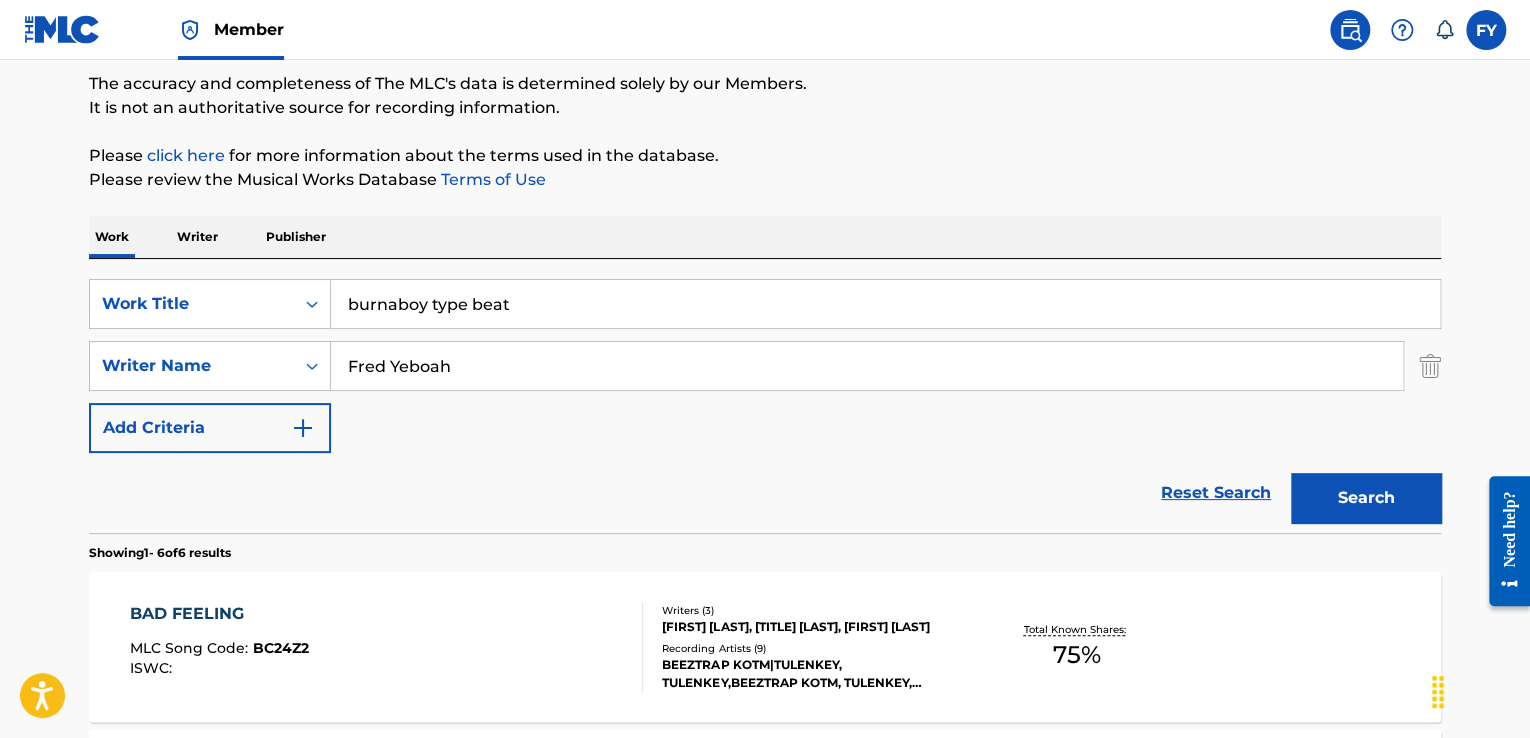 type on "burnaboy type beat" 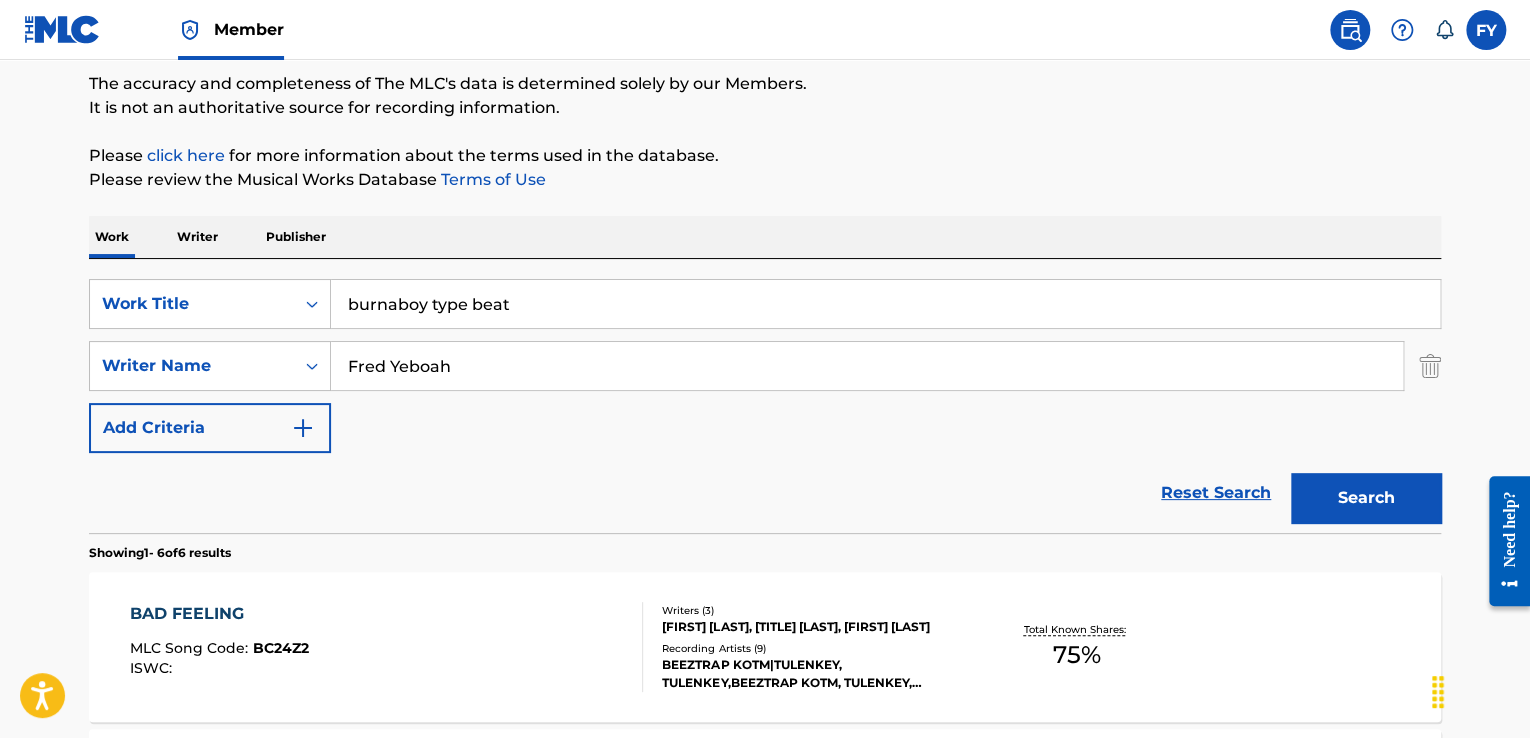 click on "Search" at bounding box center [1361, 493] 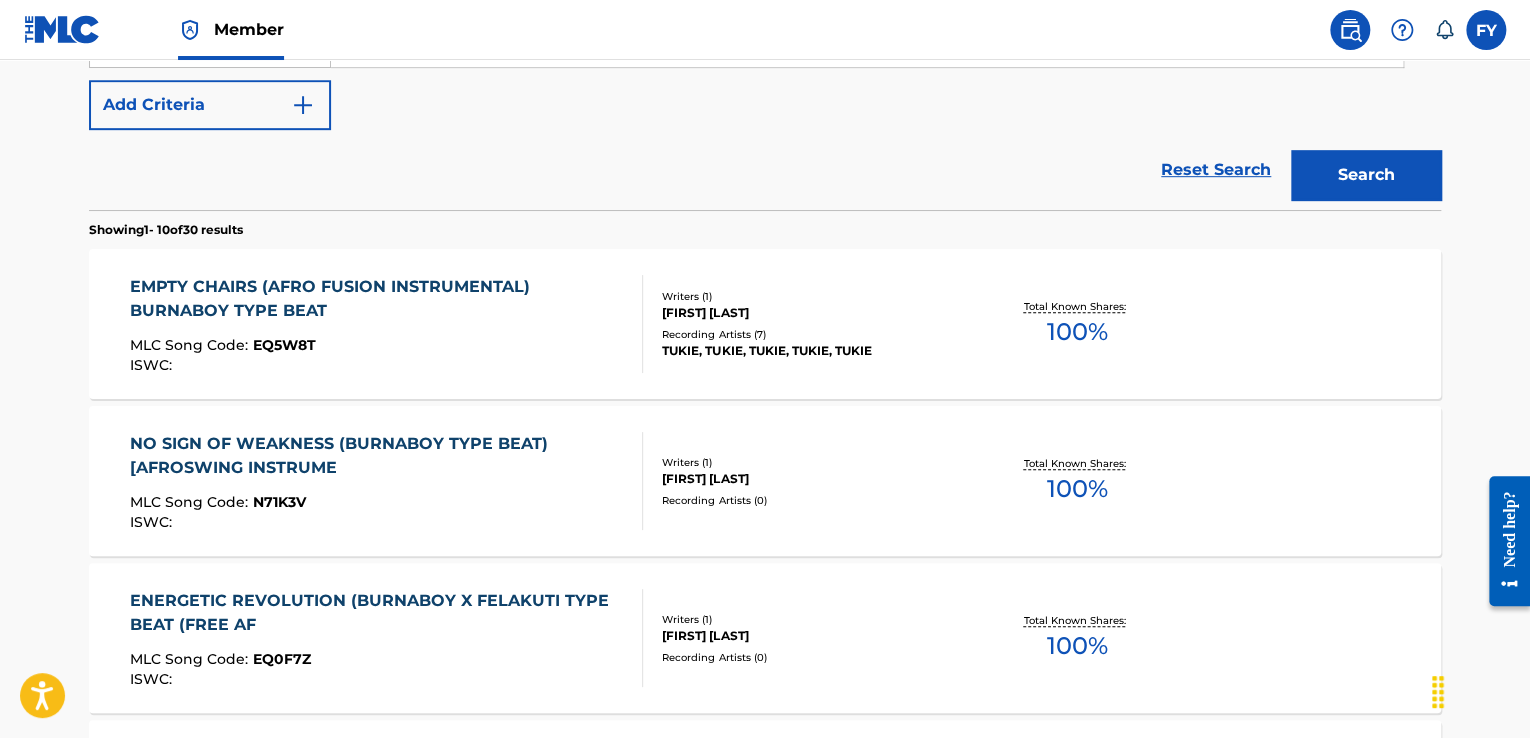 scroll, scrollTop: 506, scrollLeft: 0, axis: vertical 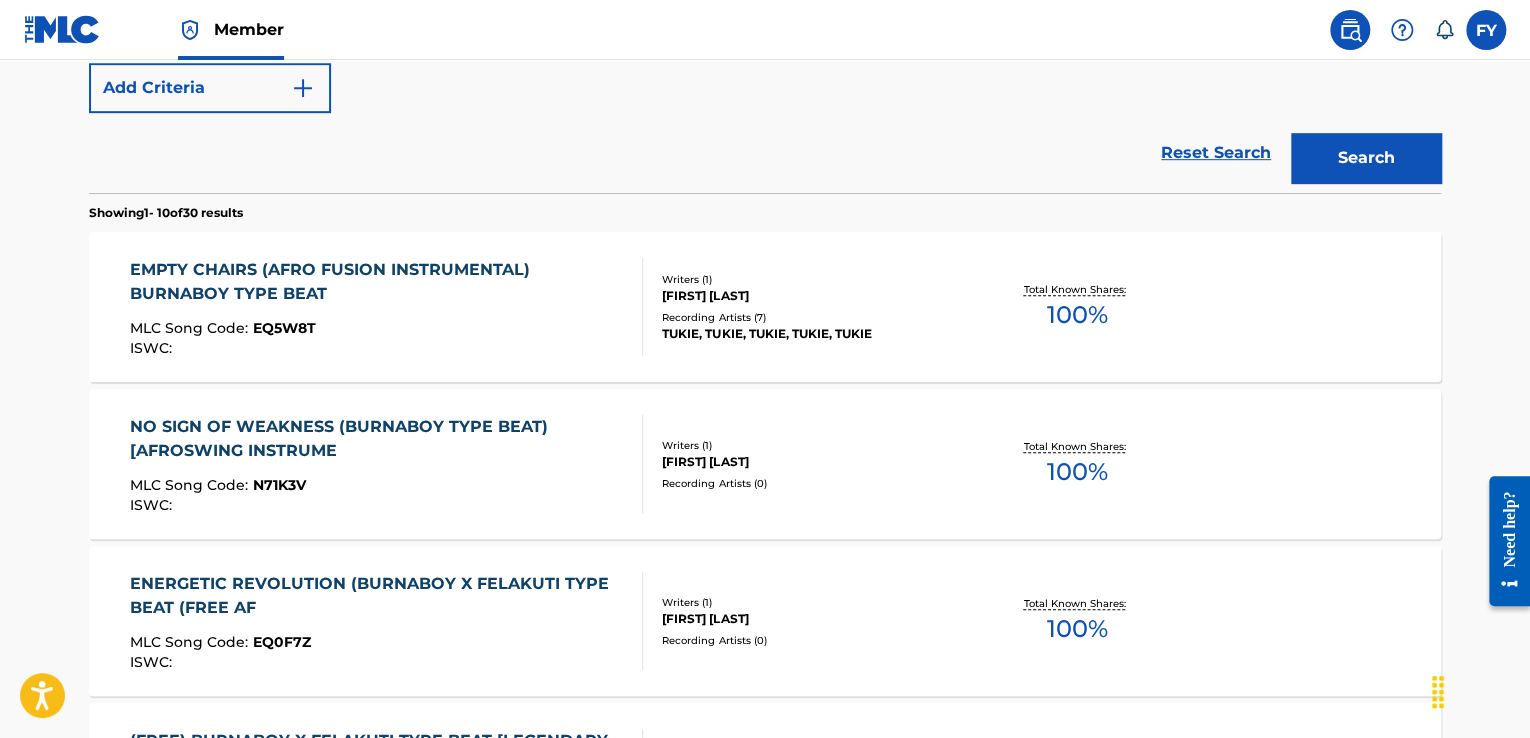 click on "Recording Artists ( 7 )" at bounding box center [813, 317] 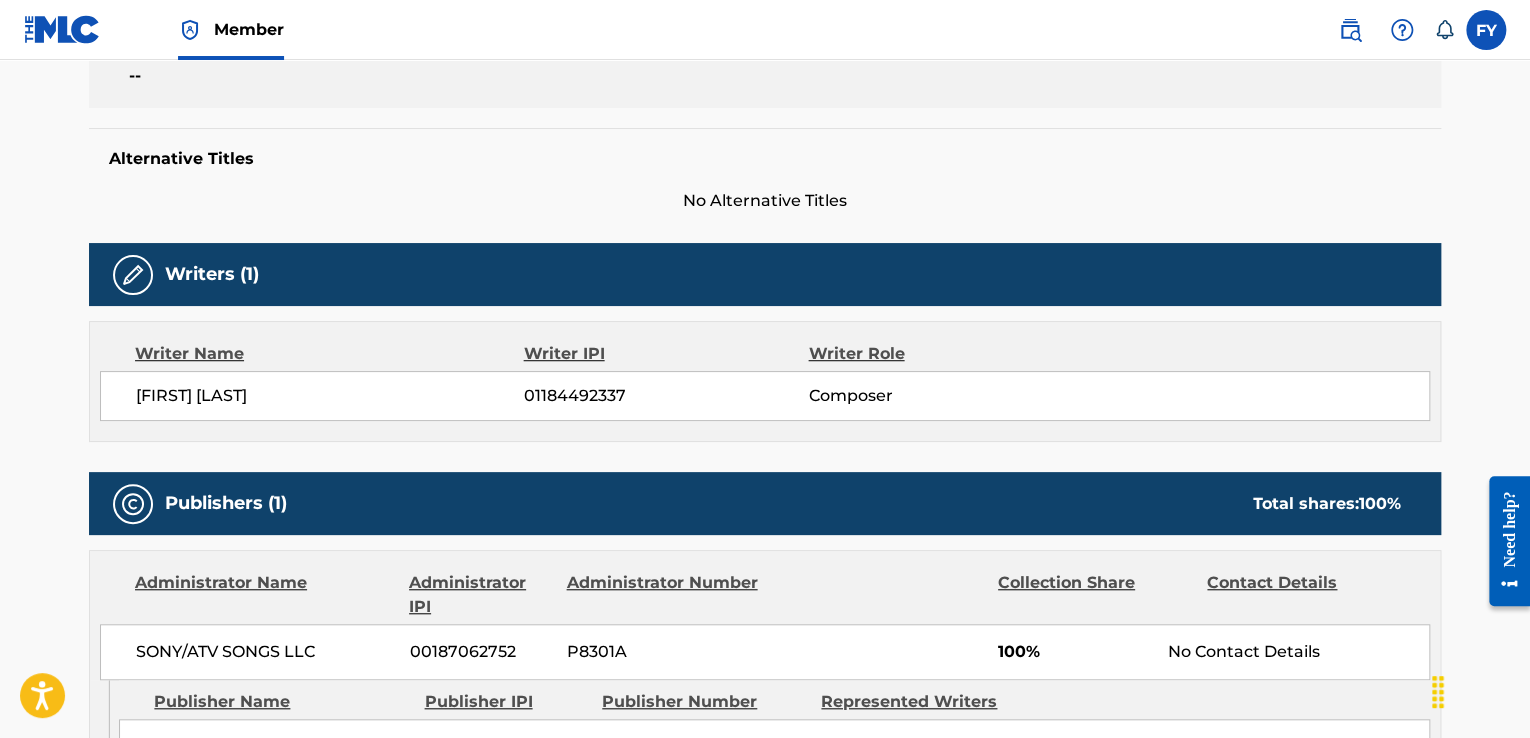 scroll, scrollTop: 0, scrollLeft: 0, axis: both 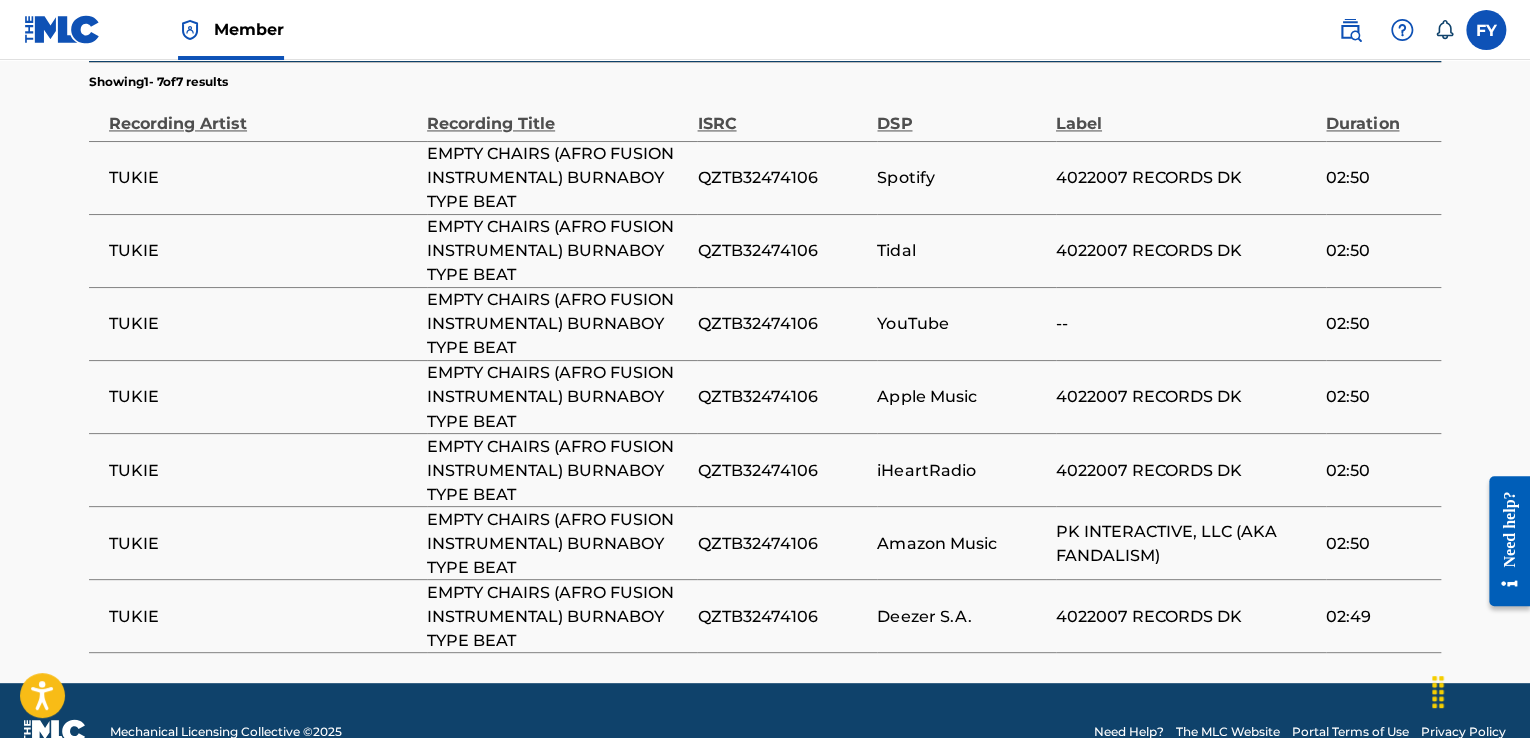 click on "PK INTERACTIVE, LLC (AKA FANDALISM)" at bounding box center (1186, 543) 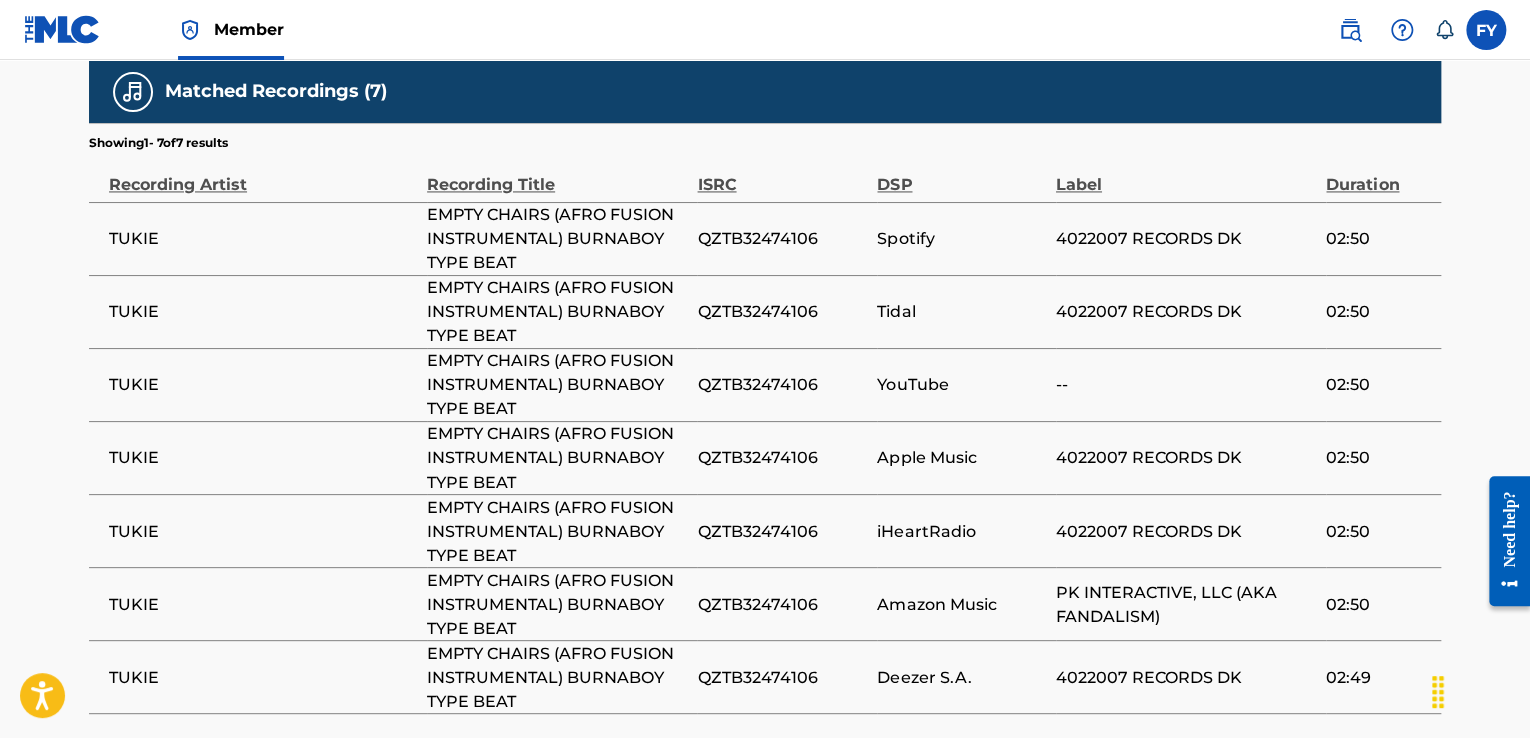 scroll, scrollTop: 1429, scrollLeft: 0, axis: vertical 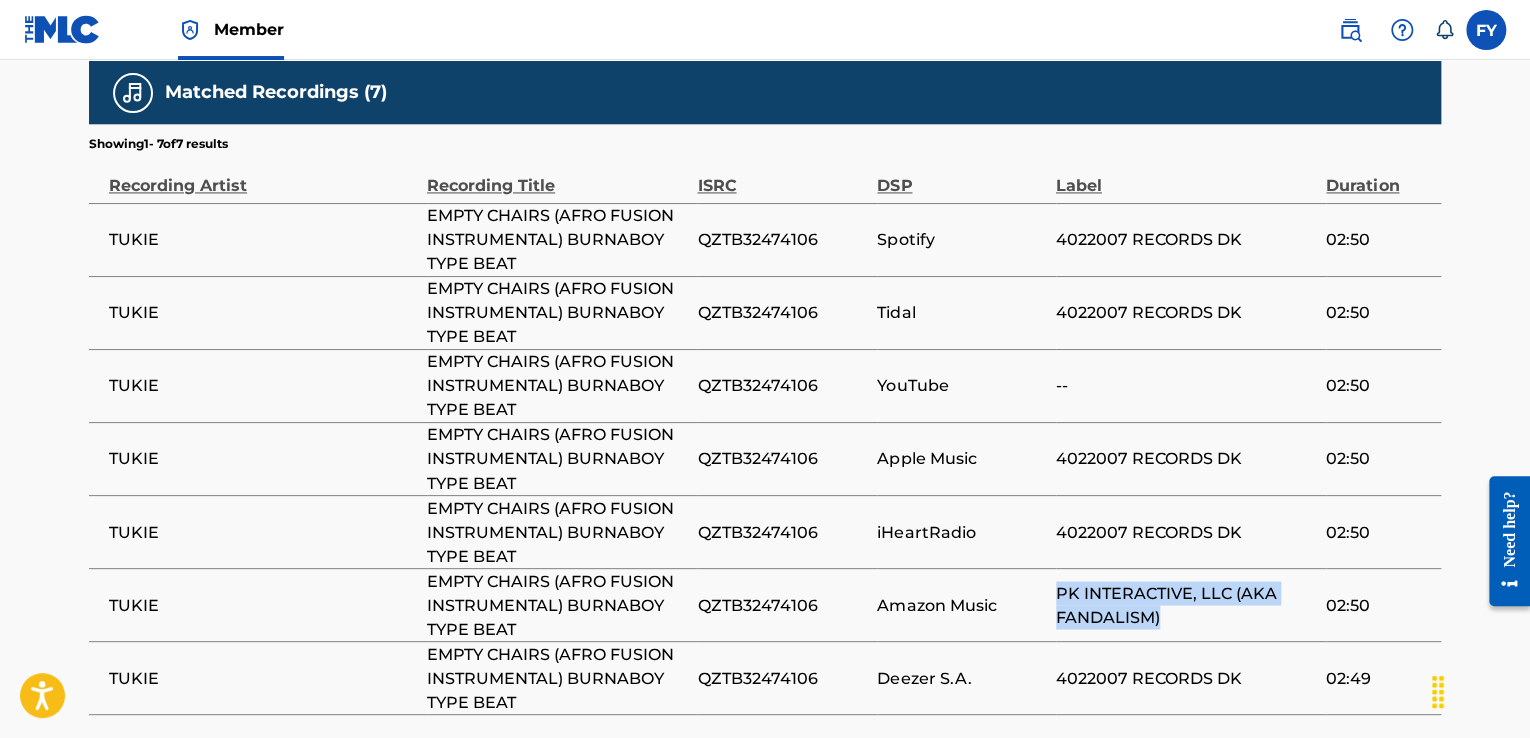 drag, startPoint x: 1177, startPoint y: 589, endPoint x: 1053, endPoint y: 564, distance: 126.495056 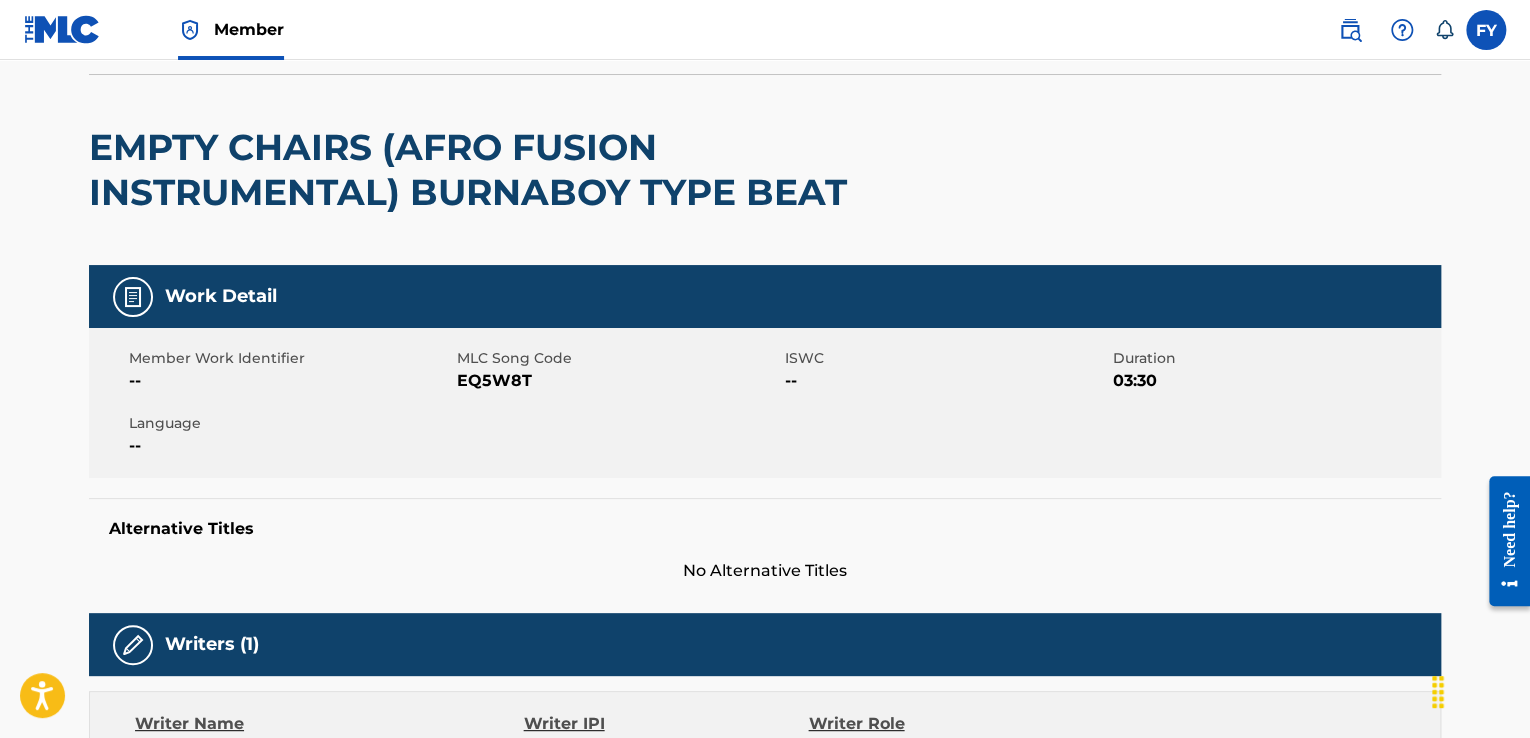 scroll, scrollTop: 121, scrollLeft: 0, axis: vertical 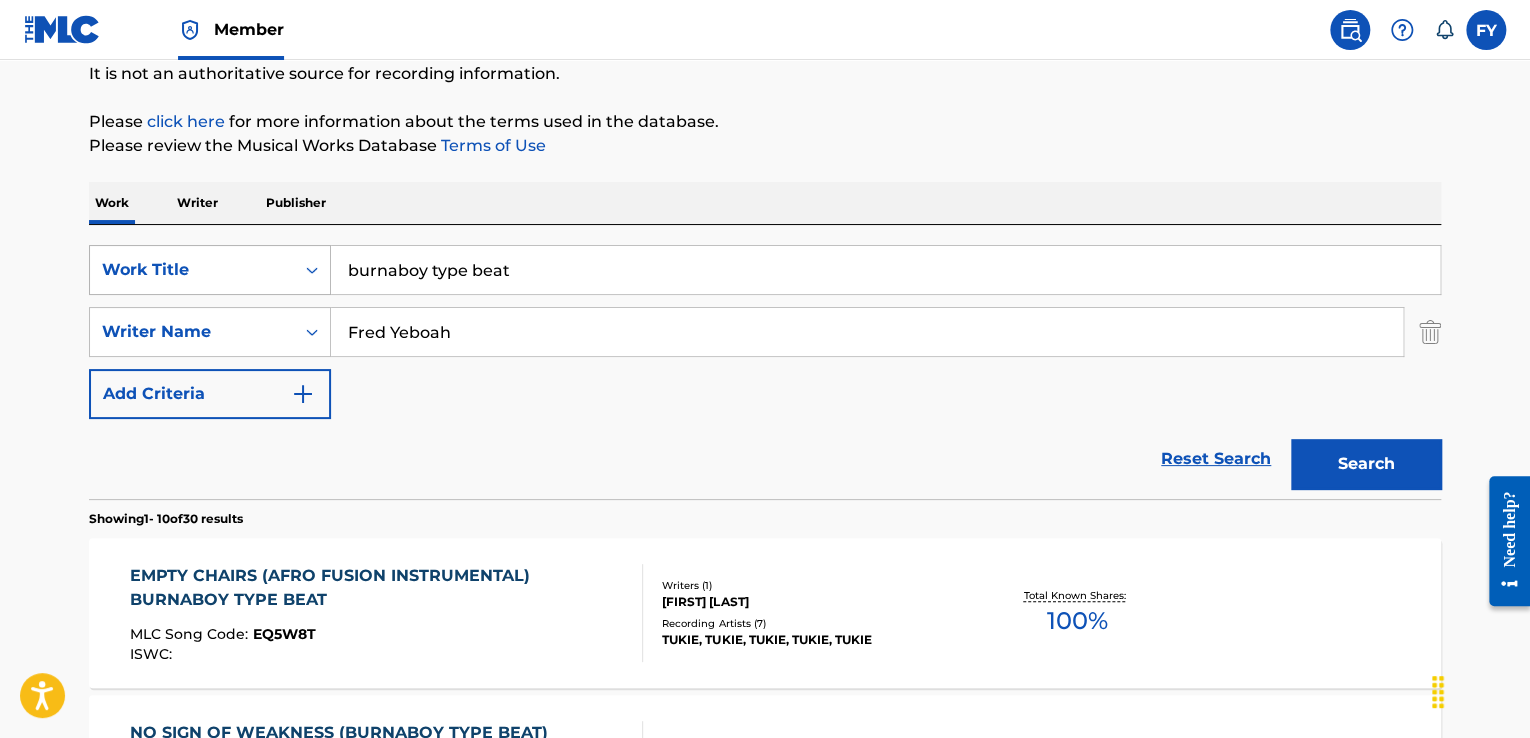 drag, startPoint x: 401, startPoint y: 330, endPoint x: 189, endPoint y: 266, distance: 221.44977 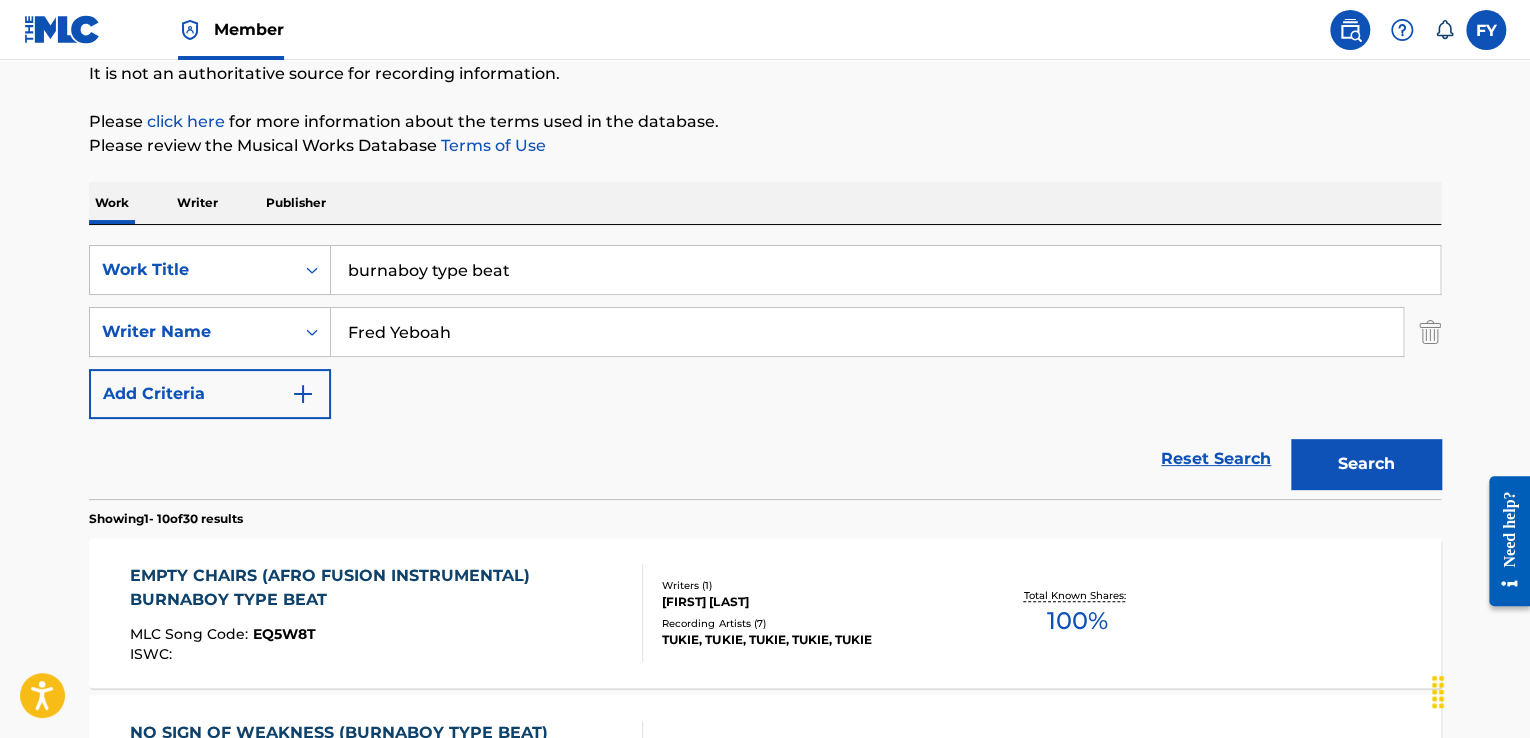 drag, startPoint x: 500, startPoint y: 270, endPoint x: 357, endPoint y: 299, distance: 145.91093 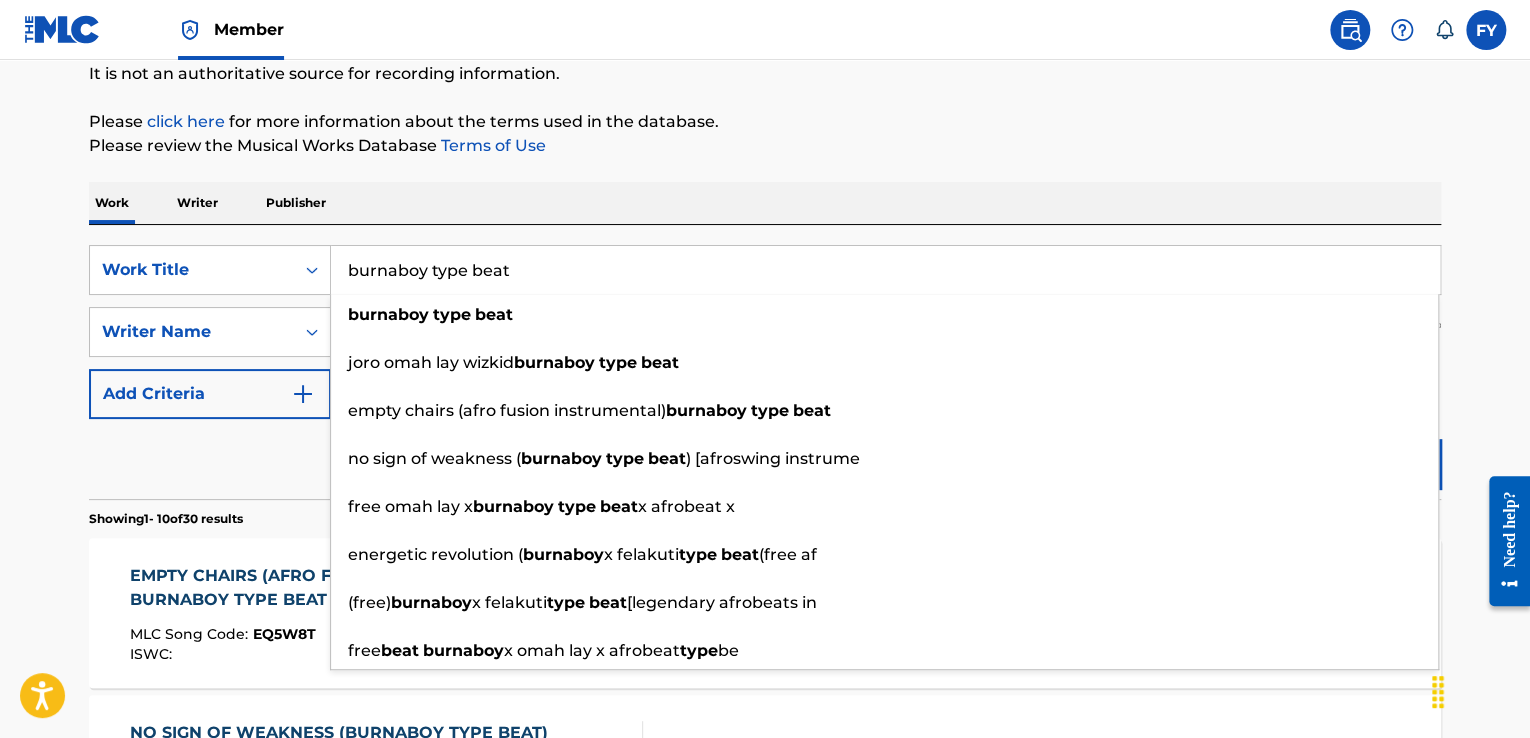 click on "burnaboy type beat burnaboy   type   beat joro omah lay wizkid  burnaboy   type   beat empty chairs (afro fusion instrumental)  burnaboy   type   beat no sign of weakness ( burnaboy   type   beat ) [afroswing instrume free  omah lay x  burnaboy   type   beat  x afrobeat x energetic revolution ( burnaboy  x felakuti  type   beat  (free af (free)  burnaboy  x felakuti  type   beat  [legendary afrobeats in free  beat    burnaboy  x omah lay x afrobeat  type  be" at bounding box center (886, 270) 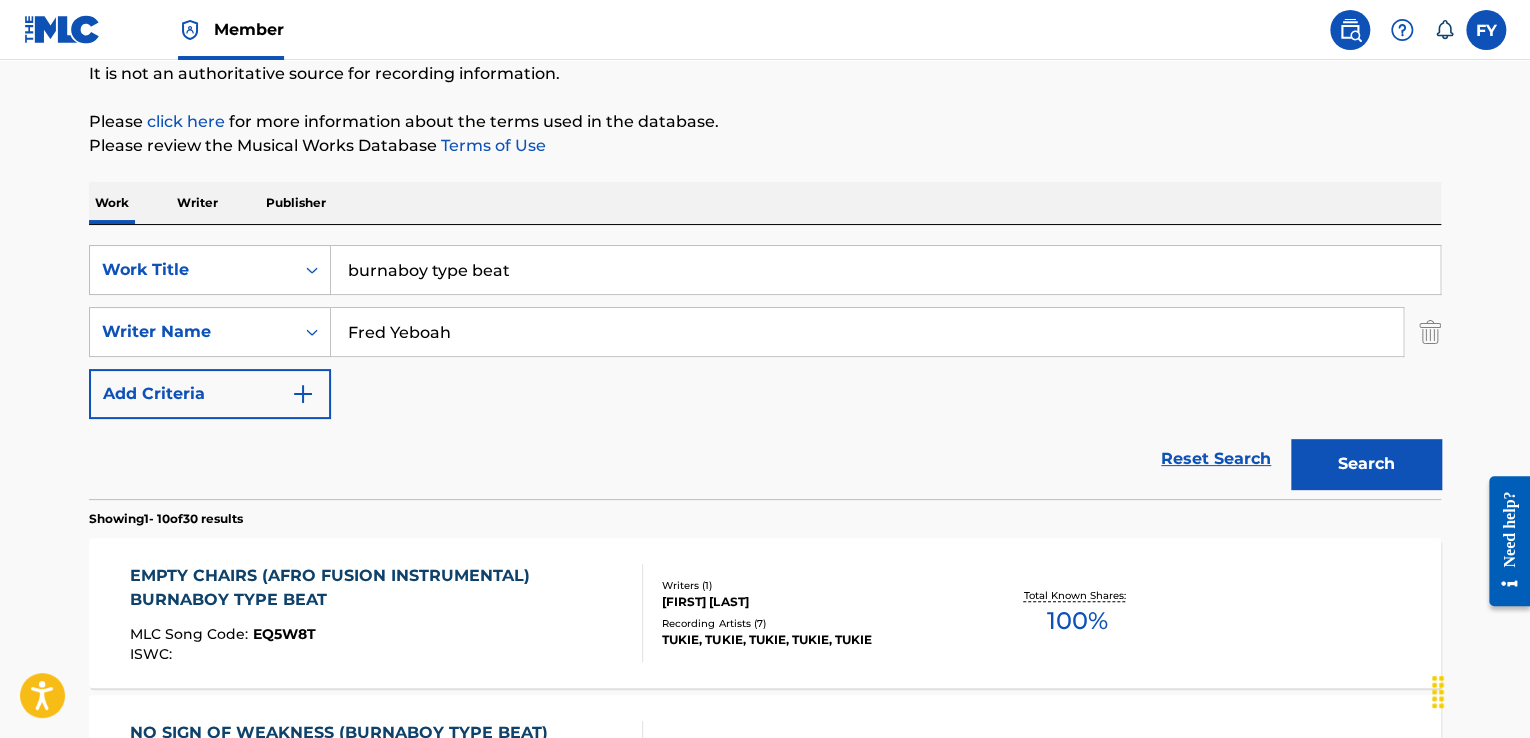 drag, startPoint x: 541, startPoint y: 268, endPoint x: 35, endPoint y: 416, distance: 527.20013 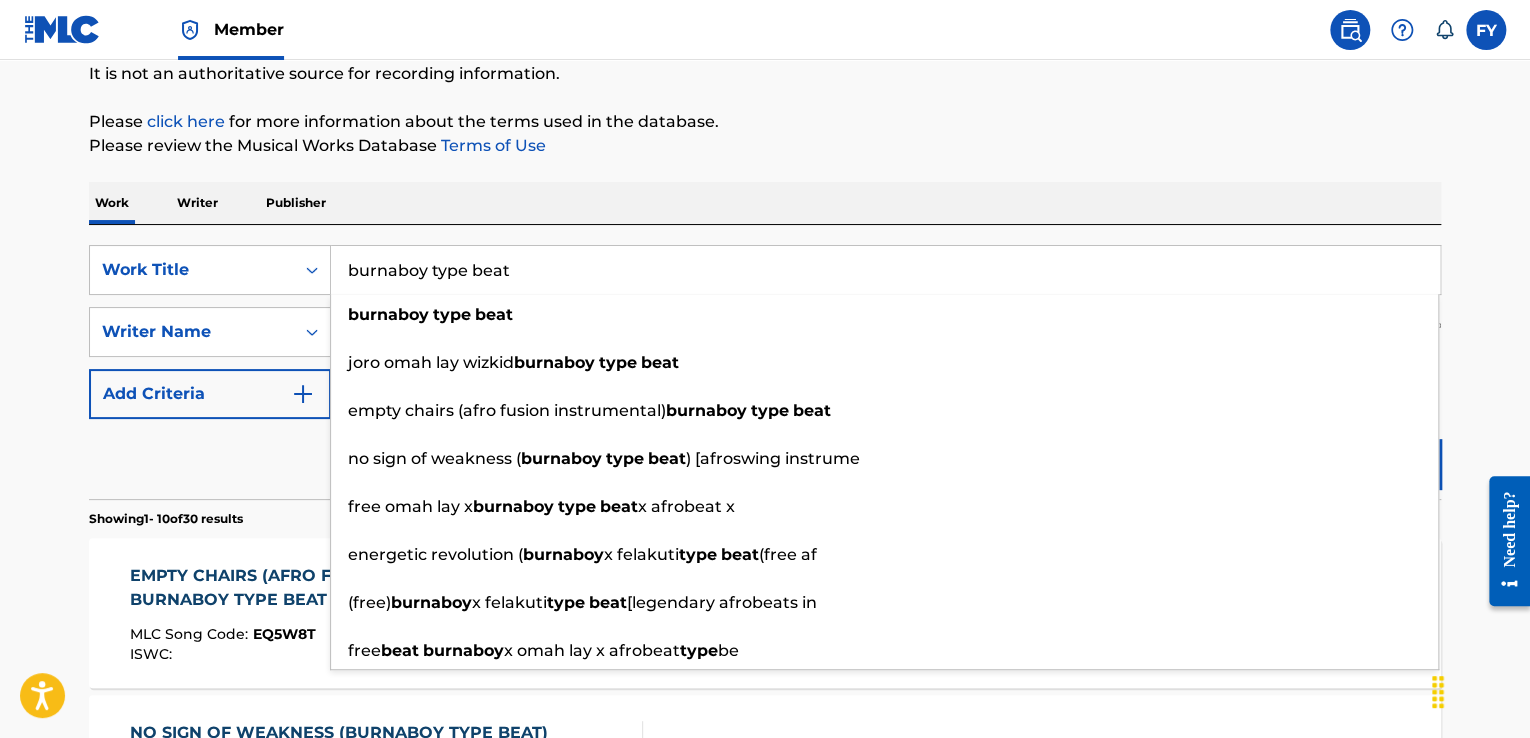 click on "Work Writer Publisher" at bounding box center (765, 203) 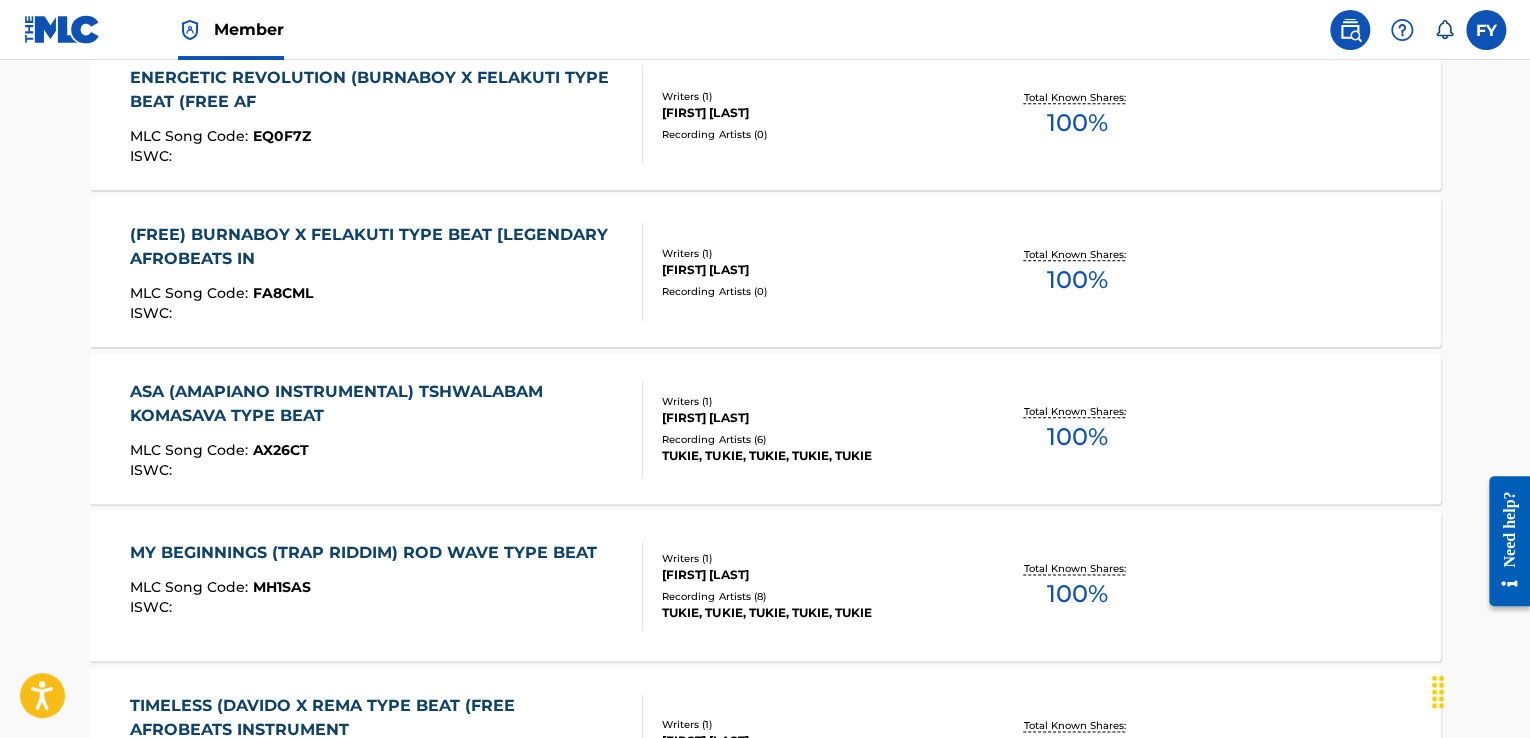 scroll, scrollTop: 1036, scrollLeft: 0, axis: vertical 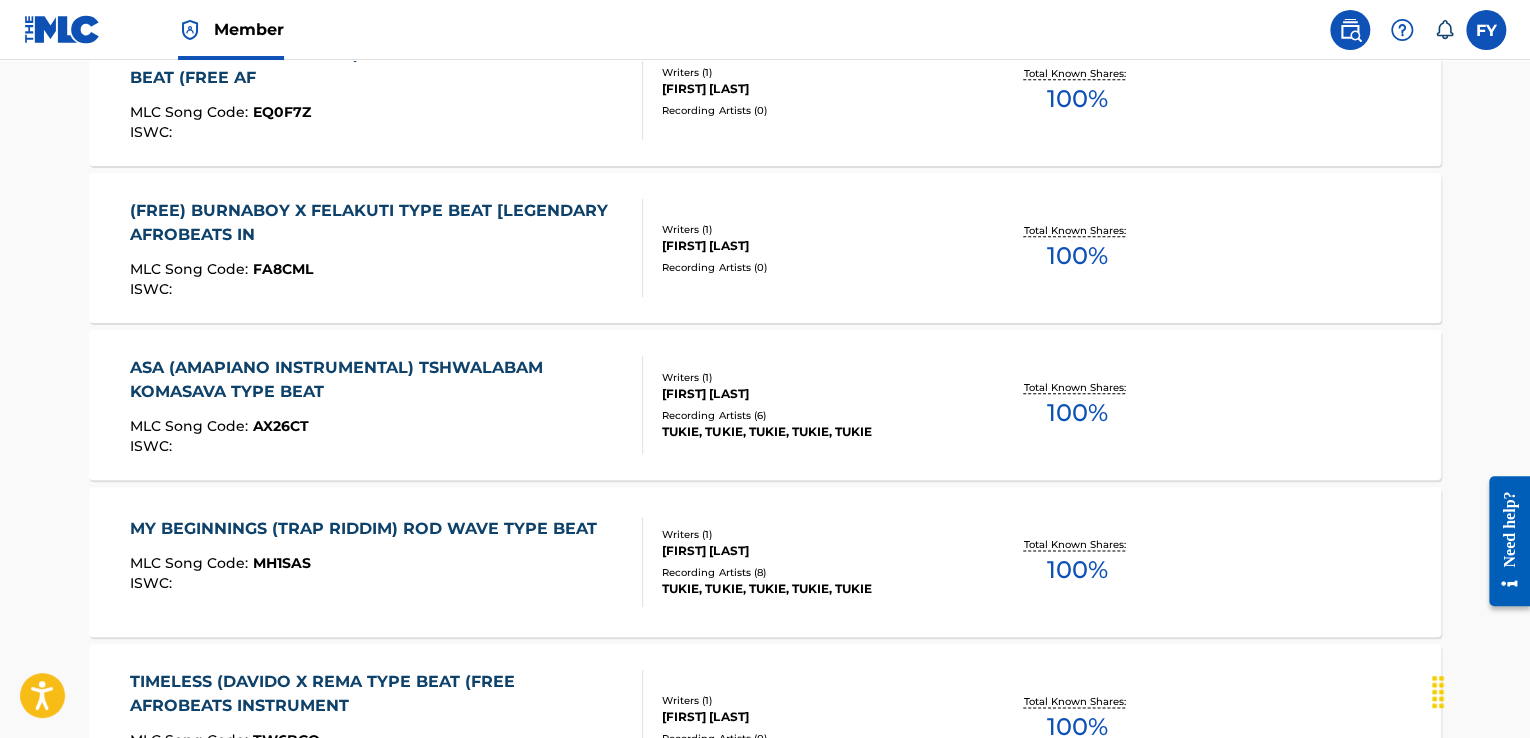 drag, startPoint x: 1535, startPoint y: 245, endPoint x: 22, endPoint y: 30, distance: 1528.1996 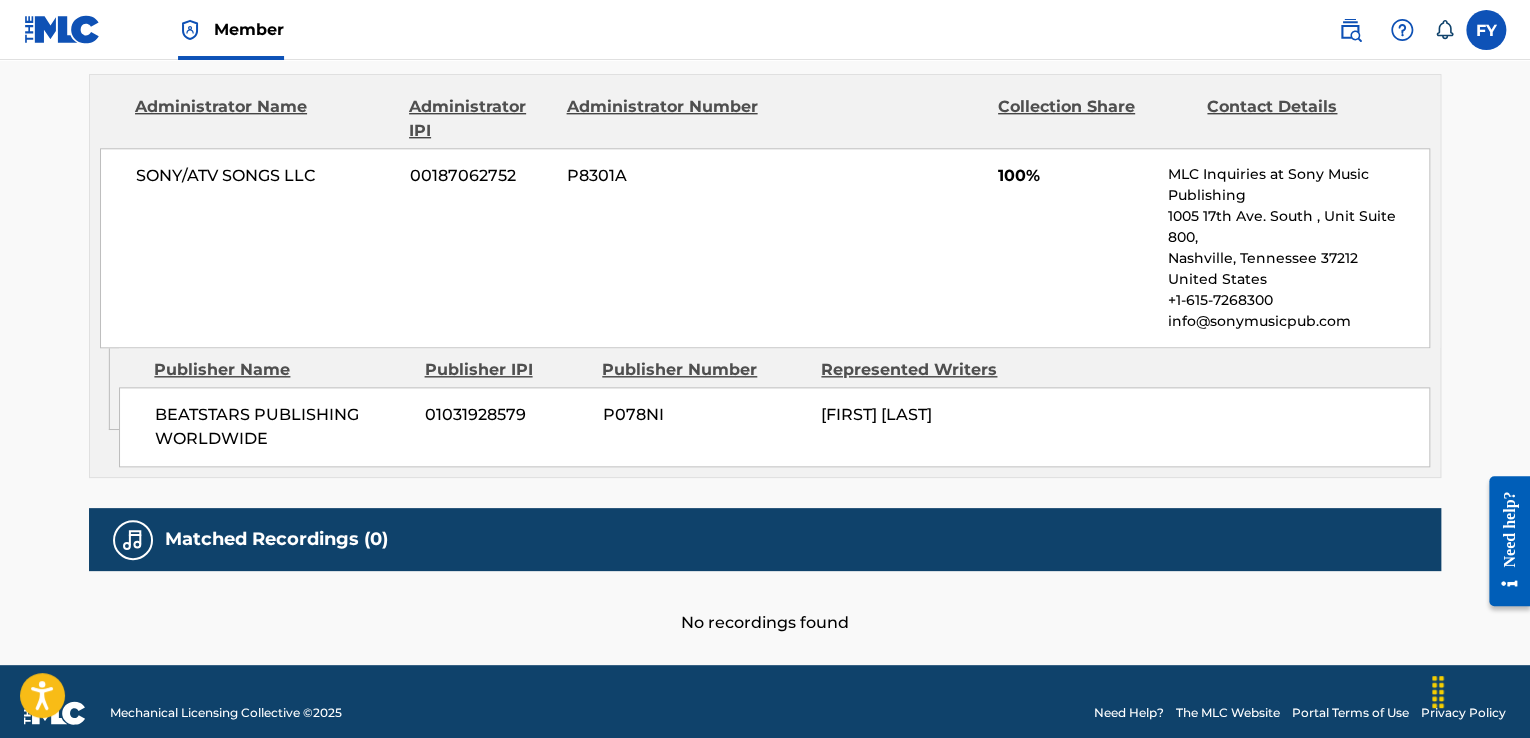 scroll, scrollTop: 0, scrollLeft: 0, axis: both 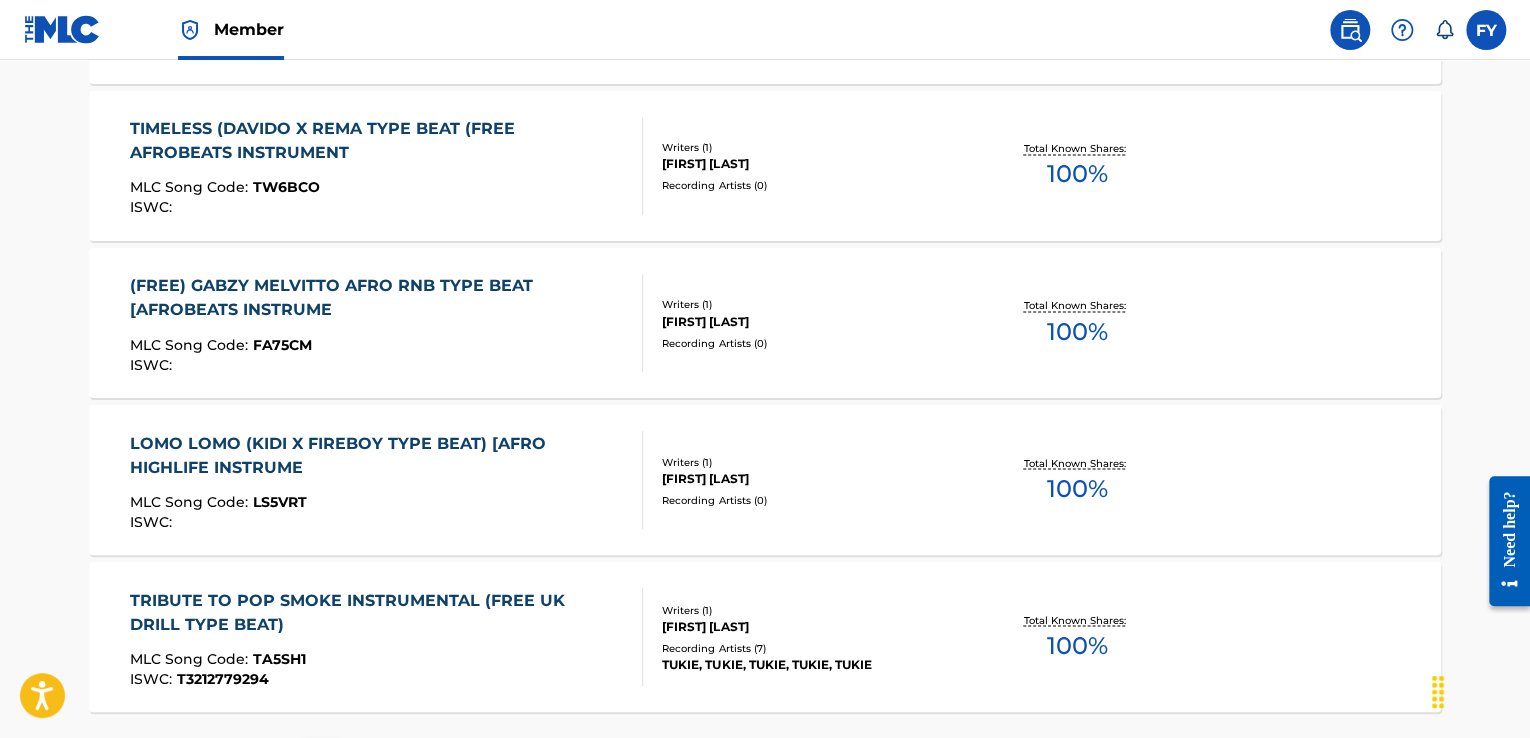 click on "LOMO LOMO (KIDI X FIREBOY TYPE BEAT) [AFRO HIGHLIFE INSTRUME" at bounding box center (378, 455) 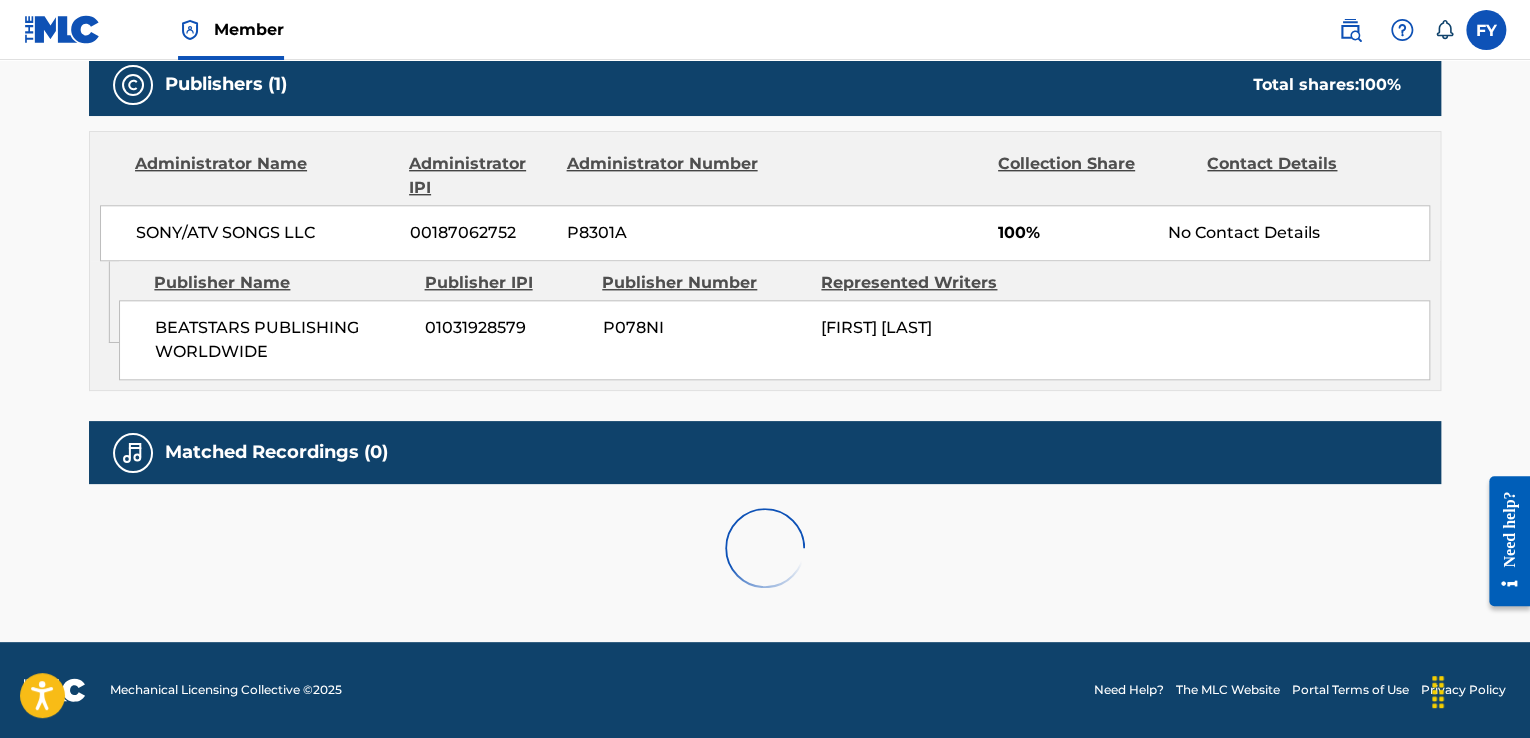 scroll, scrollTop: 0, scrollLeft: 0, axis: both 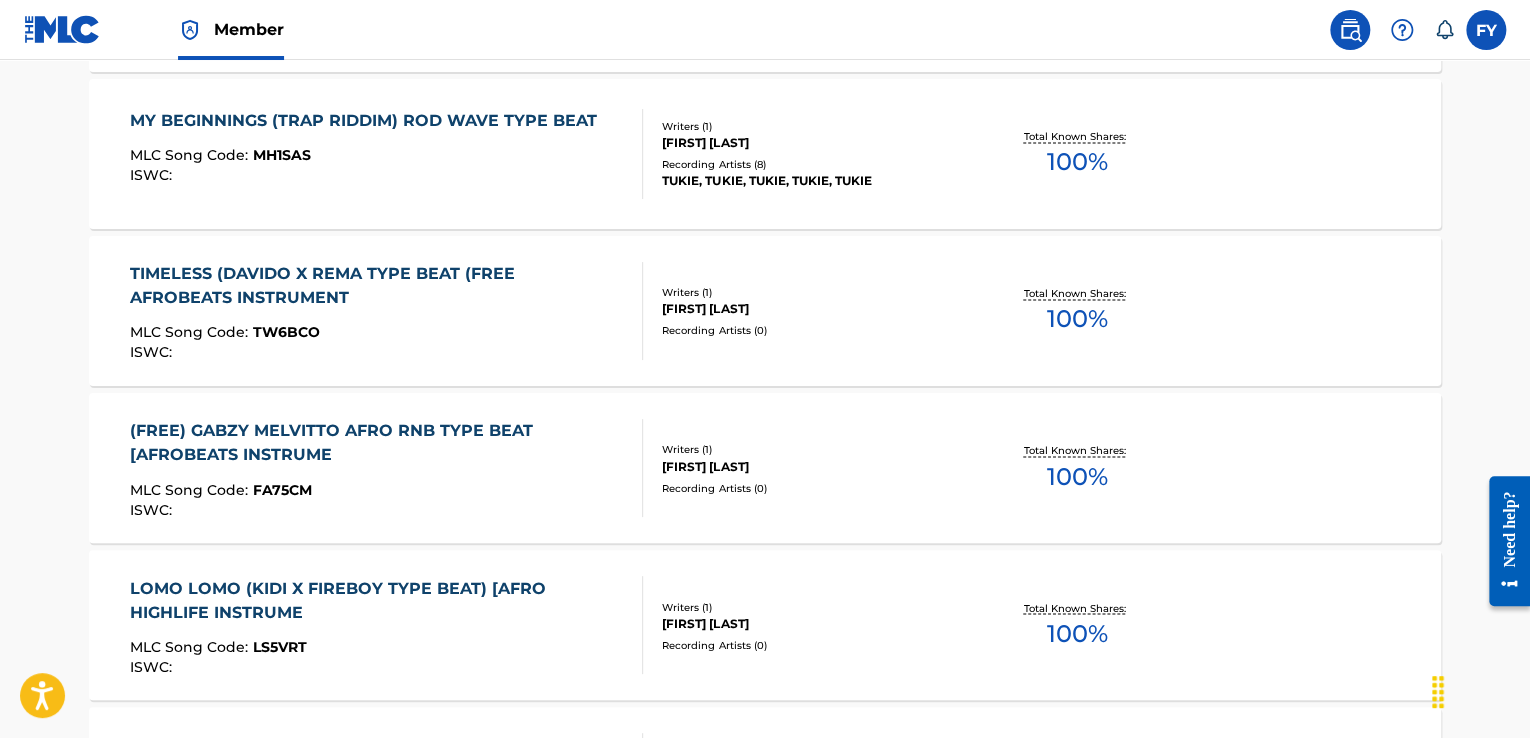 click on "(FREE) GABZY MELVITTO AFRO RNB TYPE BEAT [AFROBEATS INSTRUME MLC Song Code : FA75CM ISWC :" at bounding box center [378, 468] 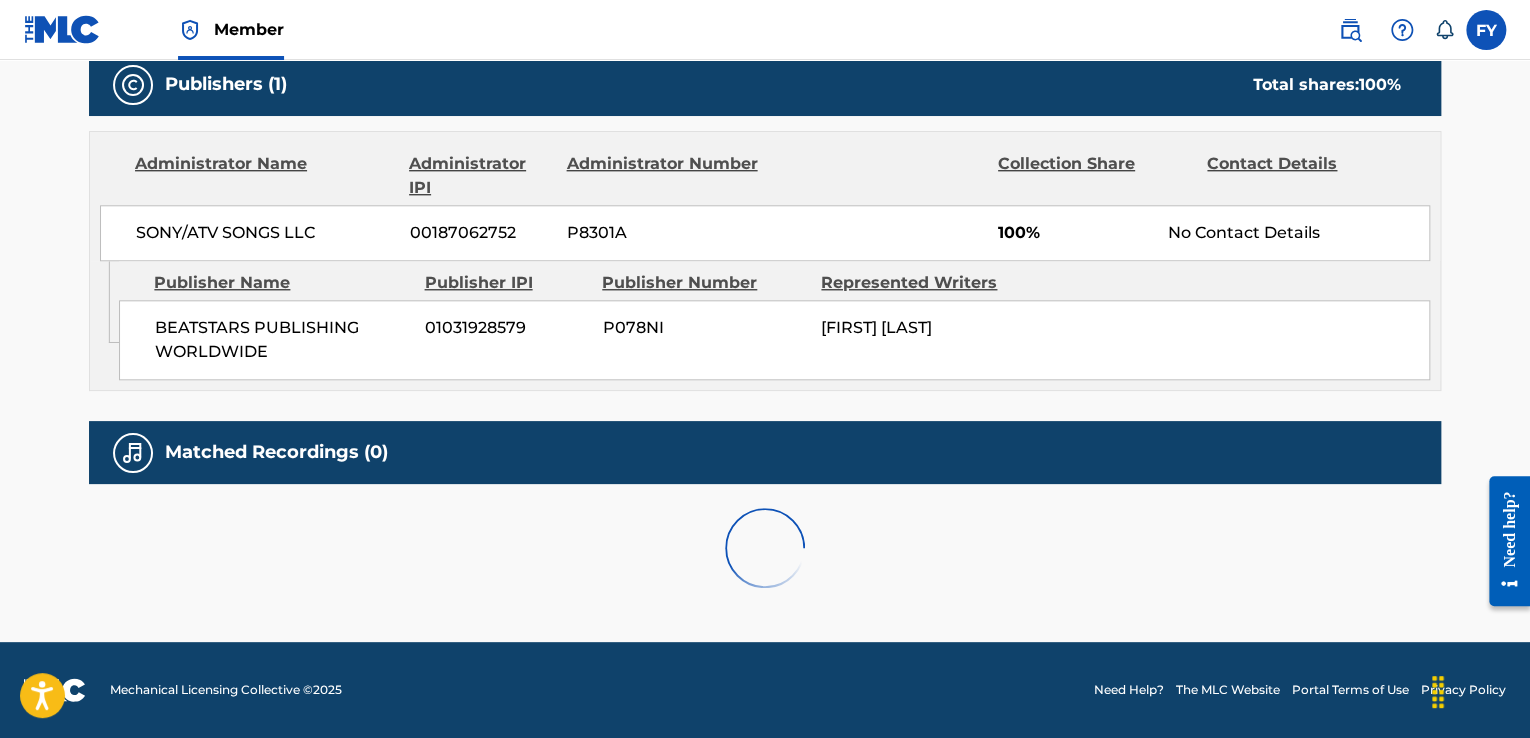 scroll, scrollTop: 0, scrollLeft: 0, axis: both 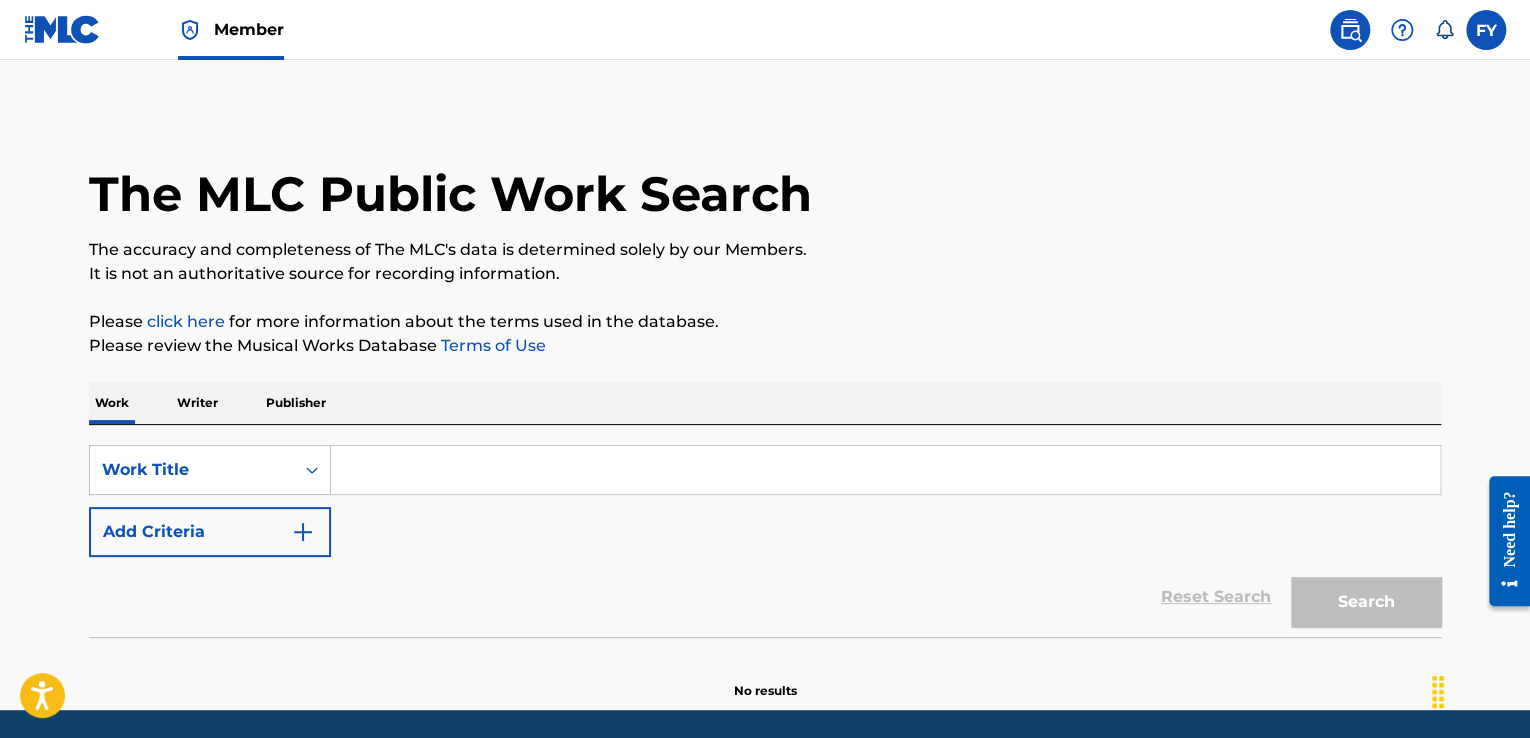 drag, startPoint x: 423, startPoint y: 469, endPoint x: 374, endPoint y: 517, distance: 68.593 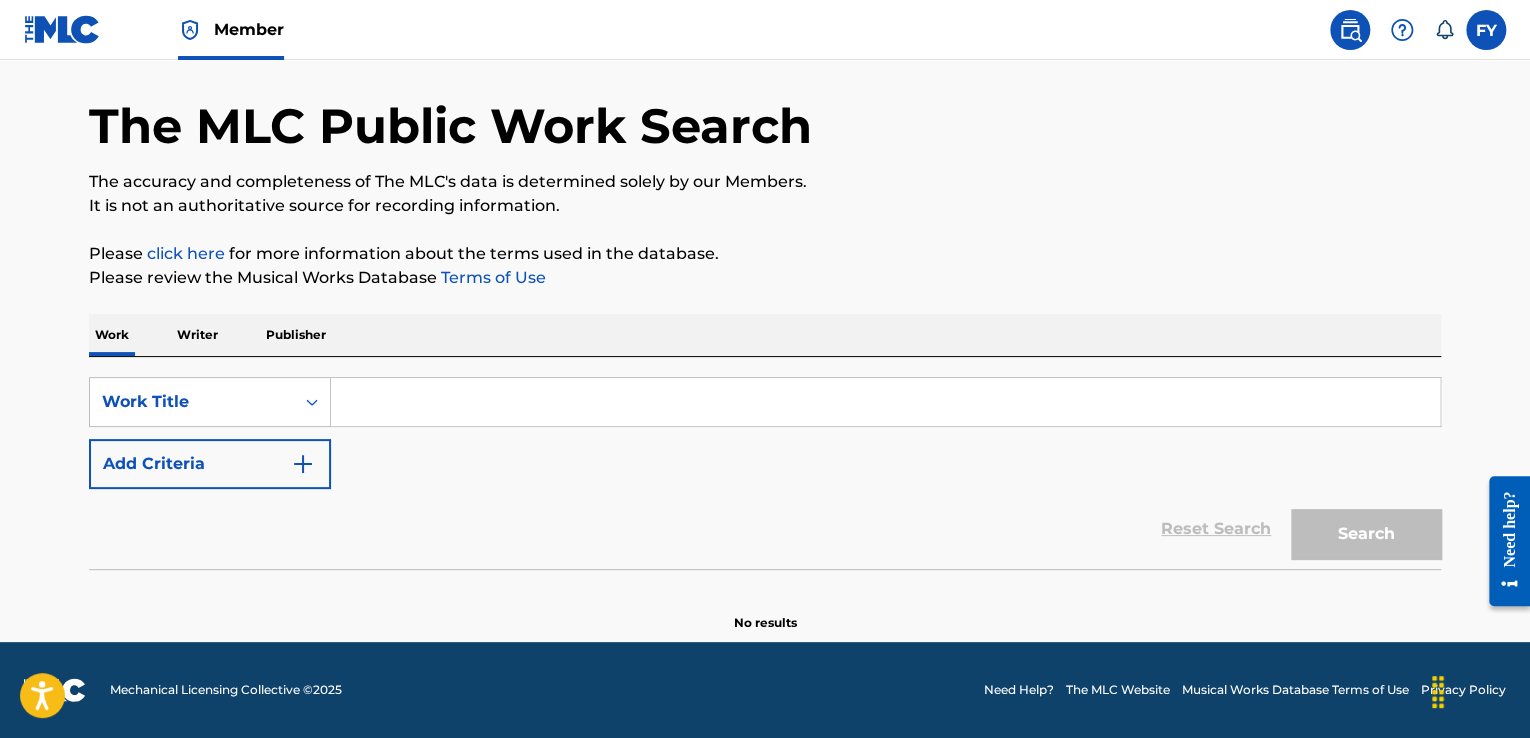 click at bounding box center (885, 402) 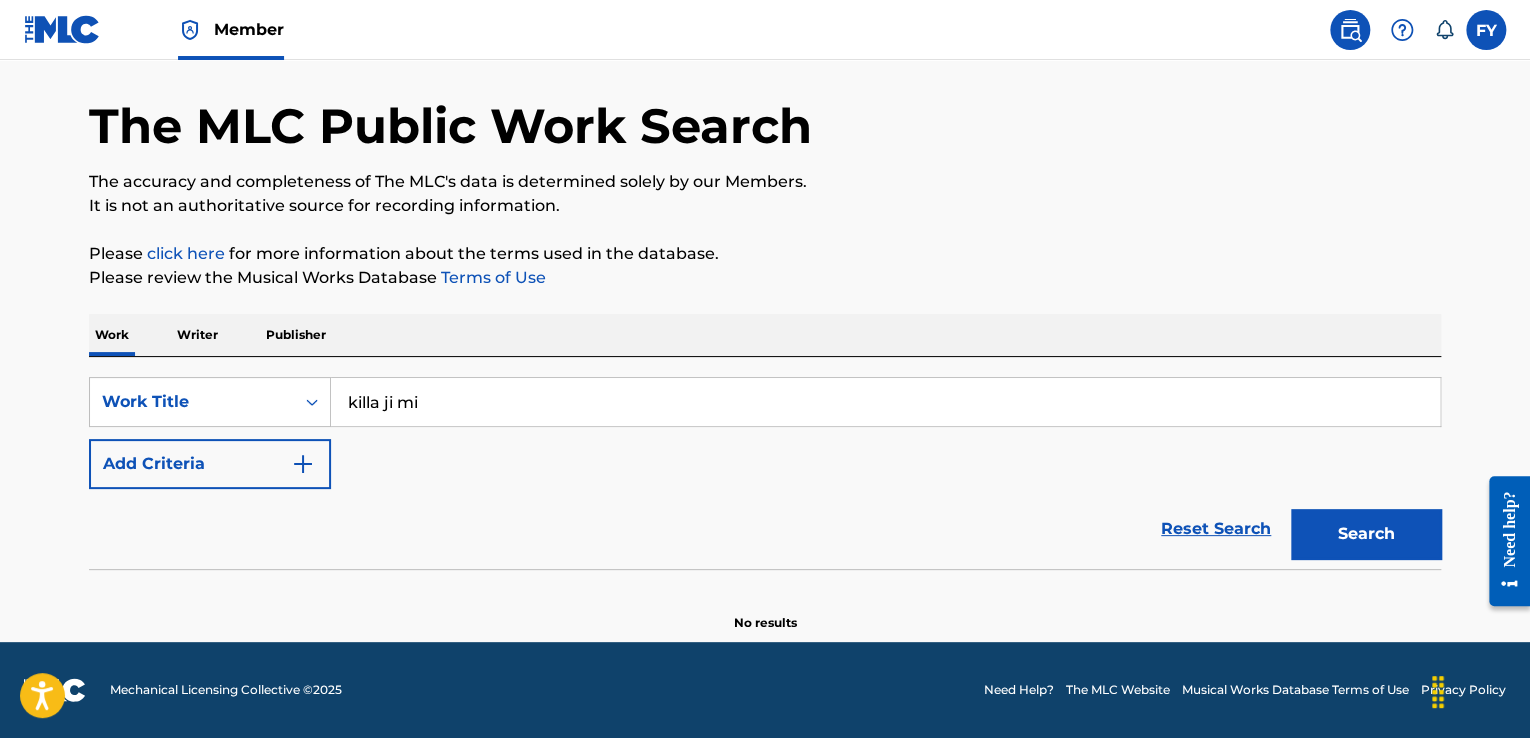 type on "killa ji mi" 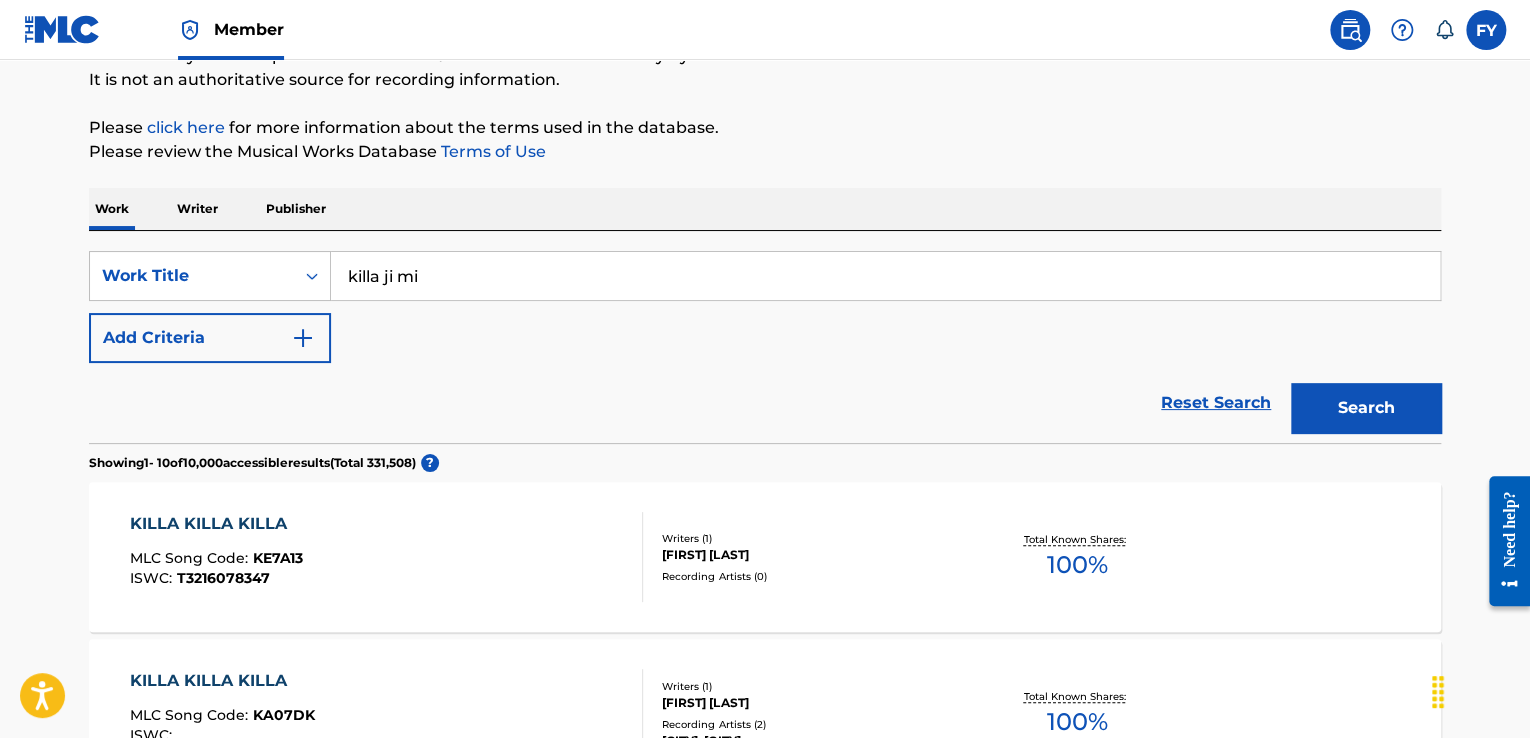 scroll, scrollTop: 0, scrollLeft: 0, axis: both 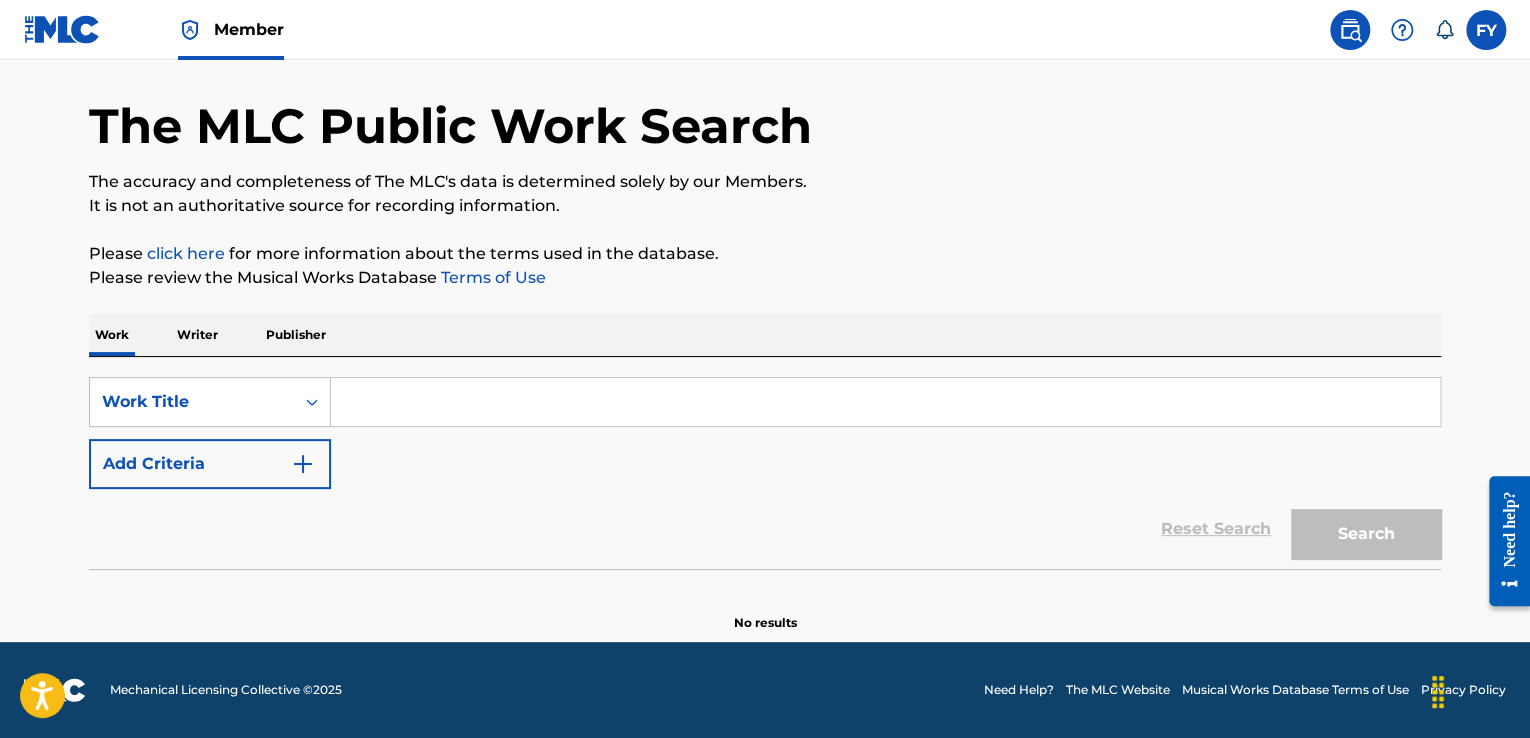 click on "Work Writer Publisher" at bounding box center (765, 335) 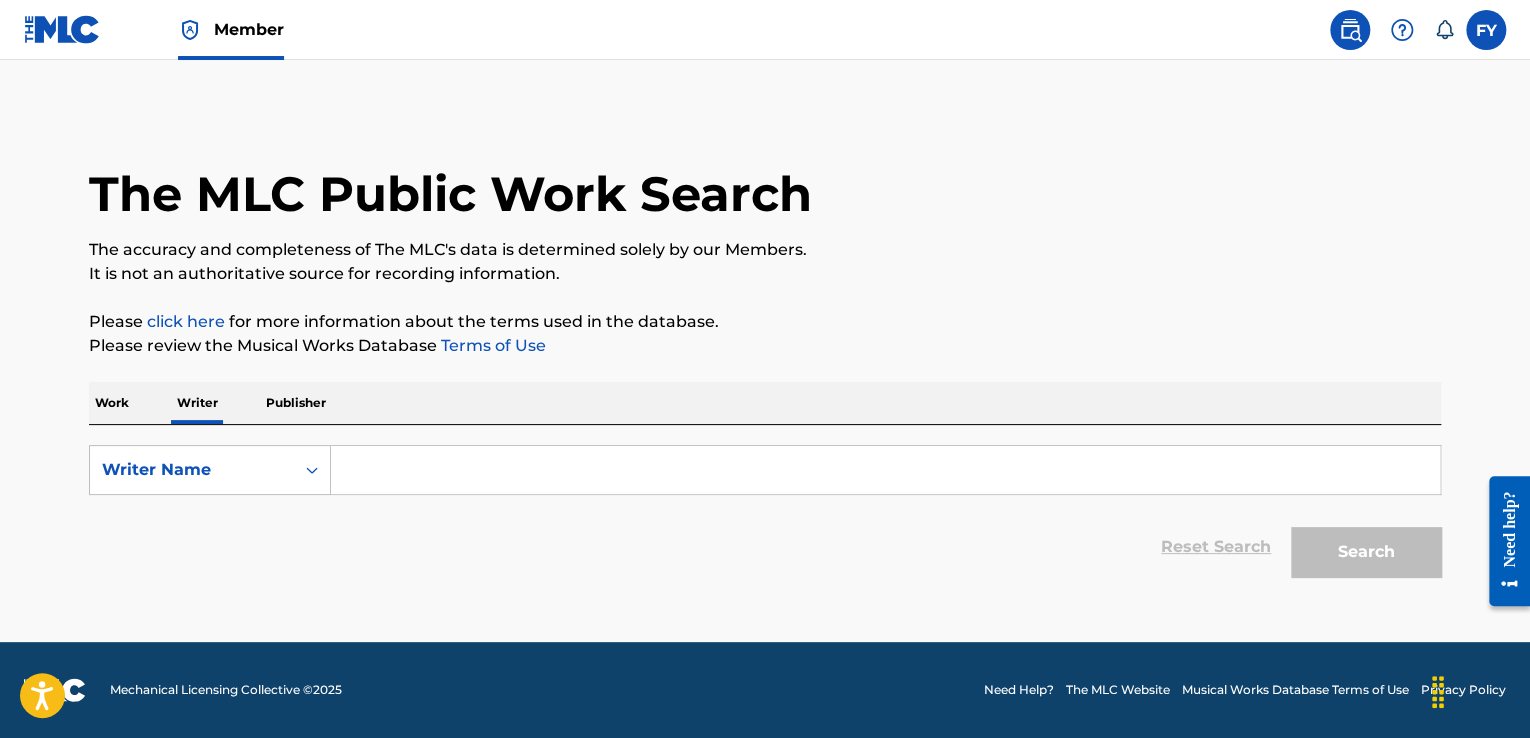 scroll, scrollTop: 0, scrollLeft: 0, axis: both 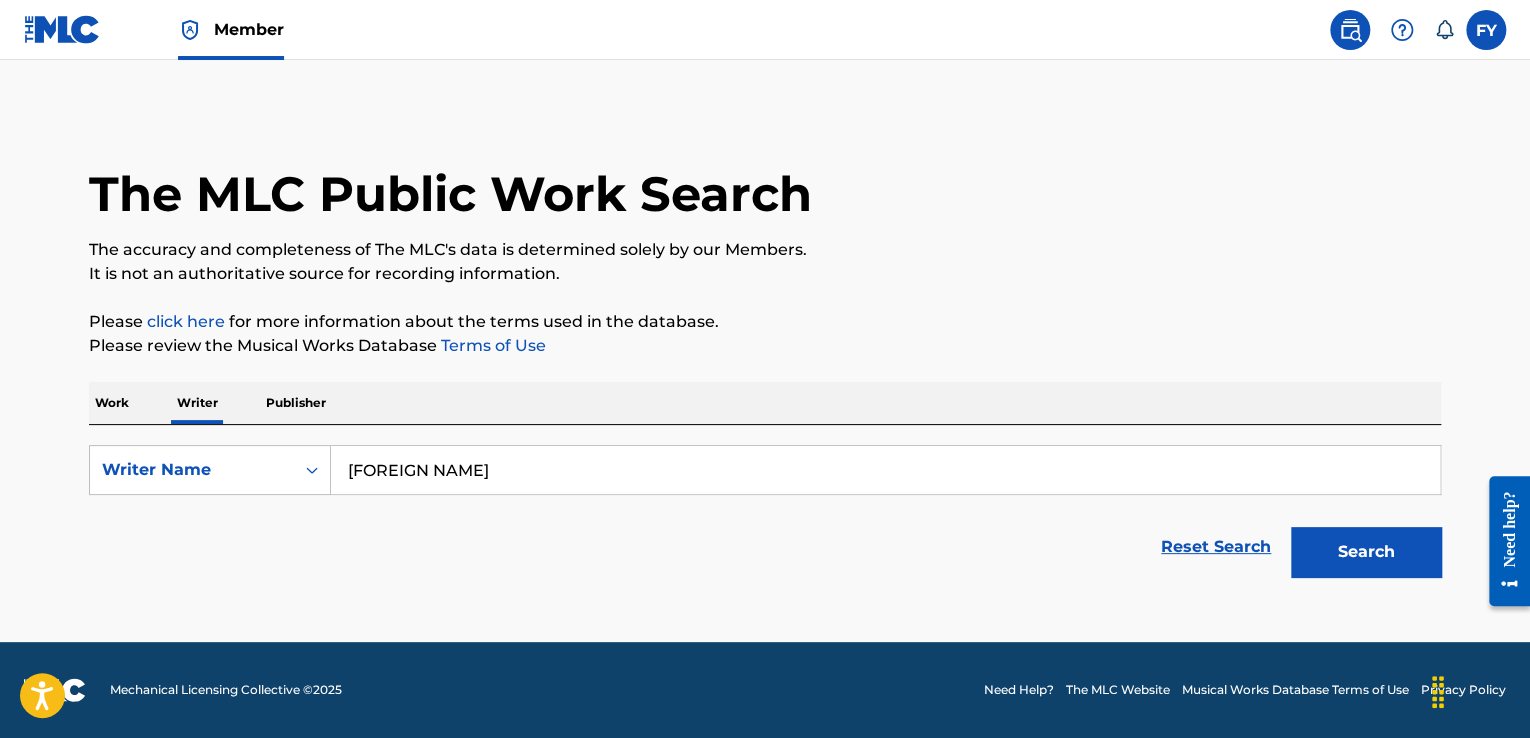 type on "[FOREIGN NAME]" 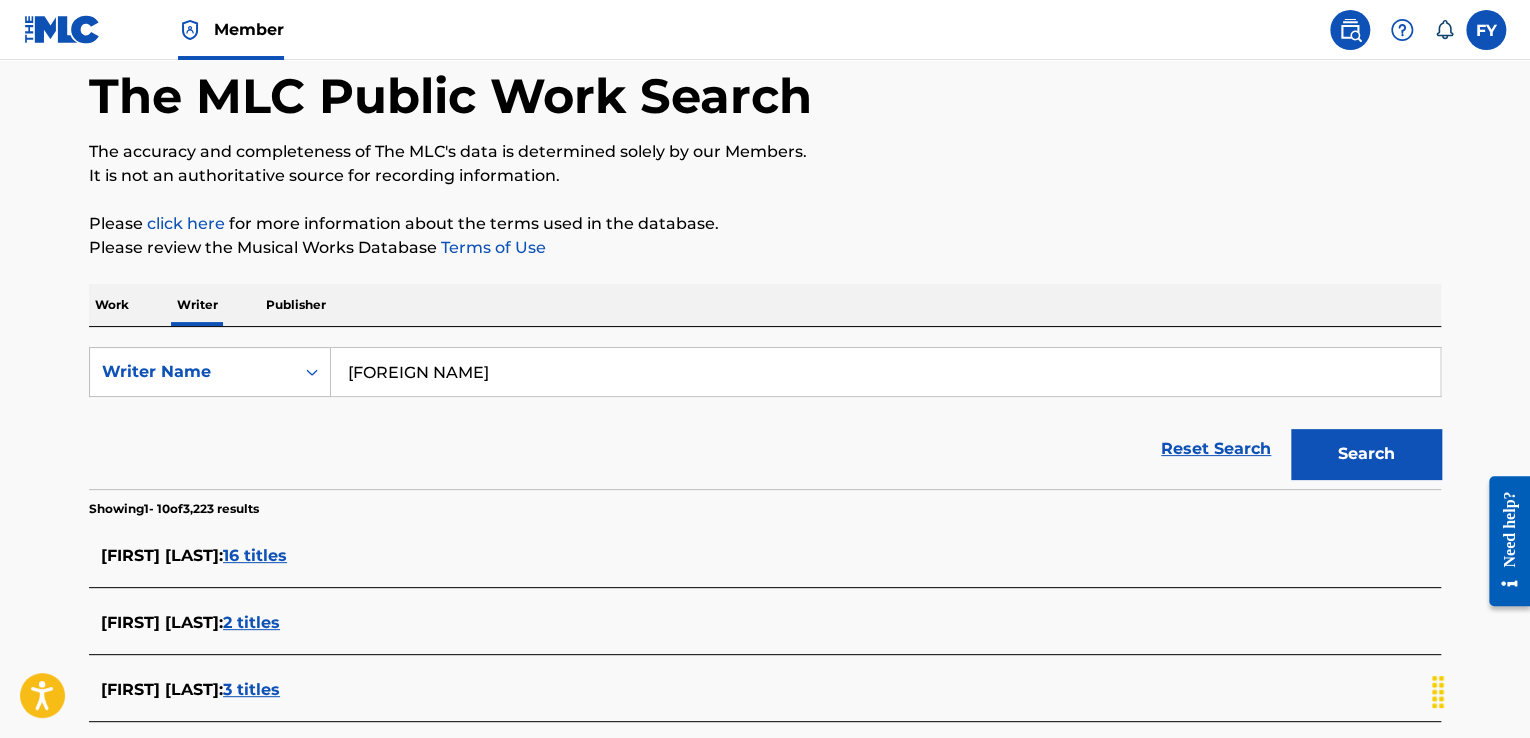 scroll, scrollTop: 0, scrollLeft: 0, axis: both 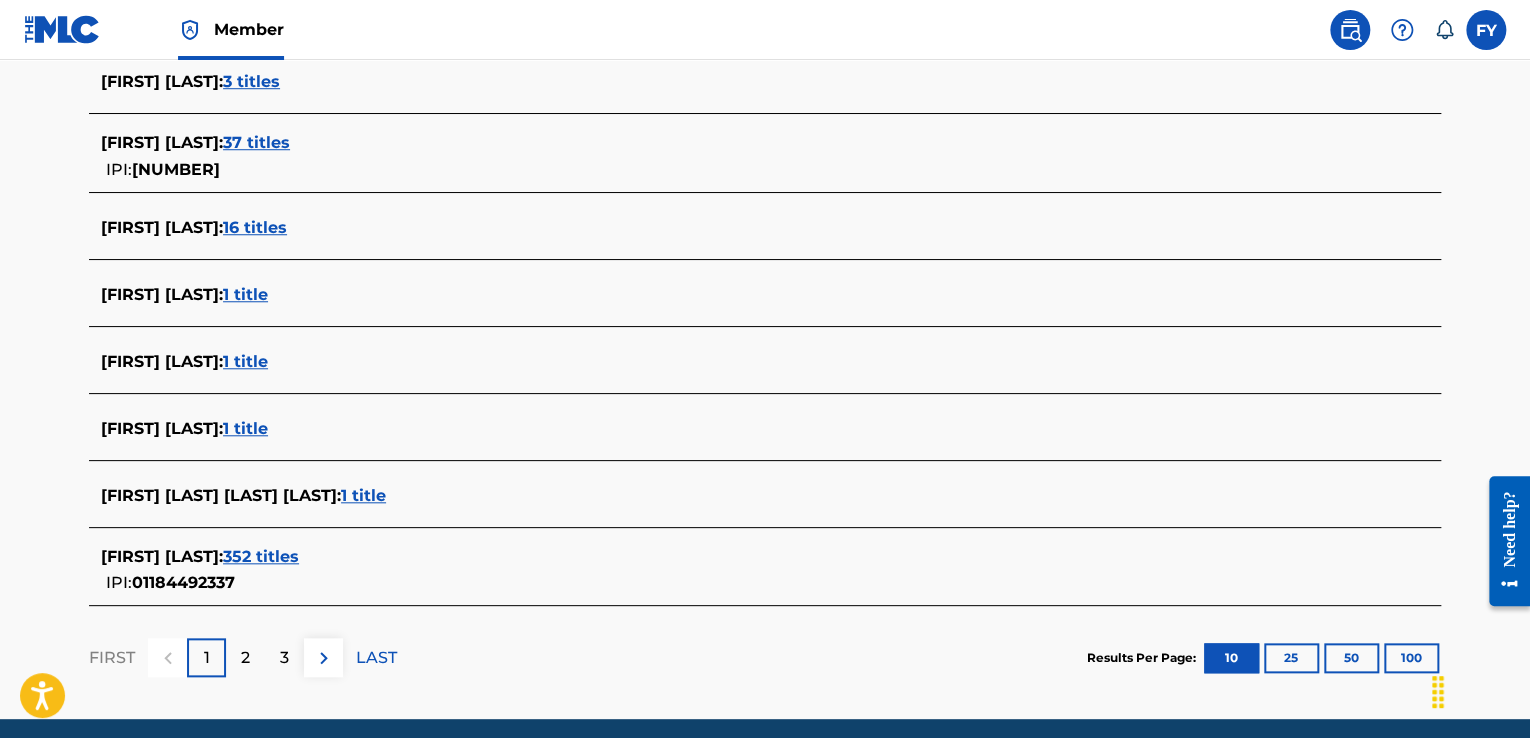 click on "352 titles" at bounding box center [261, 556] 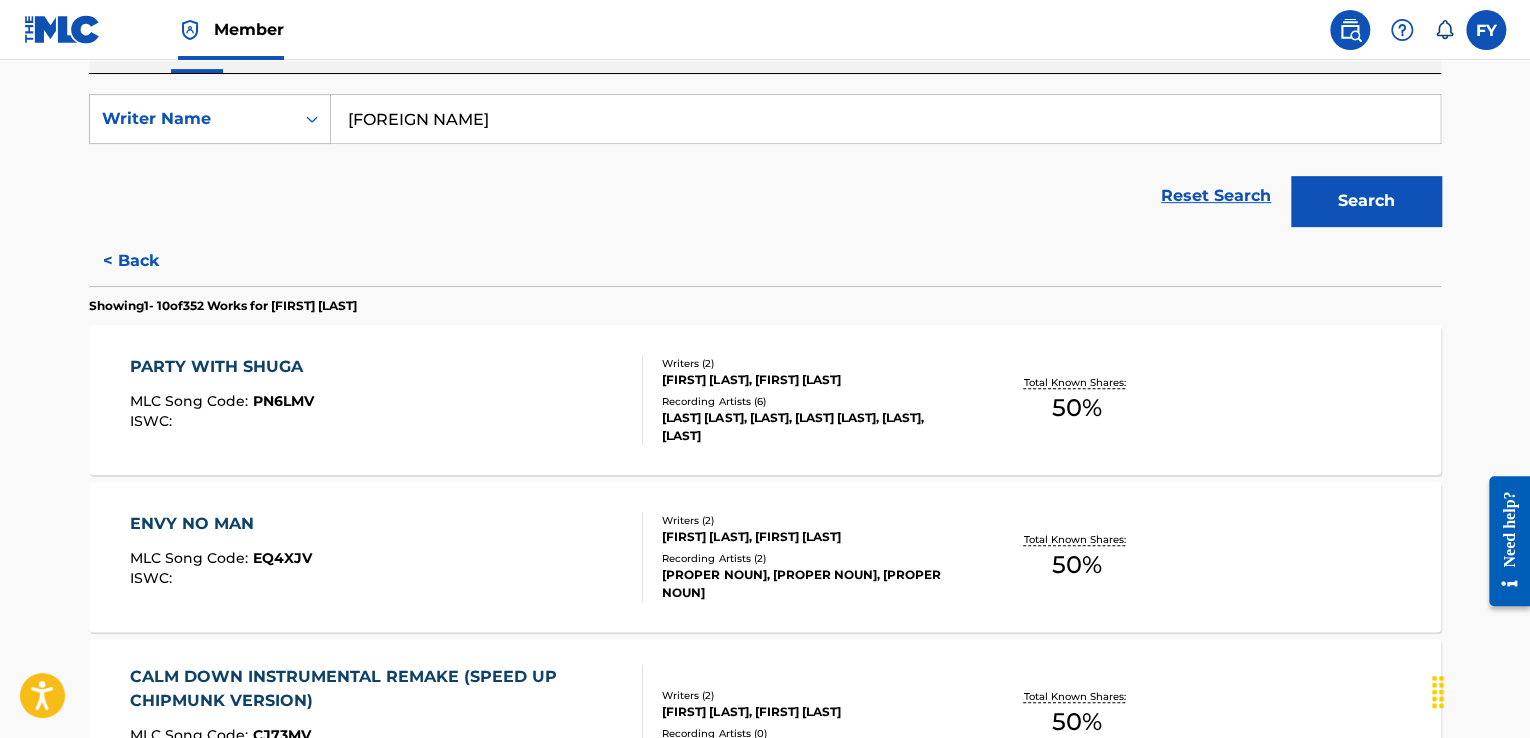scroll, scrollTop: 272, scrollLeft: 0, axis: vertical 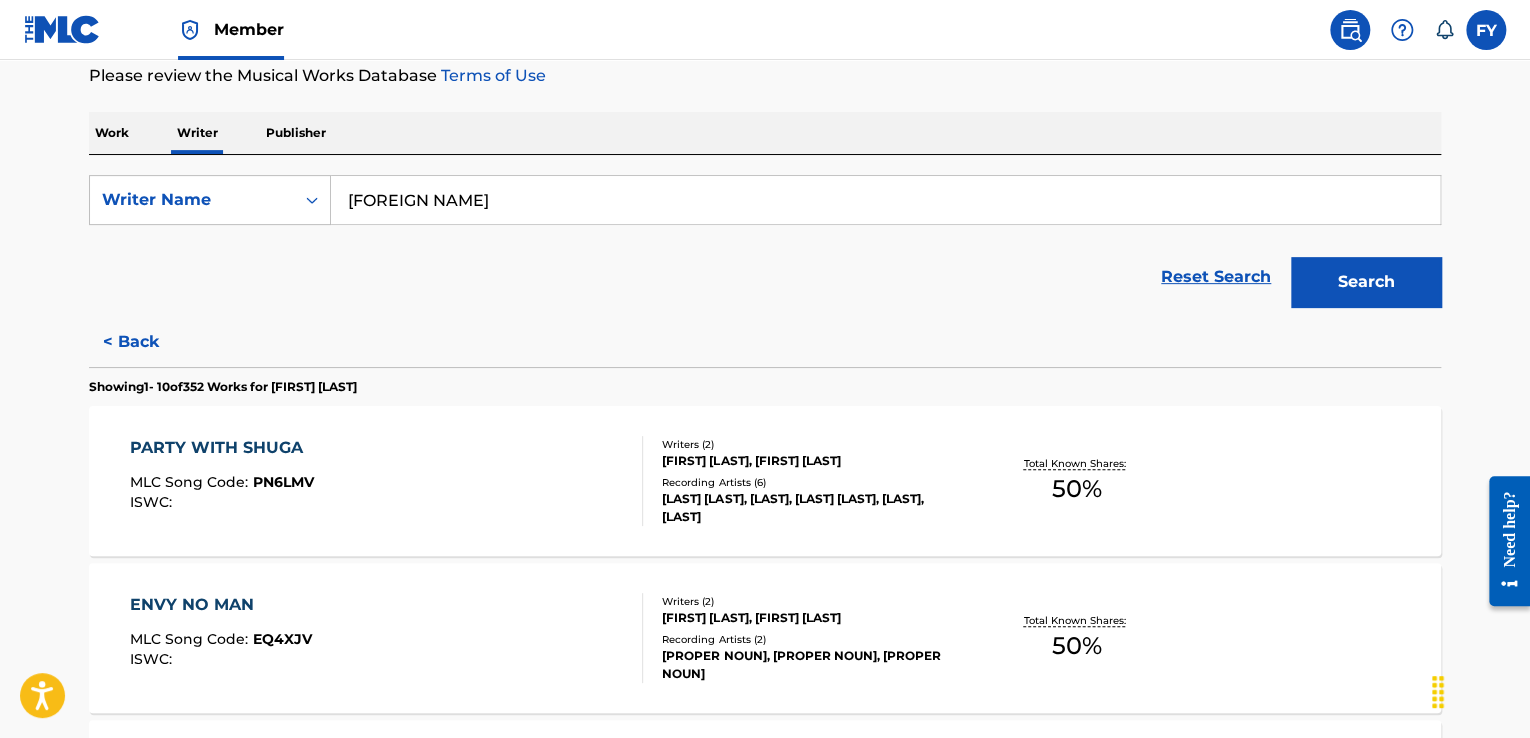 click on "Reset Search Search" at bounding box center [765, 277] 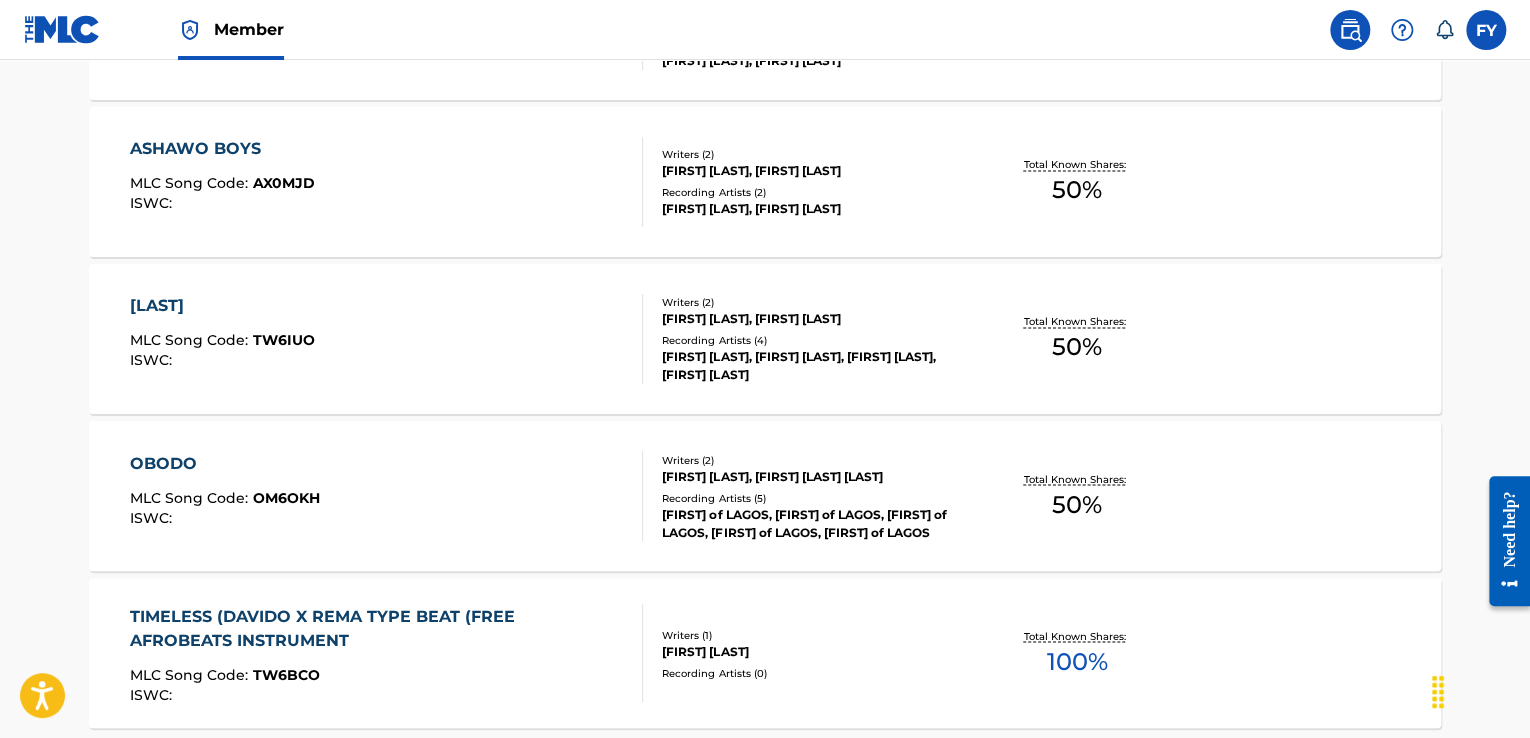 scroll, scrollTop: 1710, scrollLeft: 0, axis: vertical 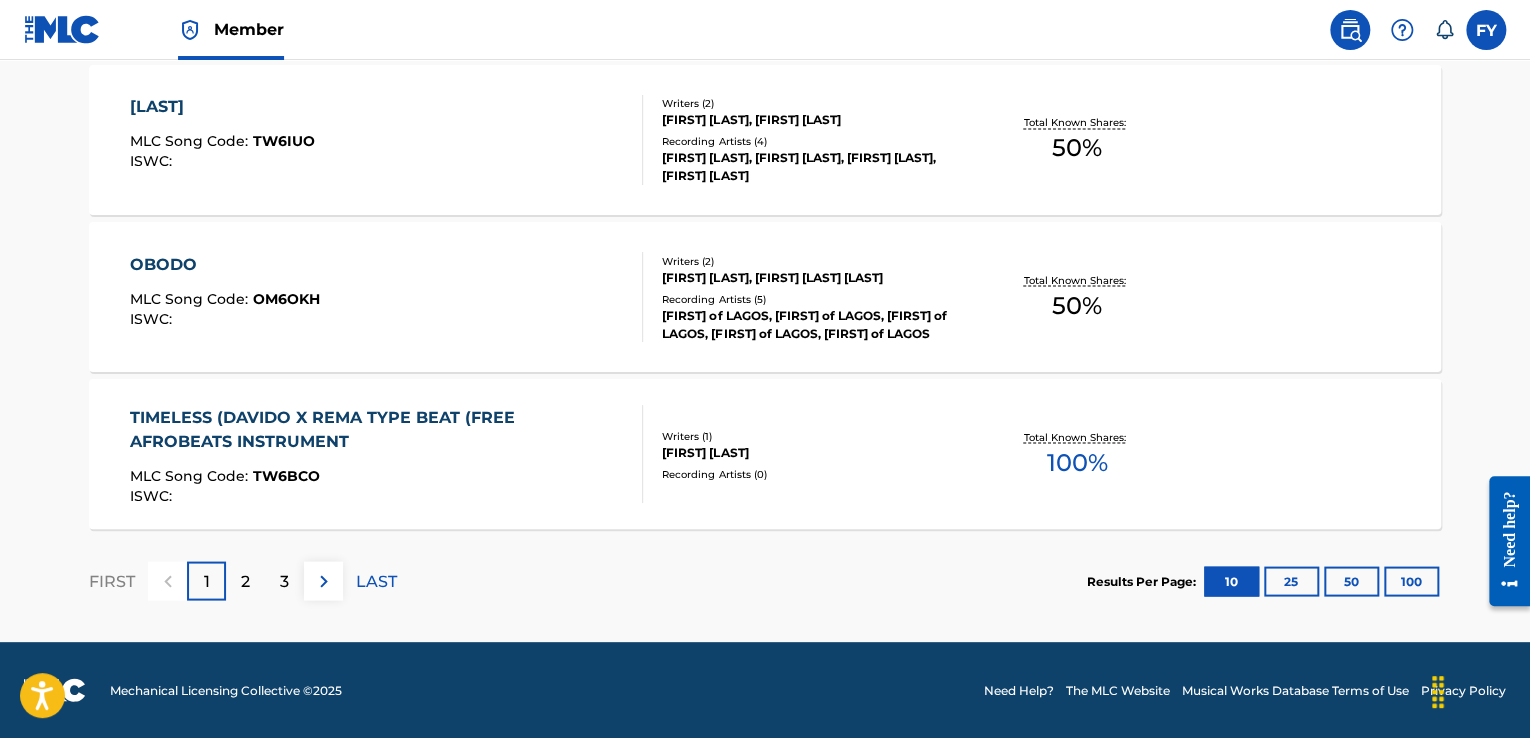 click on "100" at bounding box center (1411, 581) 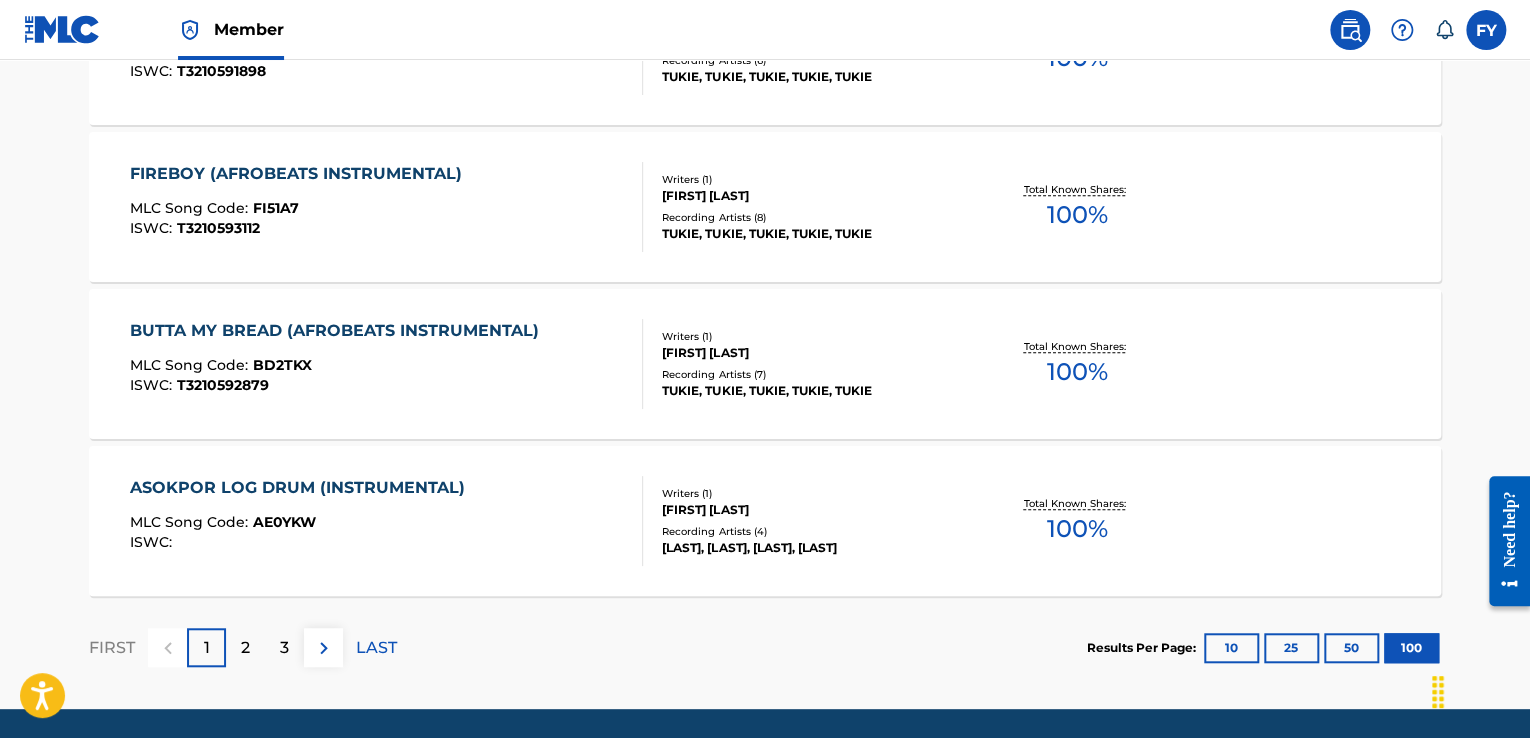 scroll, scrollTop: 15840, scrollLeft: 0, axis: vertical 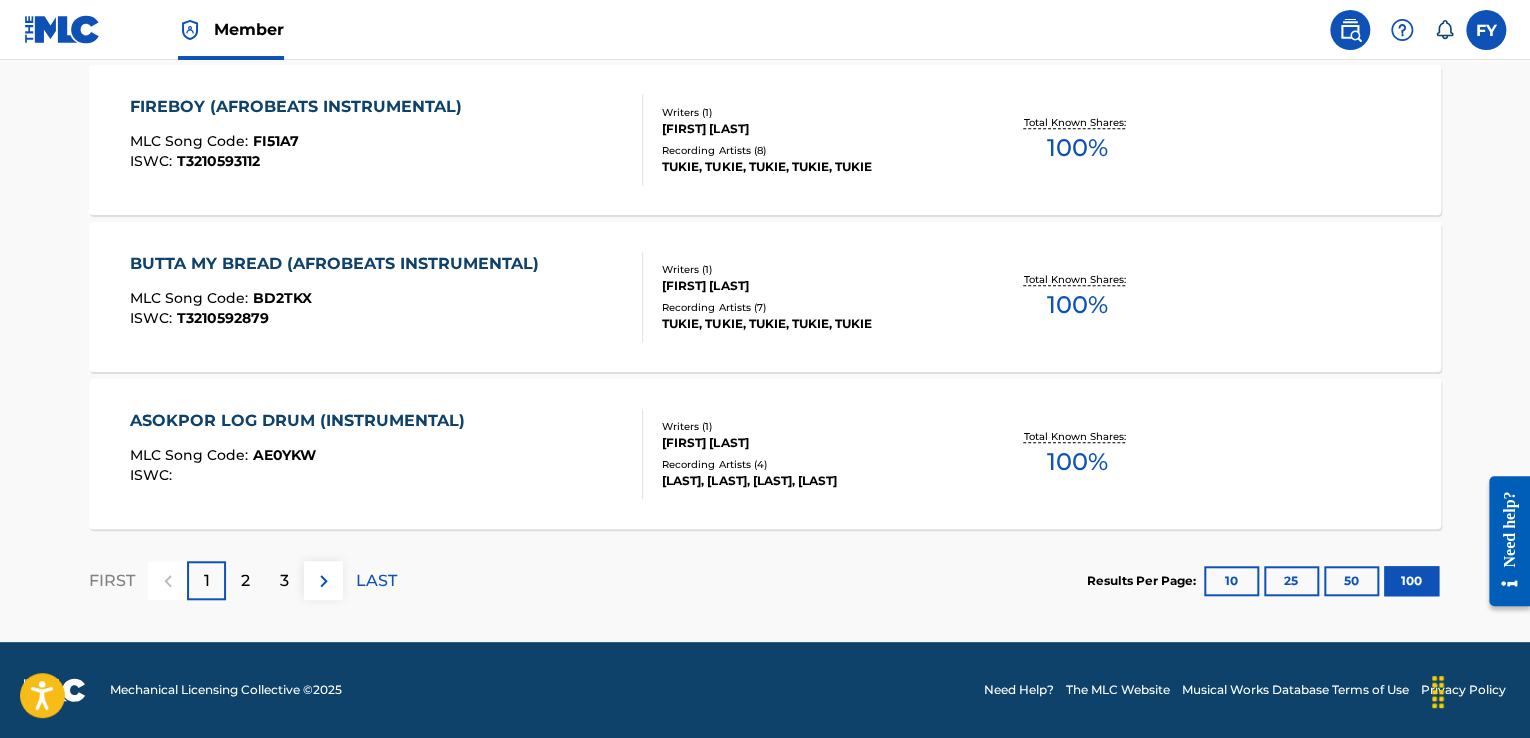 click on "100" at bounding box center [1411, 581] 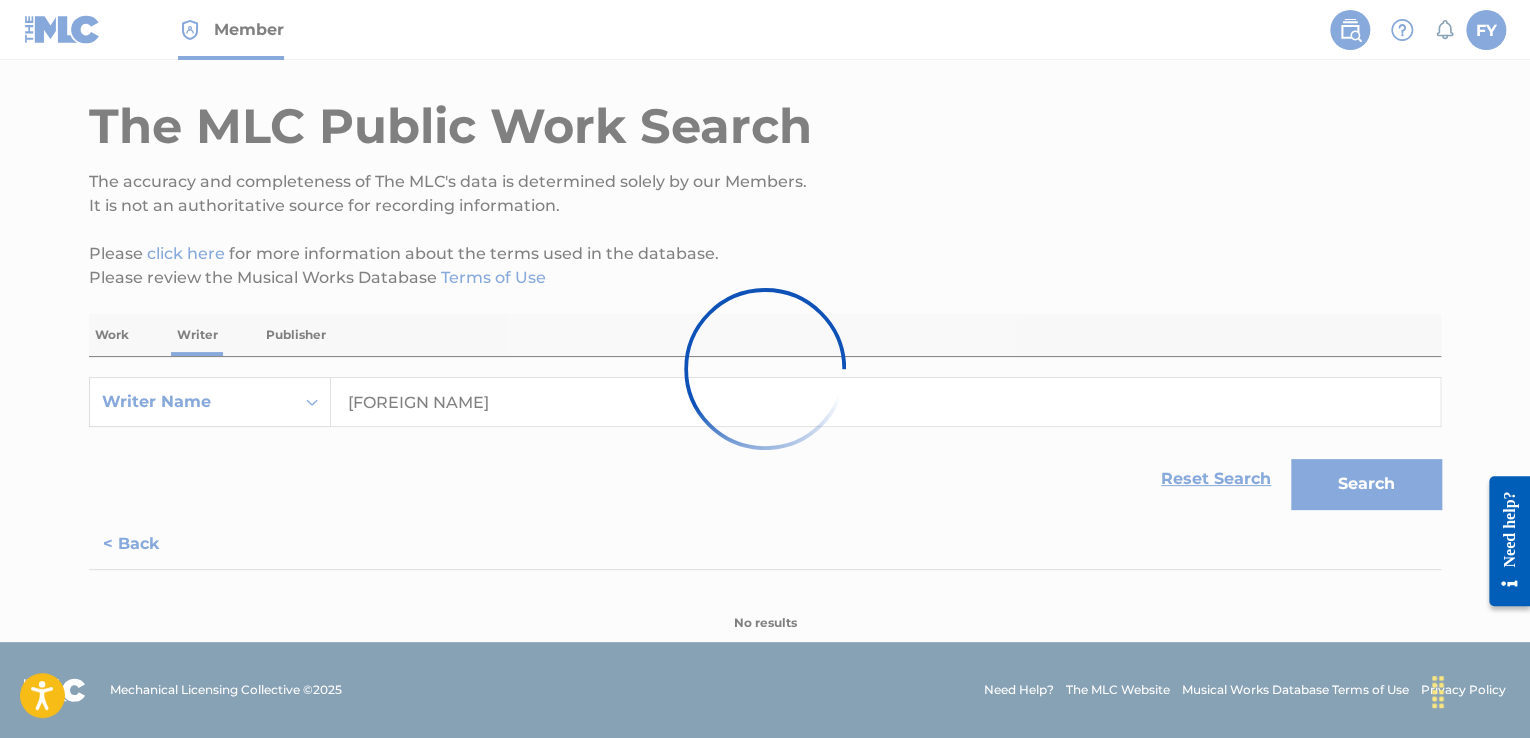 scroll, scrollTop: 68, scrollLeft: 0, axis: vertical 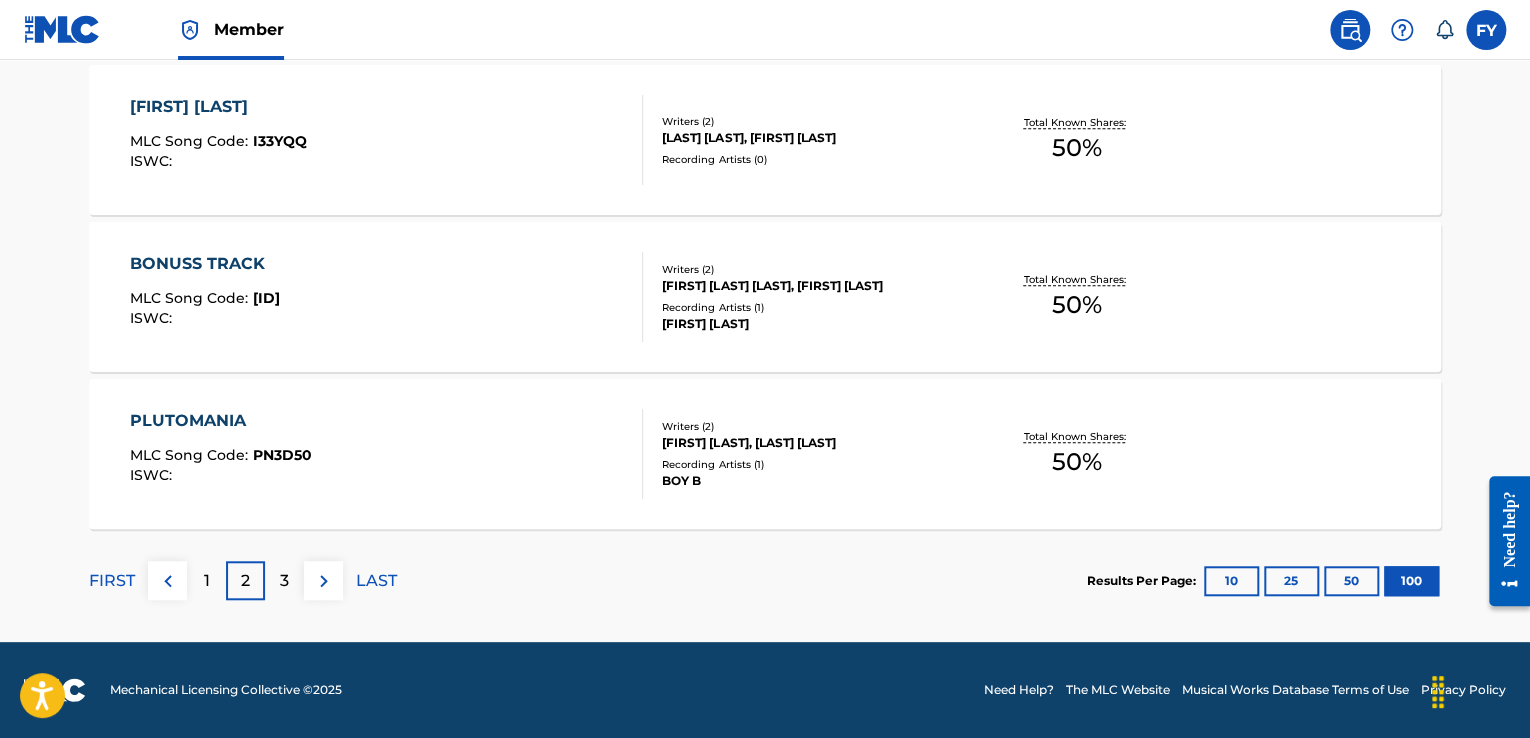 click at bounding box center (324, 581) 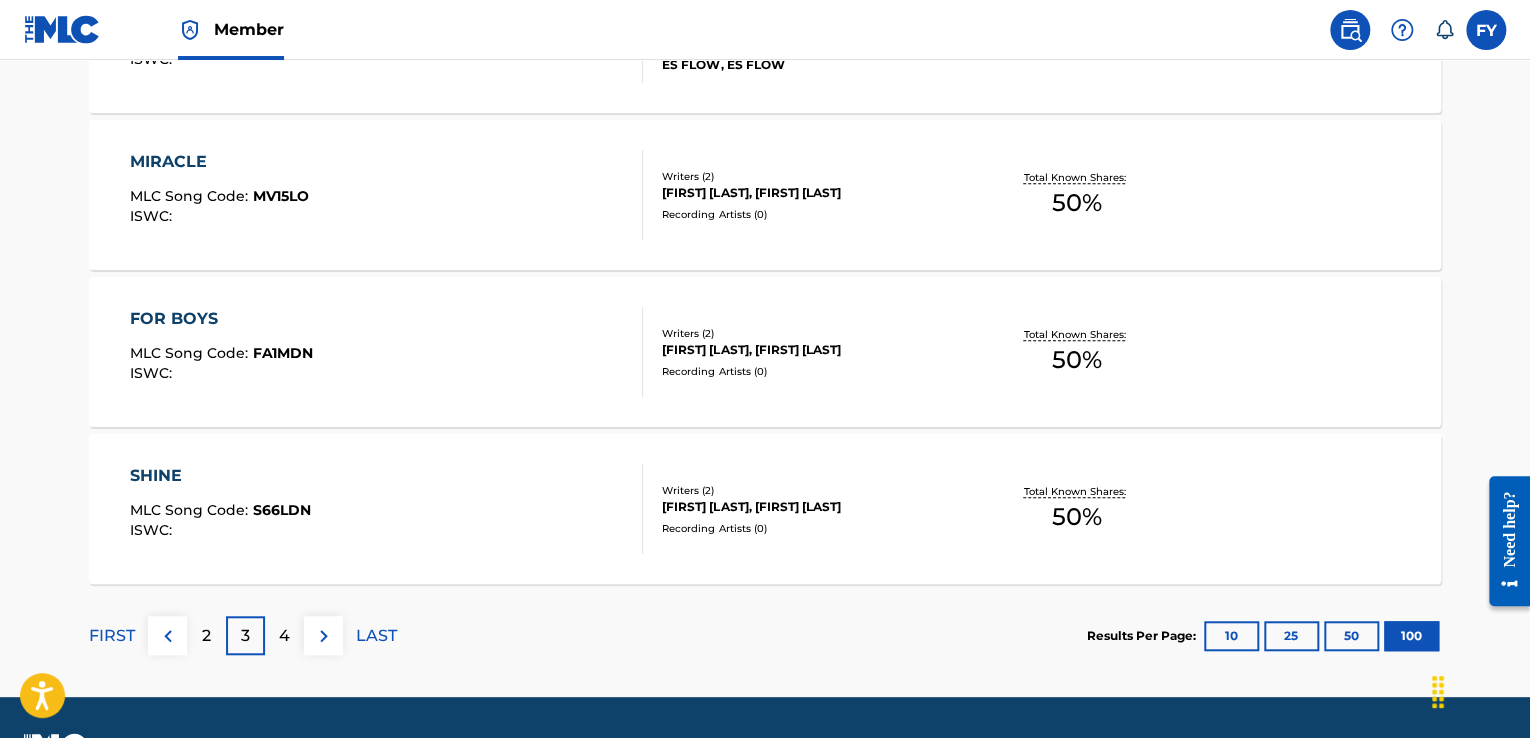 scroll, scrollTop: 15840, scrollLeft: 0, axis: vertical 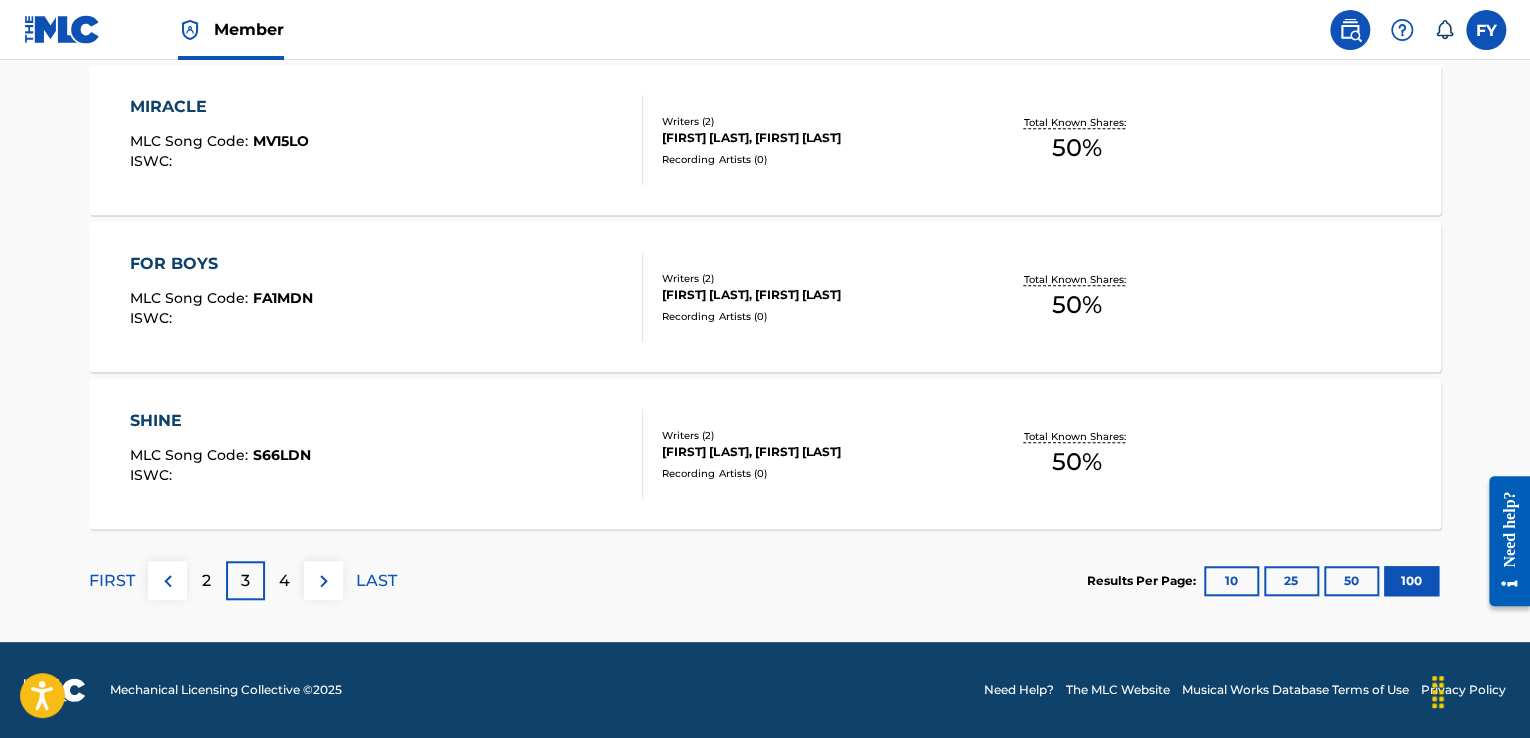 click on "4" at bounding box center (284, 581) 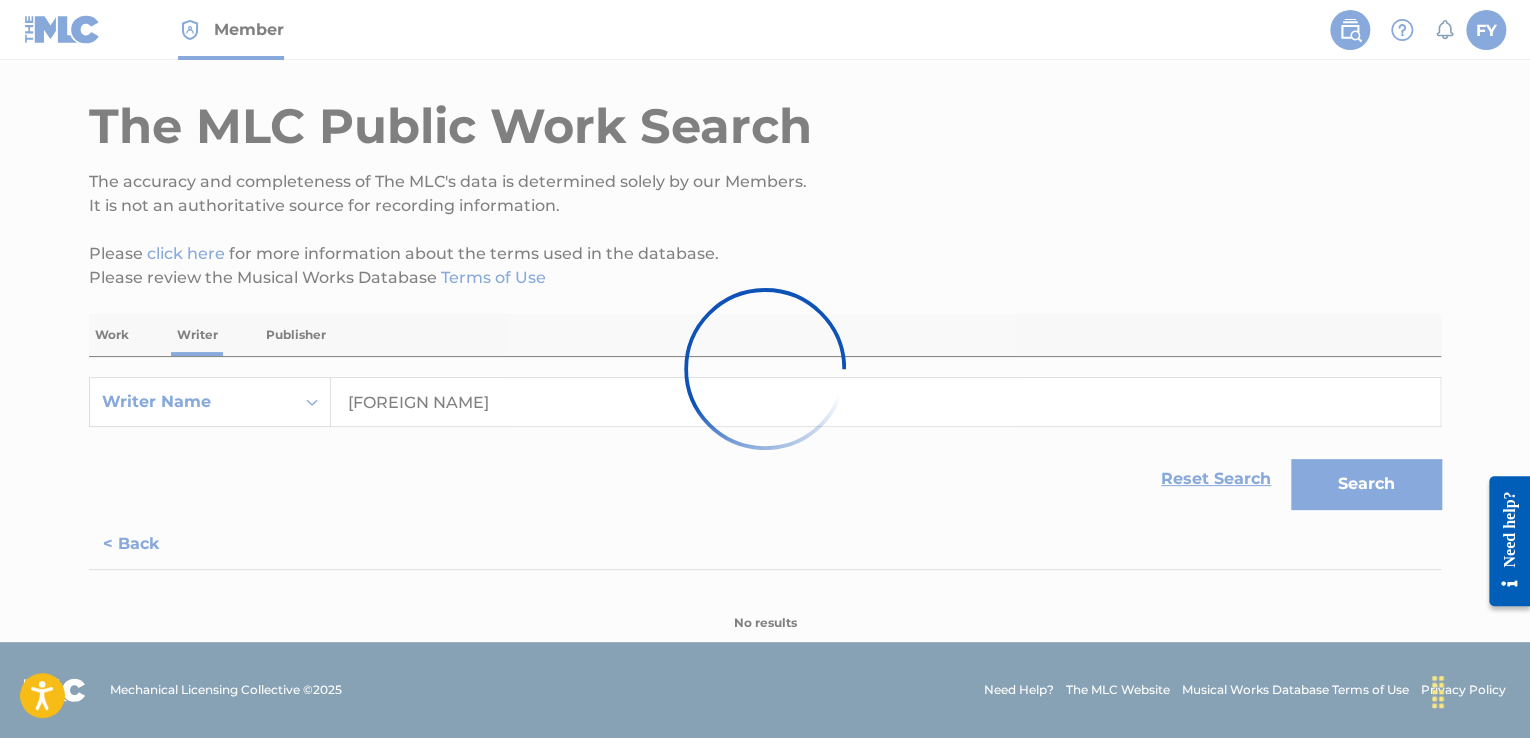 scroll, scrollTop: 68, scrollLeft: 0, axis: vertical 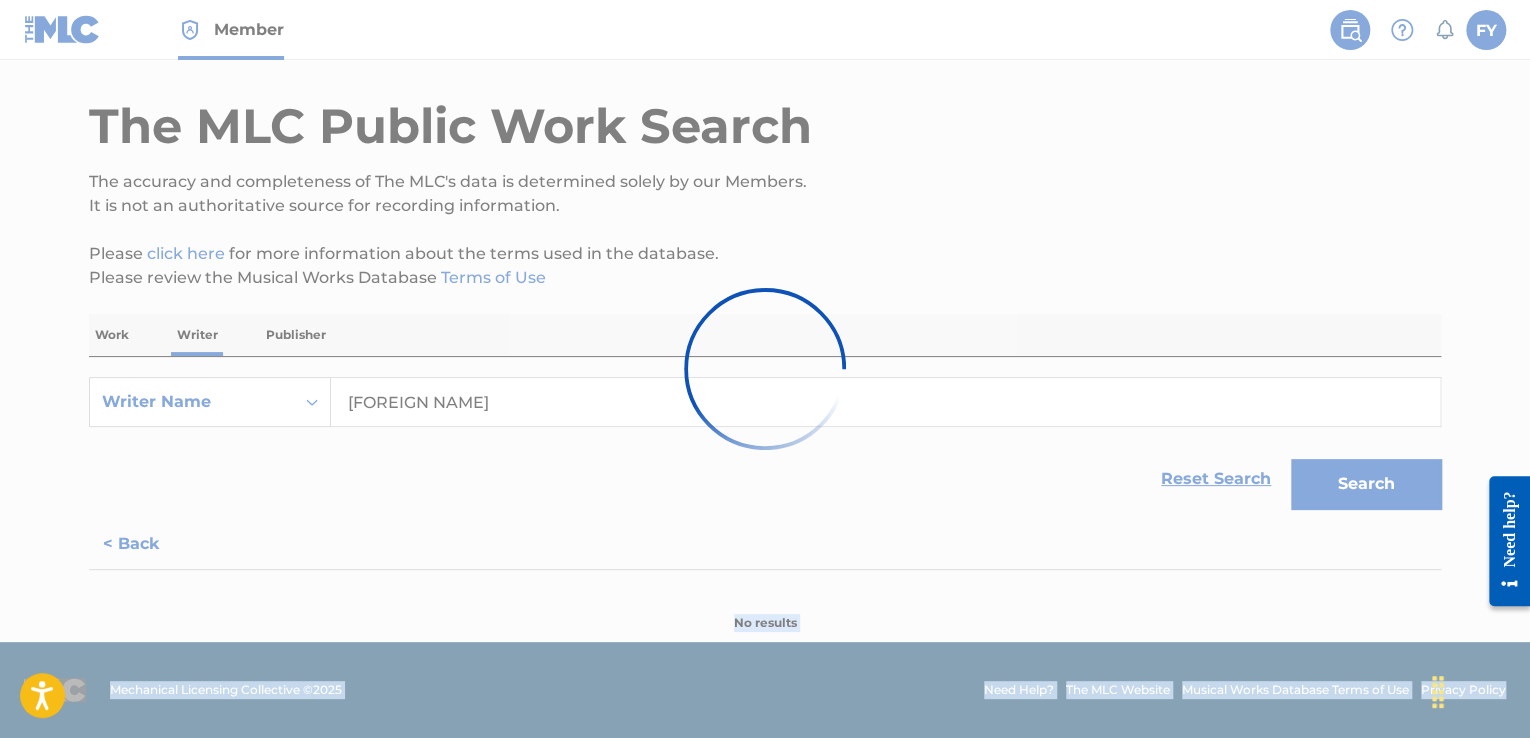 drag, startPoint x: 1531, startPoint y: 231, endPoint x: 1535, endPoint y: 267, distance: 36.221542 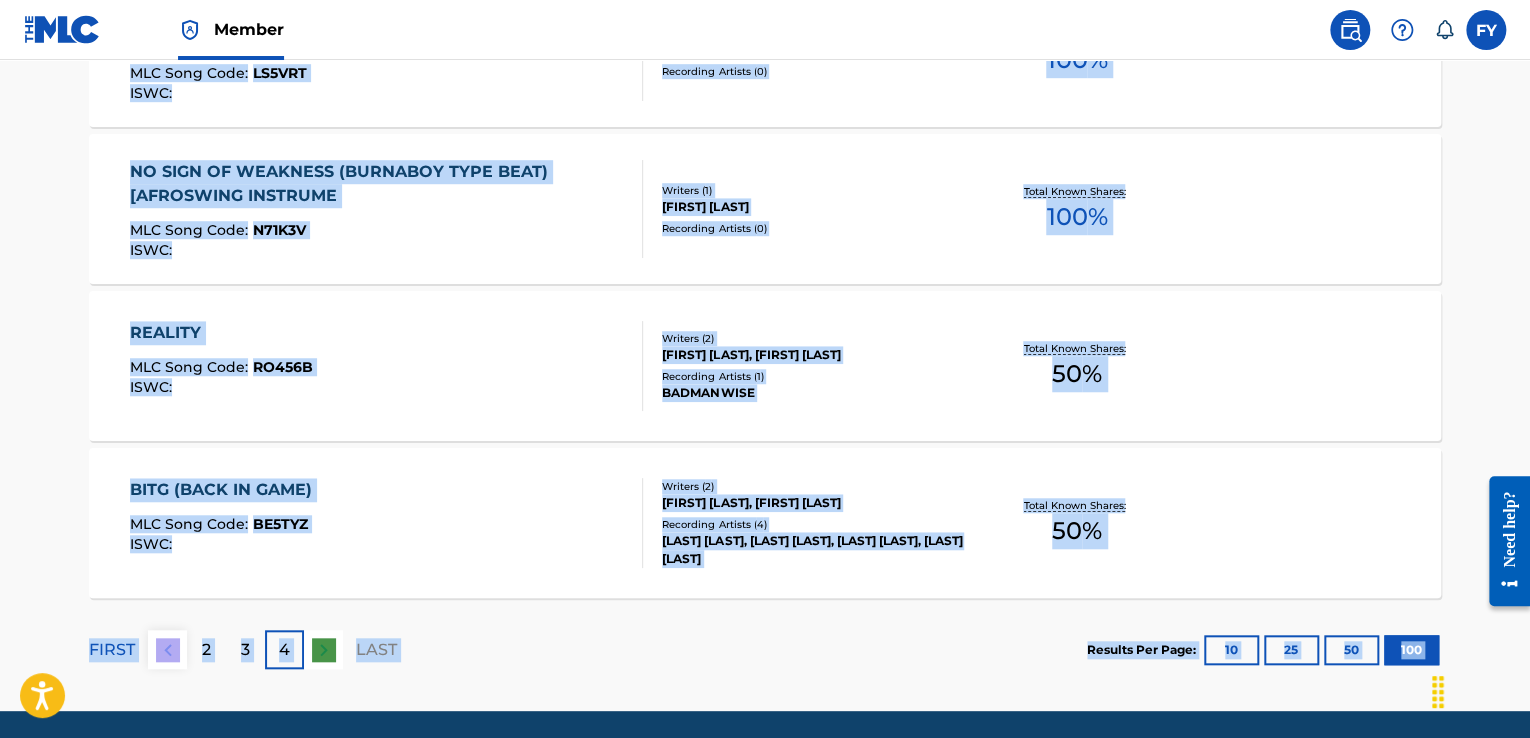 scroll, scrollTop: 8304, scrollLeft: 0, axis: vertical 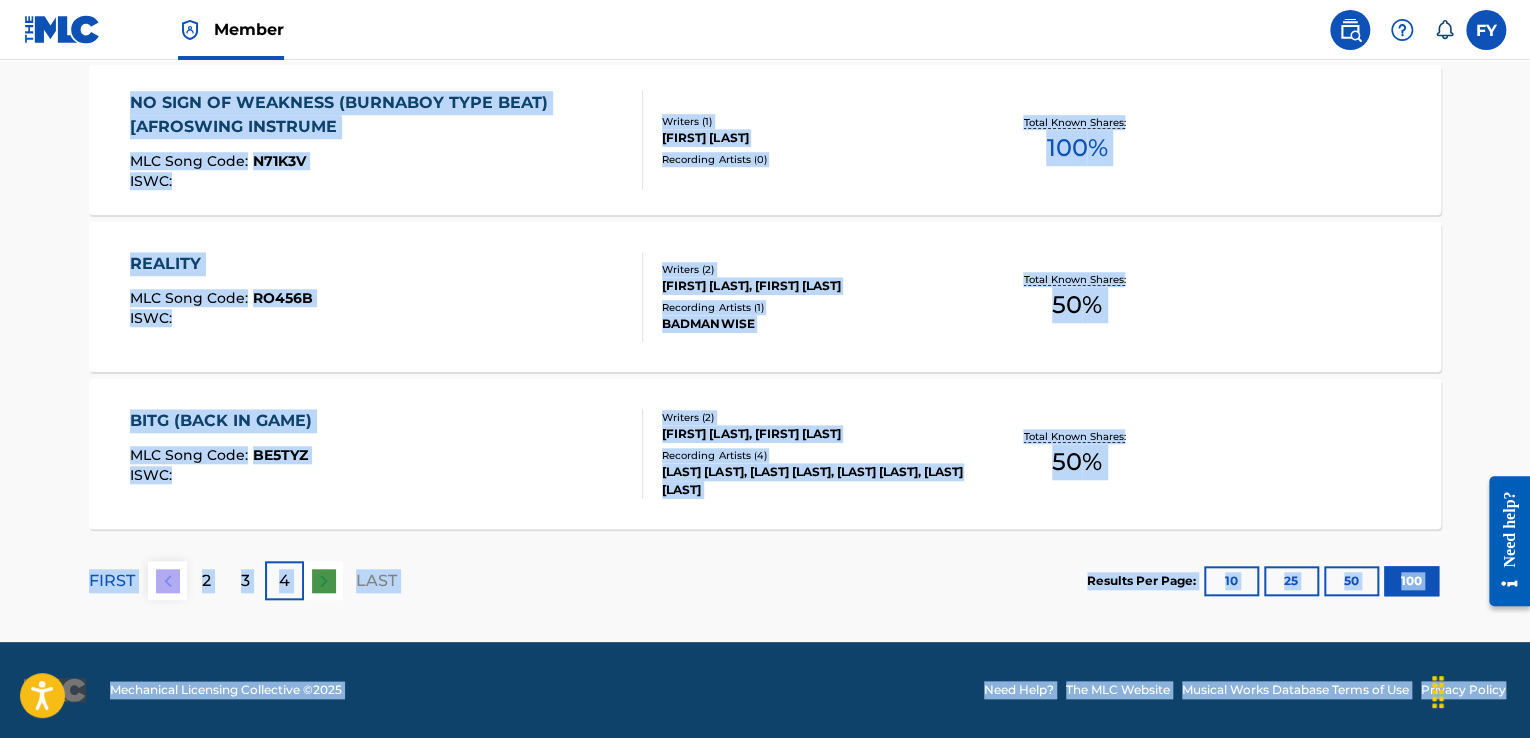 click on "FIRST 2 3 4 LAST Results Per Page: 10 25 50 100" at bounding box center (765, 580) 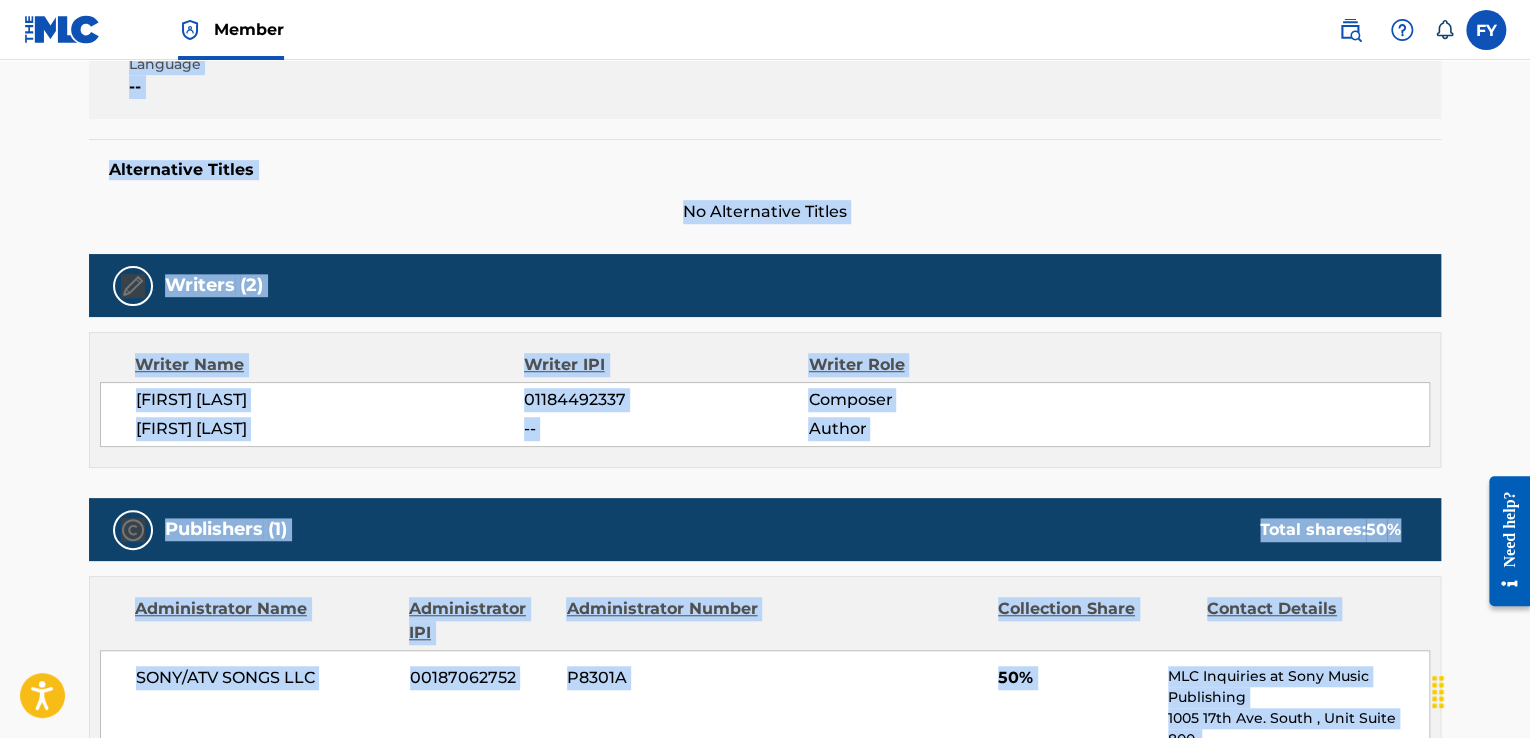 scroll, scrollTop: 448, scrollLeft: 0, axis: vertical 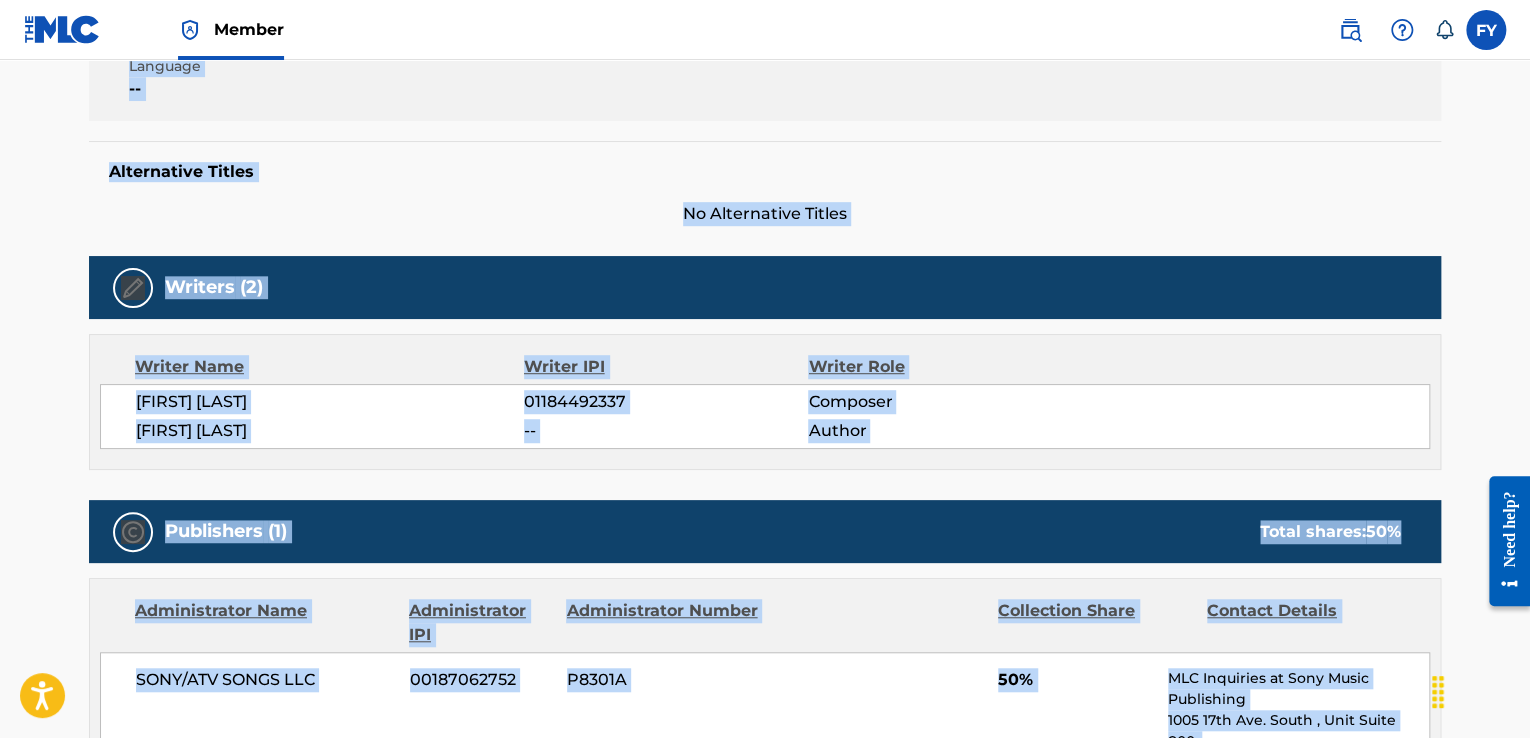 click on "< Back to public search results Copy work link BITG (BACK IN THE GAME)     Work Detail   Member Work Identifier -- MLC Song Code BE5TYZ ISWC -- Duration 03:30 Language -- Alternative Titles No Alternative Titles Writers   (2) Writer Name [FIRST] [LAST] [IPI] Composer [FIRST] [LAST] Author Publishers   (1) Total shares:  50 % Administrator Name Administrator IPI Administrator Number Collection Share Contact Details SONY/ATV SONGS LLC [IPI] [NUMBER] 50% MLC Inquiries at Sony Music Publishing 1005 17th Ave. South , Unit Suite 800,  Nashville, Tennessee 37212 United States +1-615-7268300 info@sonymusicpub.com Admin Original Publisher Connecting Line Publisher Name Publisher IPI Publisher Number Represented Writers BEATSTARS PUBLISHING WORLDWIDE [IPI] [NUMBER] FRED YEBOAH Total shares:  50 % Matched Recordings   (4) Showing   1   -   4   of  4   results   Recording Artist Recording Title ISRC DSP Label Duration KAY STUDY BITG (BACK IN THE GAME) QZYFZ2434774 Spotify 01:16 01:16" at bounding box center [765, 498] 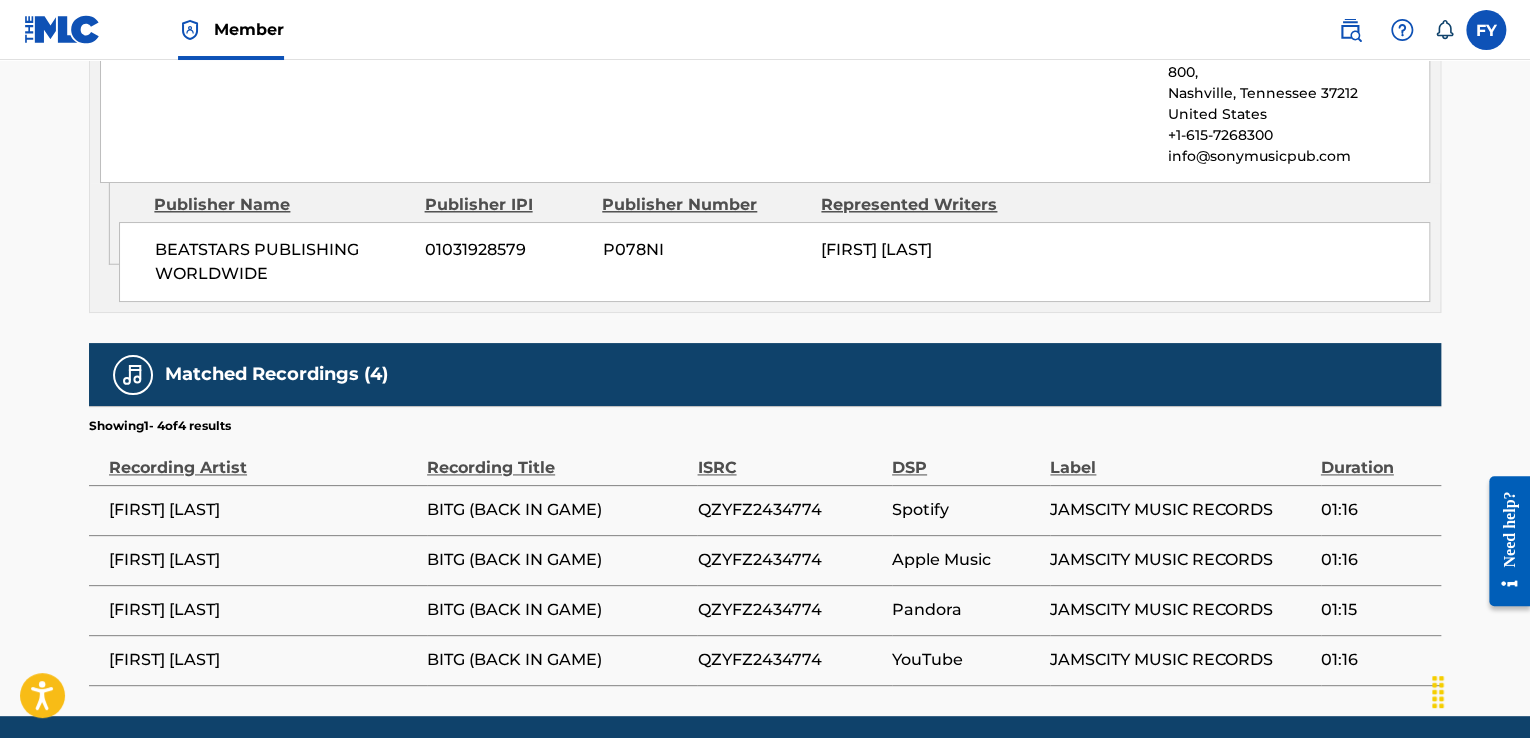 scroll, scrollTop: 1167, scrollLeft: 0, axis: vertical 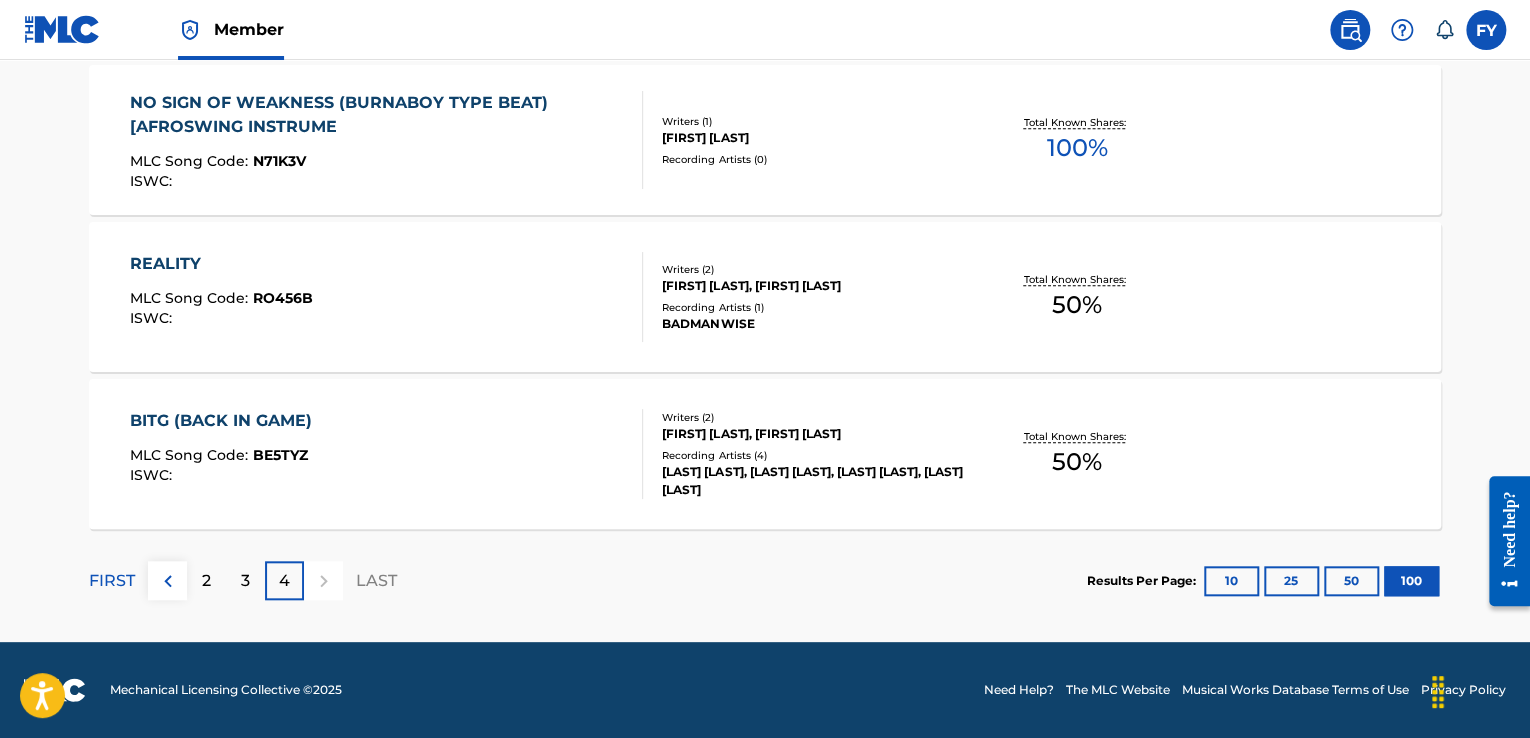 click on "BITG (BACK IN THE GAME) MLC Song Code : BE5TYZ ISWC :" at bounding box center (387, 454) 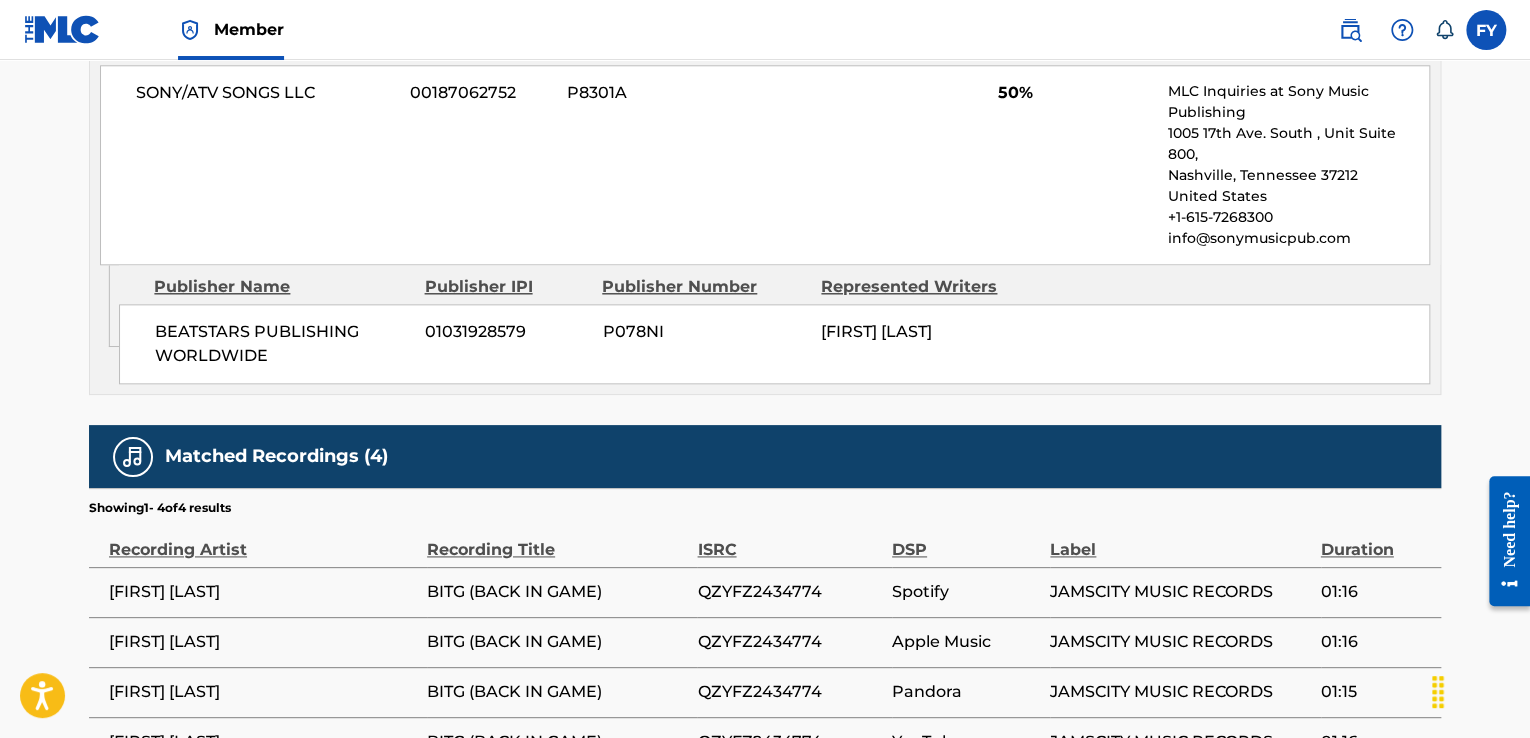 scroll, scrollTop: 1043, scrollLeft: 0, axis: vertical 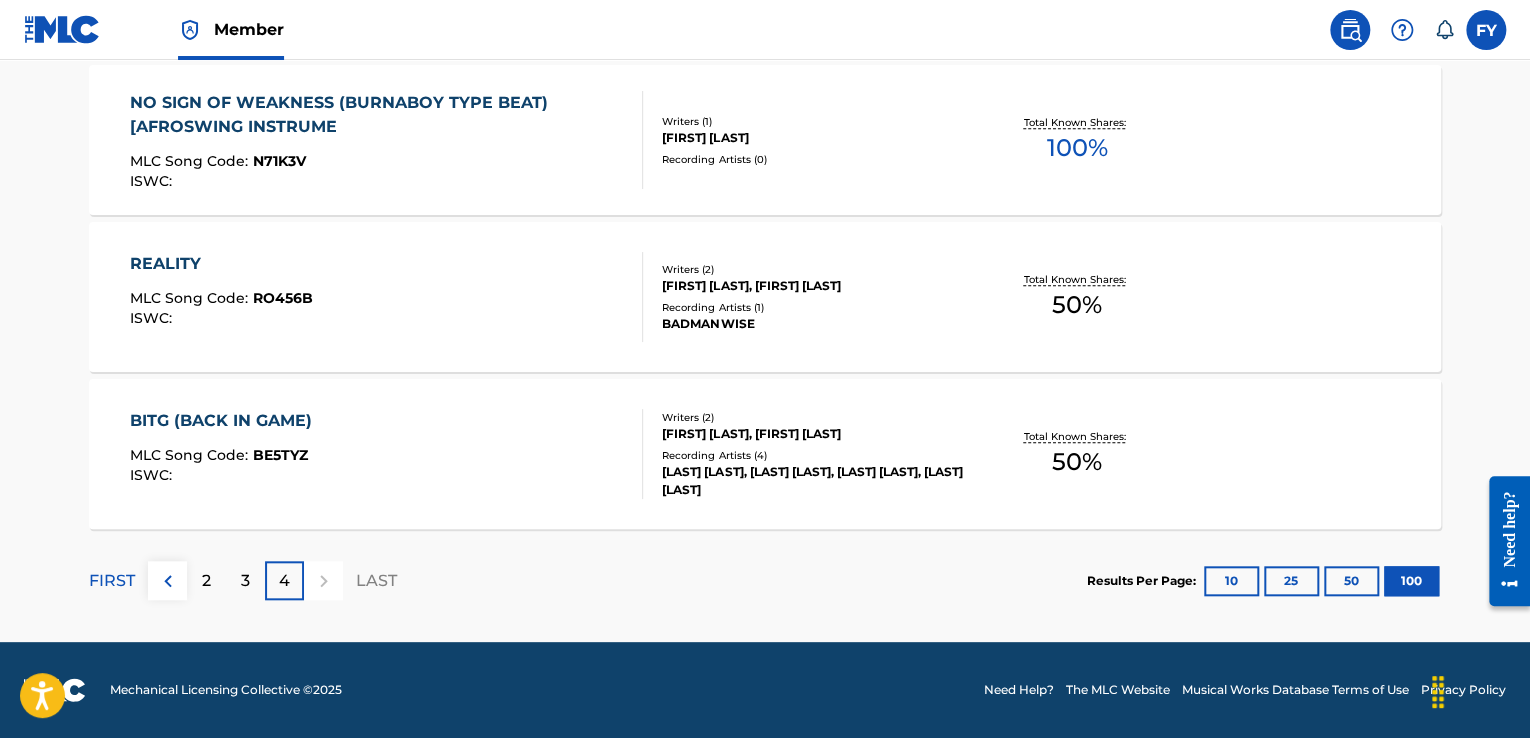 click on "4" at bounding box center (284, 581) 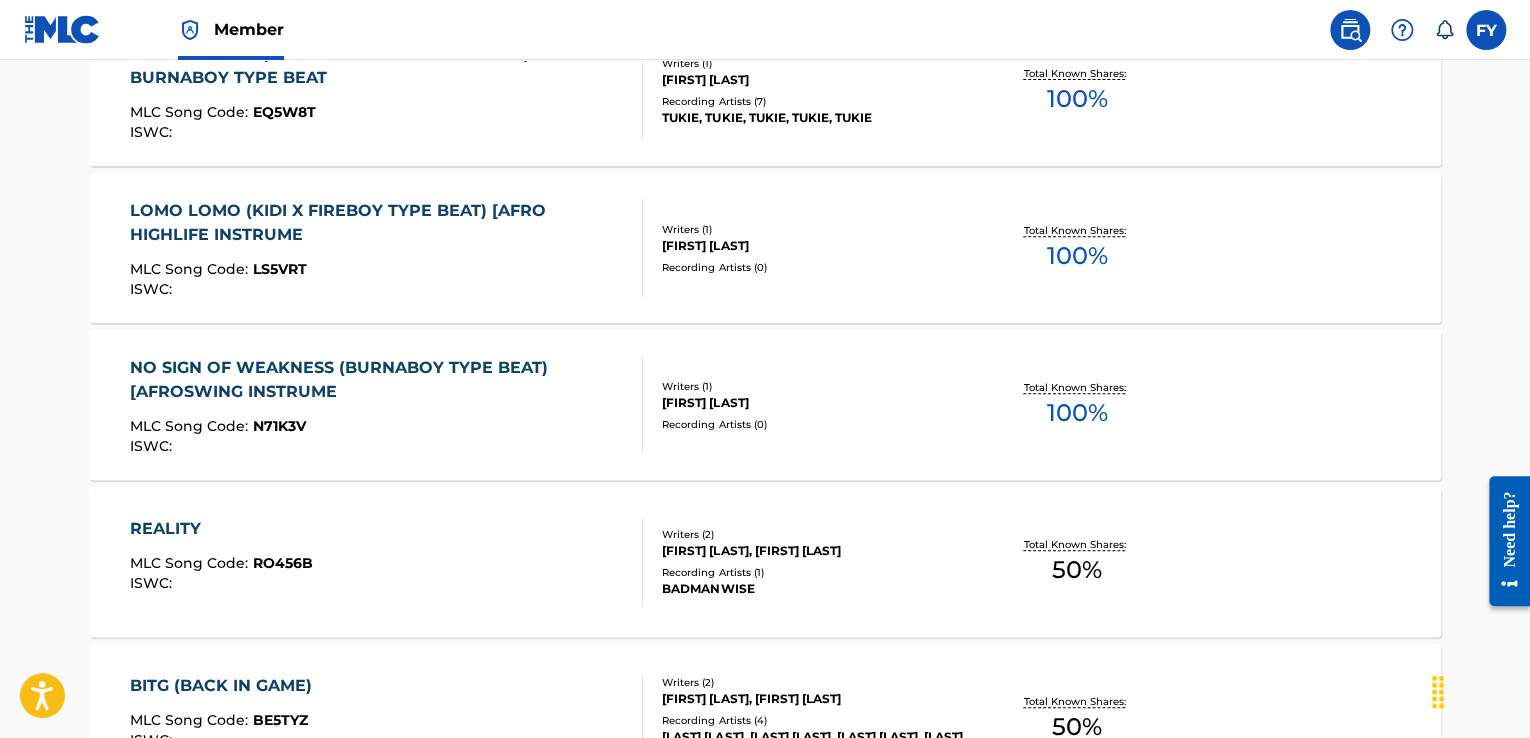 scroll, scrollTop: 8304, scrollLeft: 0, axis: vertical 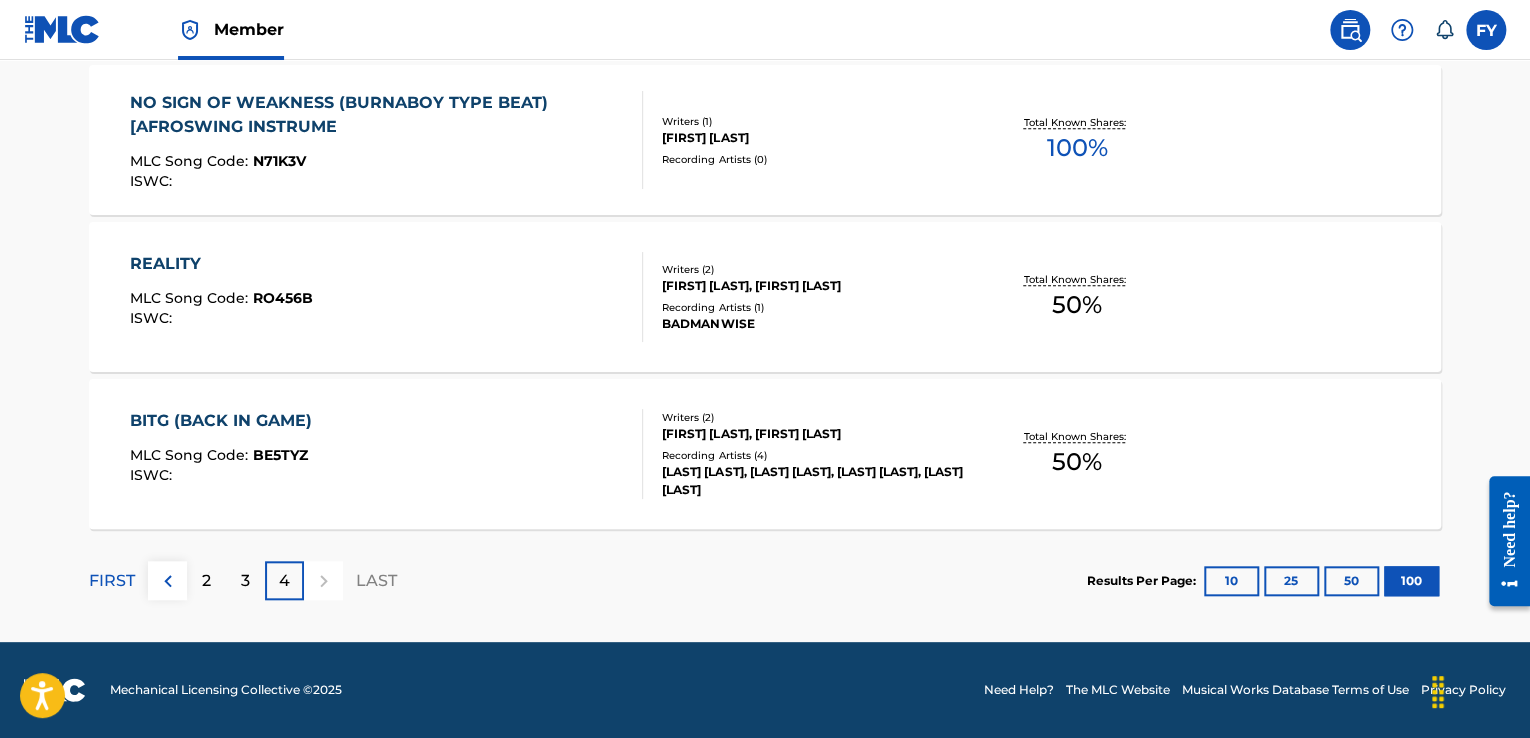 click on "2" at bounding box center [206, 580] 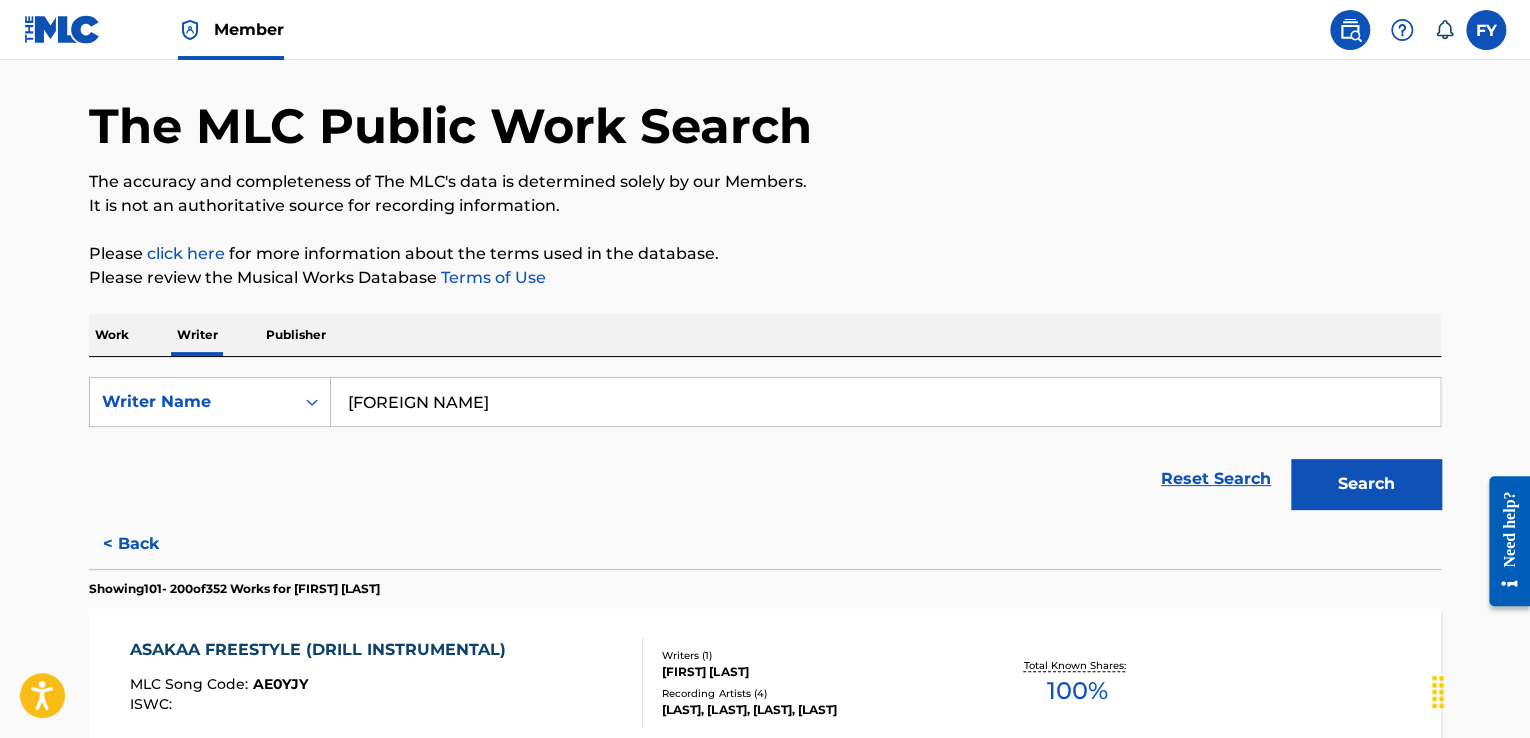 scroll, scrollTop: 8304, scrollLeft: 0, axis: vertical 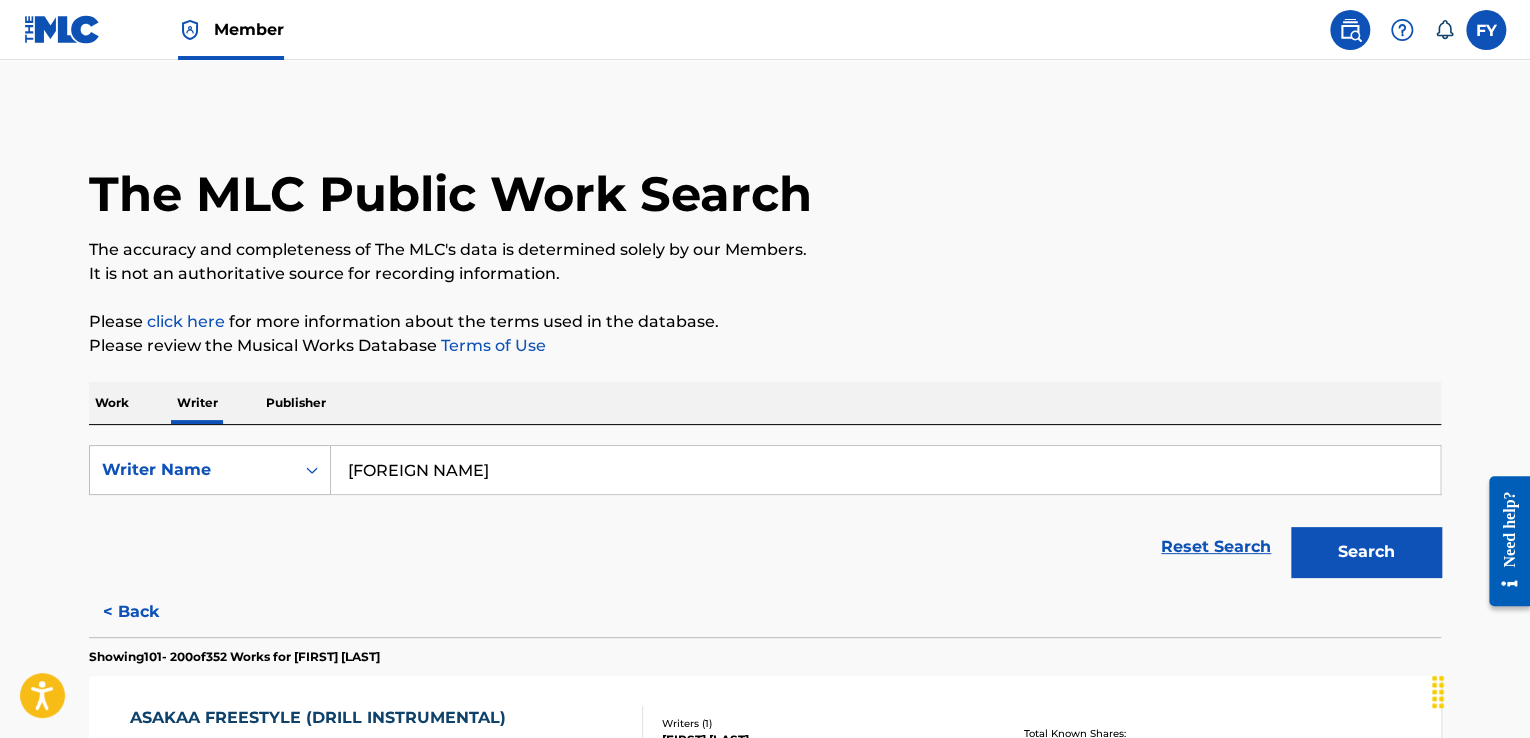 click on "Work" at bounding box center [112, 403] 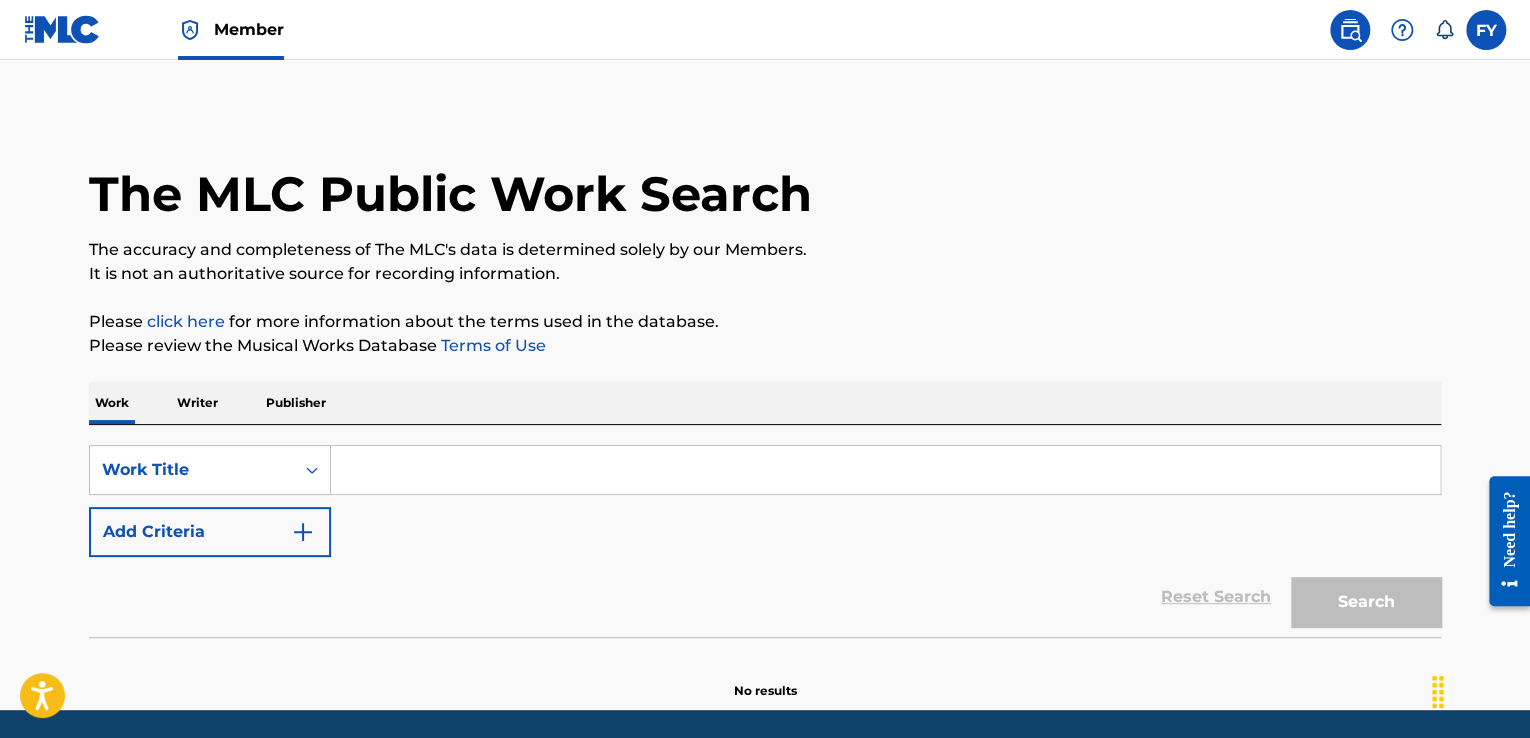 click at bounding box center [885, 470] 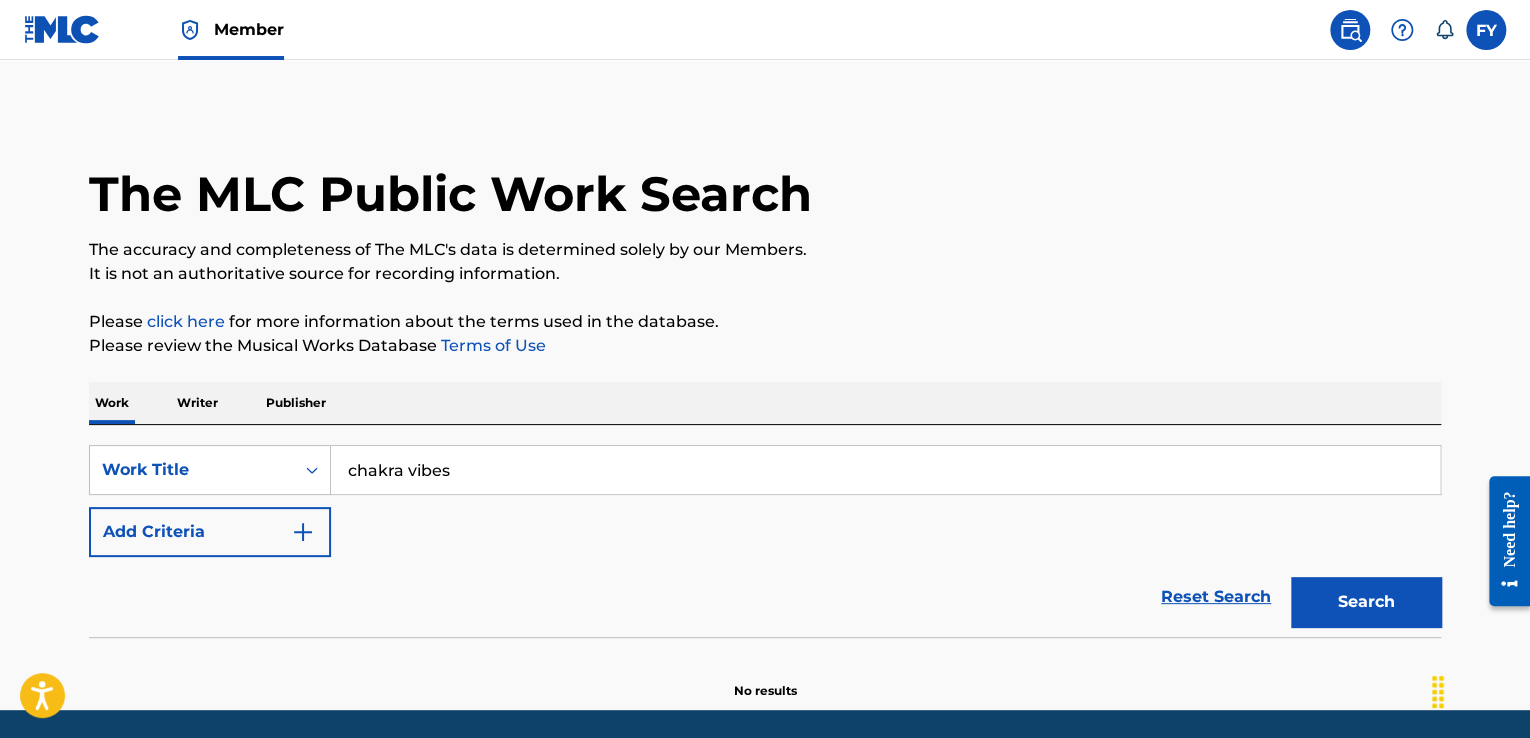 click on "Search" at bounding box center [1366, 602] 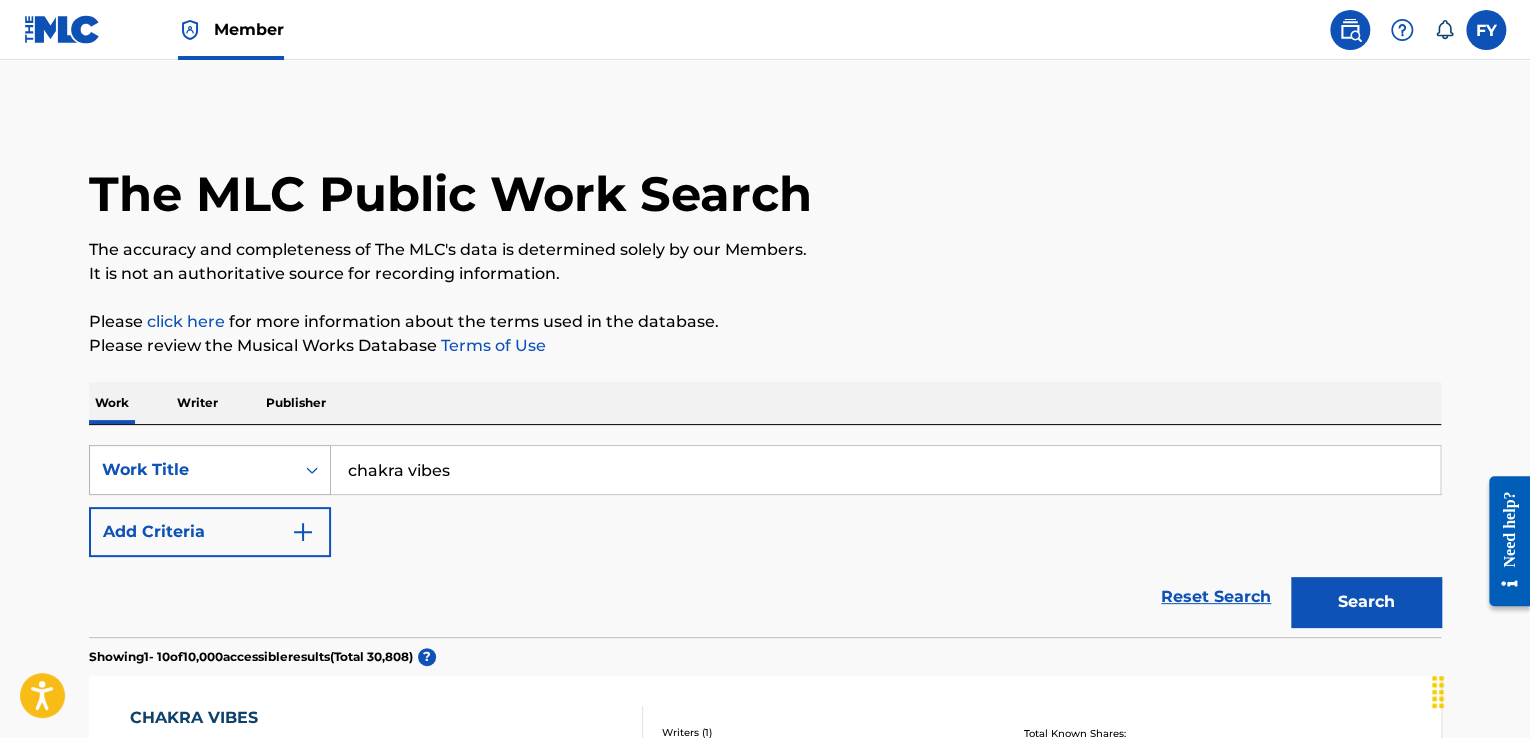 drag, startPoint x: 484, startPoint y: 479, endPoint x: 324, endPoint y: 479, distance: 160 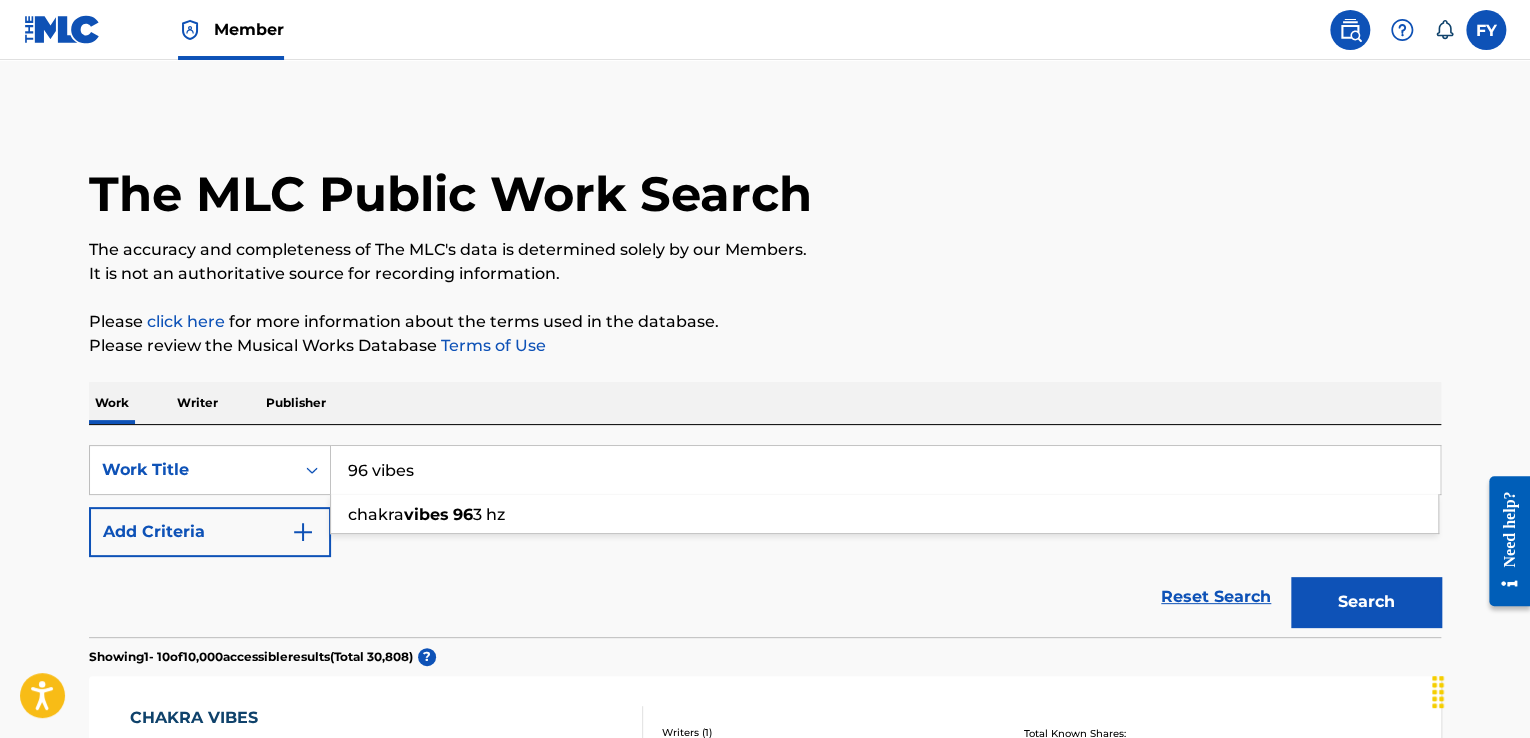 click on "96 vibes" at bounding box center [885, 470] 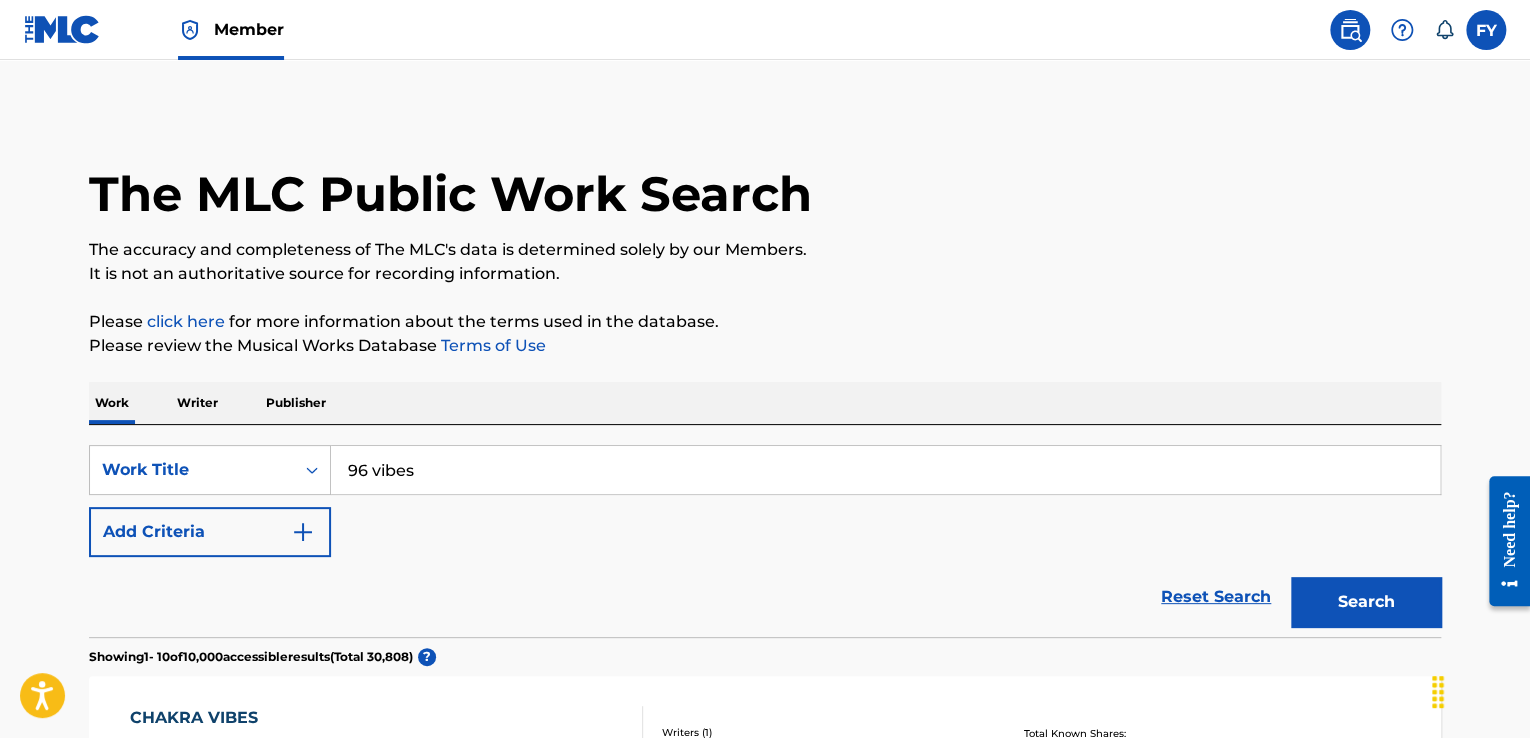 click on "Search" at bounding box center (1366, 602) 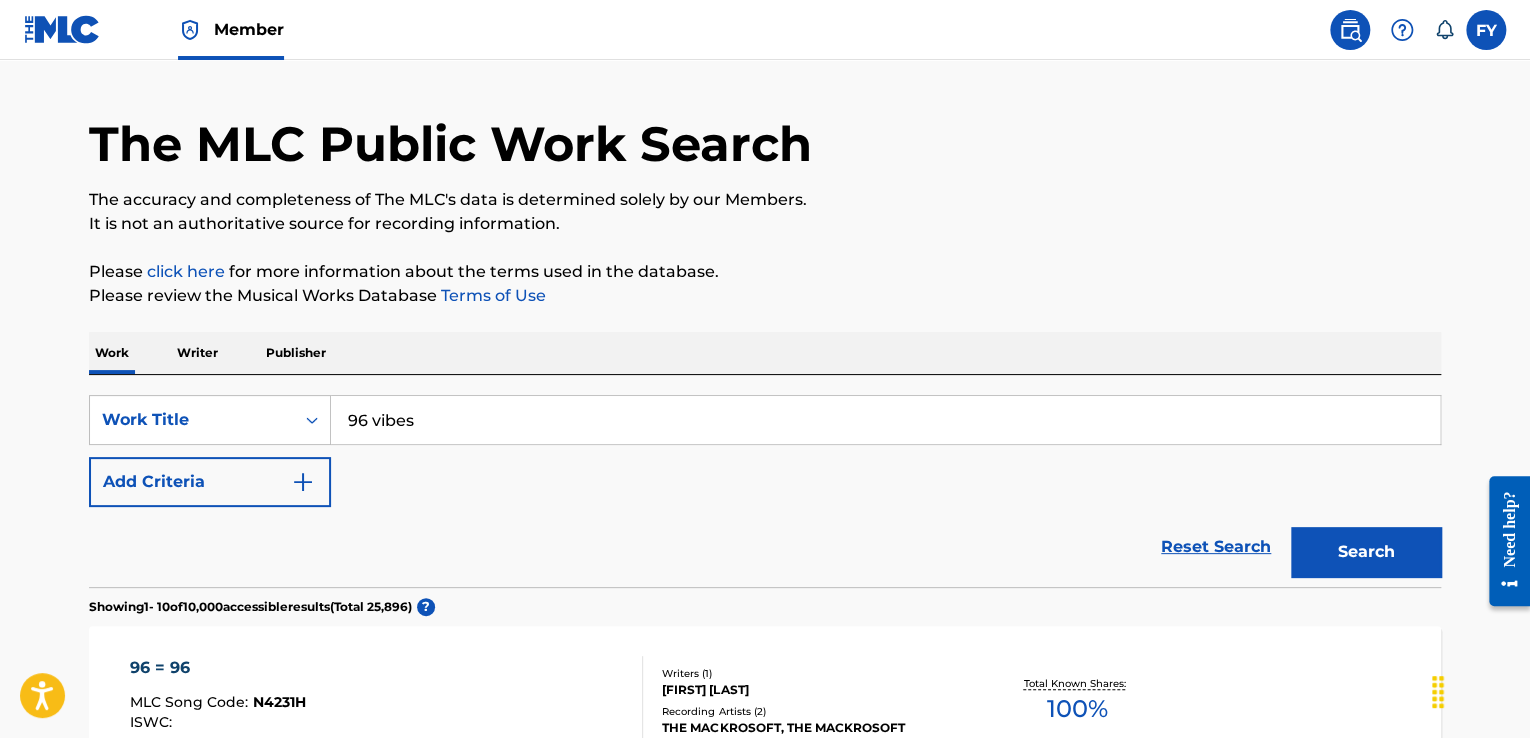 scroll, scrollTop: 0, scrollLeft: 0, axis: both 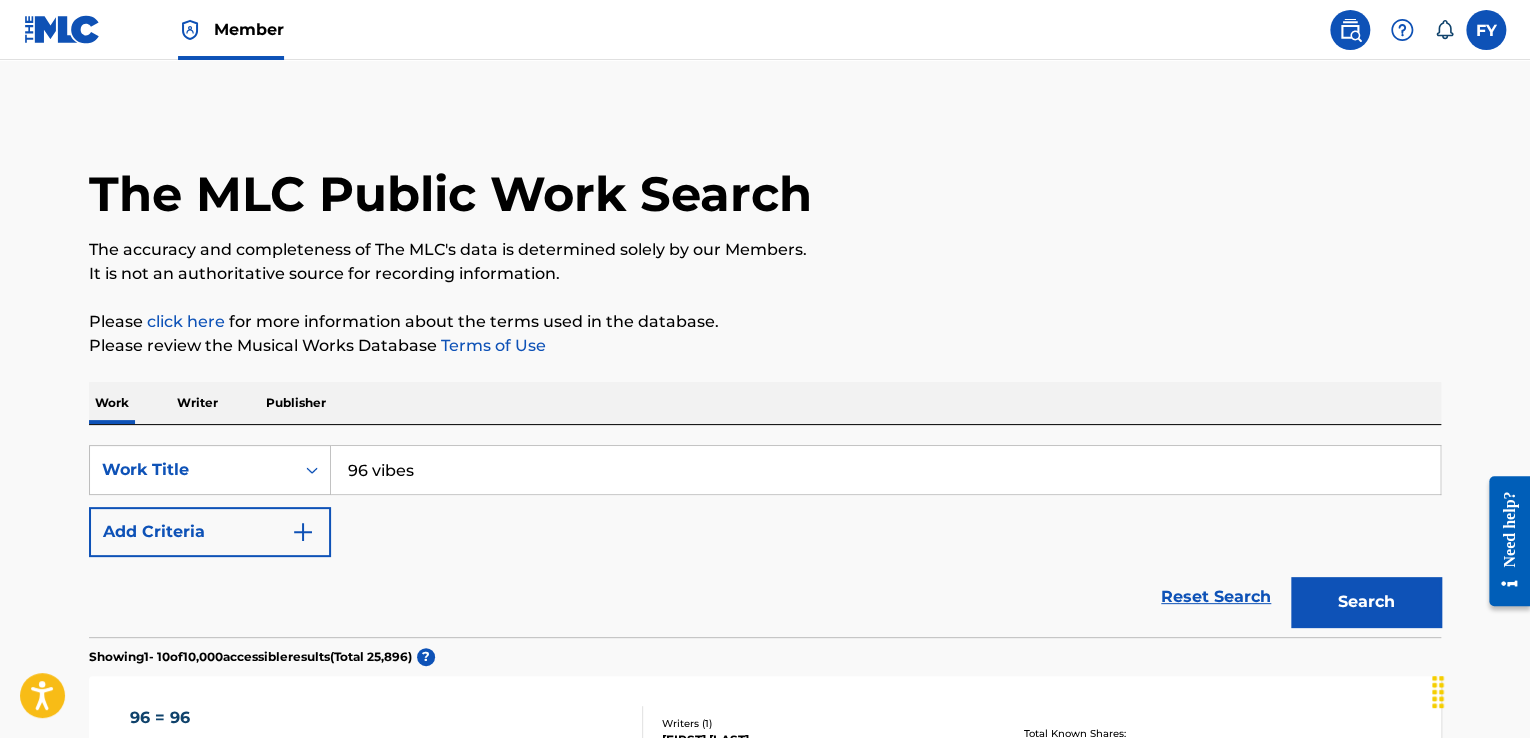 click on "96 vibes" at bounding box center [885, 470] 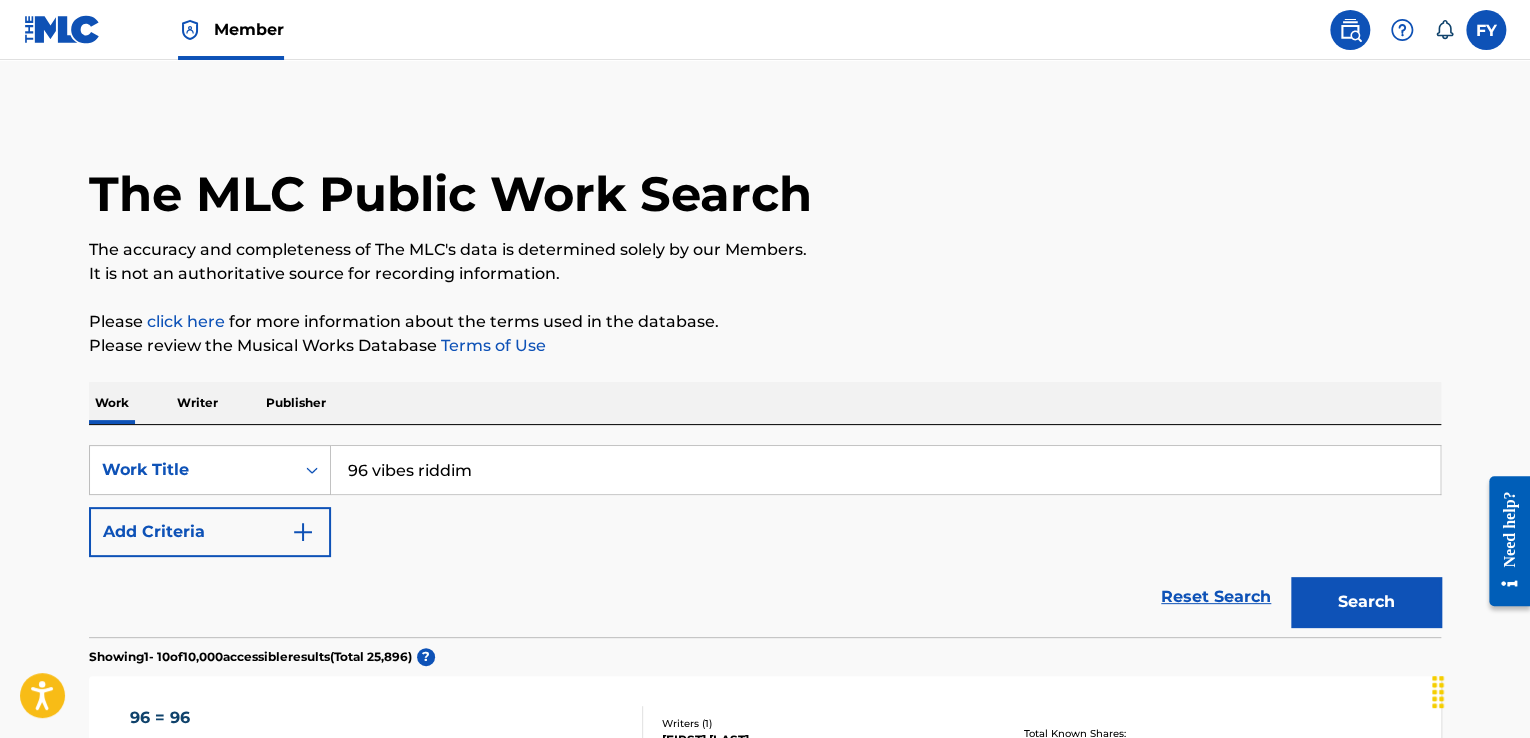 click on "Search" at bounding box center (1366, 602) 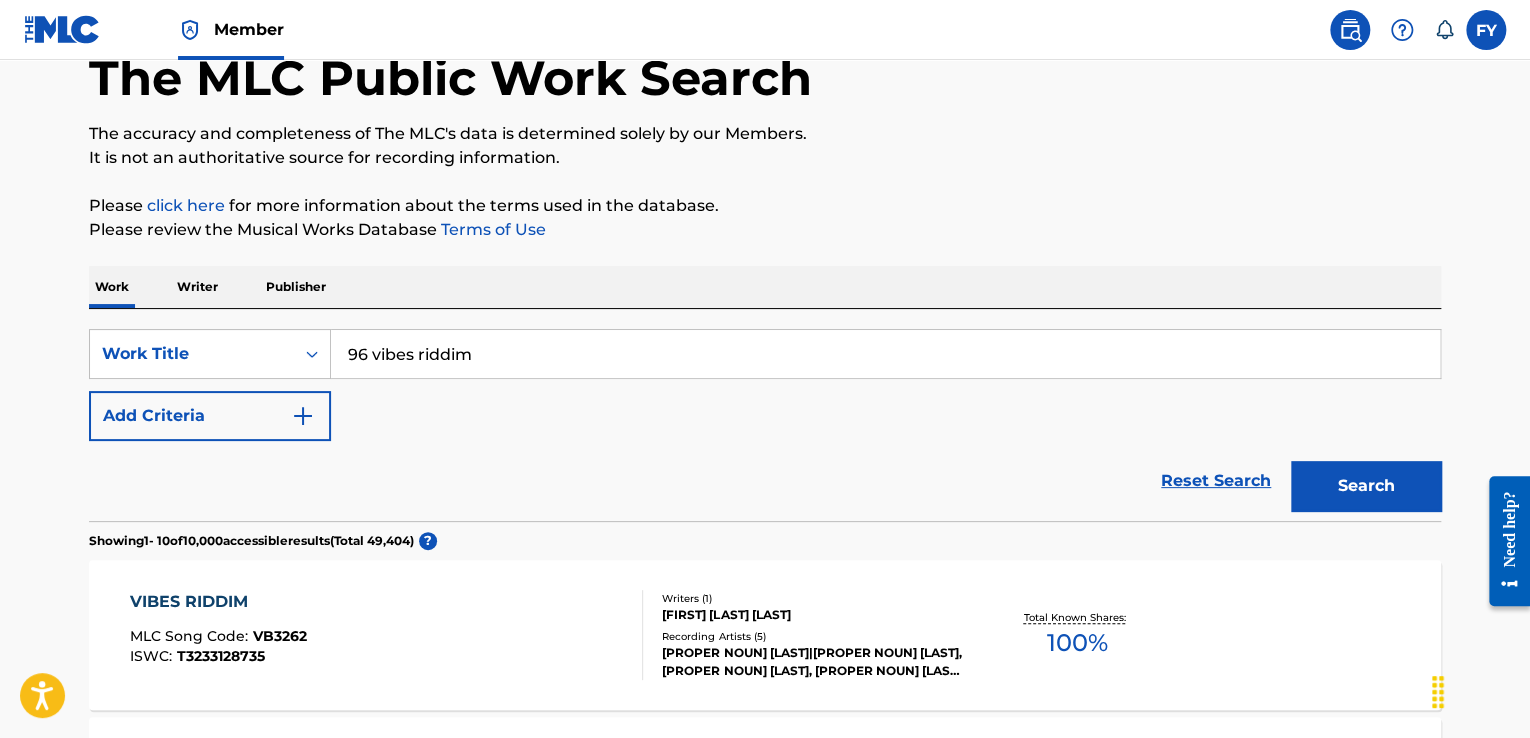 scroll, scrollTop: 90, scrollLeft: 0, axis: vertical 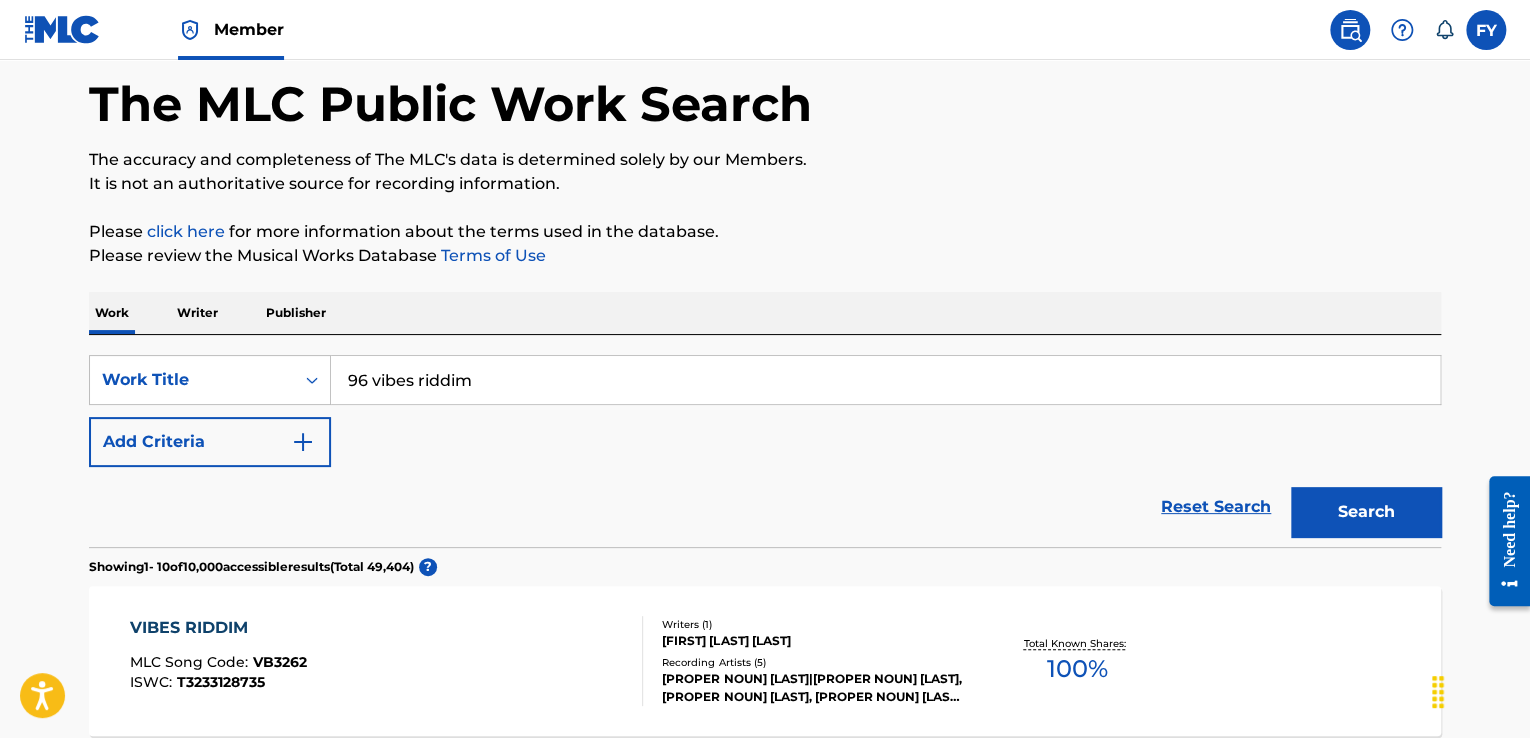 drag, startPoint x: 604, startPoint y: 387, endPoint x: 371, endPoint y: 396, distance: 233.17375 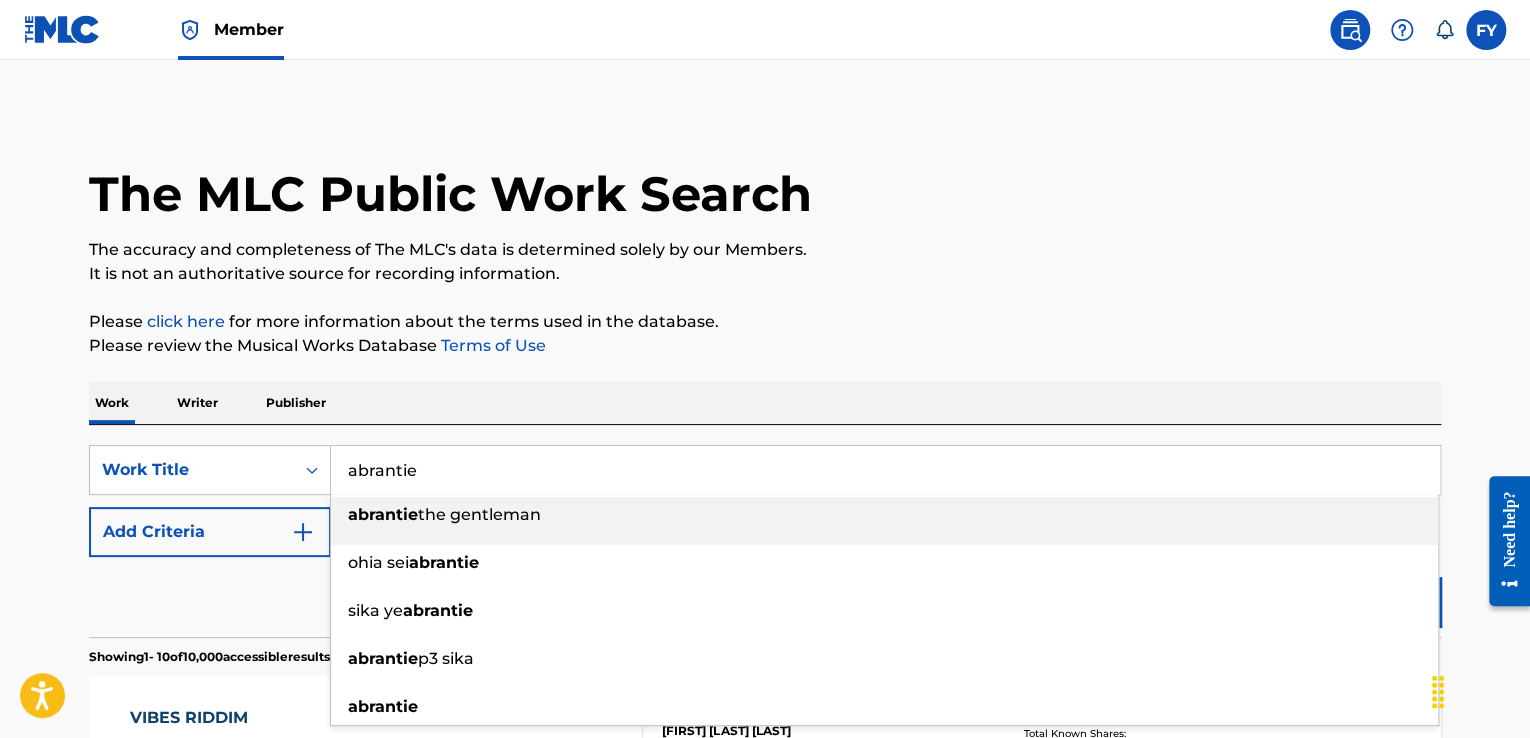 scroll, scrollTop: 0, scrollLeft: 0, axis: both 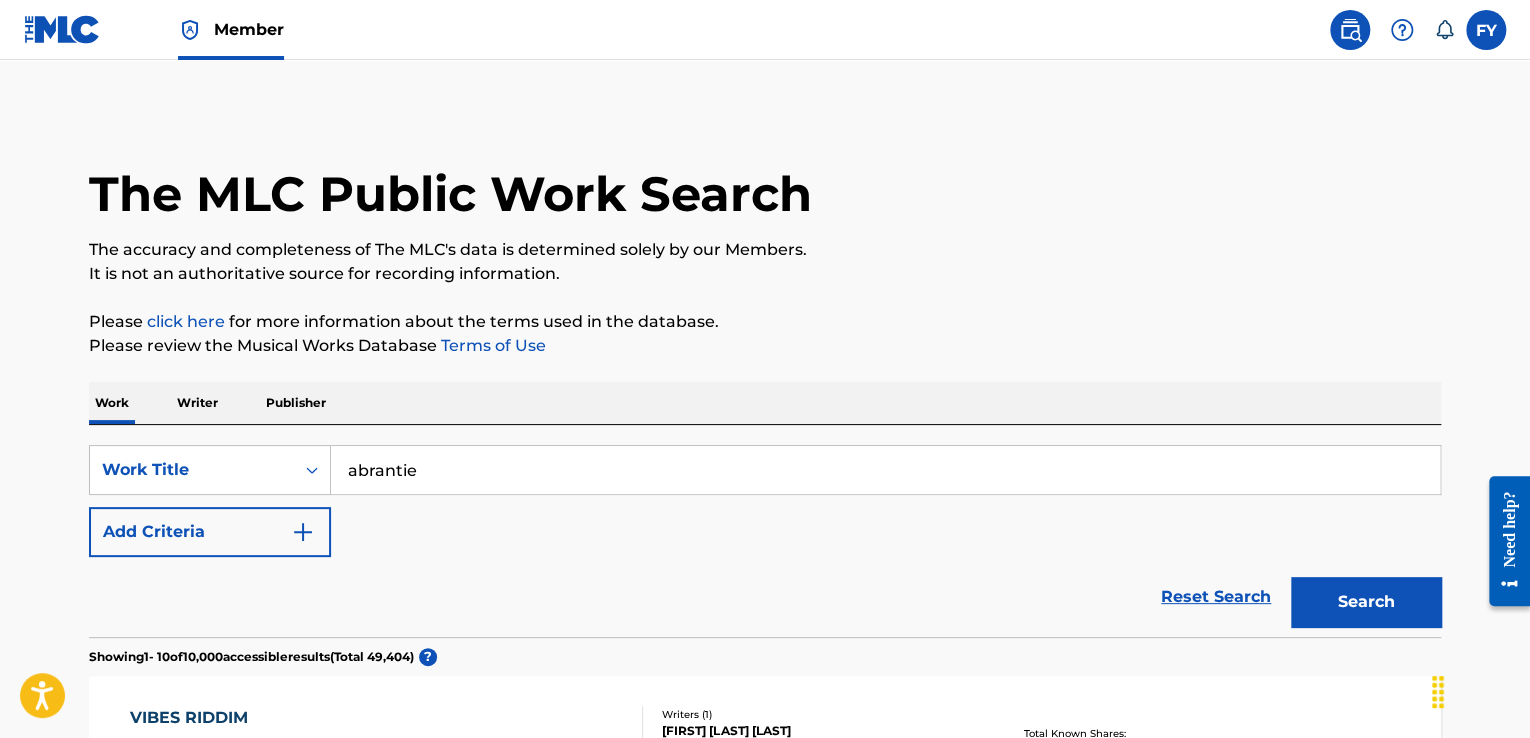 drag, startPoint x: 1149, startPoint y: 288, endPoint x: 1144, endPoint y: 301, distance: 13.928389 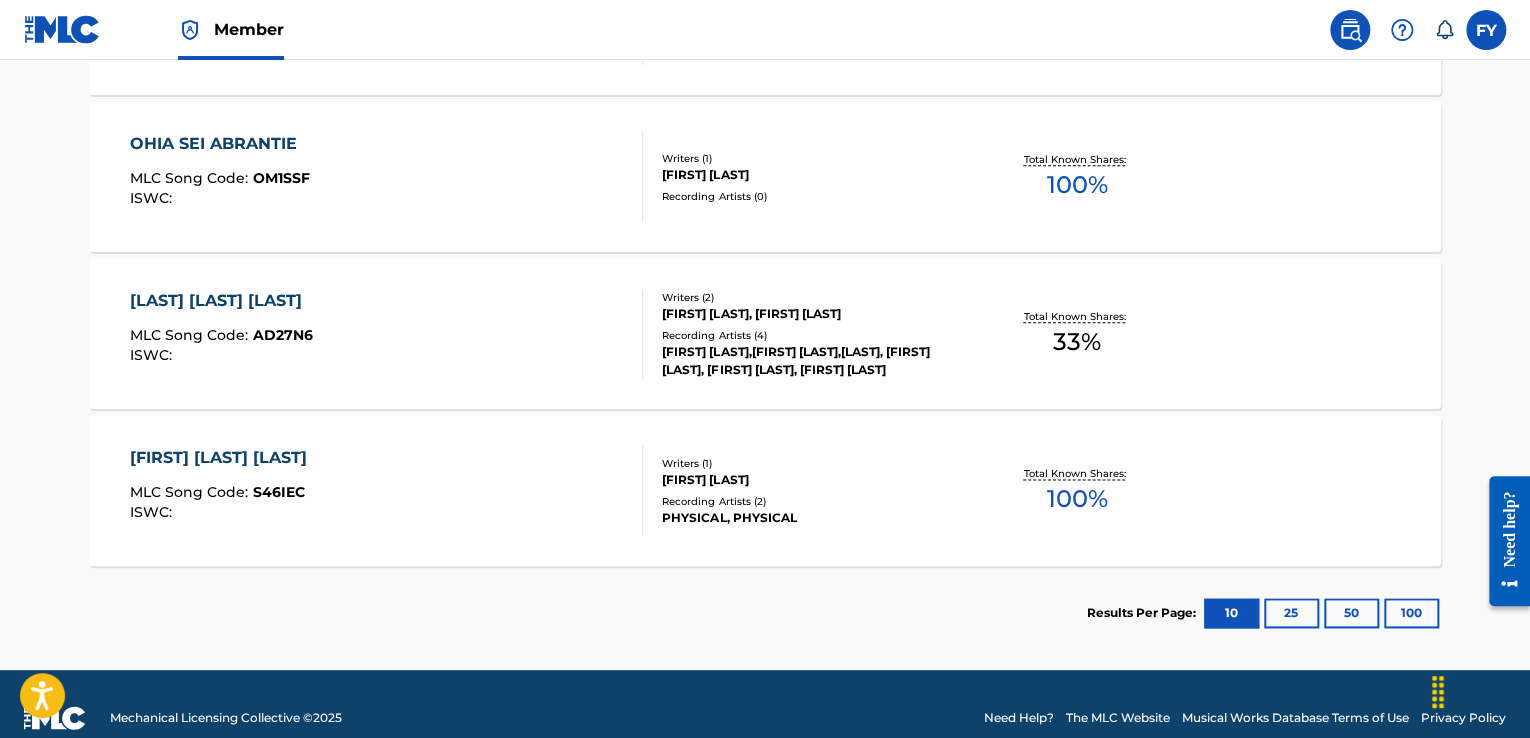 scroll, scrollTop: 1052, scrollLeft: 0, axis: vertical 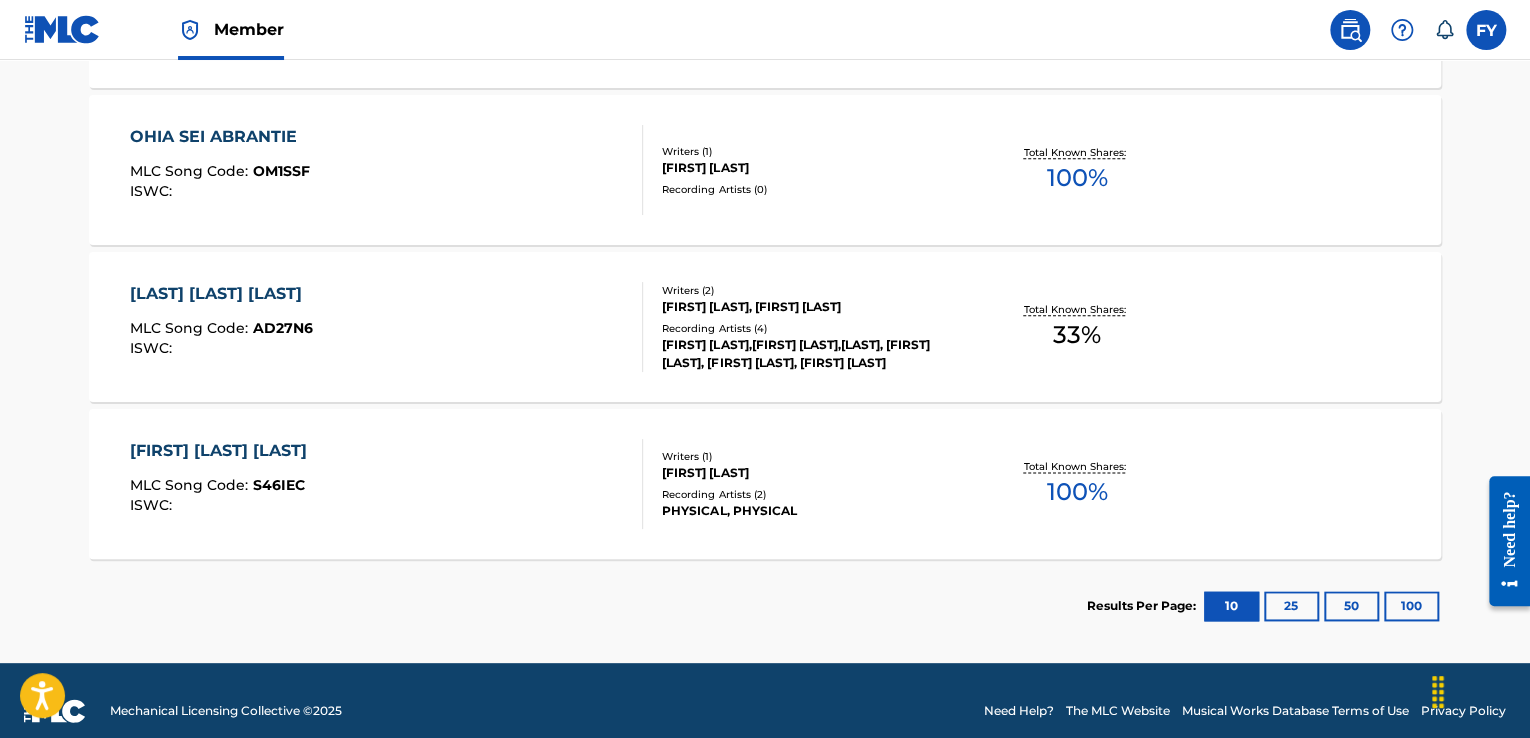 click on "25" at bounding box center (1291, 606) 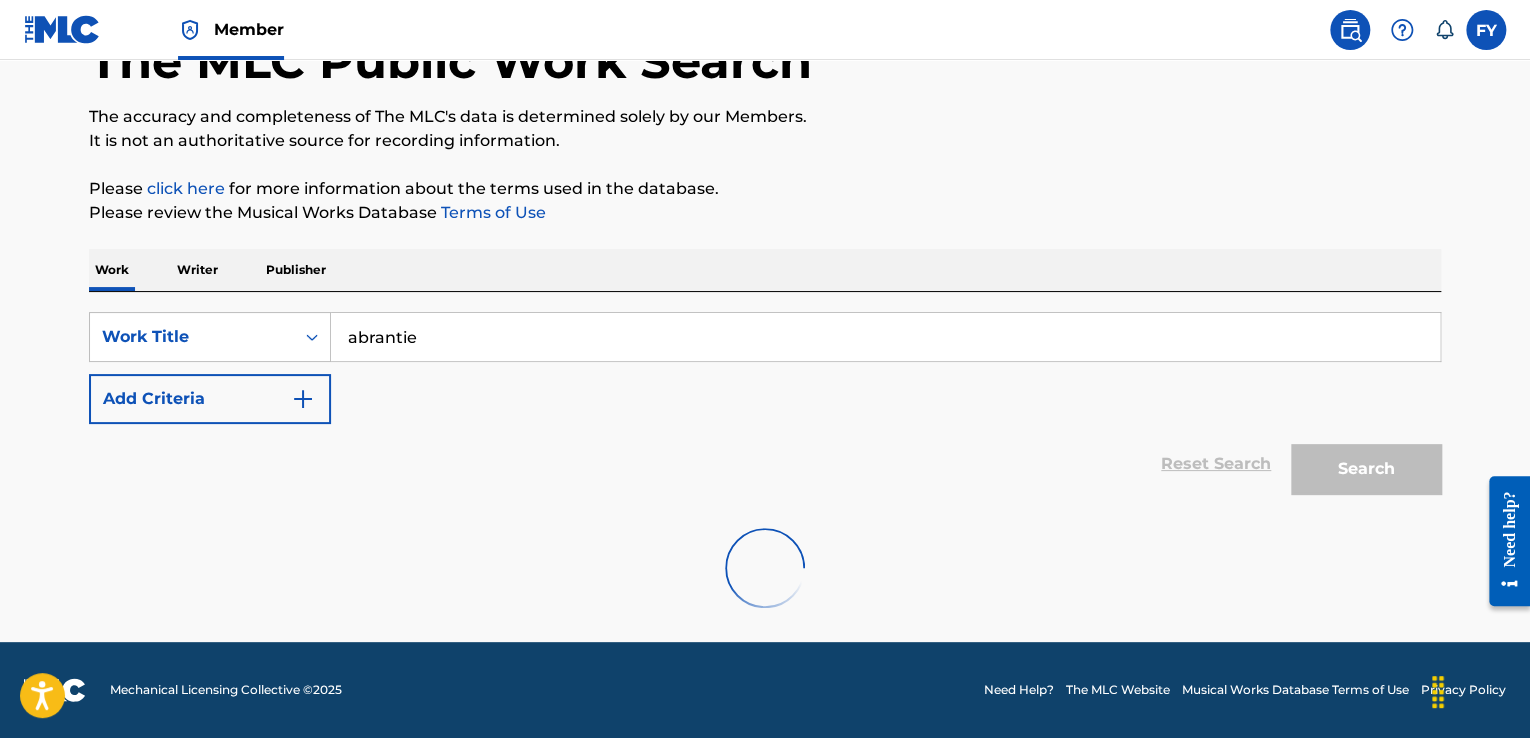 scroll, scrollTop: 407, scrollLeft: 0, axis: vertical 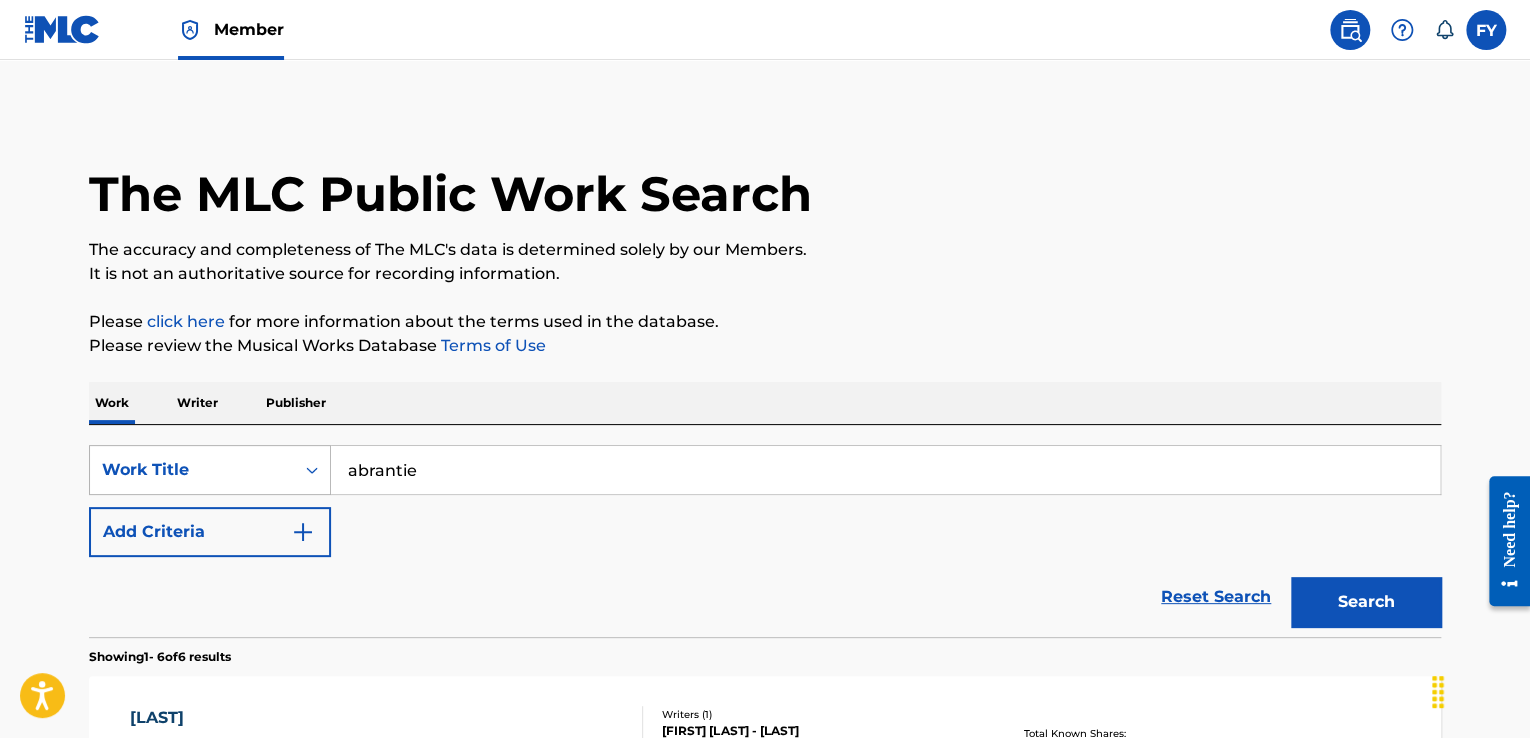 drag, startPoint x: 381, startPoint y: 466, endPoint x: 280, endPoint y: 450, distance: 102.259476 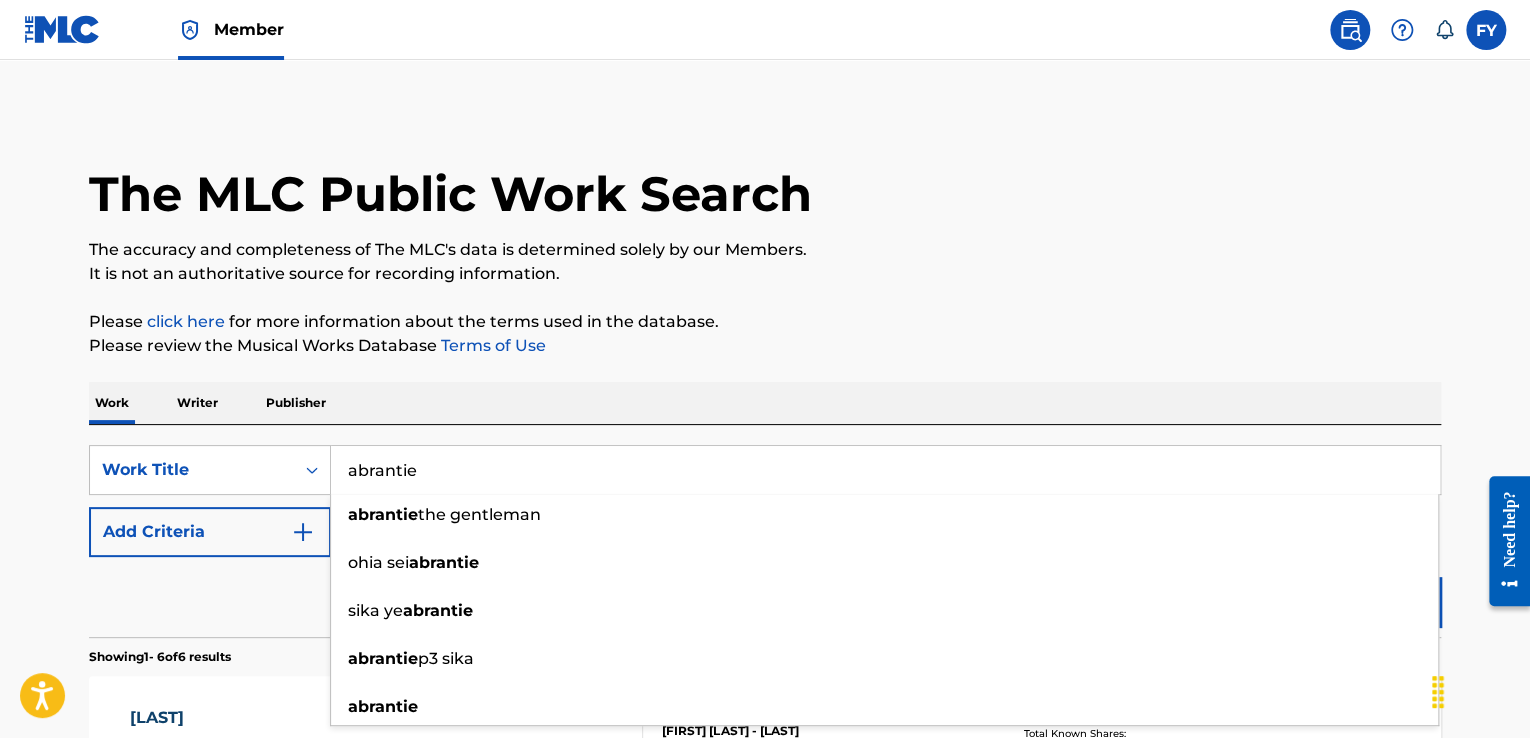 drag, startPoint x: 448, startPoint y: 471, endPoint x: 85, endPoint y: 478, distance: 363.06747 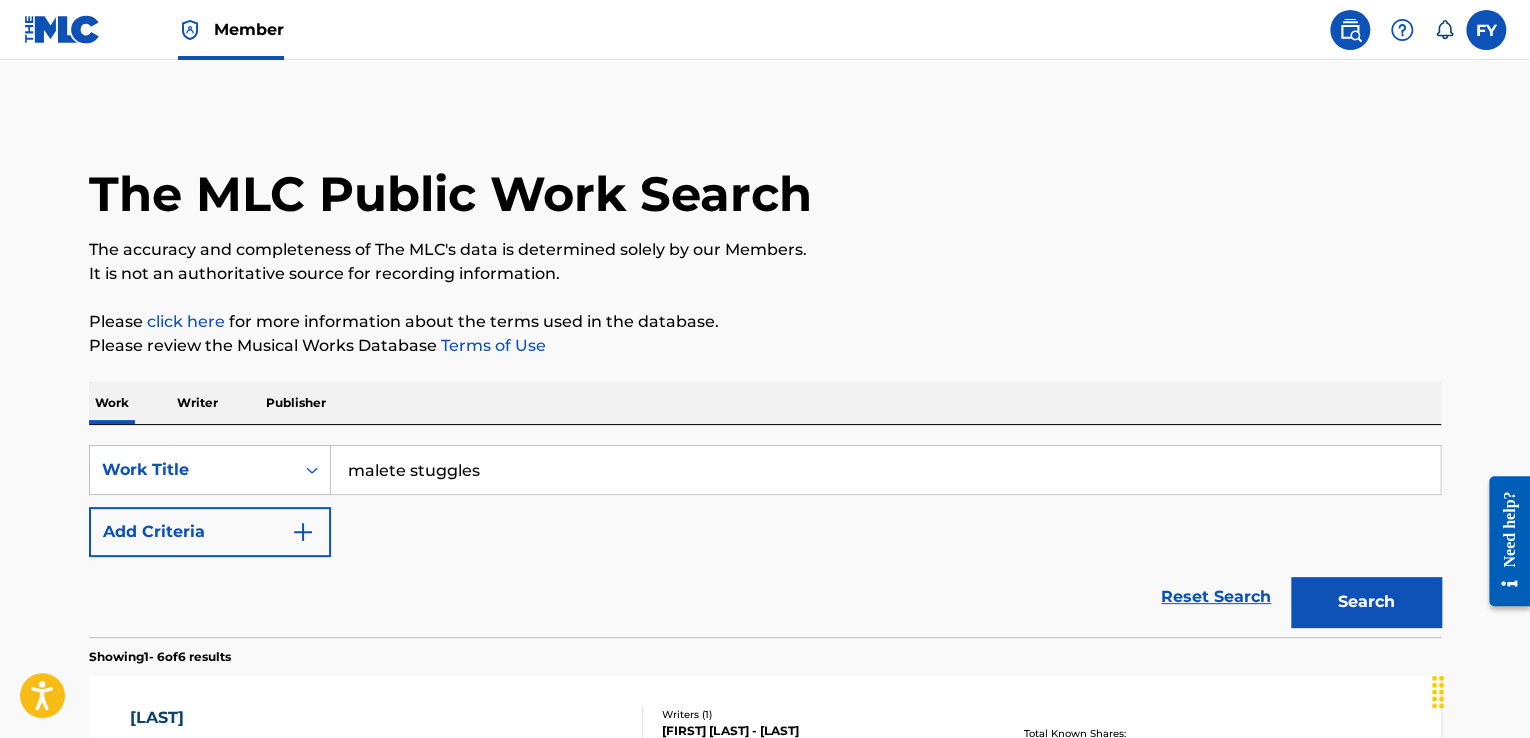 click on "malete stuggles" at bounding box center [885, 470] 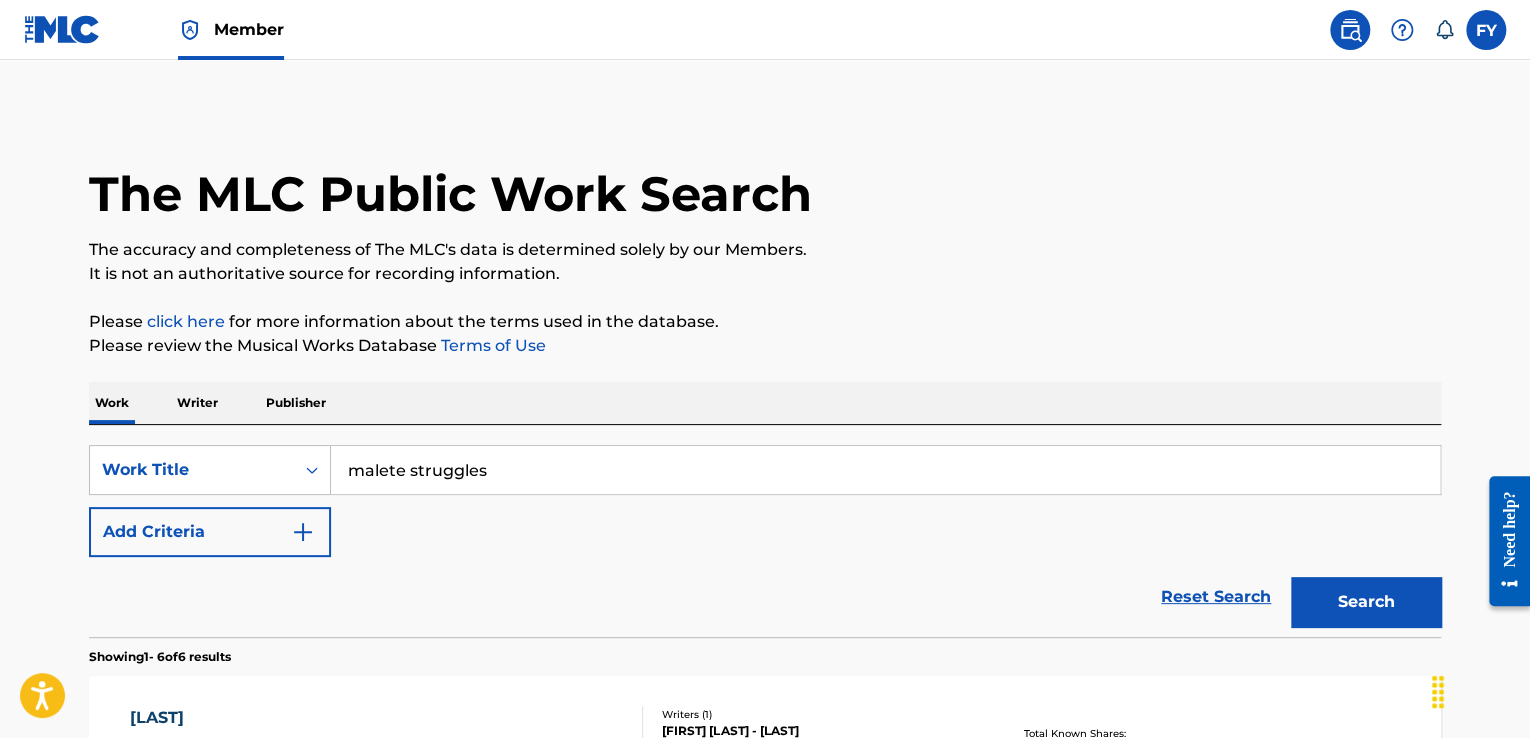 click on "Search" at bounding box center (1366, 602) 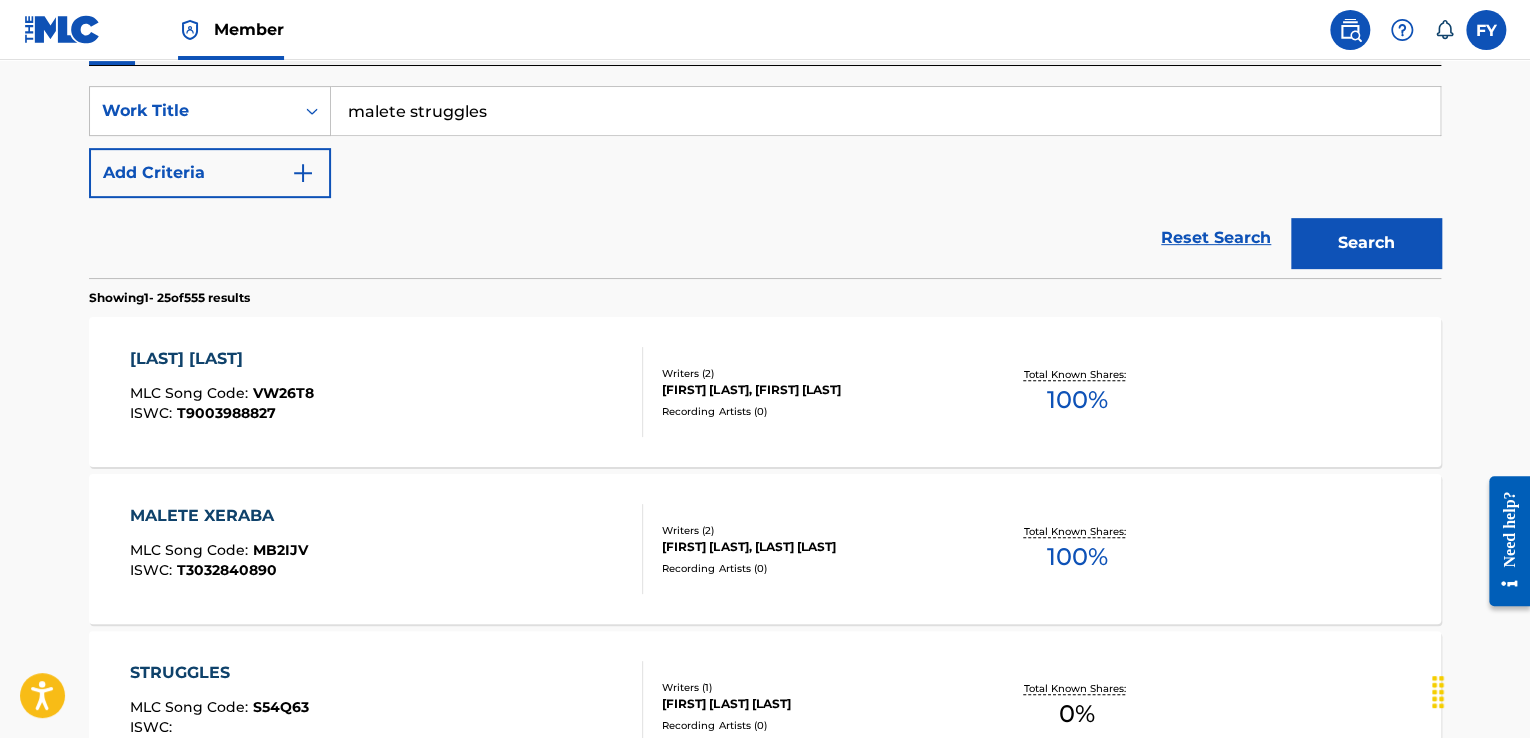 scroll, scrollTop: 360, scrollLeft: 0, axis: vertical 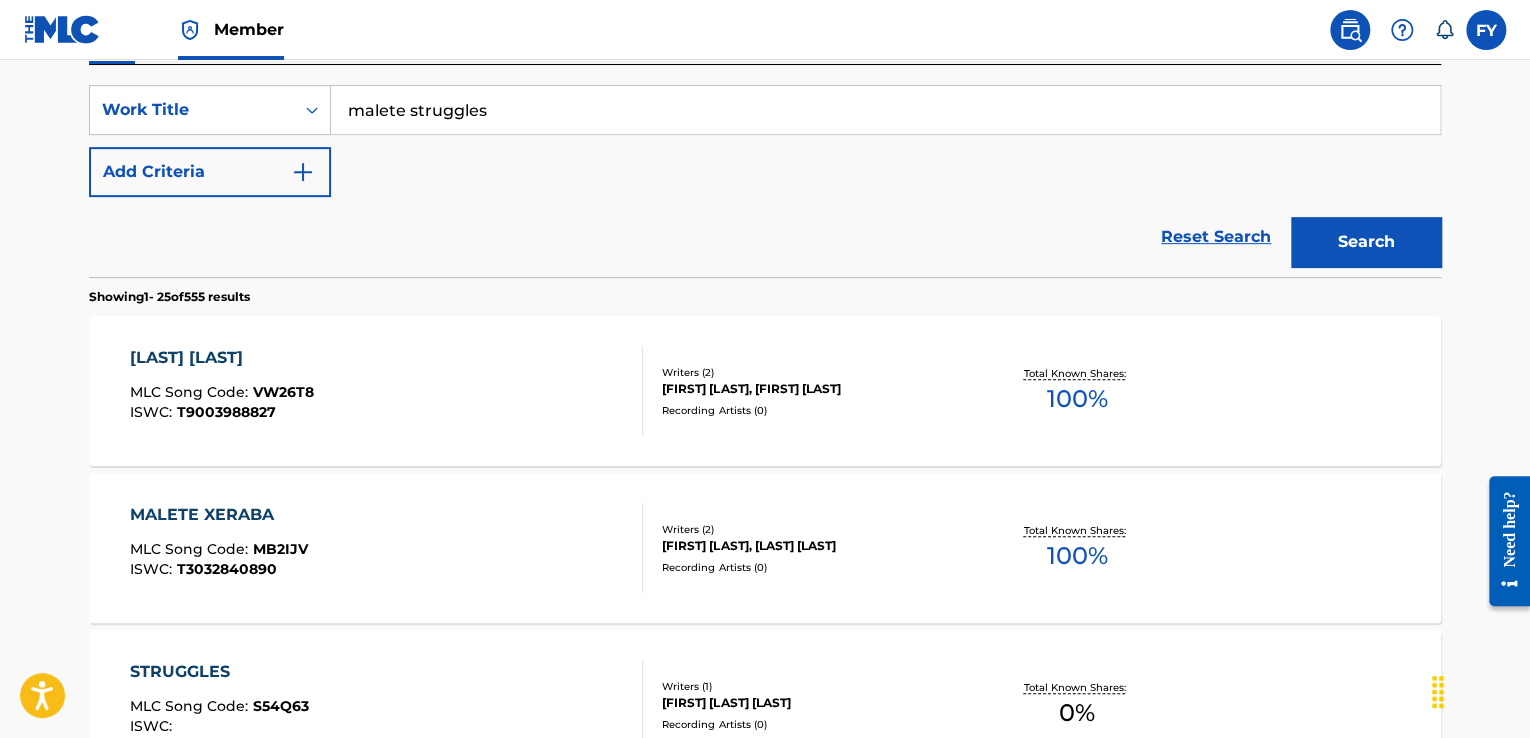 drag, startPoint x: 514, startPoint y: 113, endPoint x: 138, endPoint y: 64, distance: 379.17938 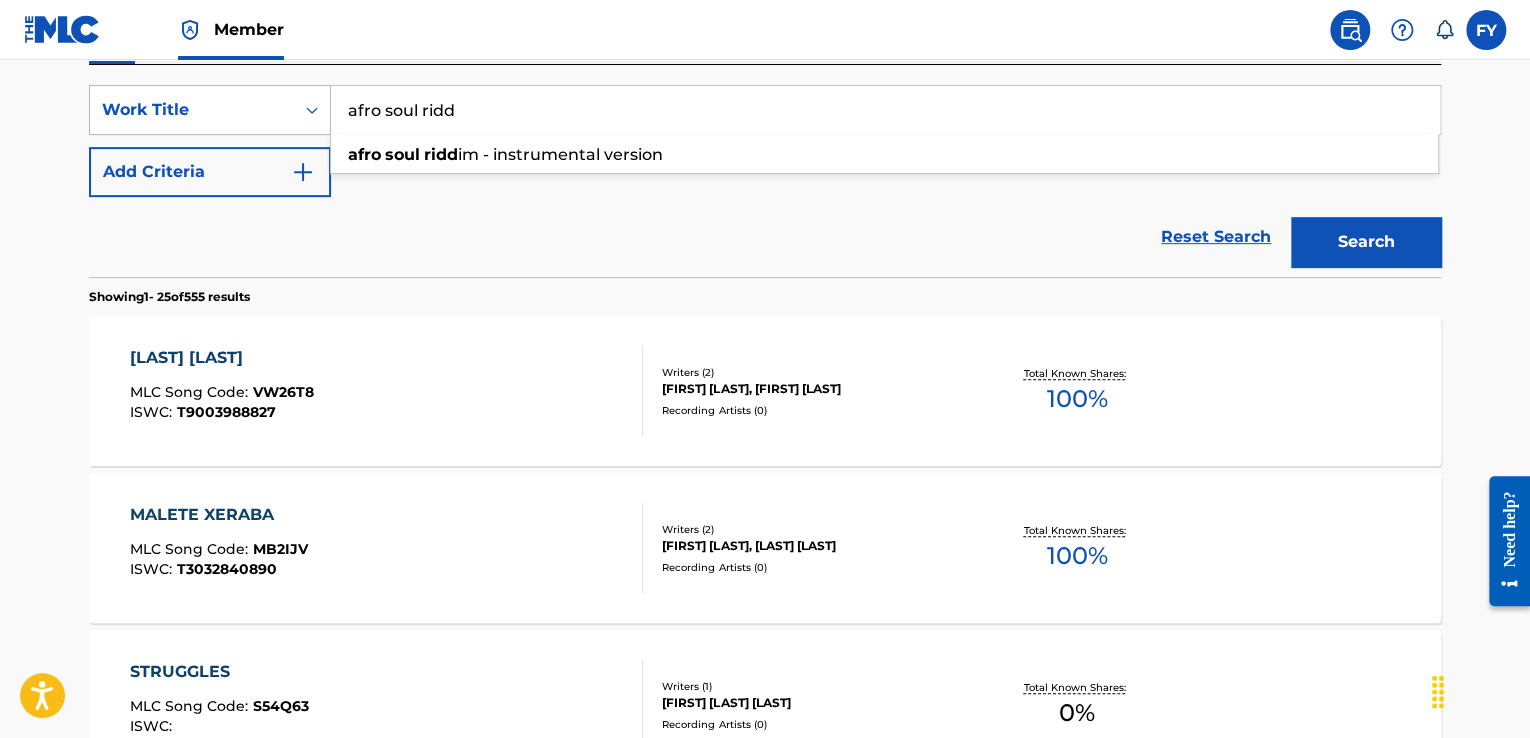 drag, startPoint x: 432, startPoint y: 105, endPoint x: 315, endPoint y: 92, distance: 117.72001 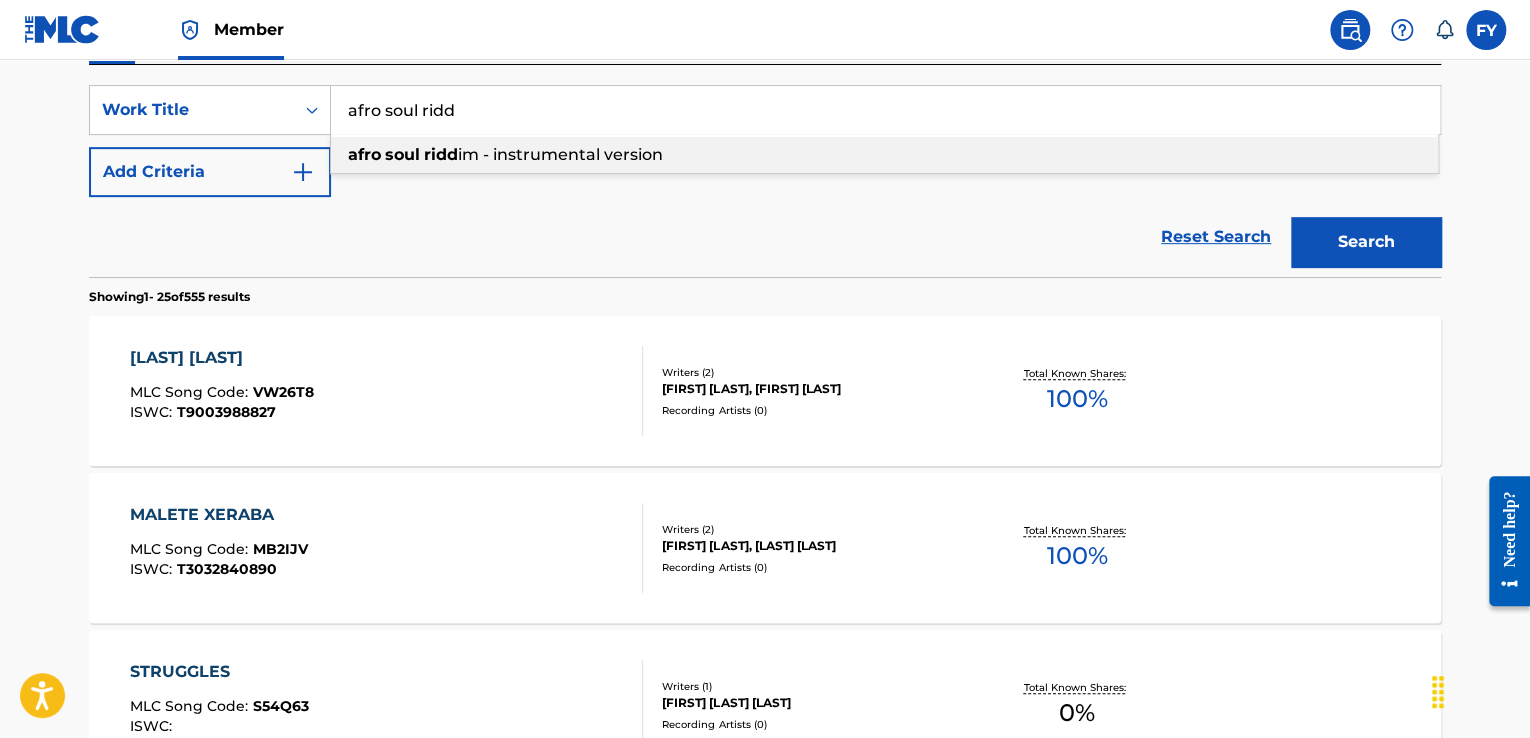 click on "ridd" at bounding box center [441, 154] 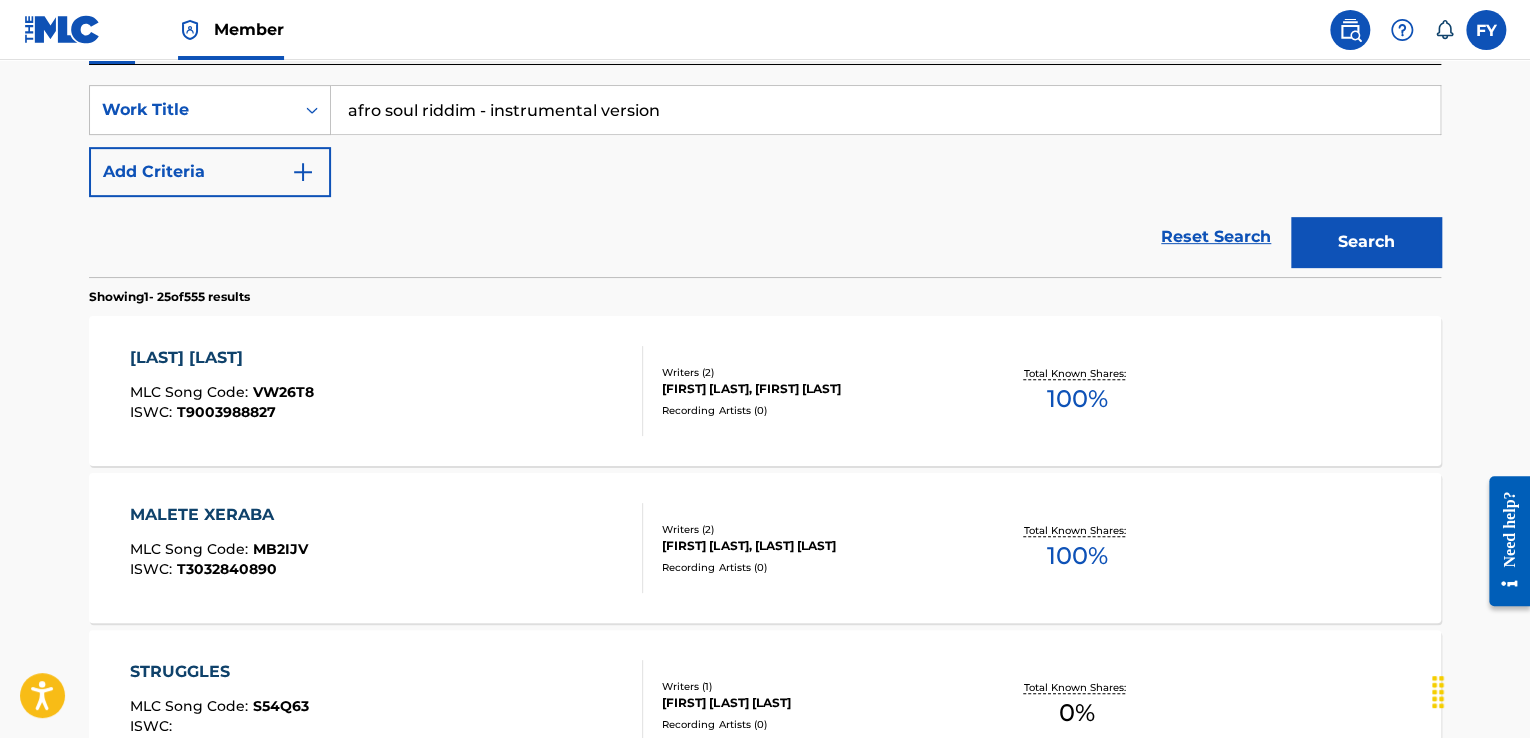 click on "Search" at bounding box center (1366, 242) 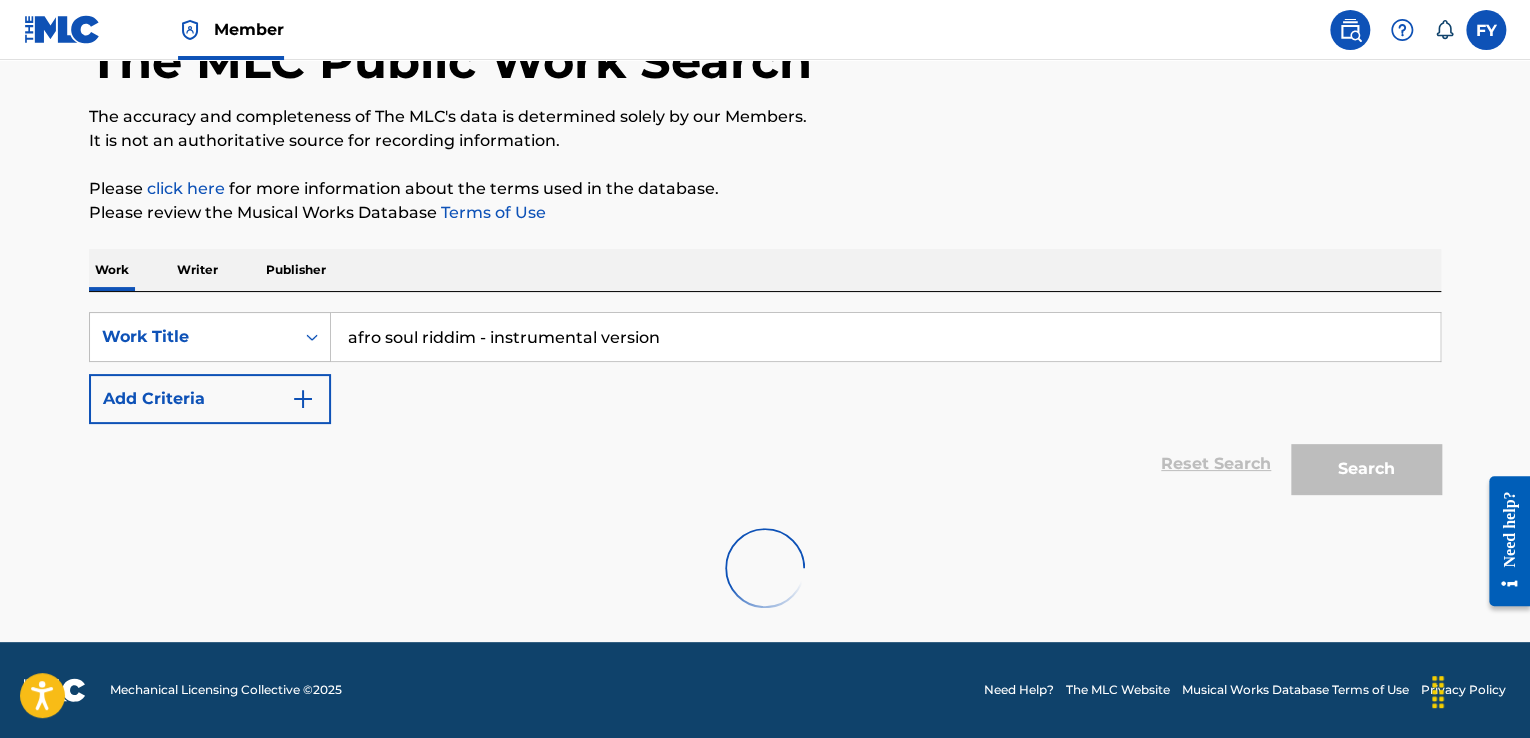 scroll, scrollTop: 360, scrollLeft: 0, axis: vertical 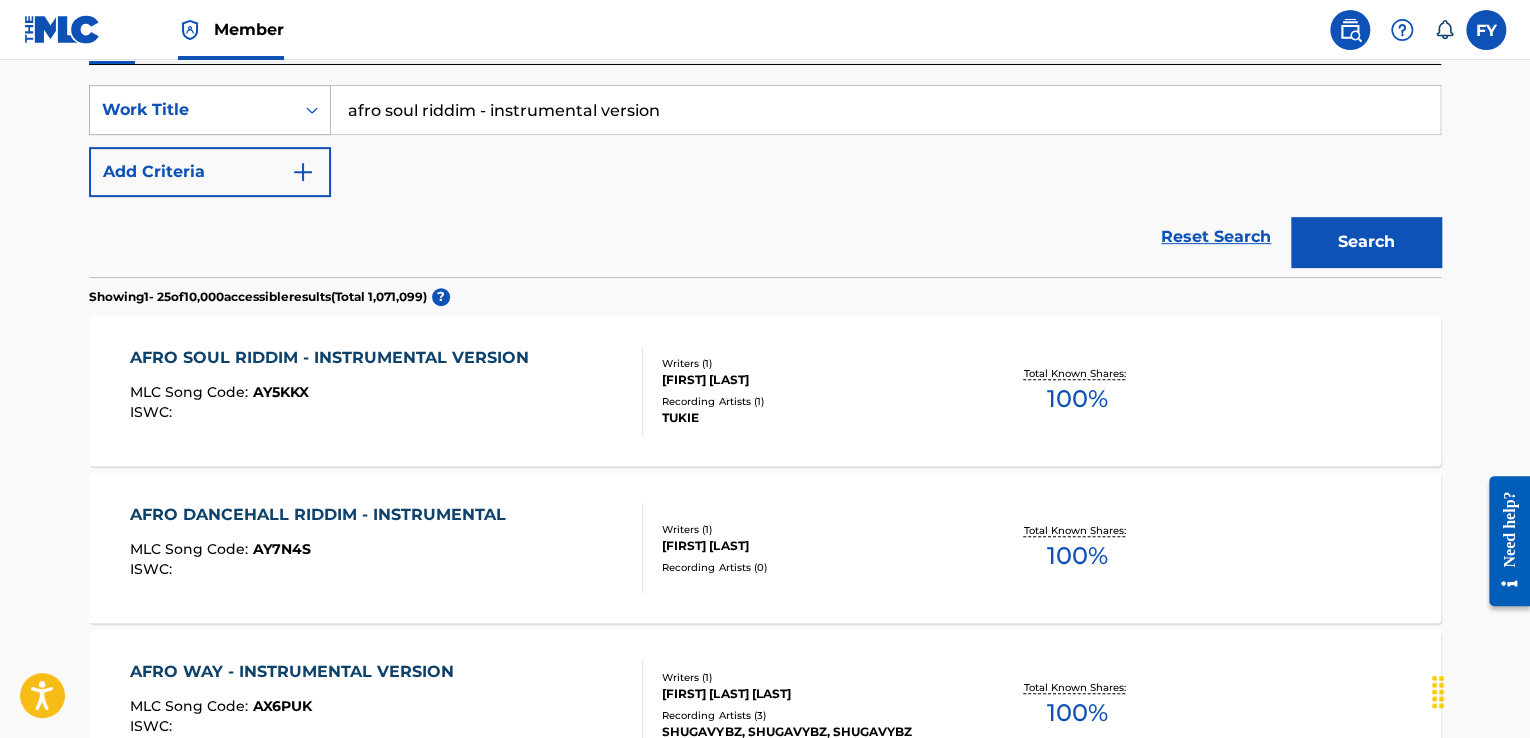 drag, startPoint x: 604, startPoint y: 117, endPoint x: 248, endPoint y: 100, distance: 356.40567 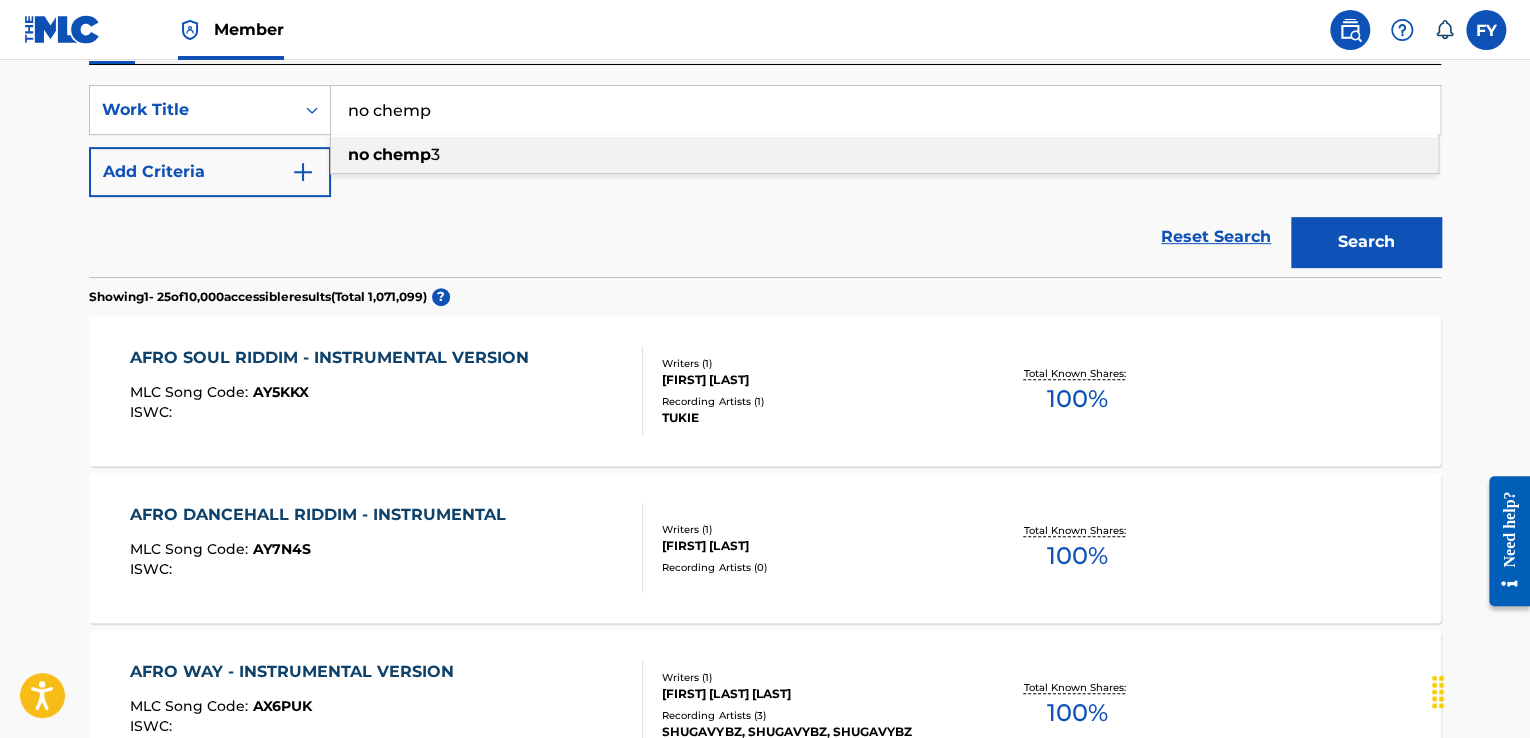 drag, startPoint x: 420, startPoint y: 160, endPoint x: 393, endPoint y: 155, distance: 27.45906 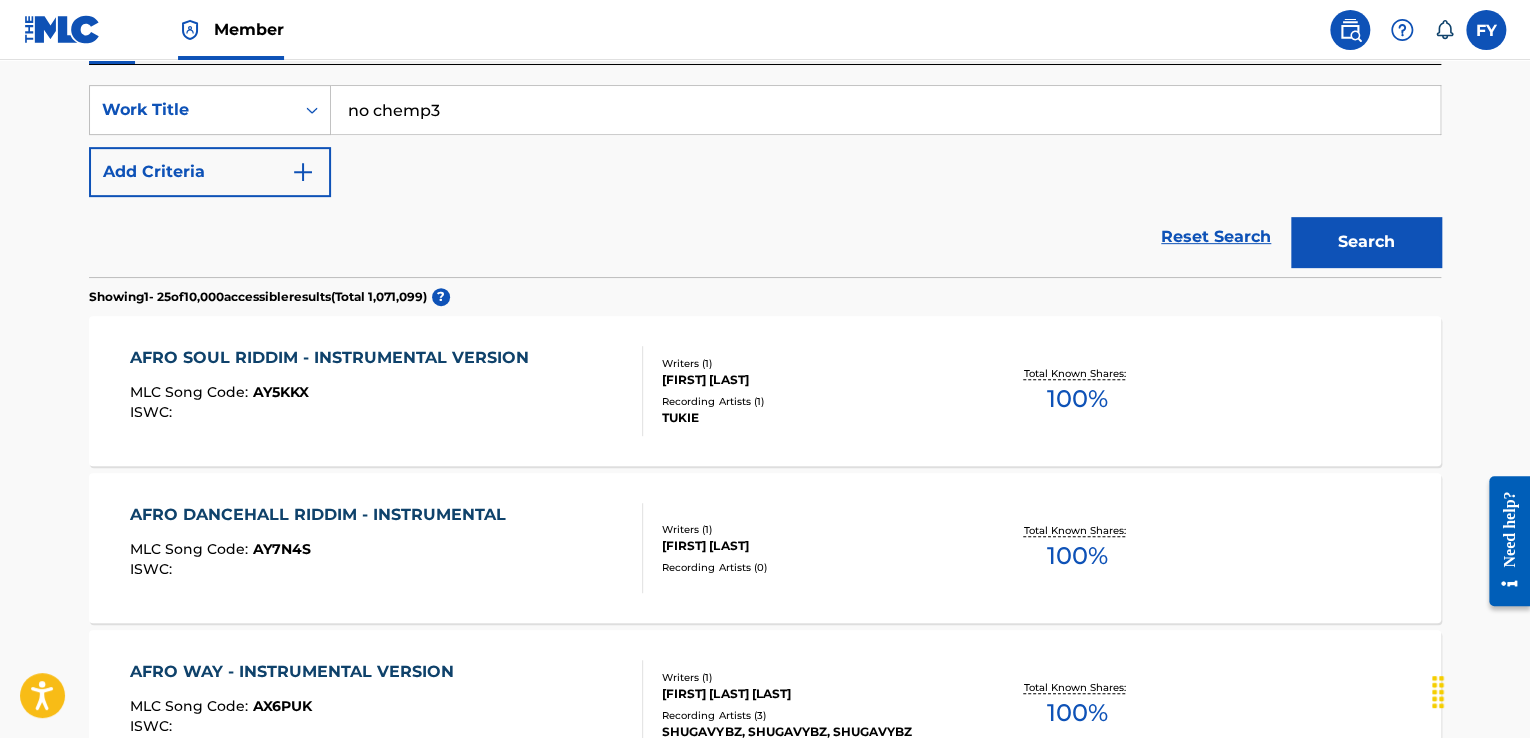 click on "Search" at bounding box center (1361, 237) 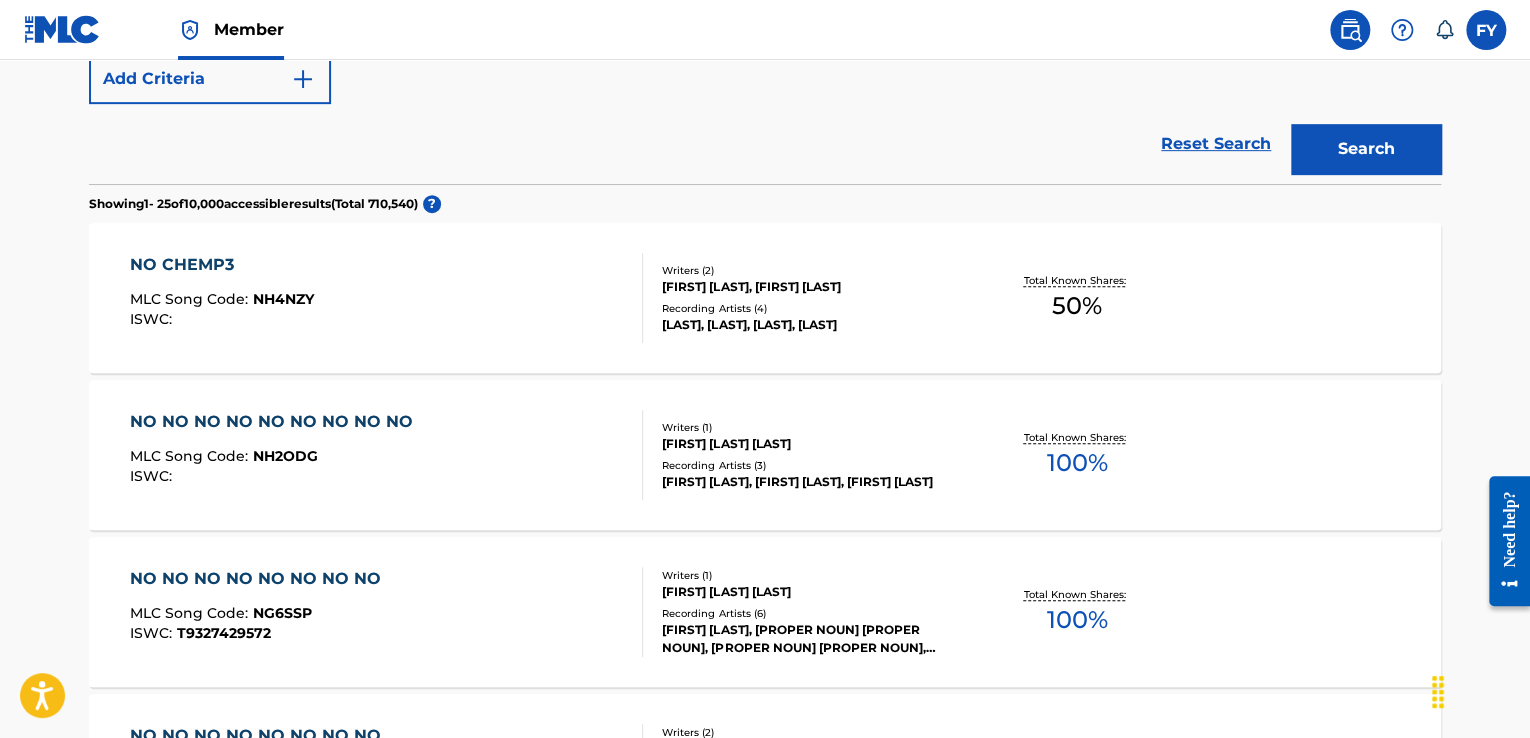 scroll, scrollTop: 484, scrollLeft: 0, axis: vertical 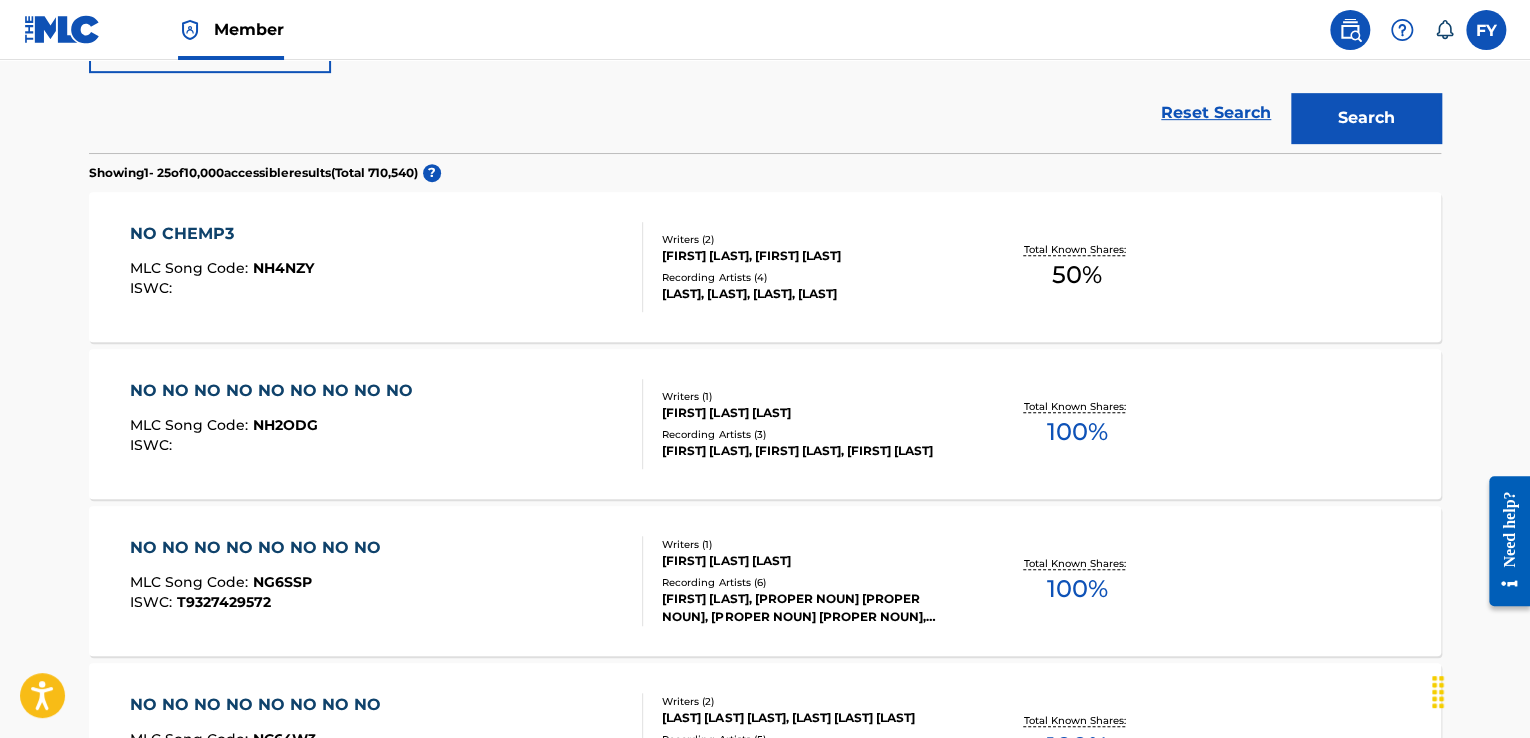 click on "NO CHEMP3 MLC Song Code : NH4NZY ISWC :" at bounding box center (387, 267) 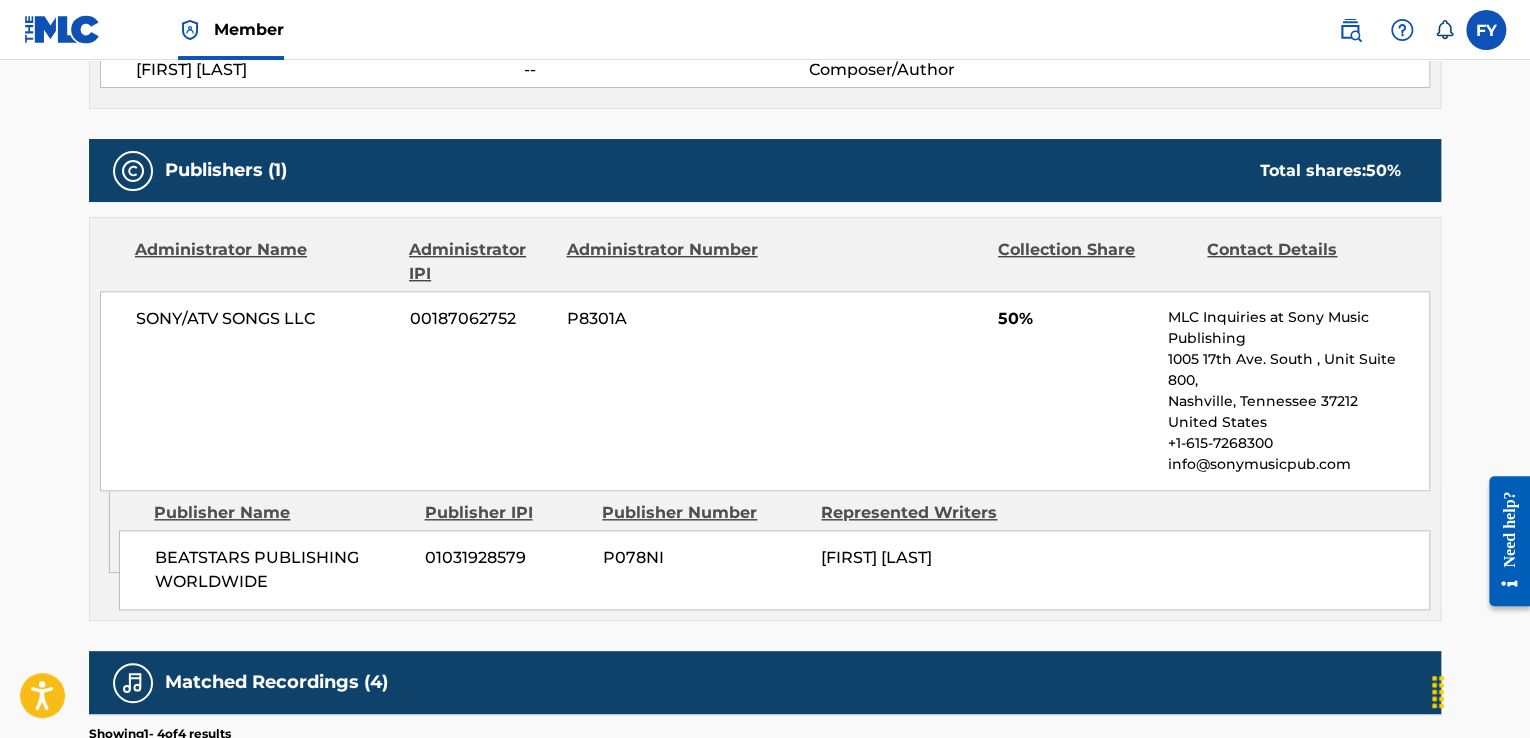 scroll, scrollTop: 818, scrollLeft: 0, axis: vertical 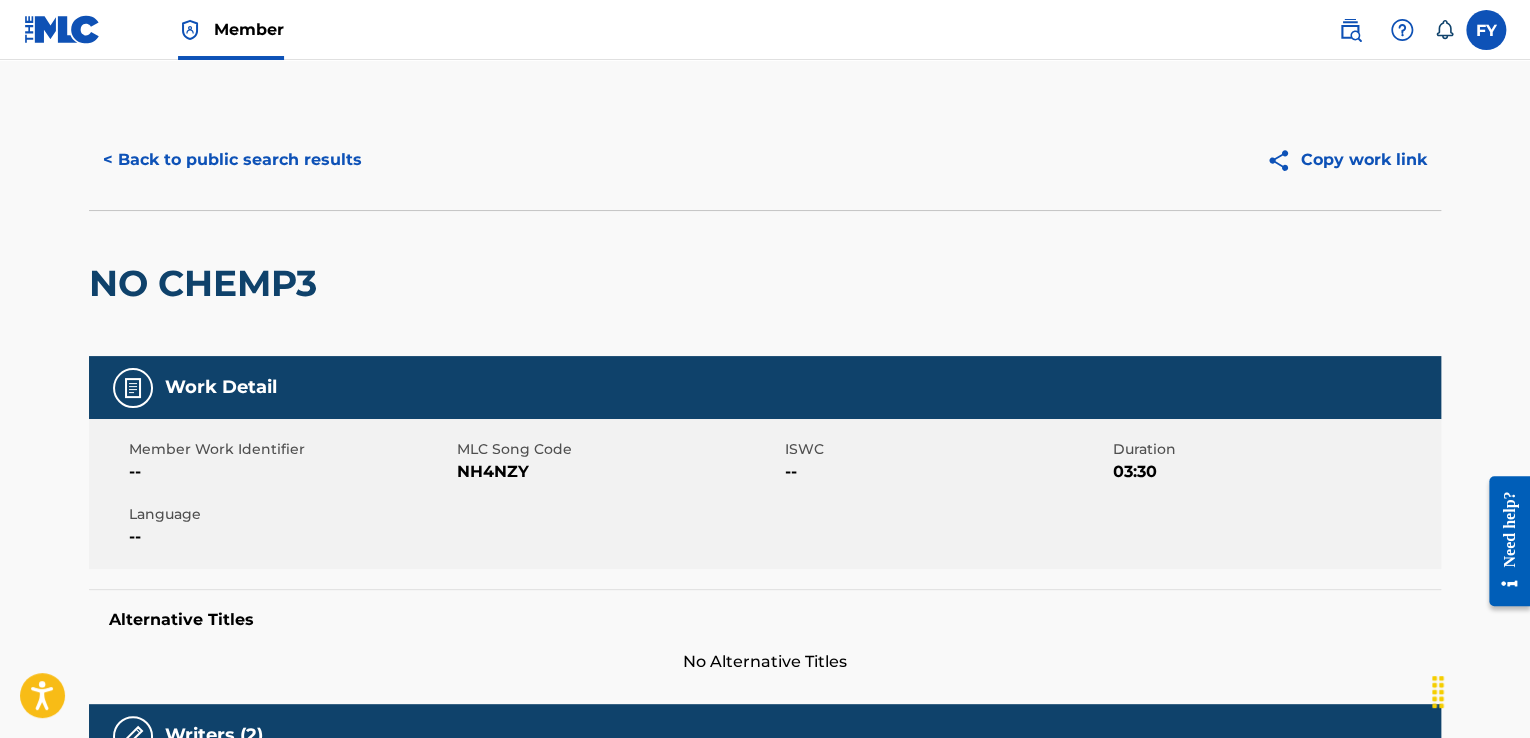 click on "< Back to public search results" at bounding box center [232, 160] 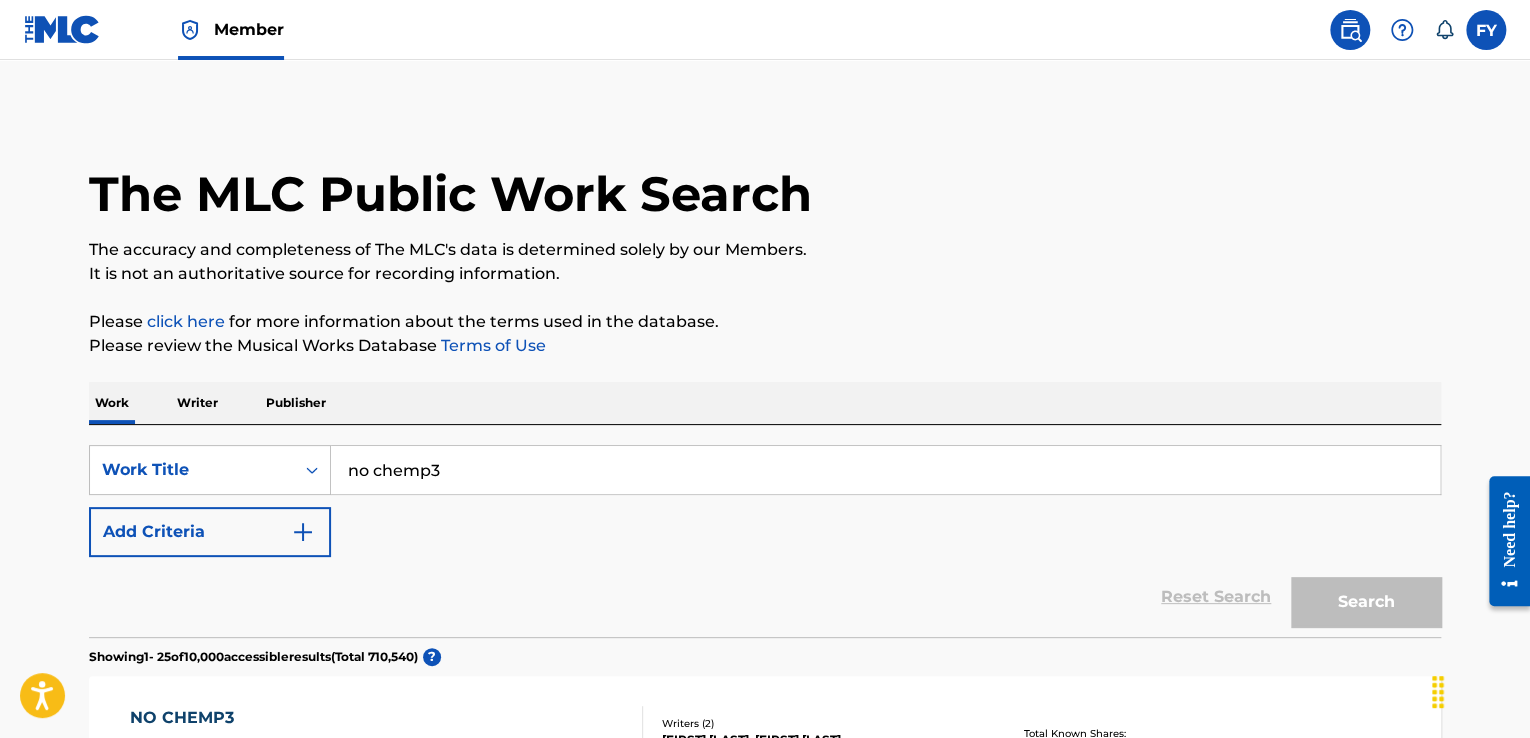 scroll, scrollTop: 536, scrollLeft: 0, axis: vertical 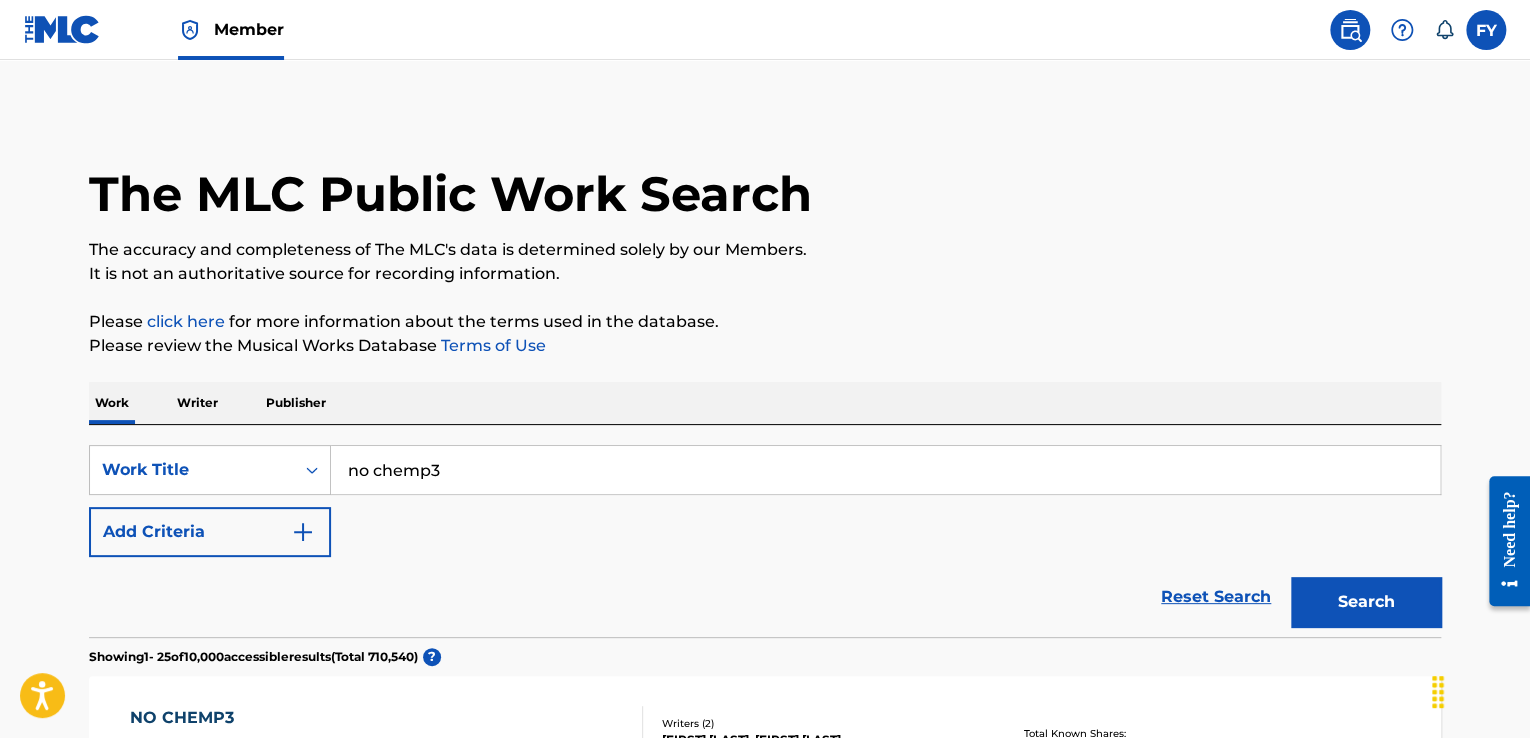 drag, startPoint x: 531, startPoint y: 469, endPoint x: 18, endPoint y: 456, distance: 513.1647 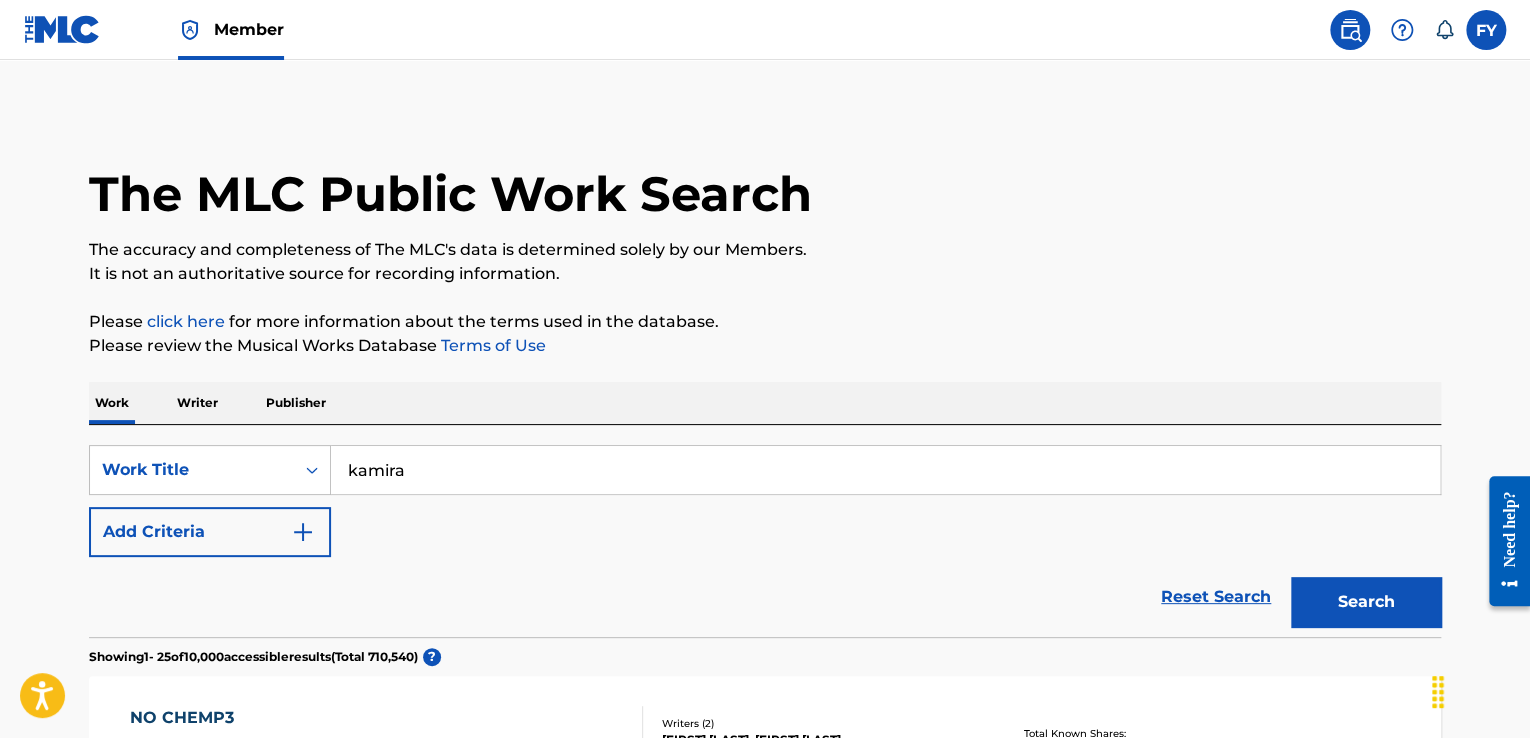 type on "kamira" 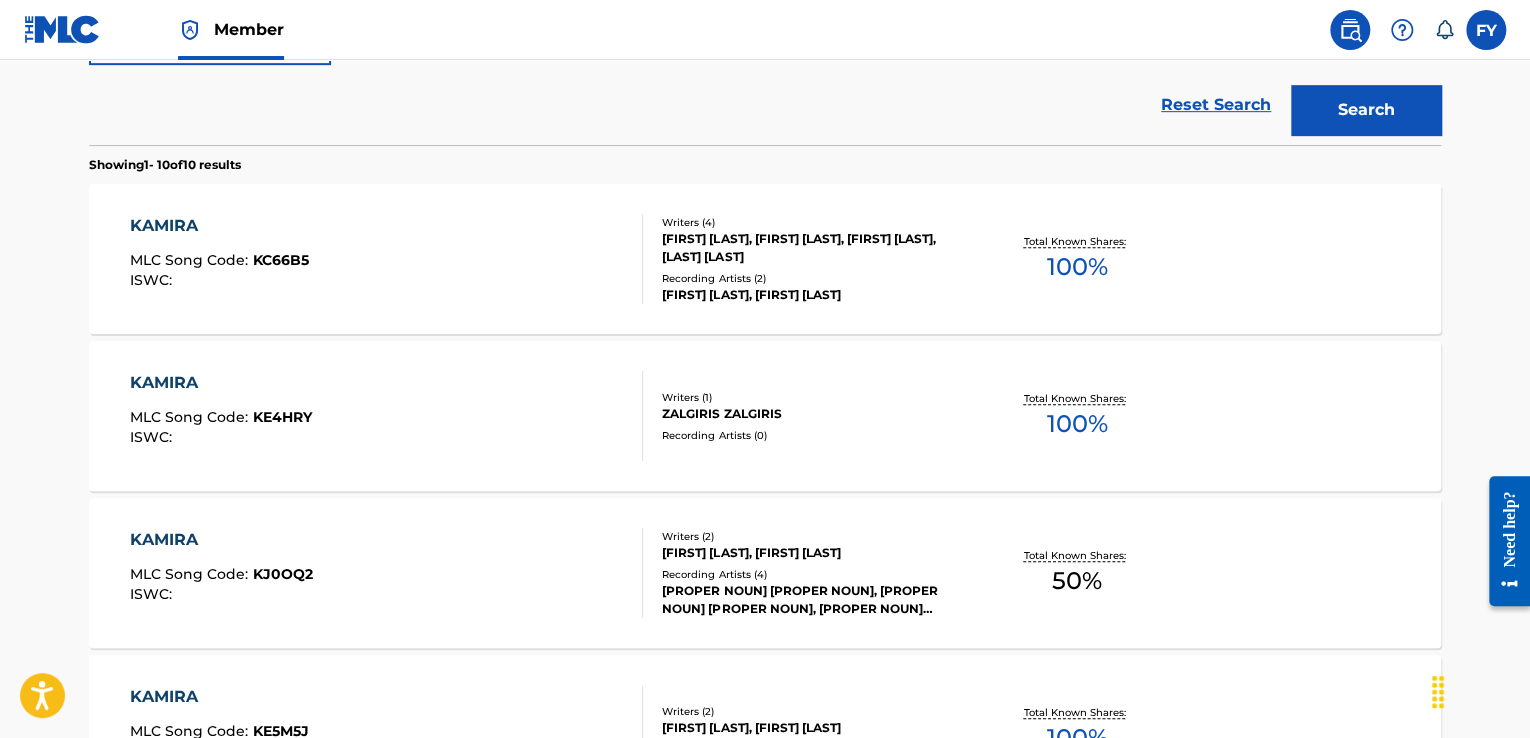 scroll, scrollTop: 497, scrollLeft: 0, axis: vertical 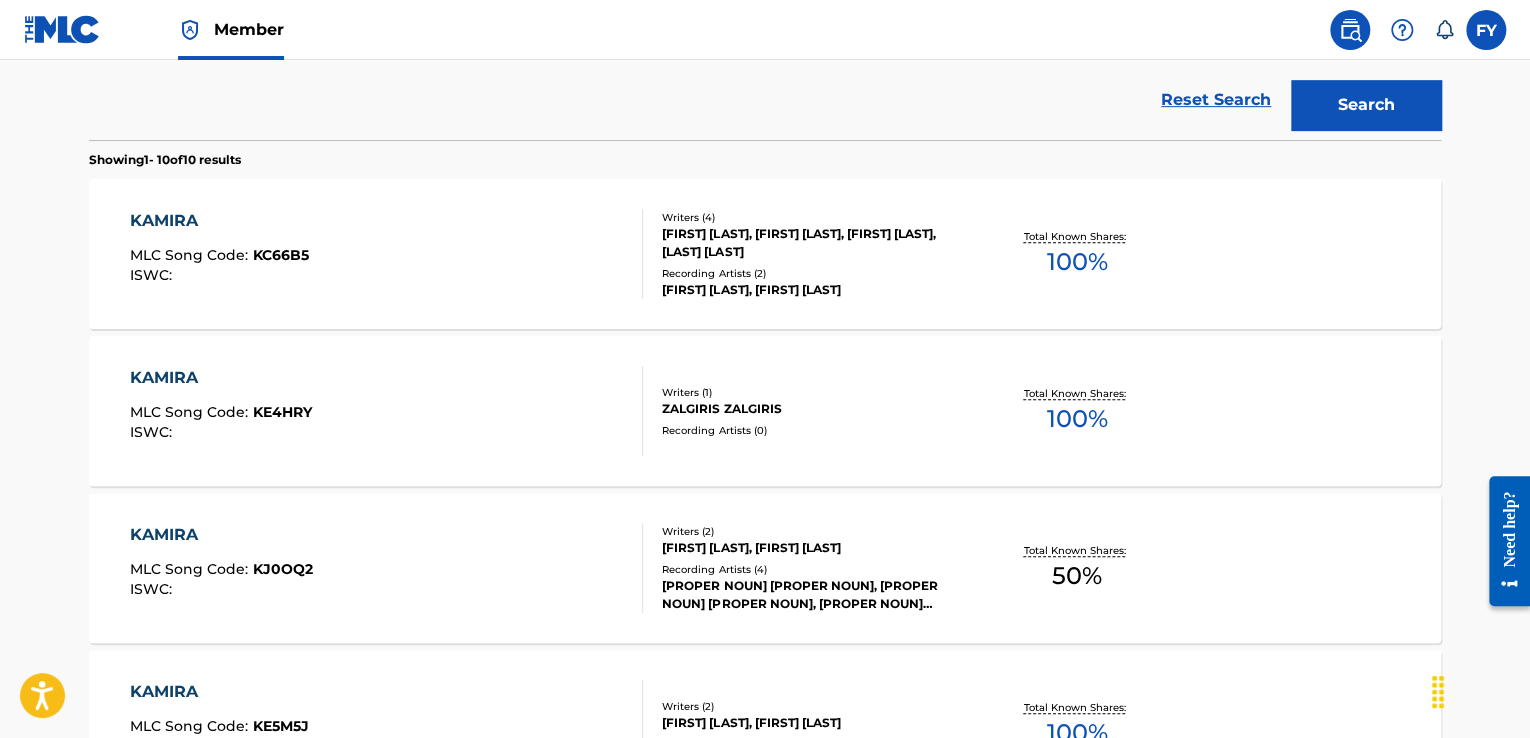 click on "KAMIRA MLC Song Code : KJ0OQ2 ISWC :" at bounding box center (387, 568) 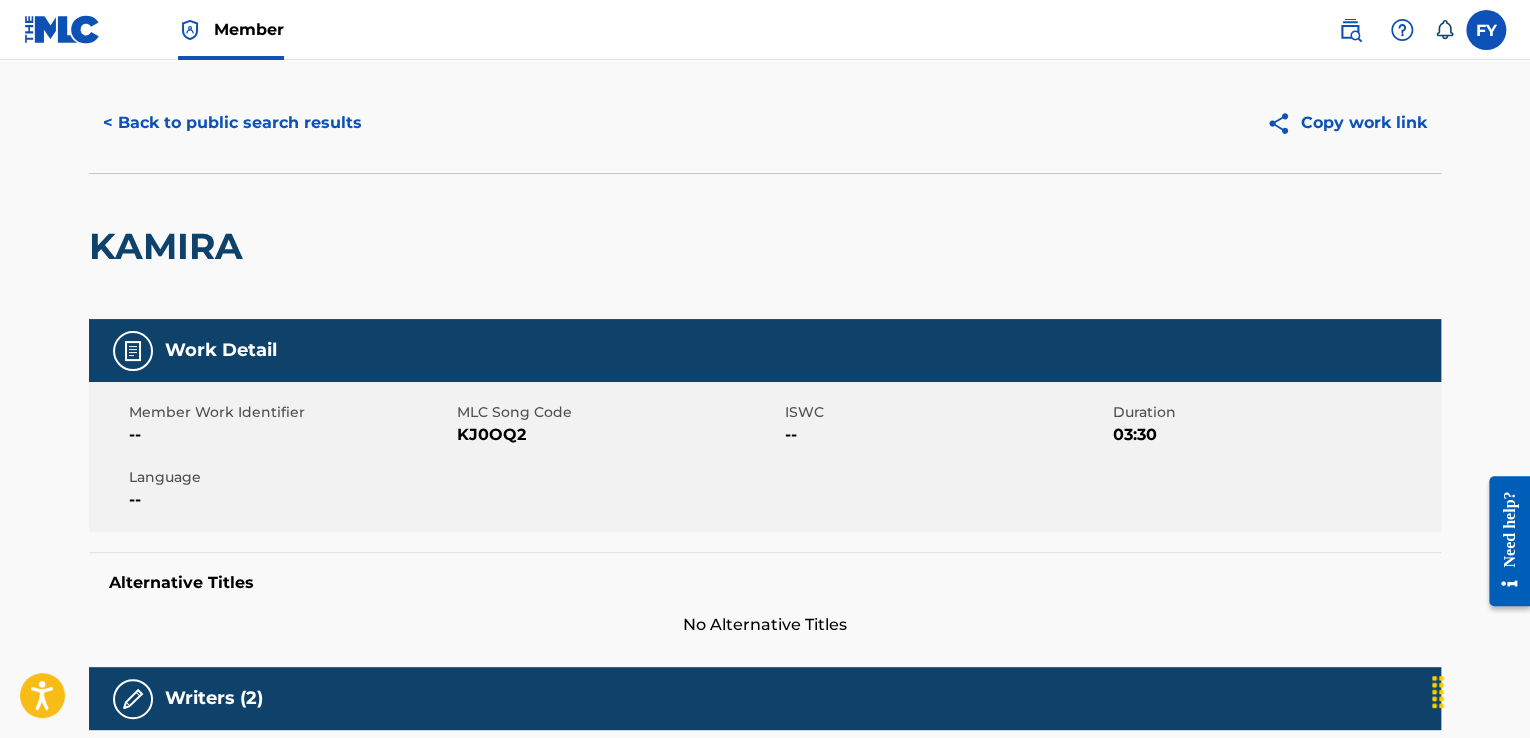 scroll, scrollTop: 0, scrollLeft: 0, axis: both 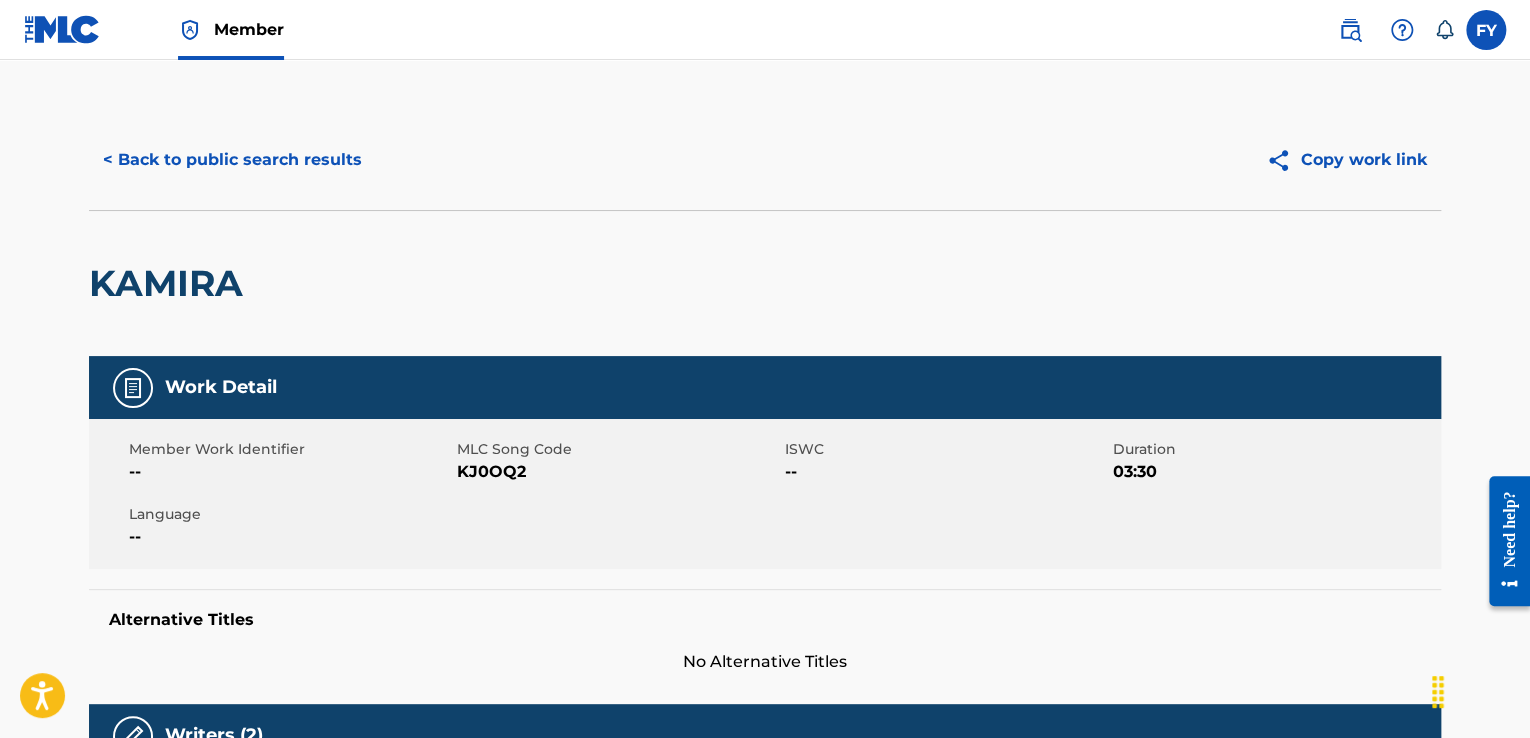 click on "< Back to public search results" at bounding box center (232, 160) 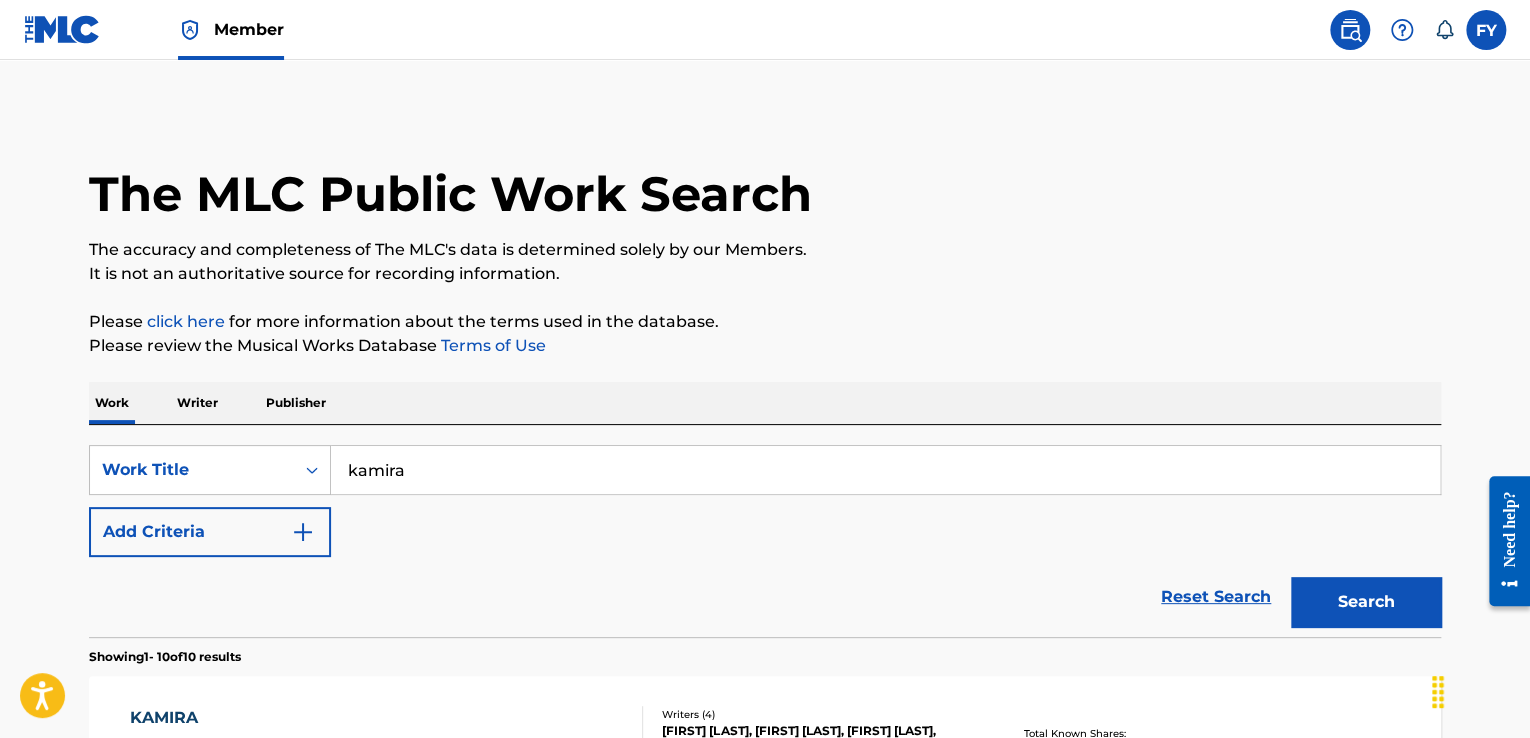 scroll, scrollTop: 549, scrollLeft: 0, axis: vertical 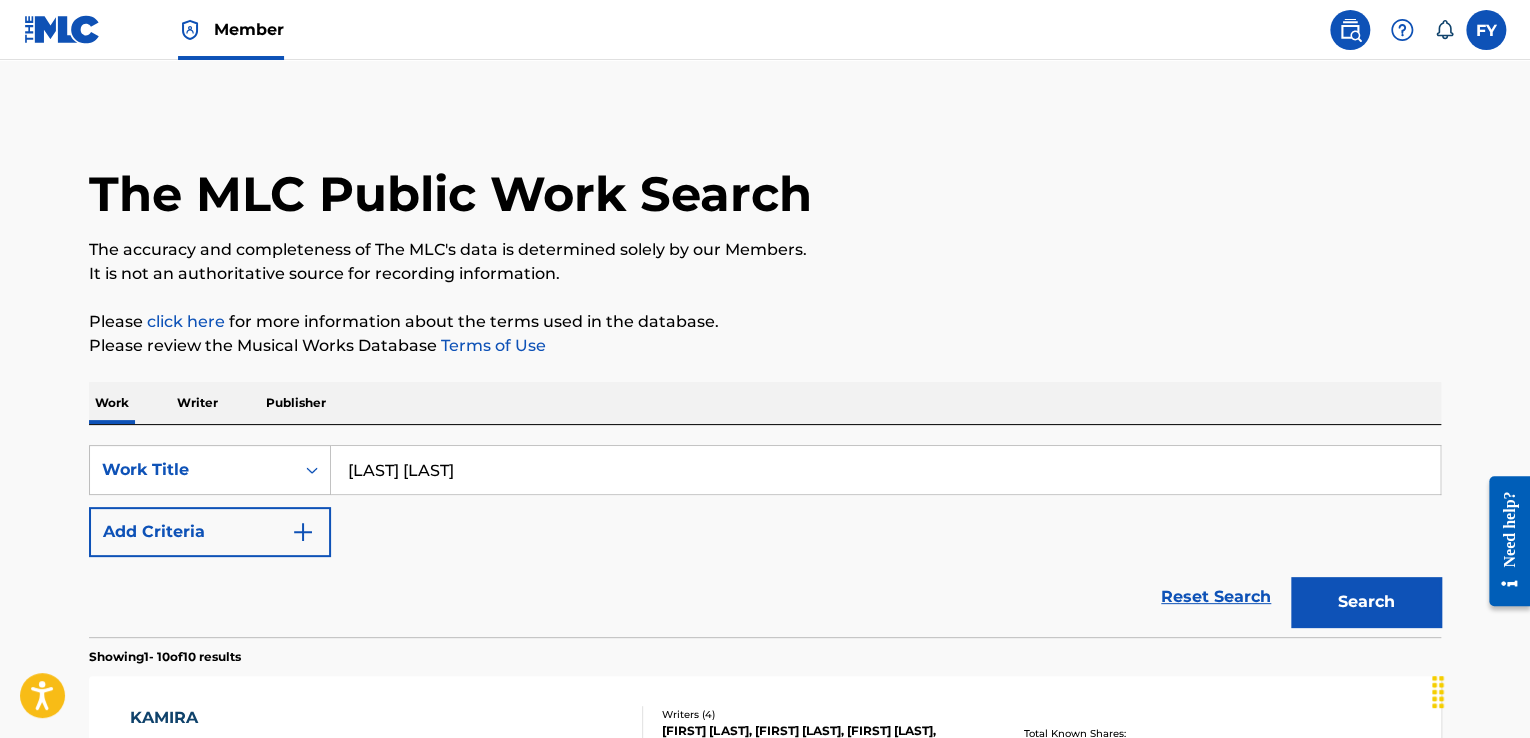 click on "Search" at bounding box center [1366, 602] 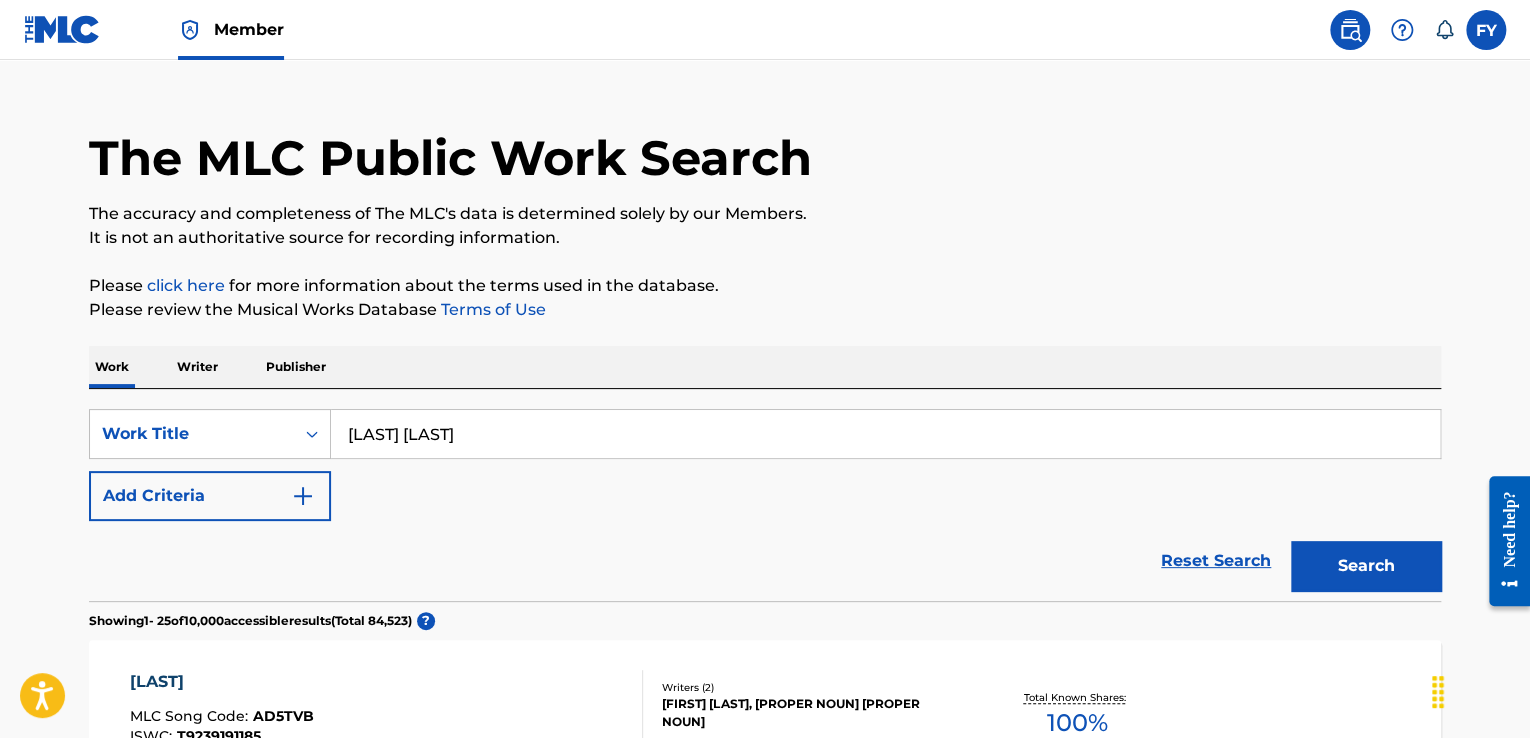 scroll, scrollTop: 0, scrollLeft: 0, axis: both 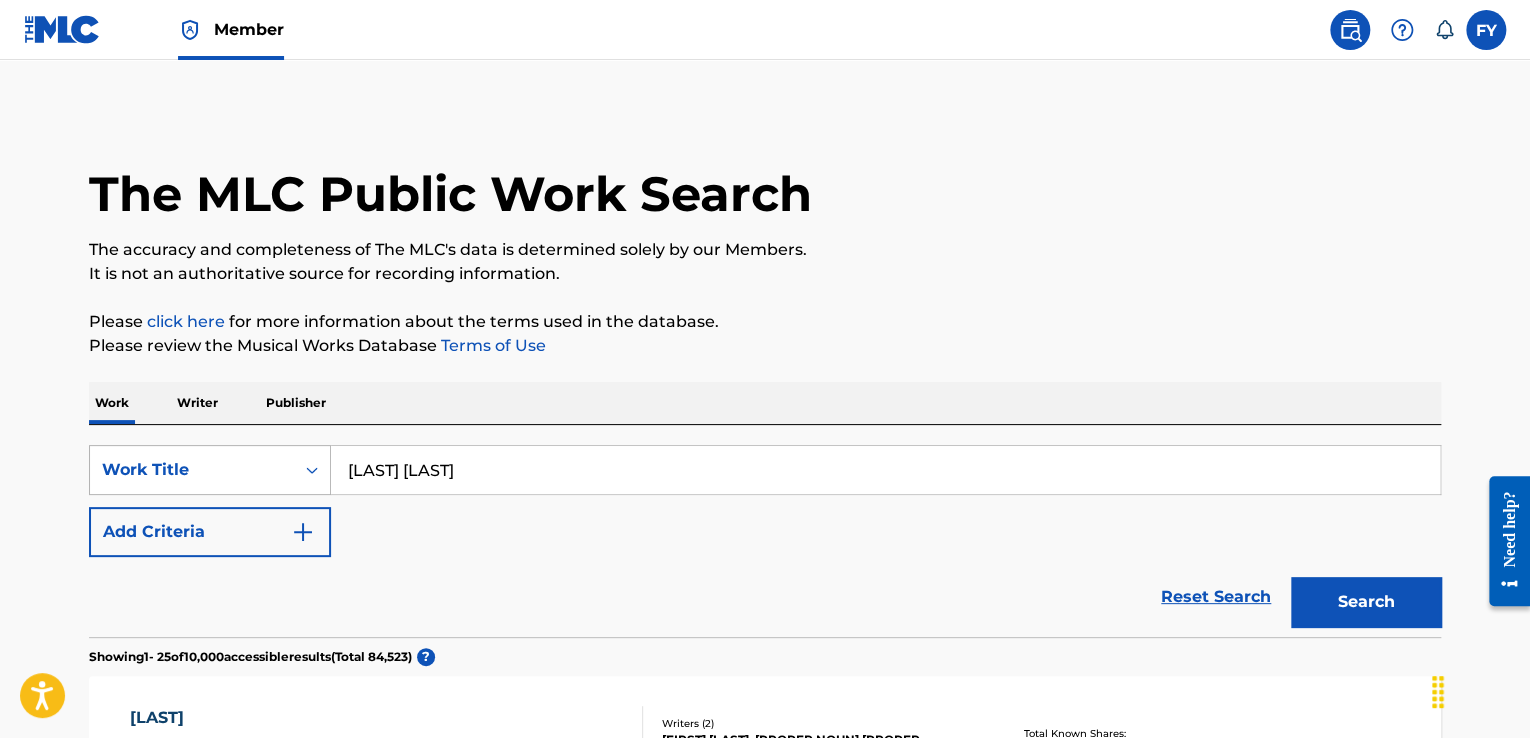 drag, startPoint x: 446, startPoint y: 453, endPoint x: 313, endPoint y: 464, distance: 133.45412 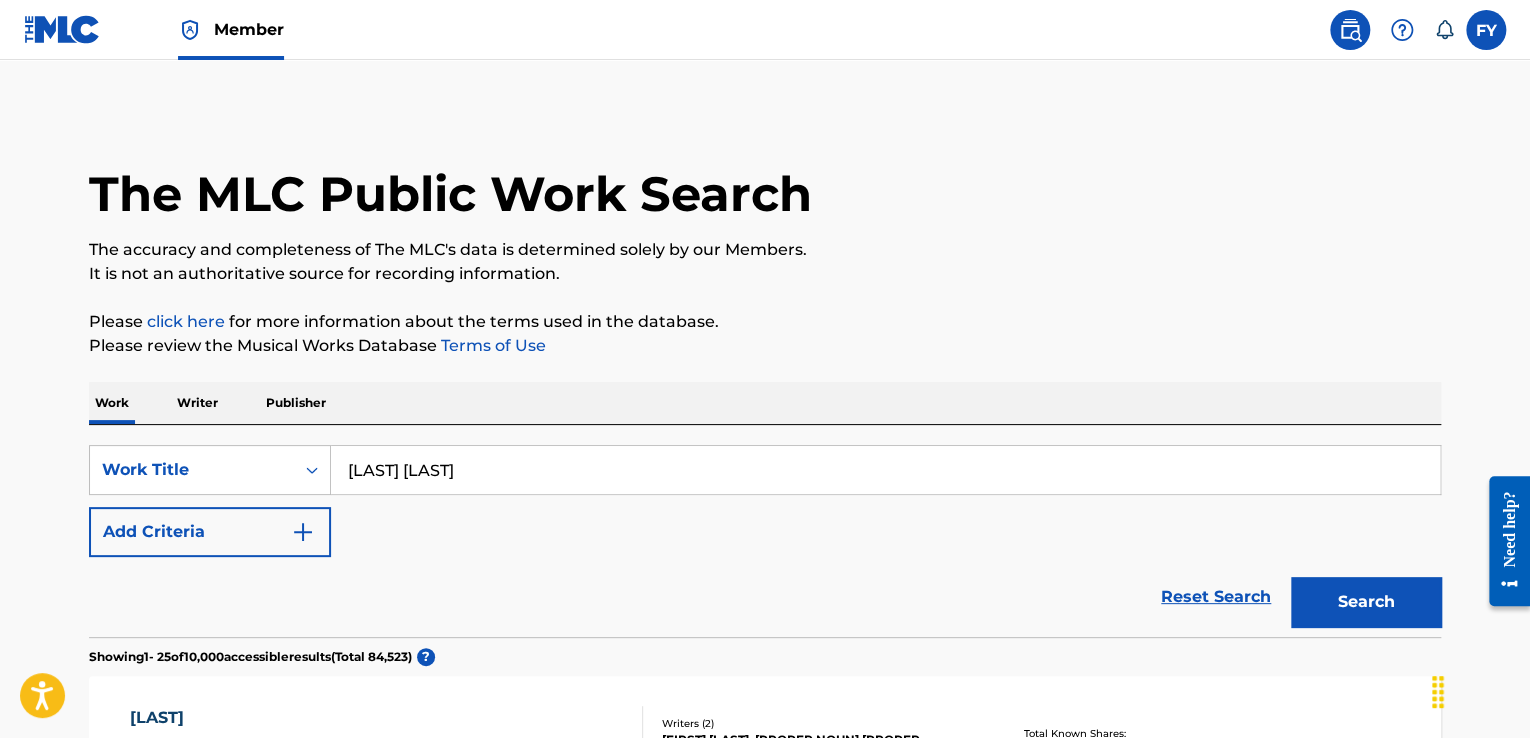 click on "[LAST] [LAST]" at bounding box center [885, 470] 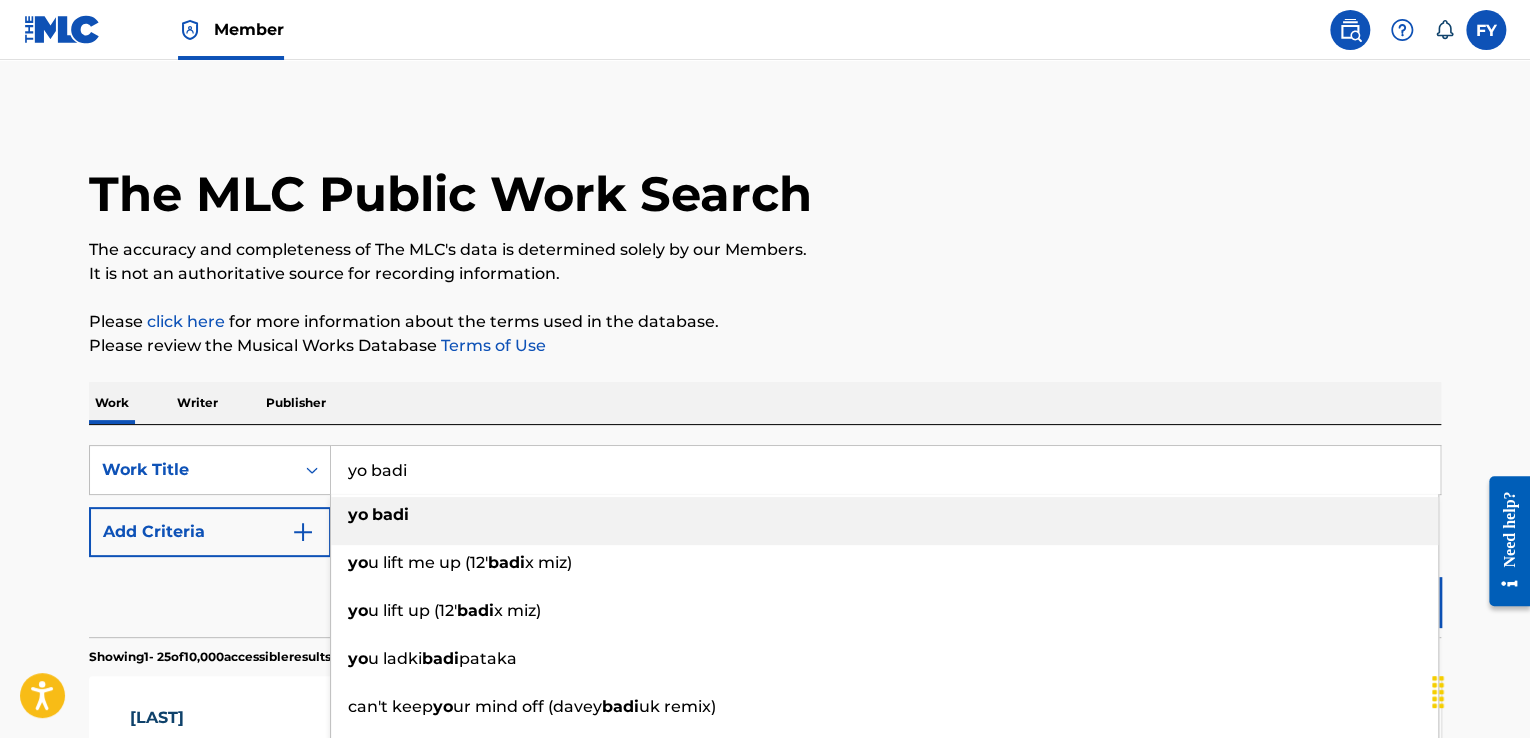 type on "yo badi" 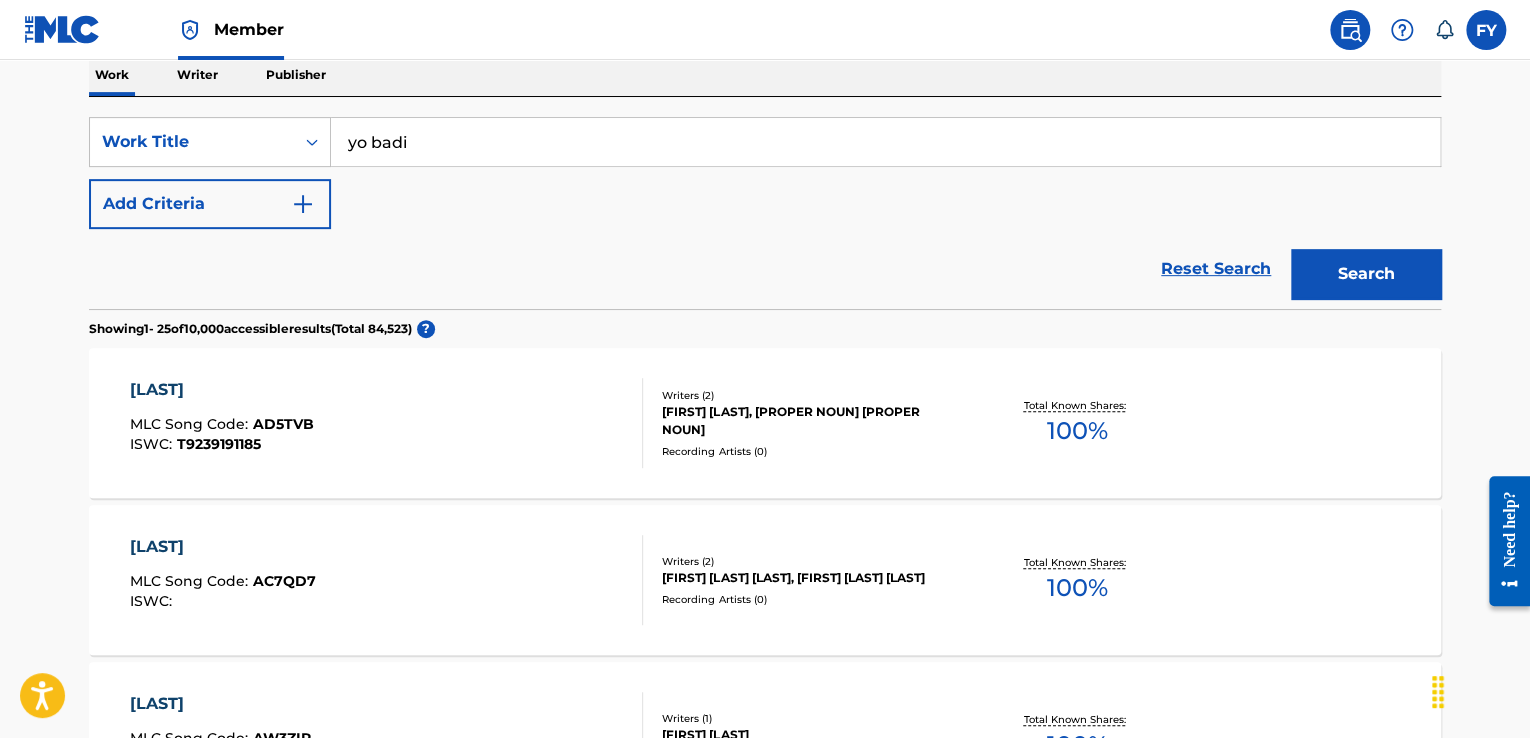 scroll, scrollTop: 338, scrollLeft: 0, axis: vertical 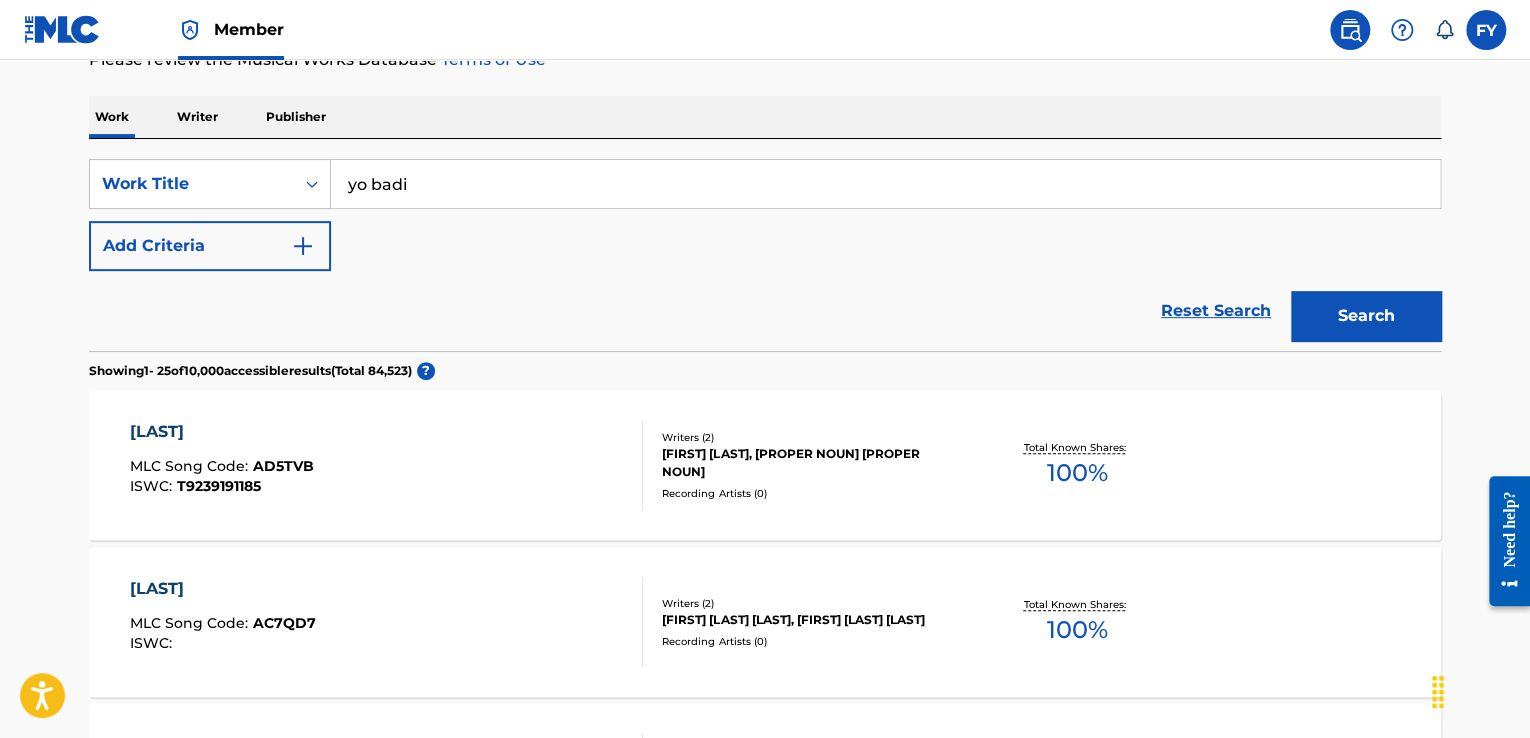 click on "Search" at bounding box center (1366, 316) 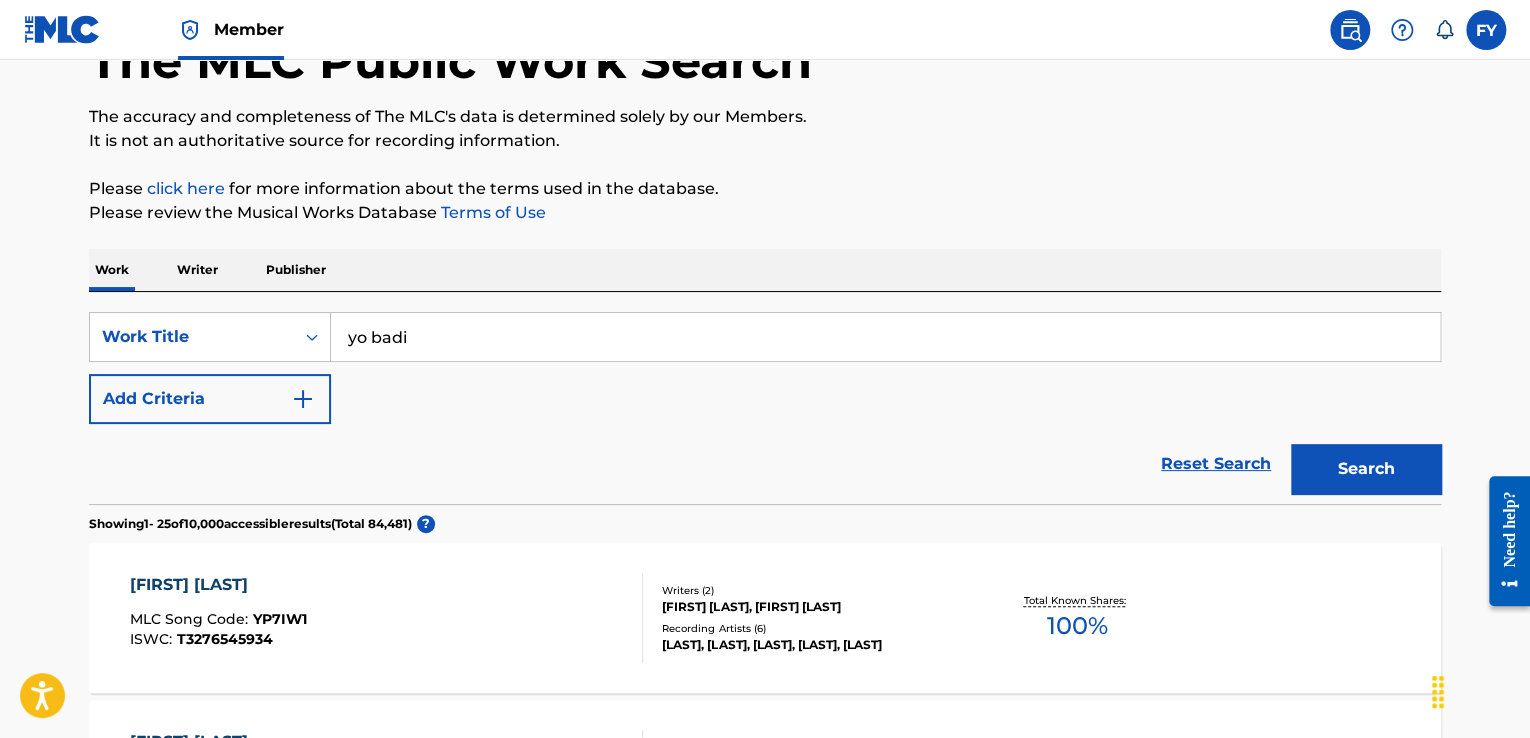 scroll, scrollTop: 286, scrollLeft: 0, axis: vertical 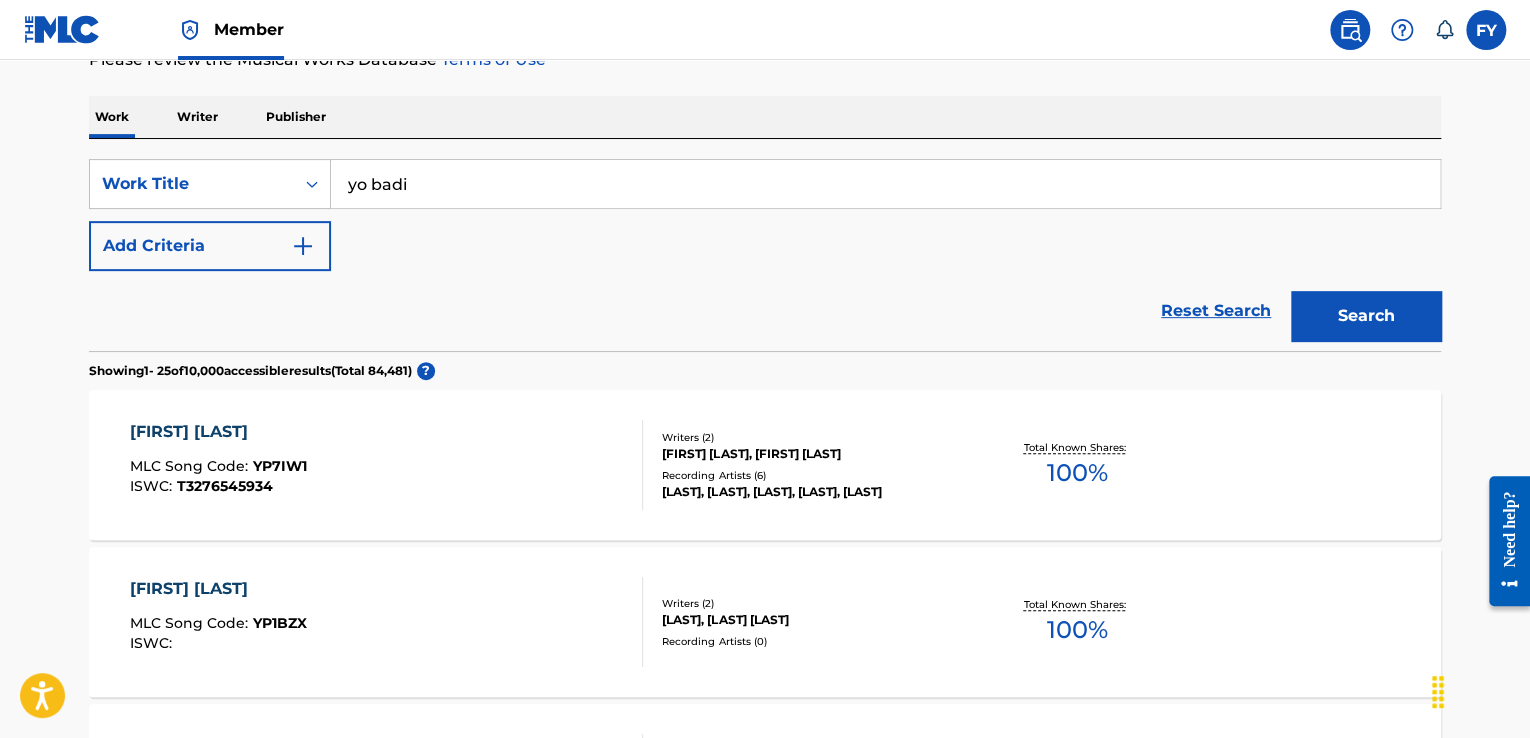 click on "[SONG CODE] [ISWC] [PROPRIETARY] ( 2 ) [FIRST] [LAST] [LAST]" at bounding box center (387, 465) 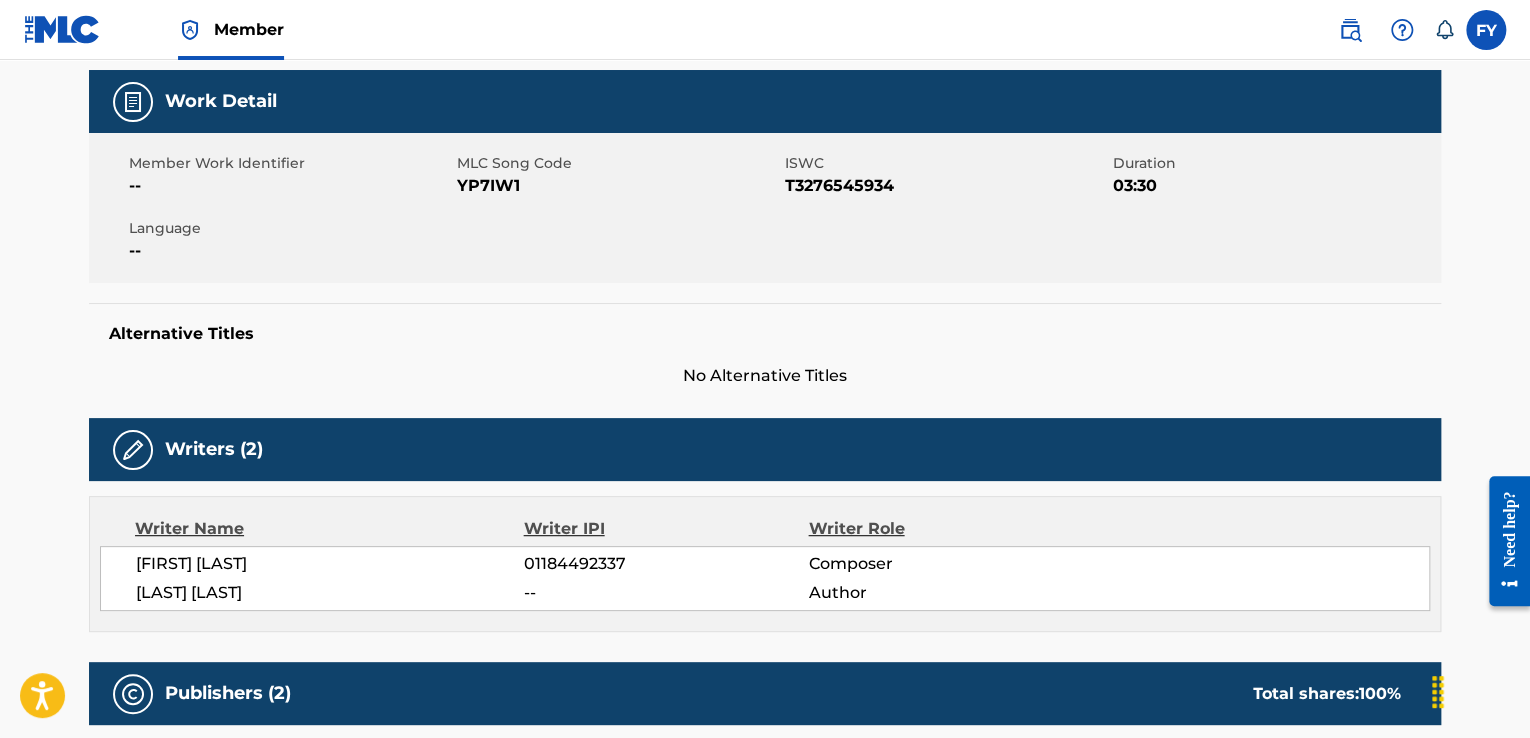 scroll, scrollTop: 0, scrollLeft: 0, axis: both 